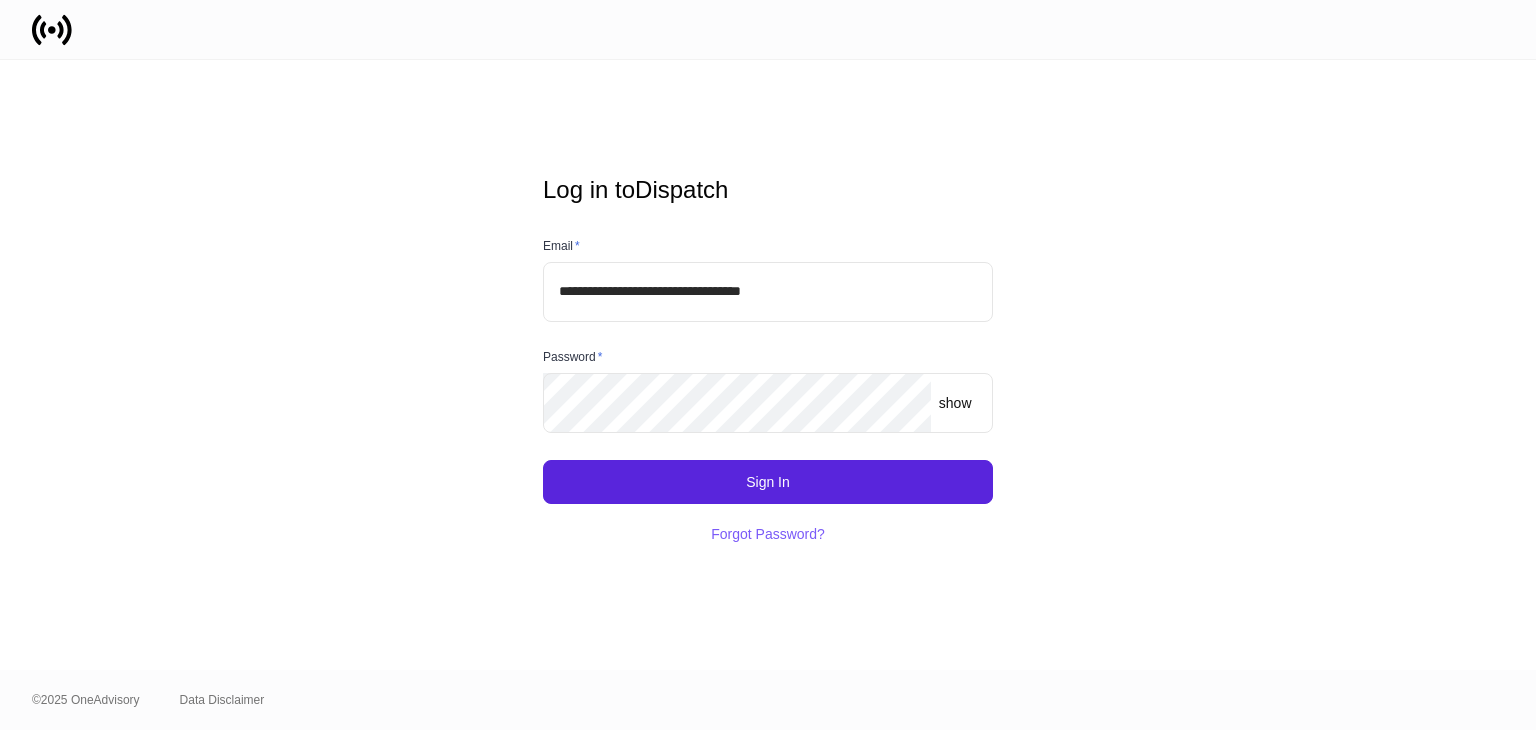scroll, scrollTop: 0, scrollLeft: 0, axis: both 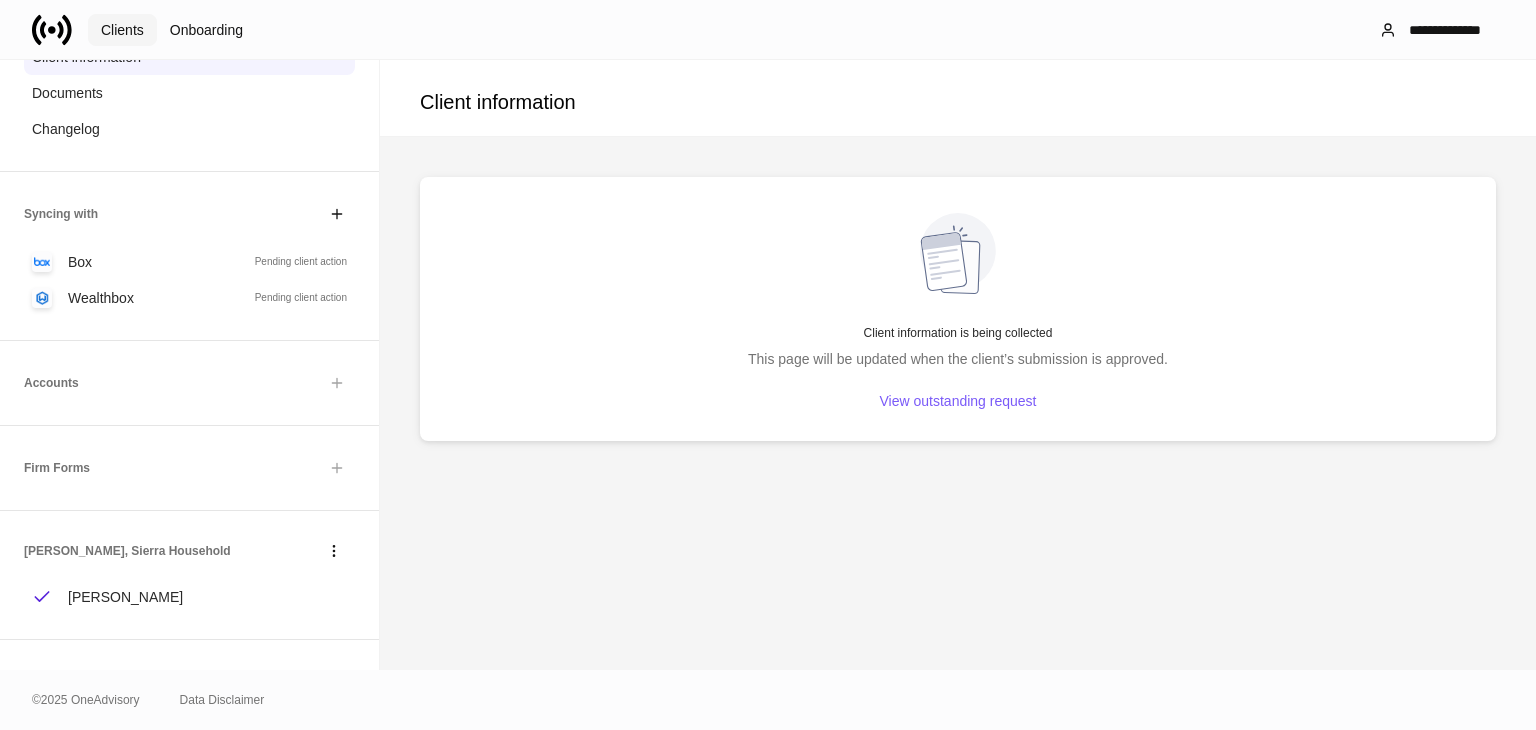 click on "Clients" at bounding box center (122, 30) 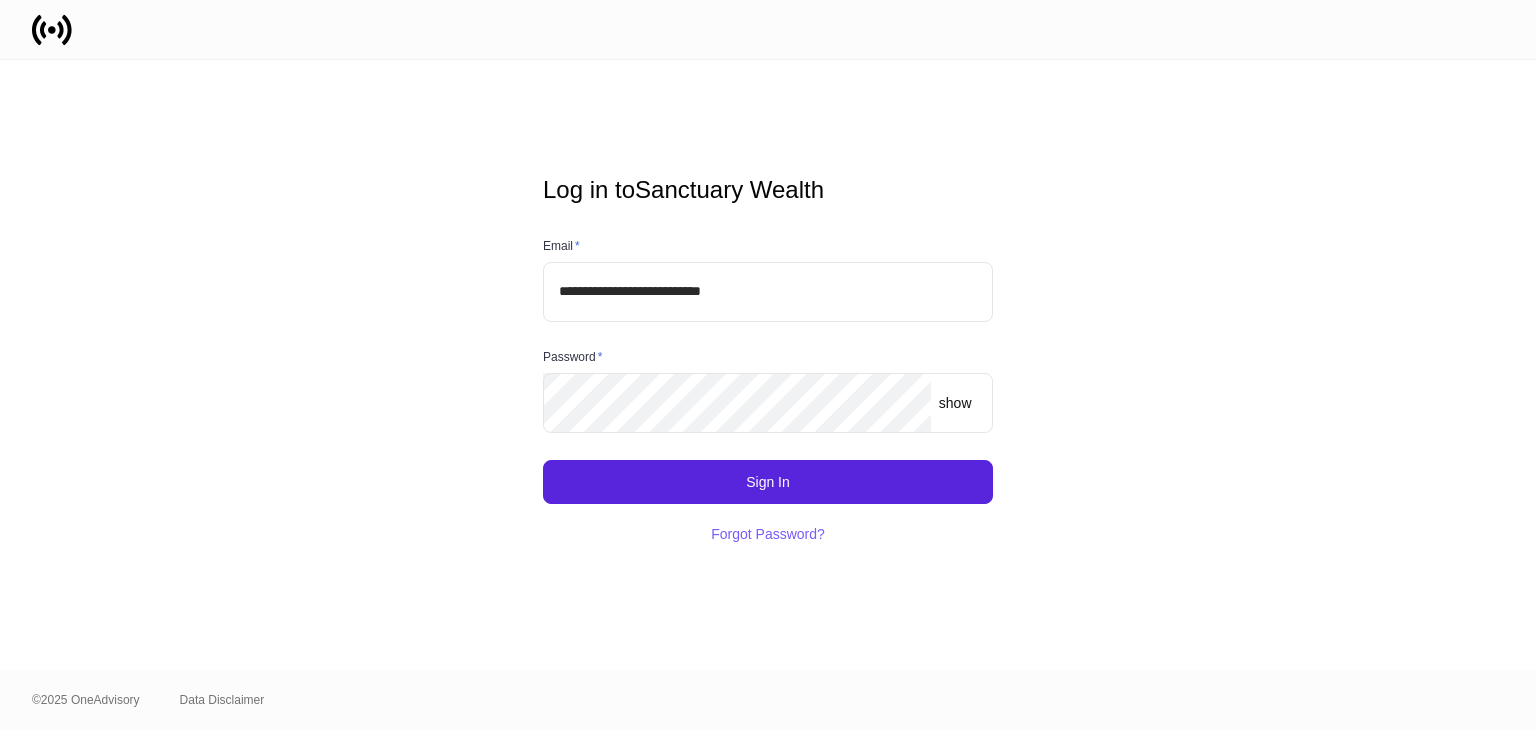 scroll, scrollTop: 0, scrollLeft: 0, axis: both 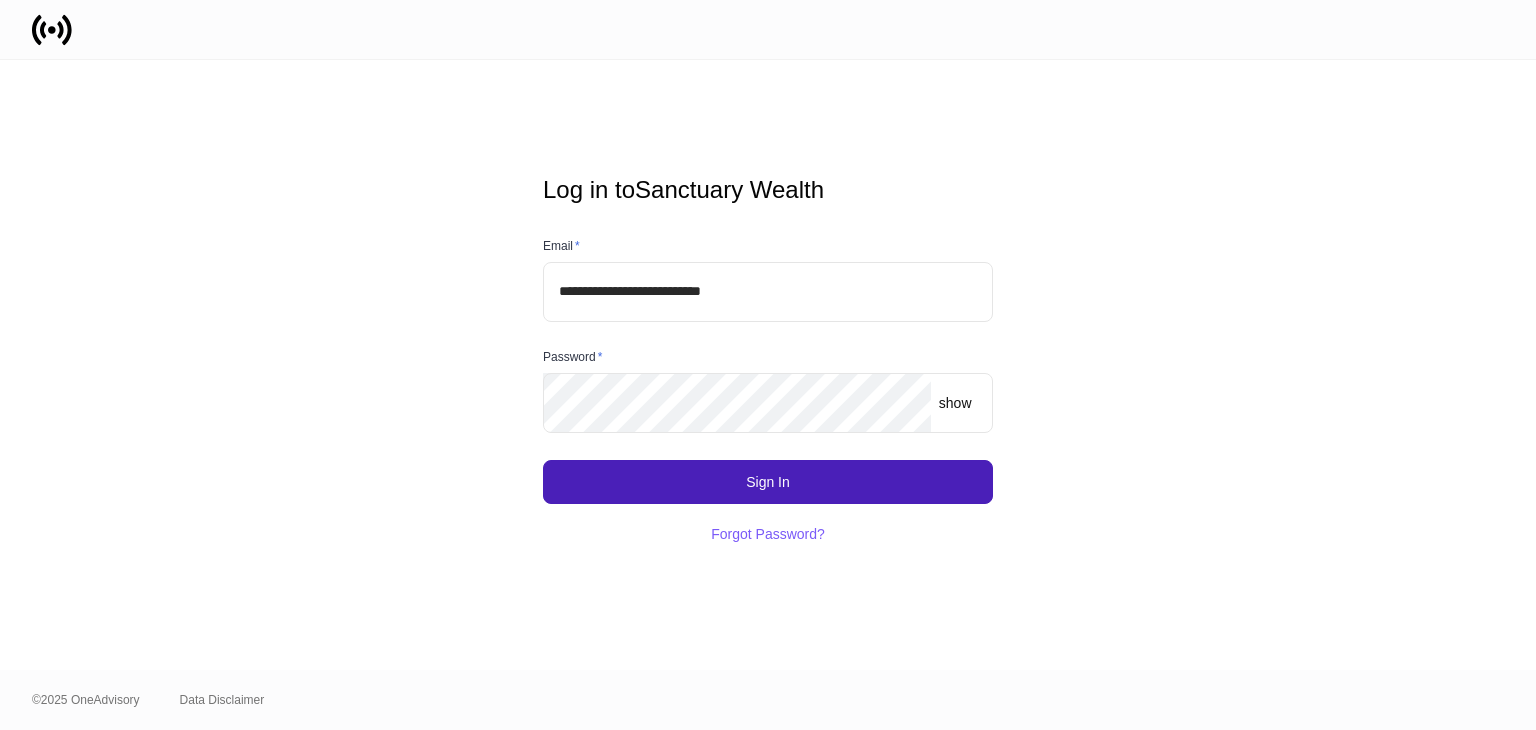 click on "Sign In" at bounding box center (768, 482) 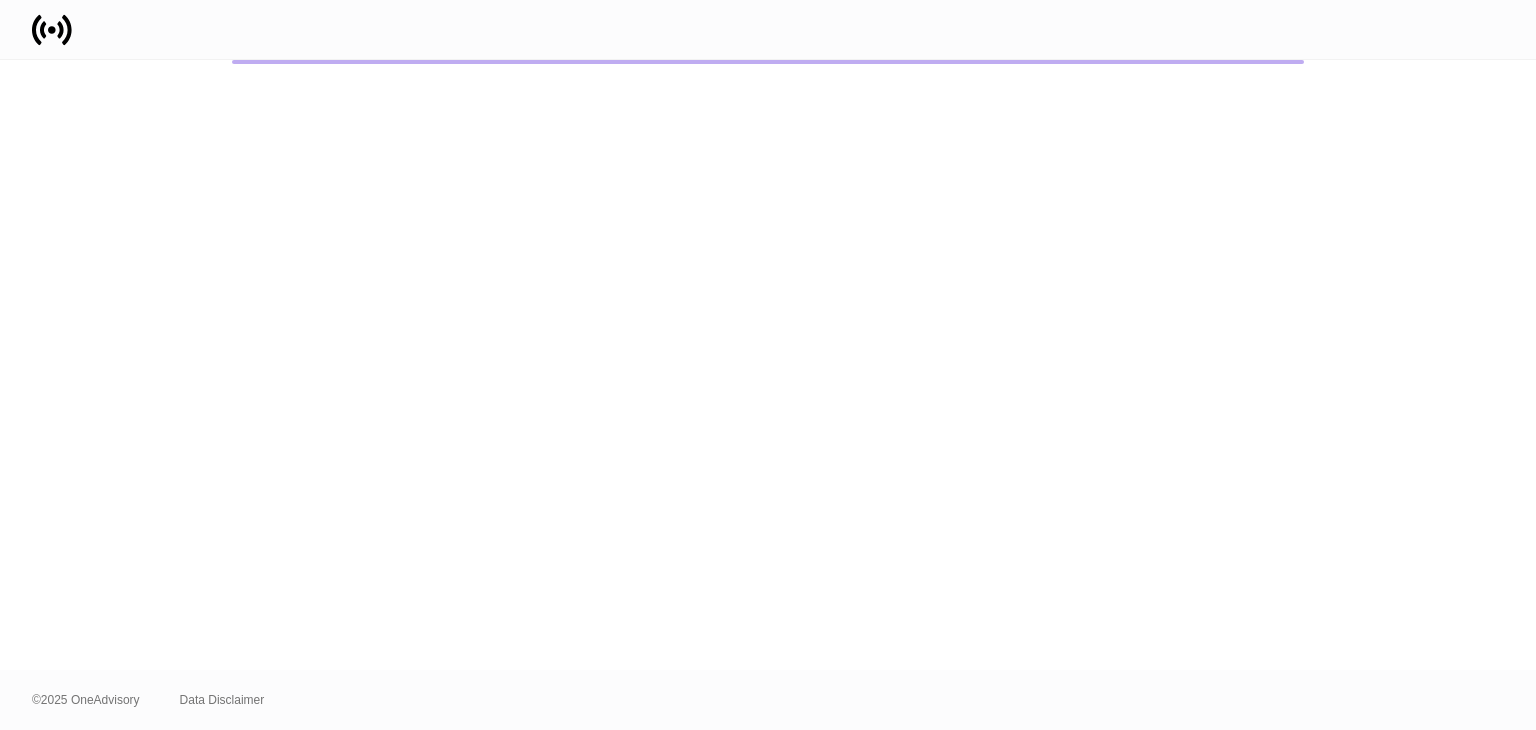 scroll, scrollTop: 0, scrollLeft: 0, axis: both 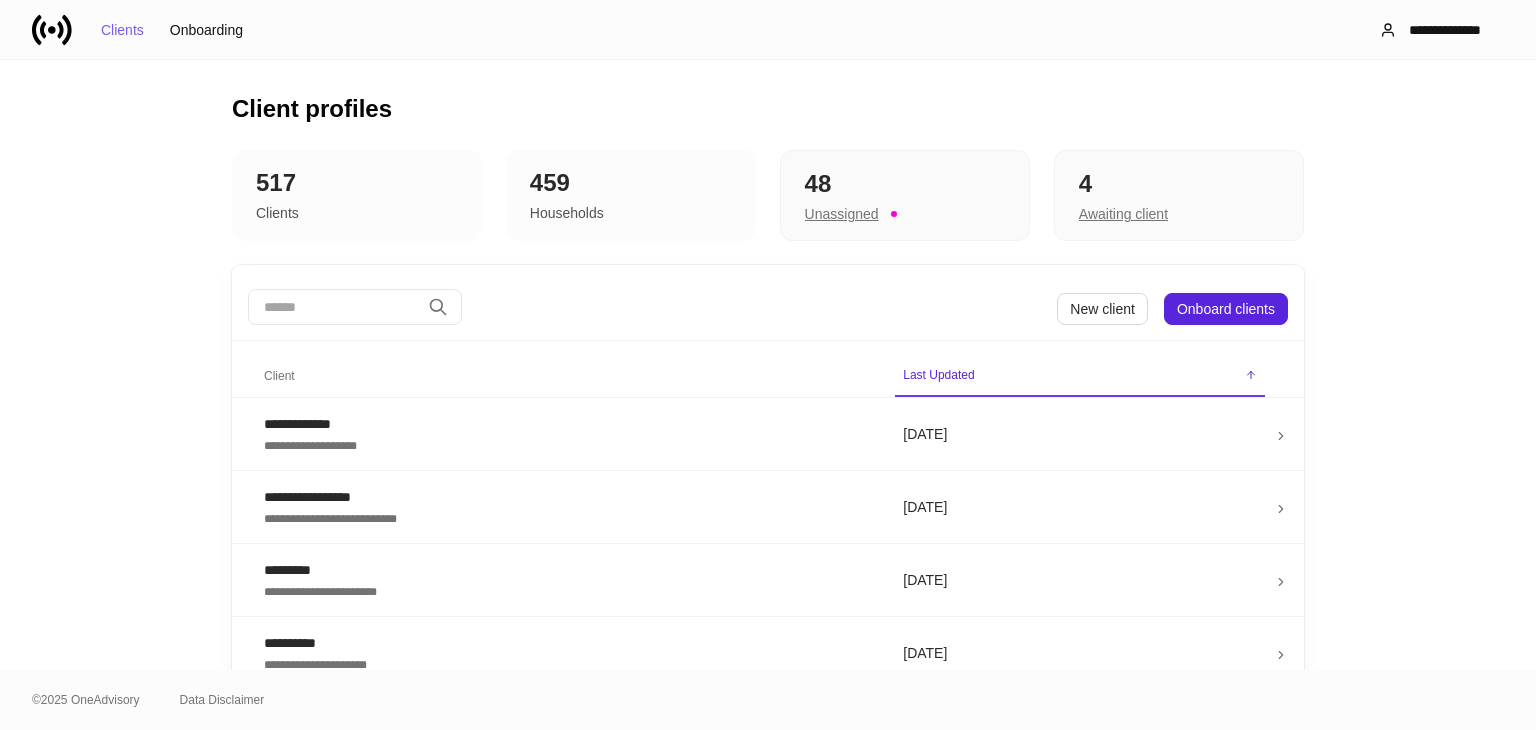 click on "Households" at bounding box center [631, 211] 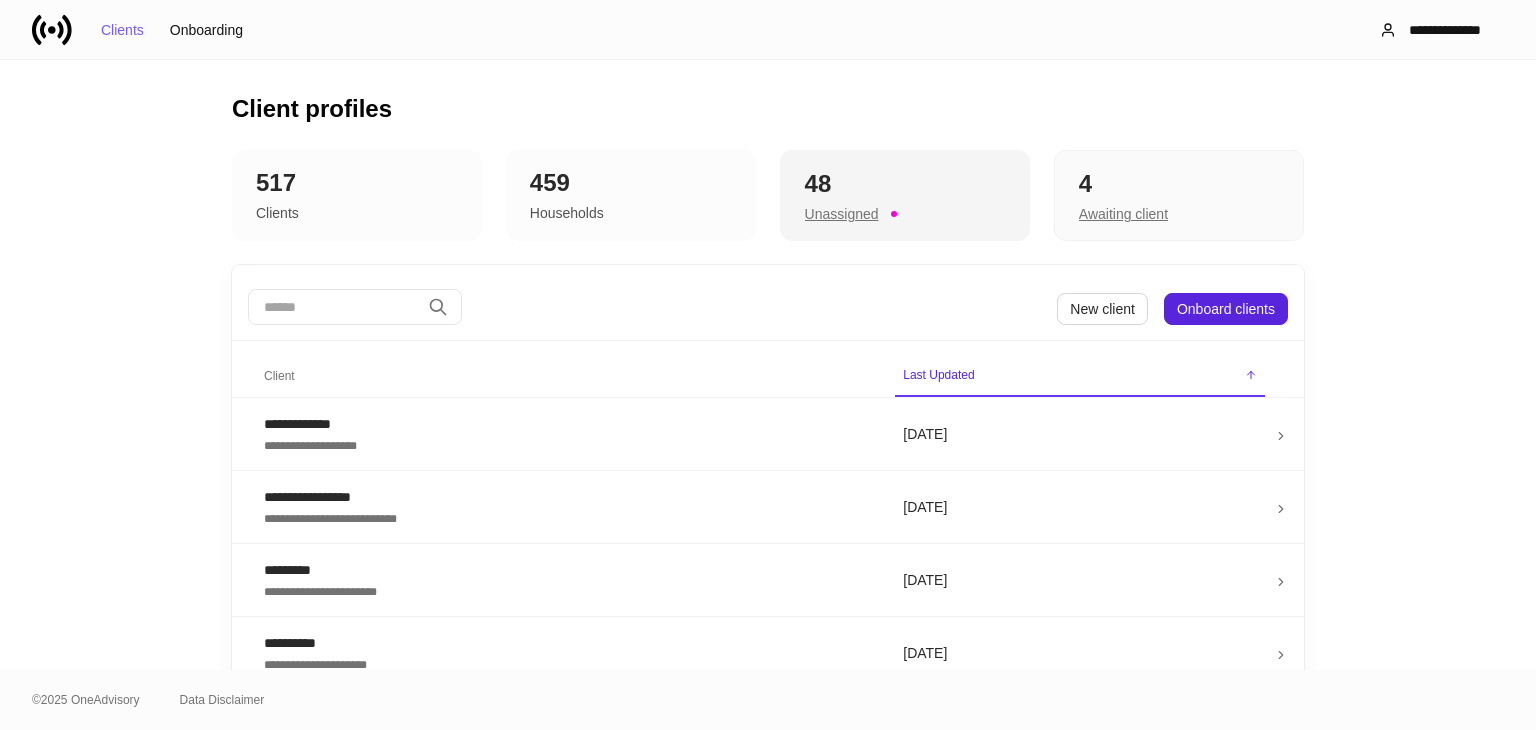 click on "Unassigned" at bounding box center [842, 214] 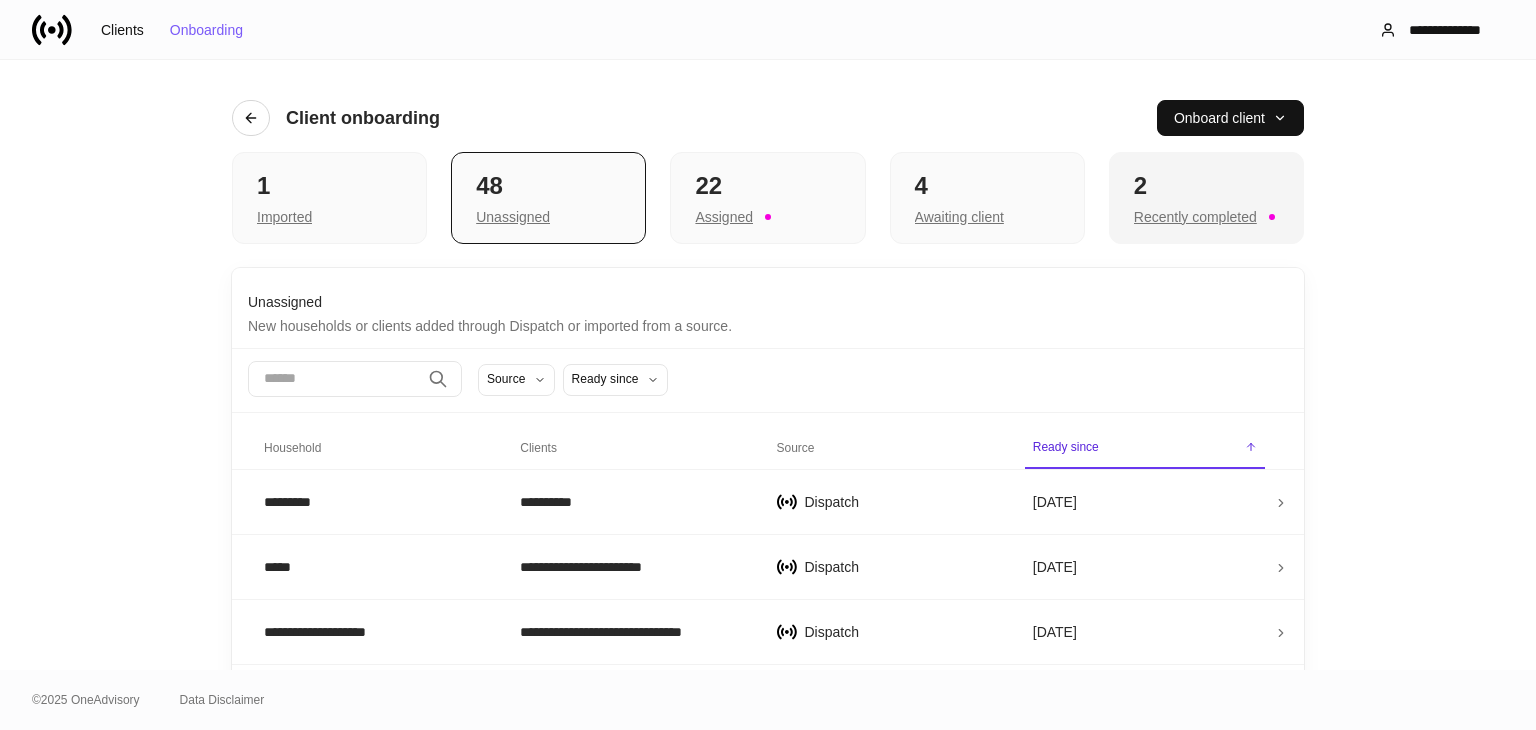 click on "2" at bounding box center [1206, 186] 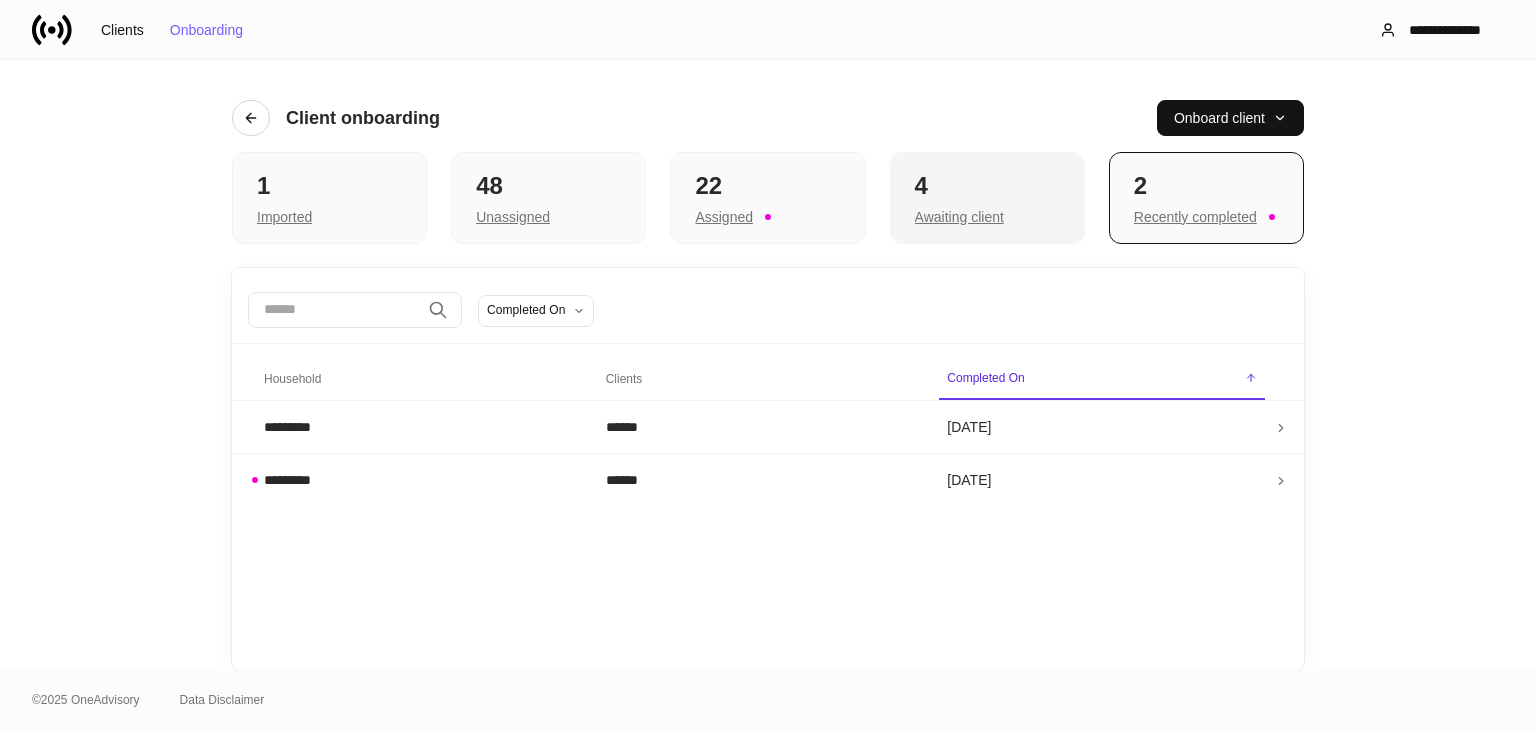click on "4" at bounding box center [987, 186] 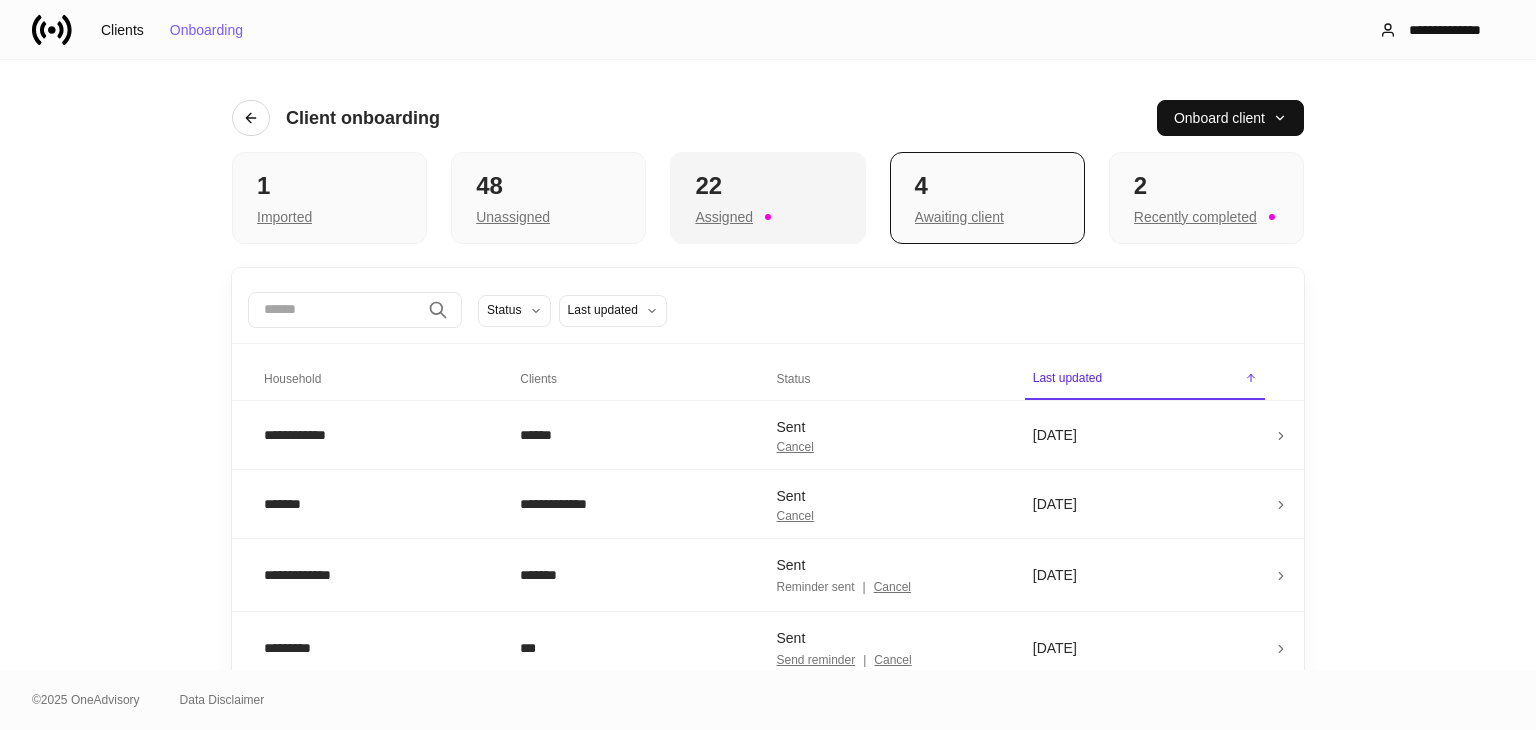 click on "22" at bounding box center (767, 186) 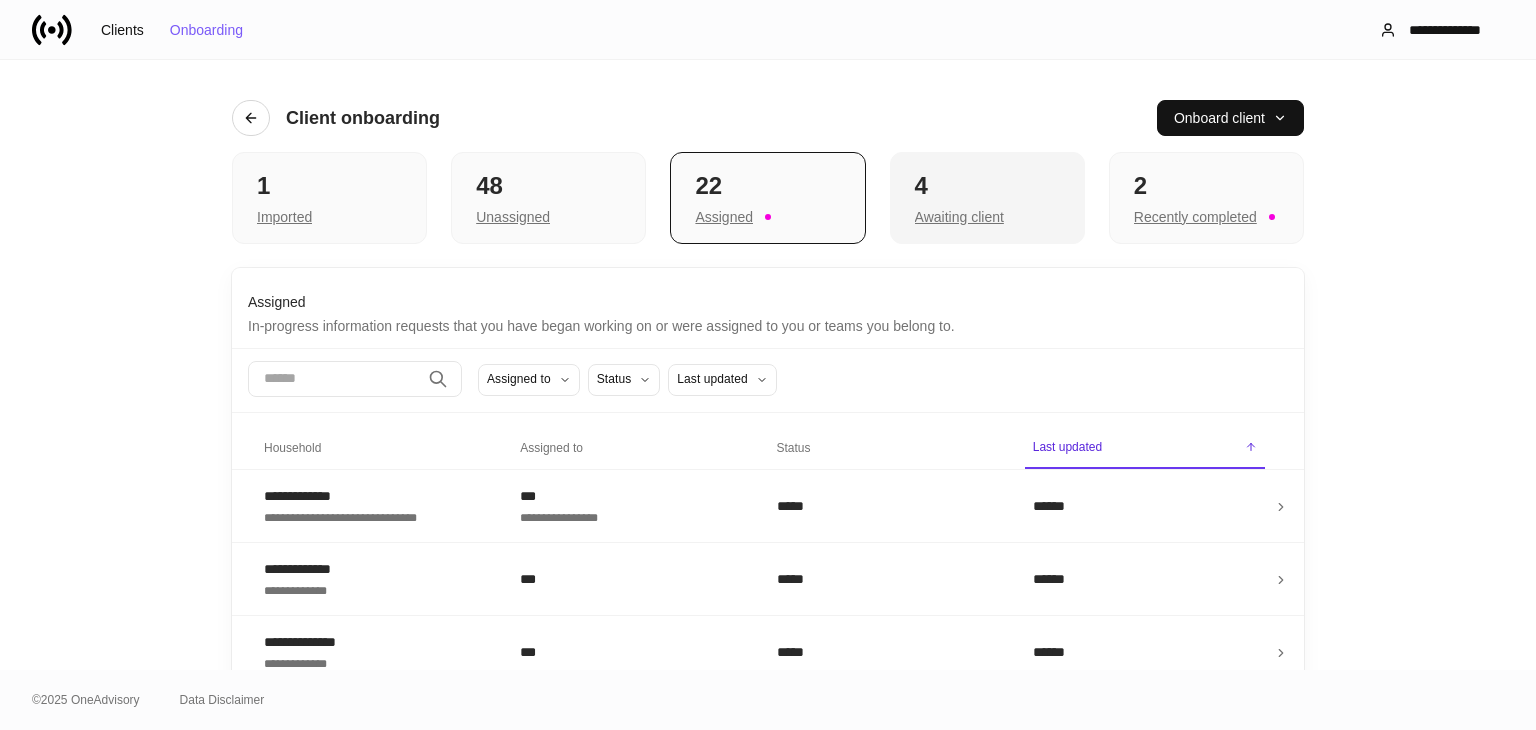 click on "4" at bounding box center (987, 186) 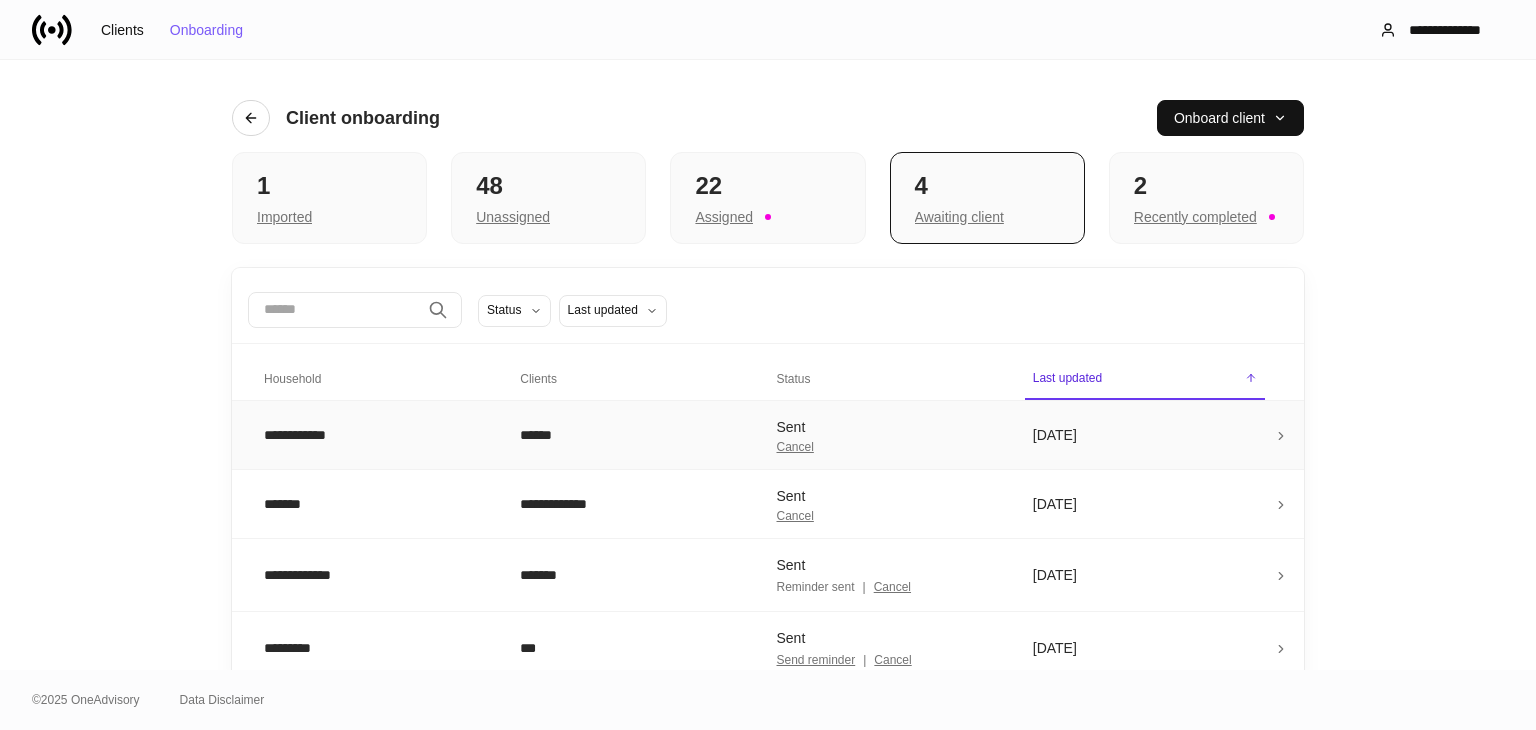 click on "Cancel" at bounding box center [795, 447] 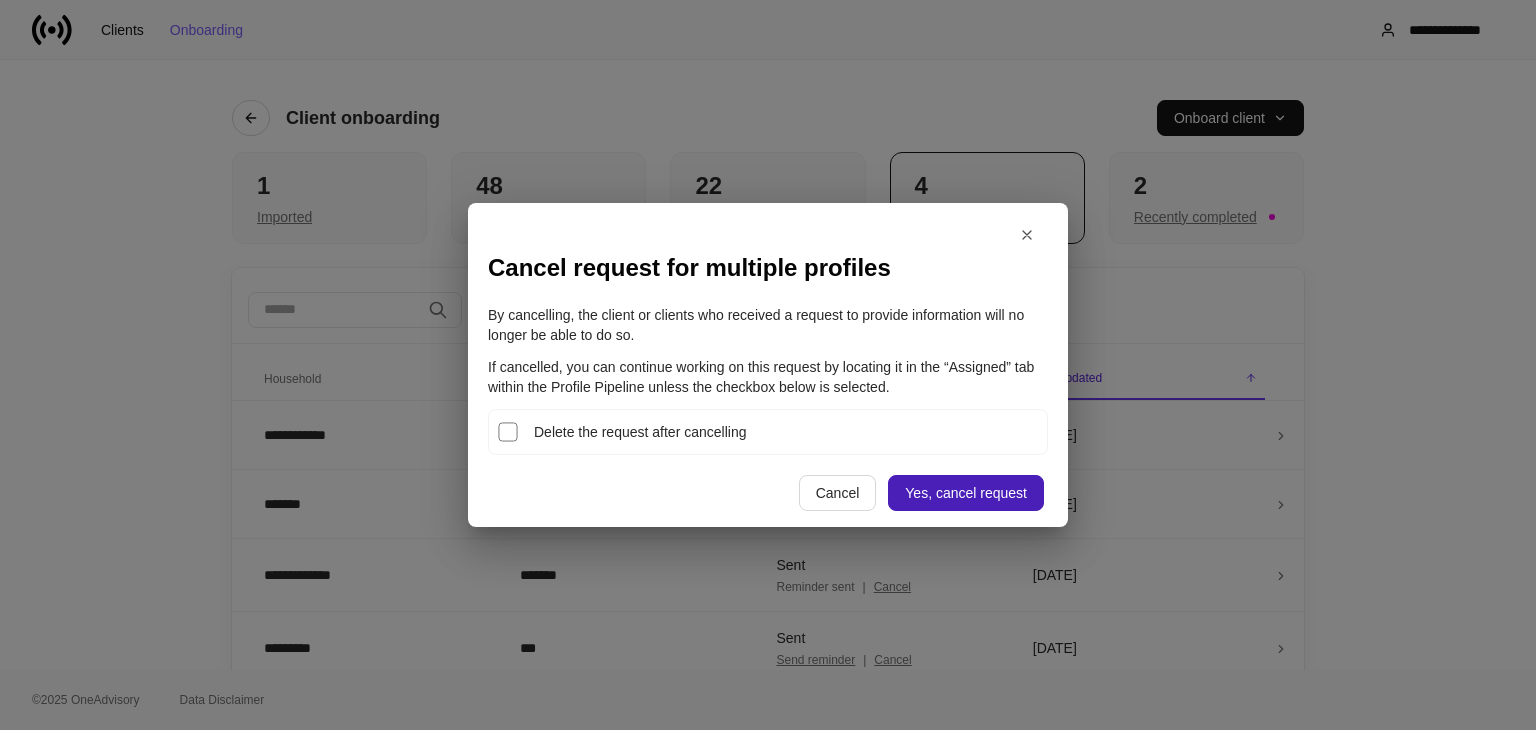click on "Yes, cancel request" at bounding box center (966, 493) 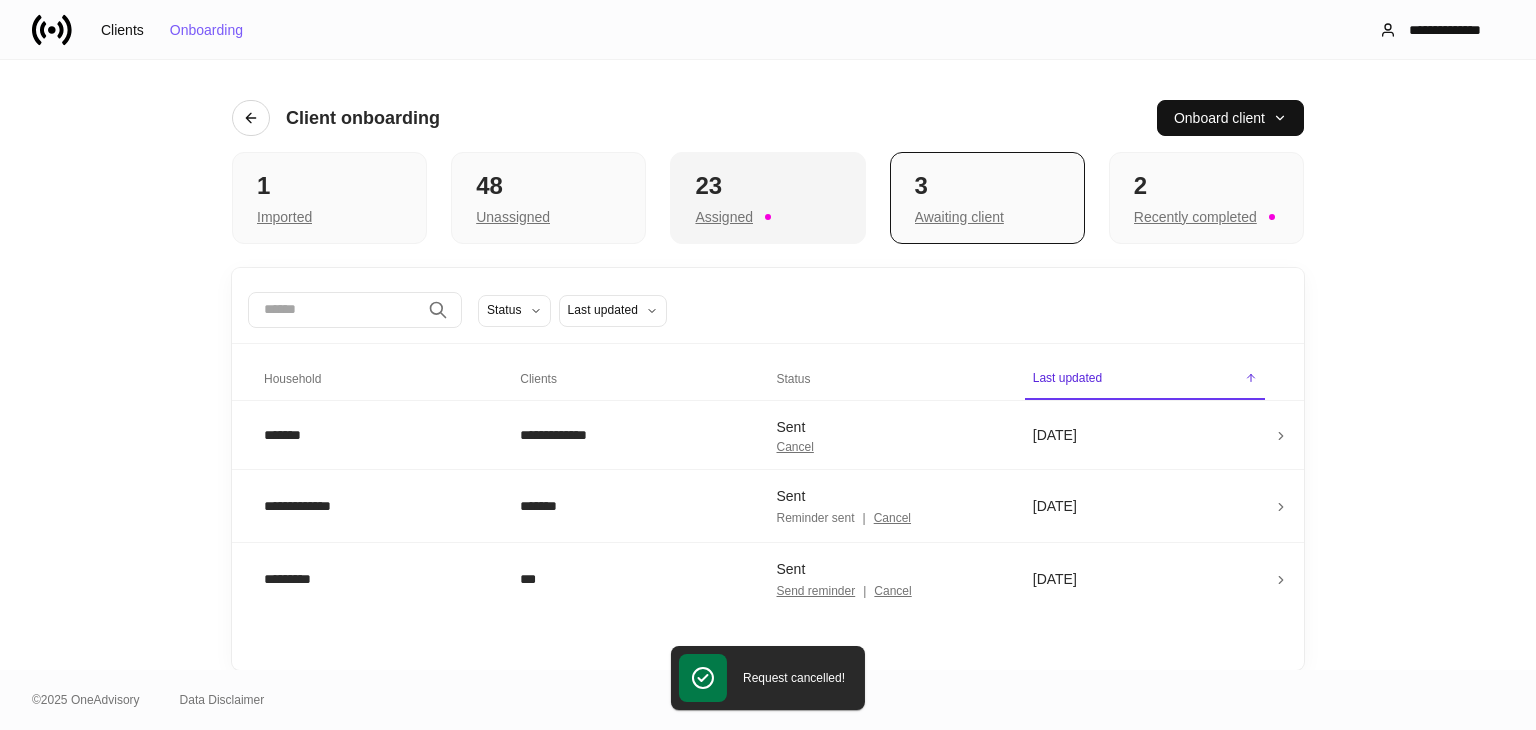 click on "23" at bounding box center [767, 186] 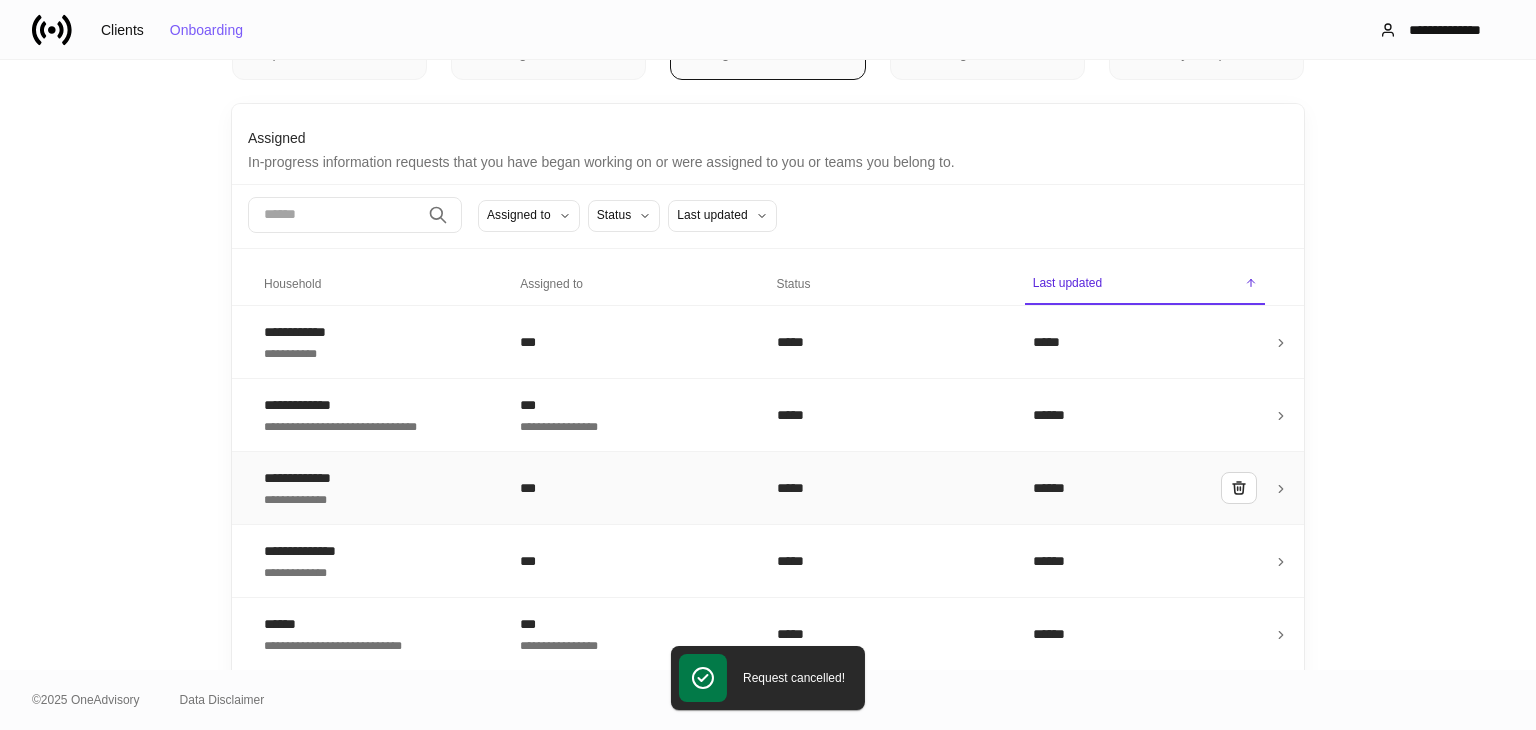 scroll, scrollTop: 200, scrollLeft: 0, axis: vertical 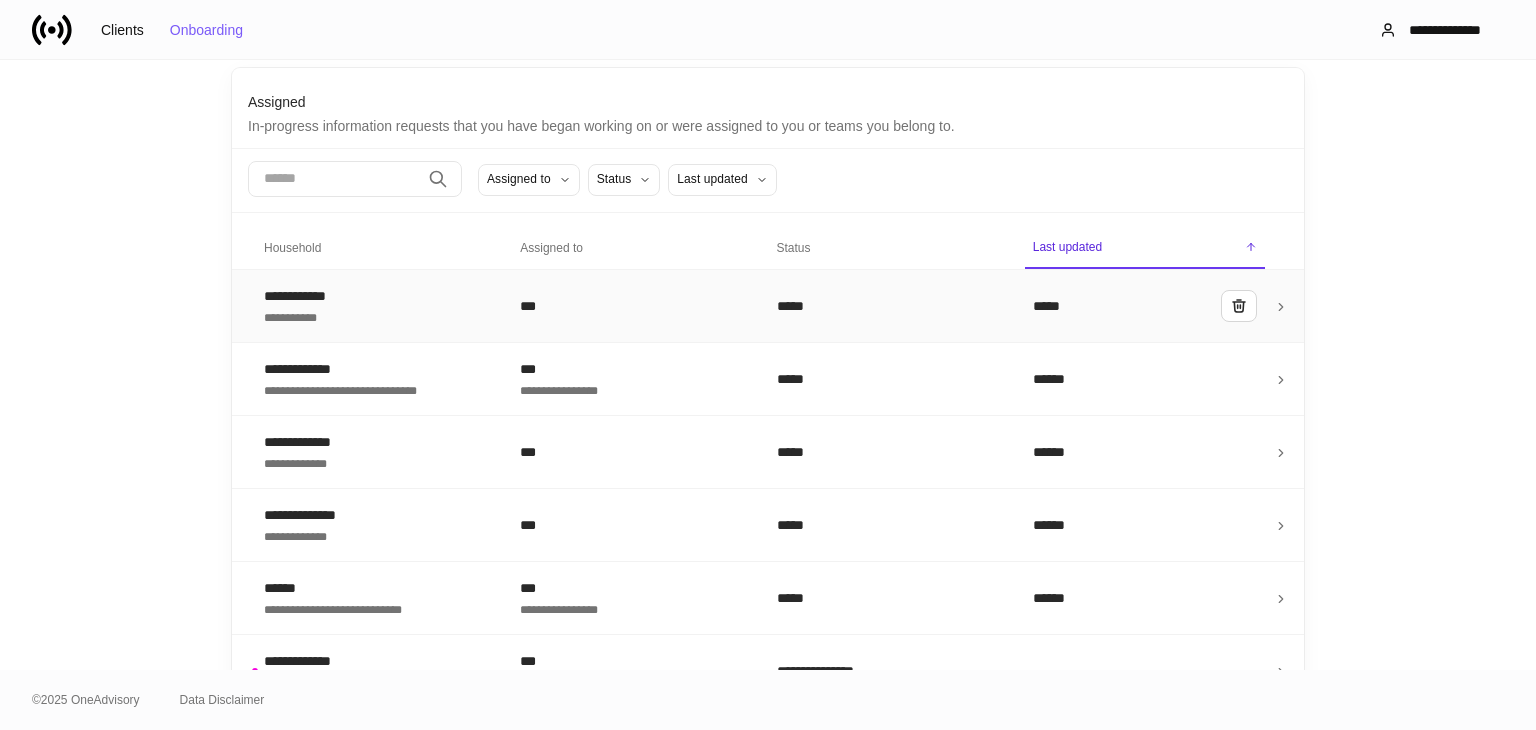 click on "***" at bounding box center [632, 305] 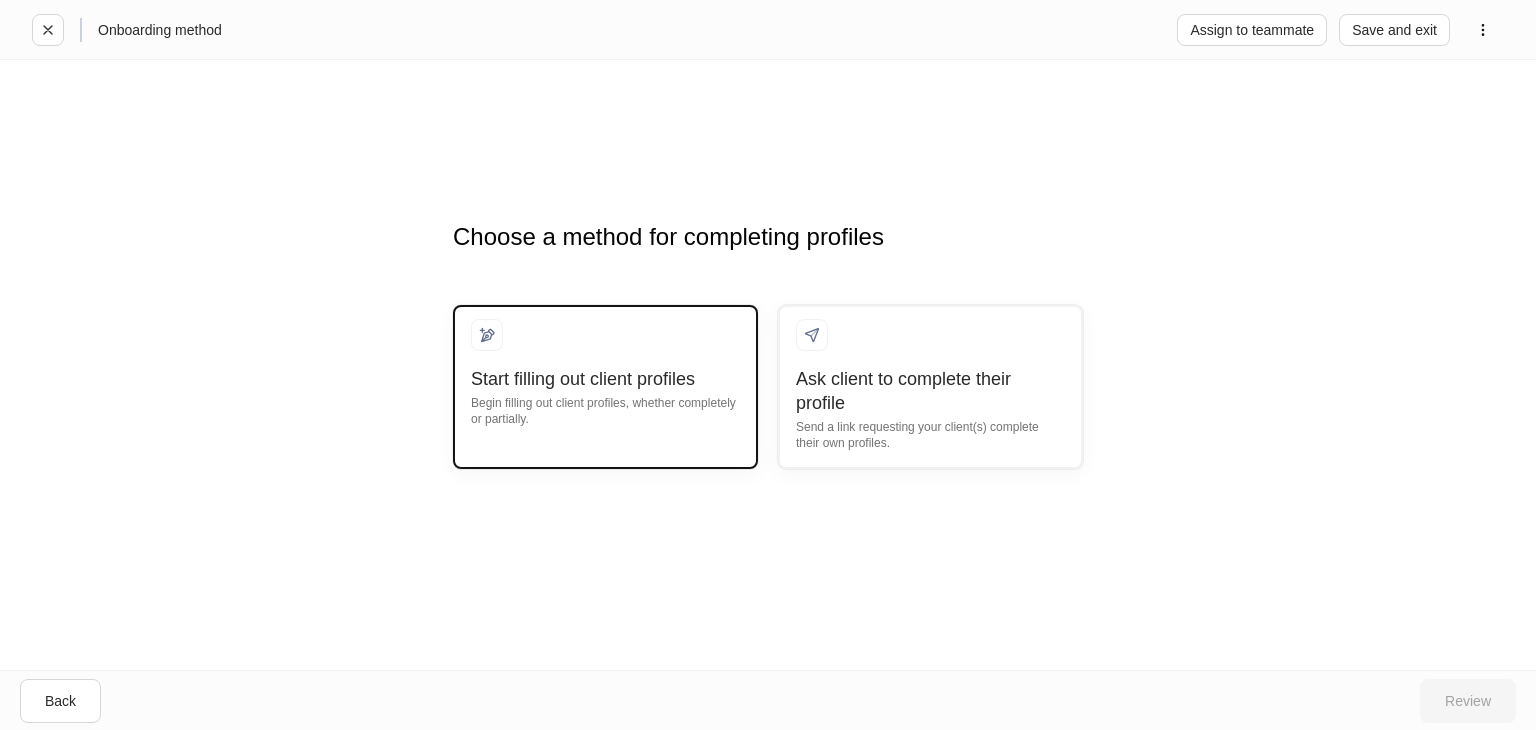 click on "Begin filling out client profiles, whether completely or partially." at bounding box center [605, 409] 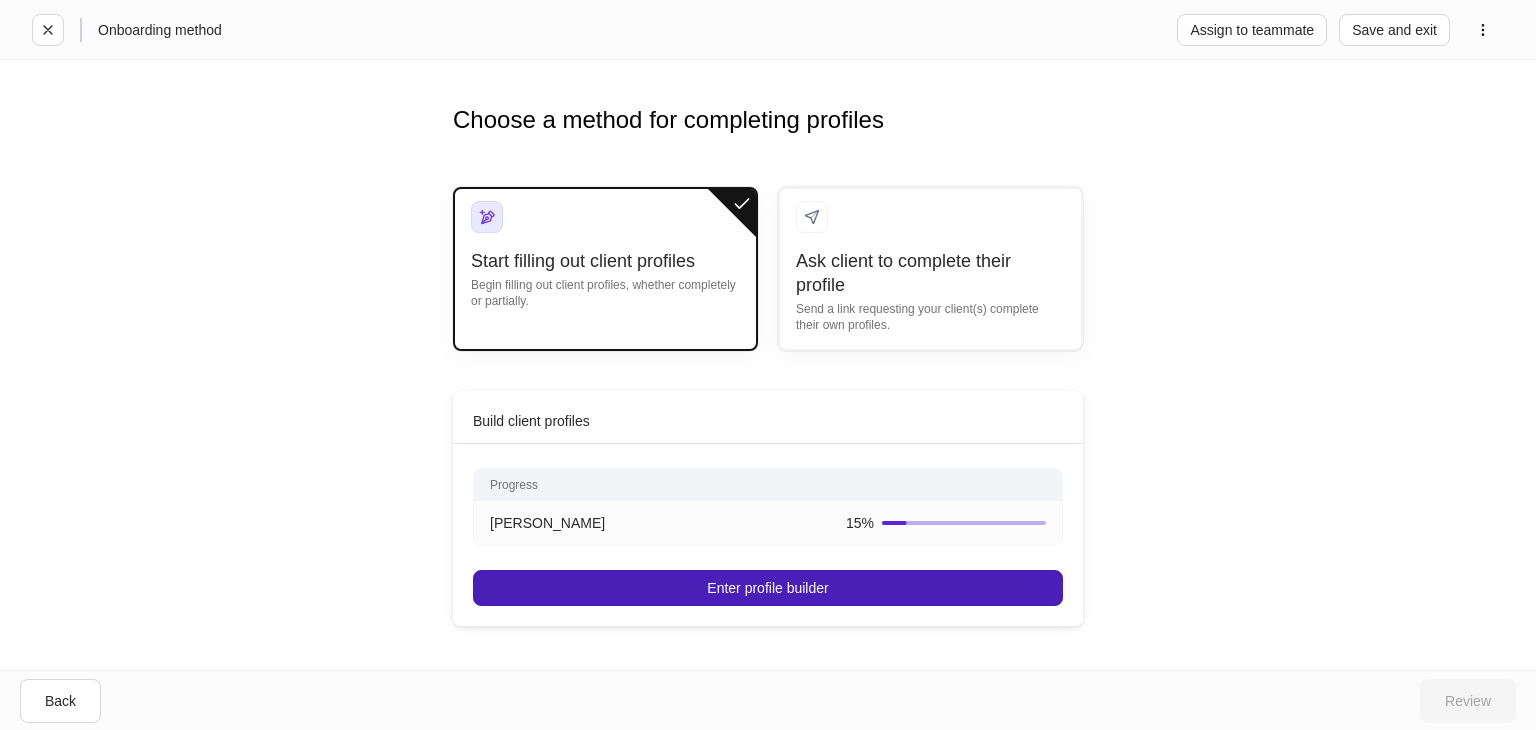 click on "Enter profile builder" at bounding box center (767, 588) 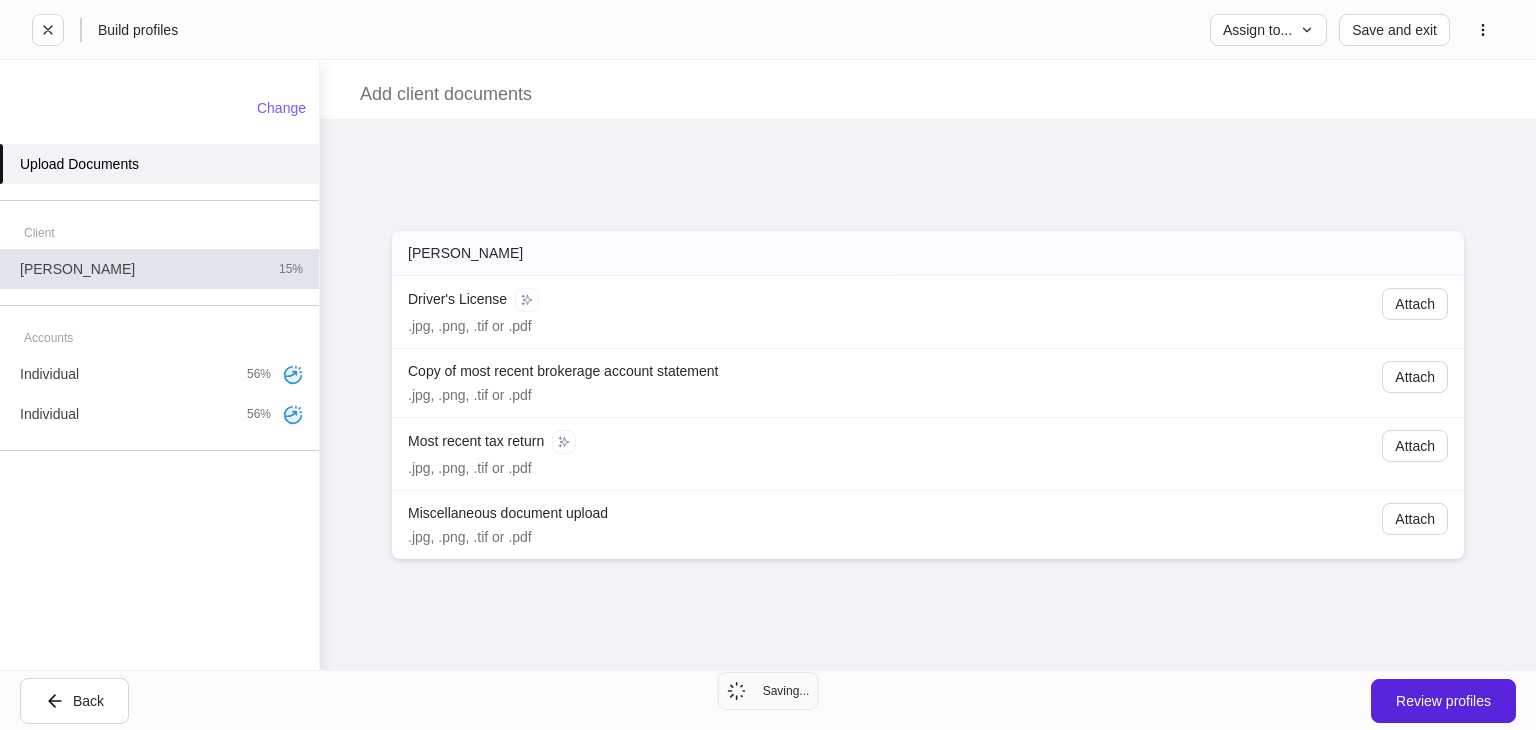 click on "[PERSON_NAME] 15%" at bounding box center (159, 269) 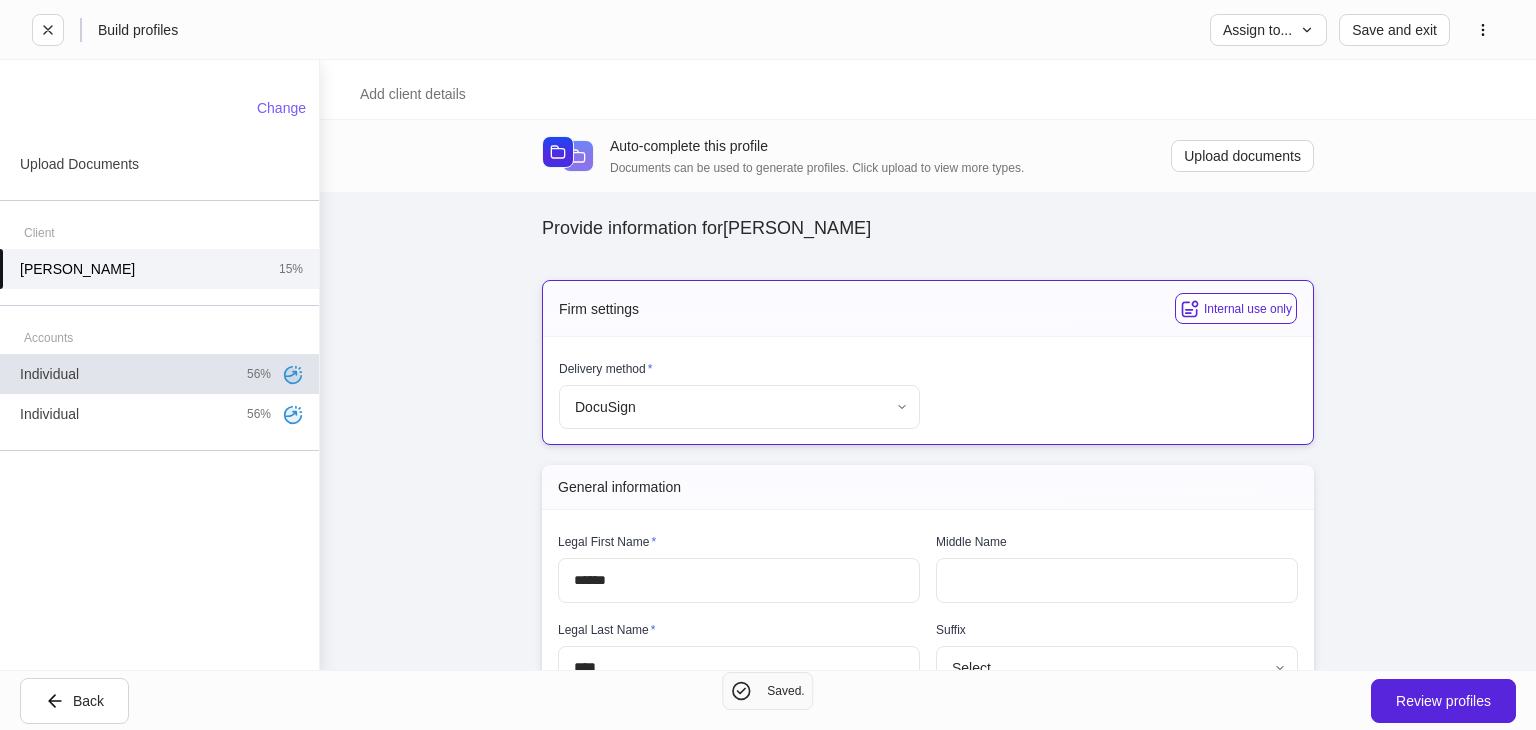 click on "Individual" at bounding box center (49, 374) 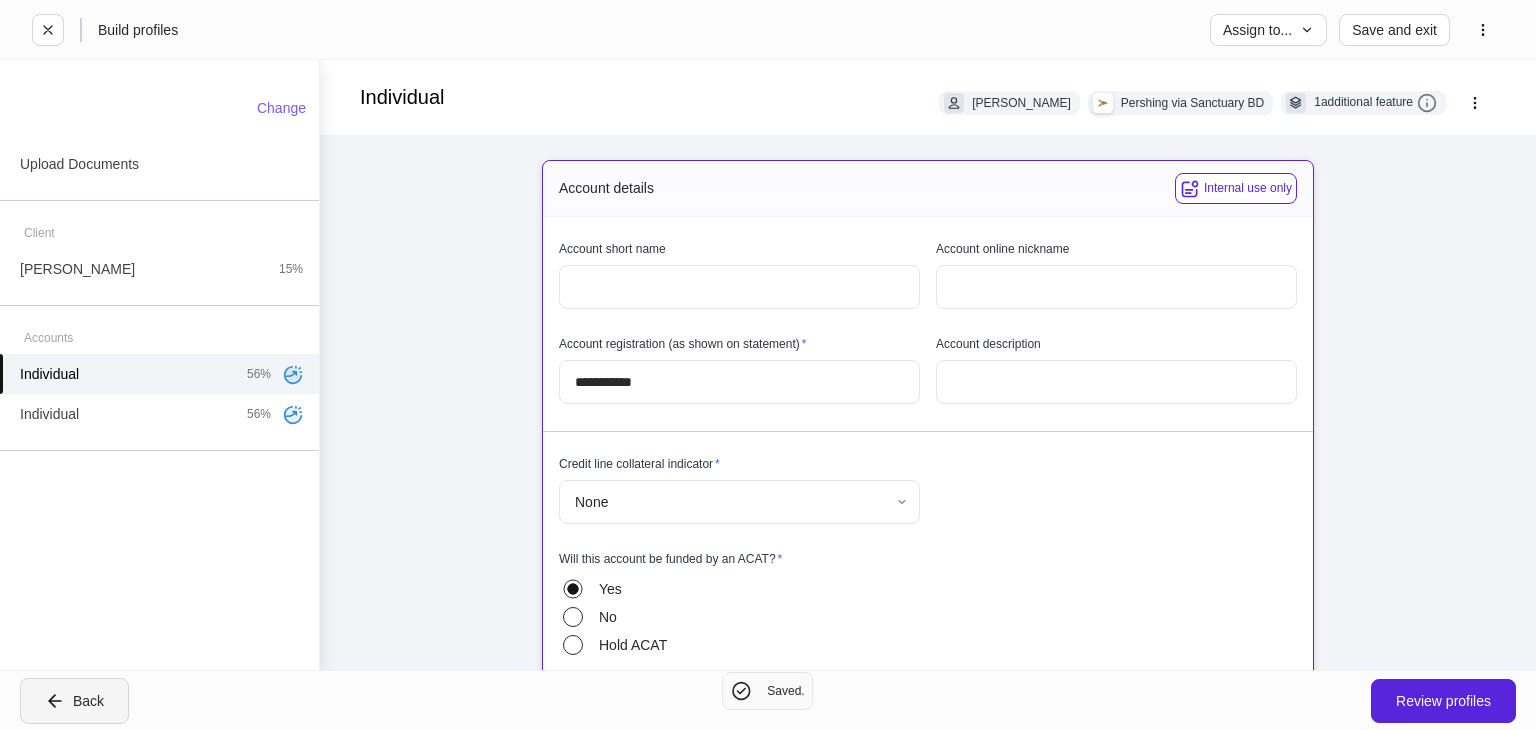 click on "Back" at bounding box center (74, 701) 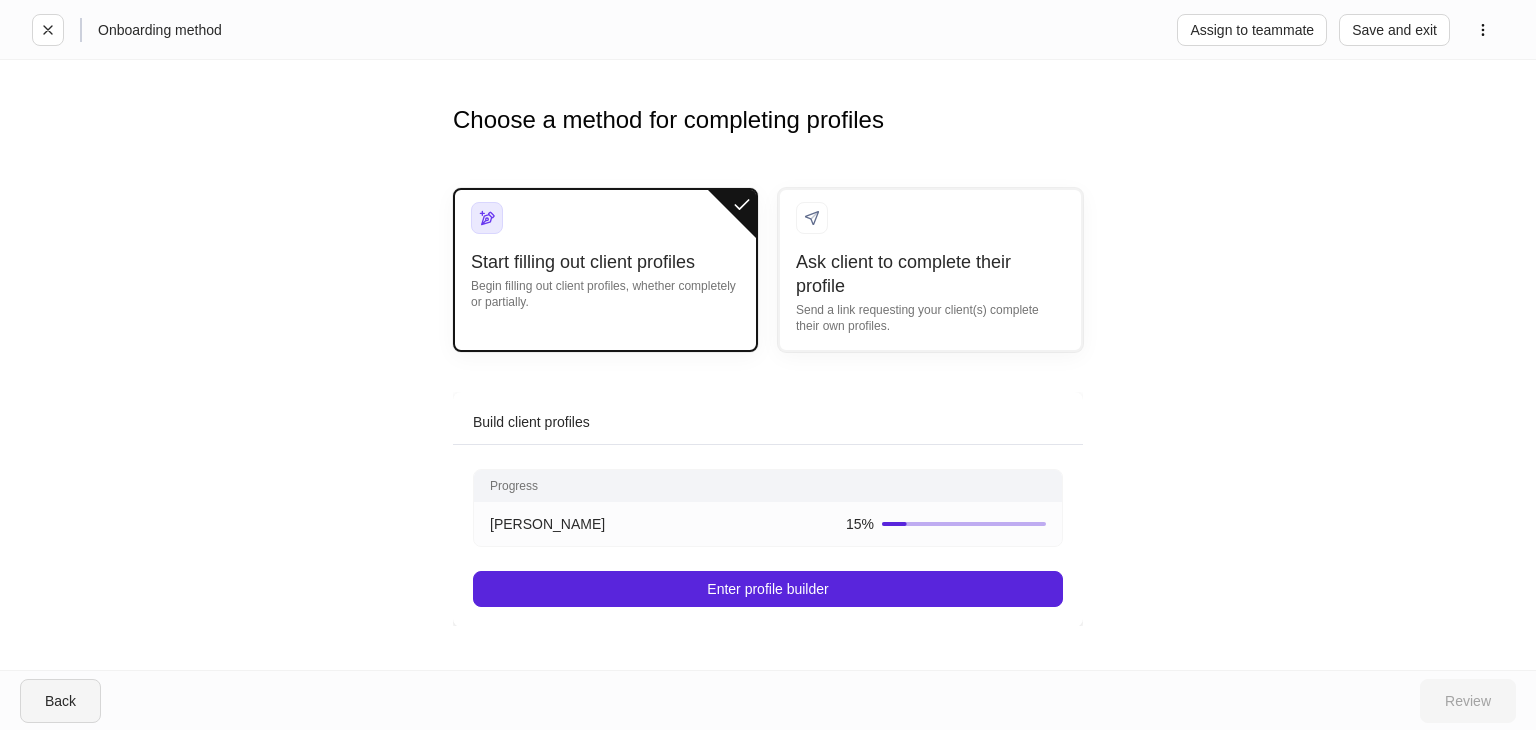 click on "Back" at bounding box center (60, 701) 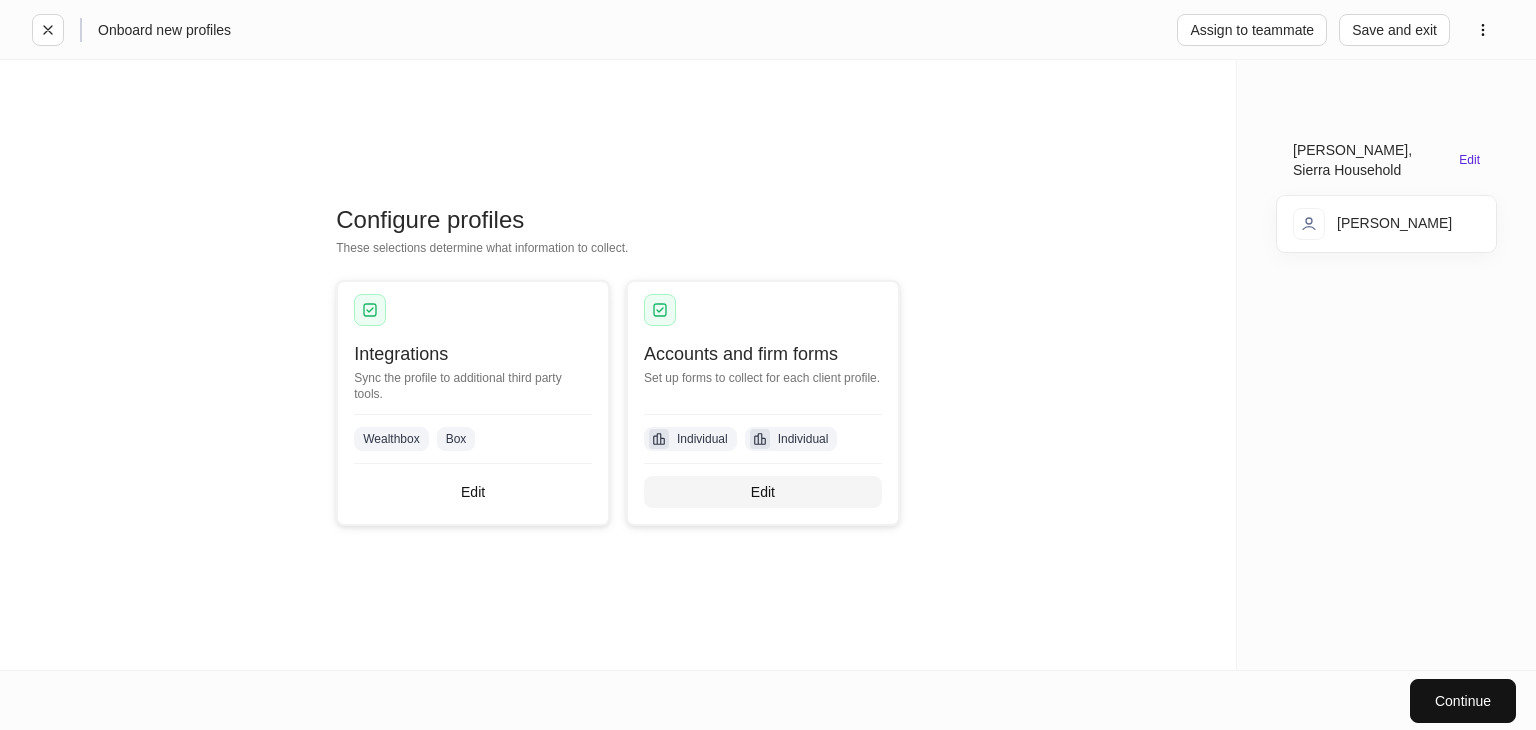 click on "Edit" at bounding box center (763, 492) 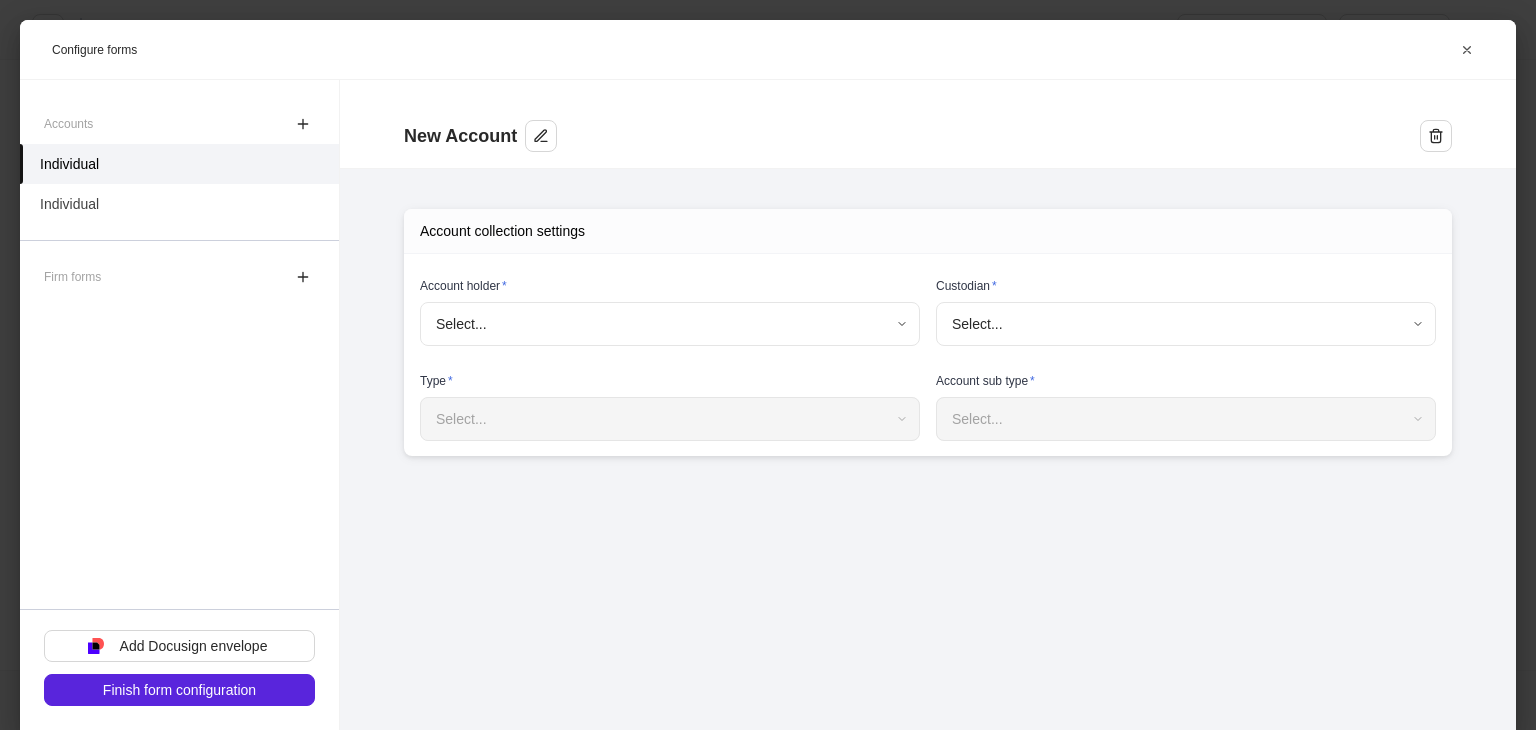 type on "**********" 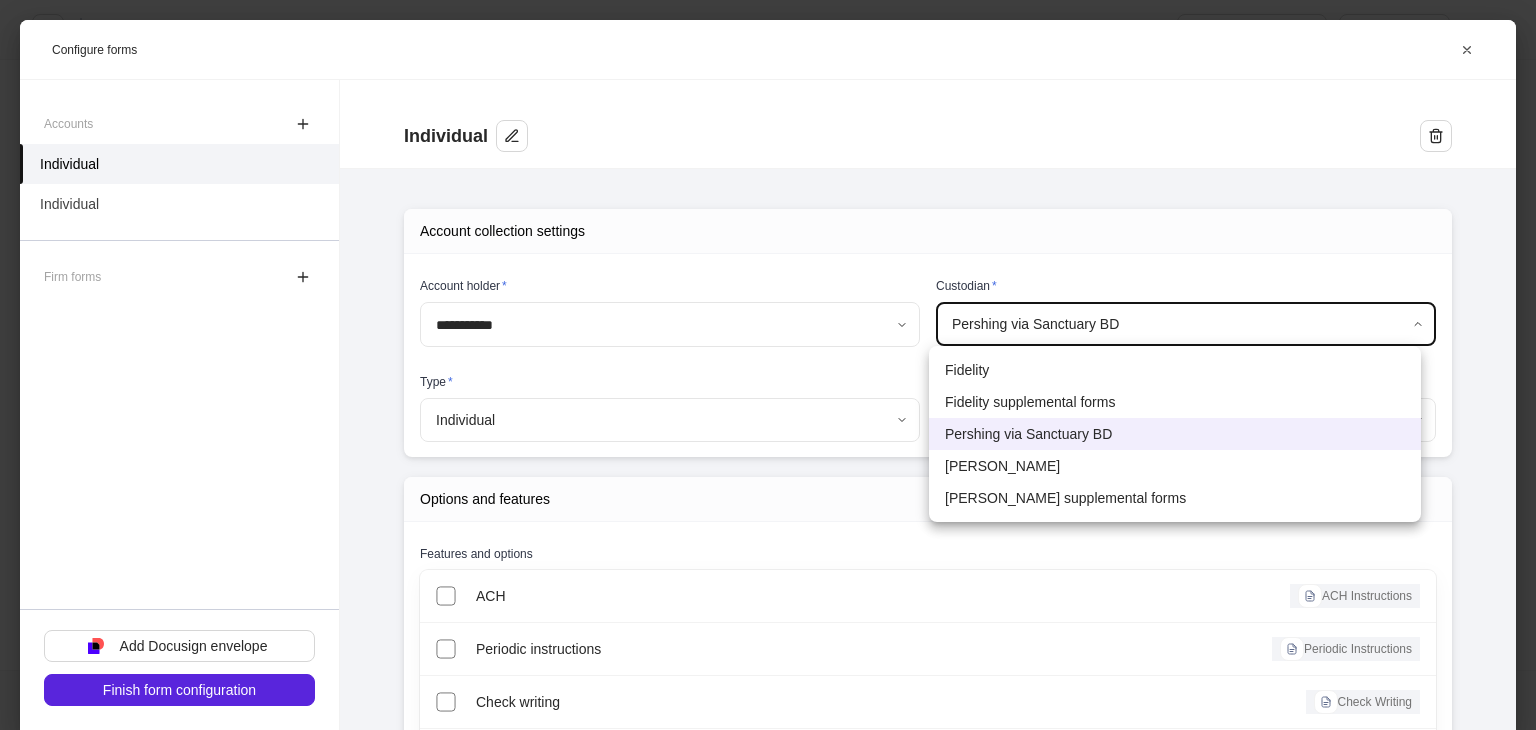 click on "**********" at bounding box center (768, 365) 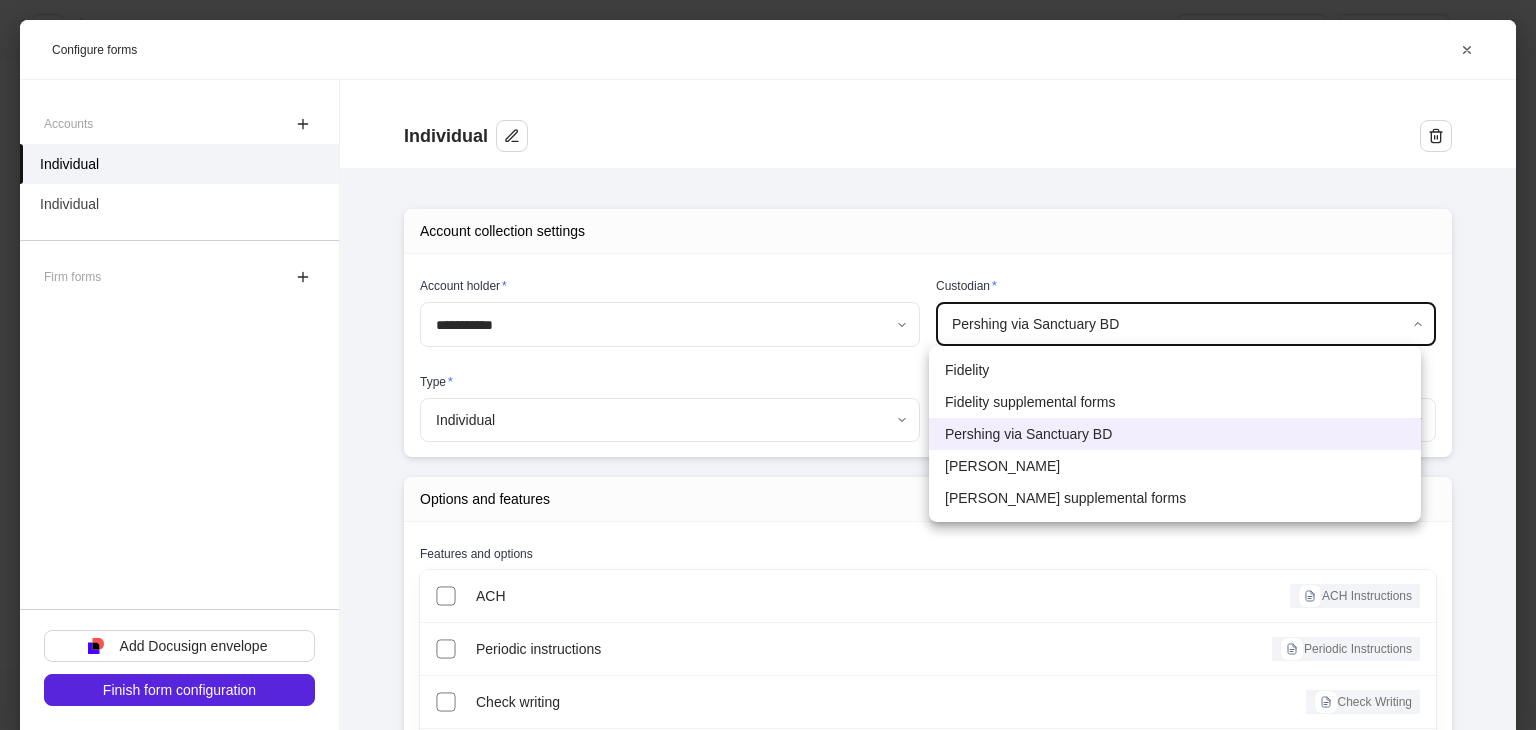 click on "[PERSON_NAME]" at bounding box center [1175, 466] 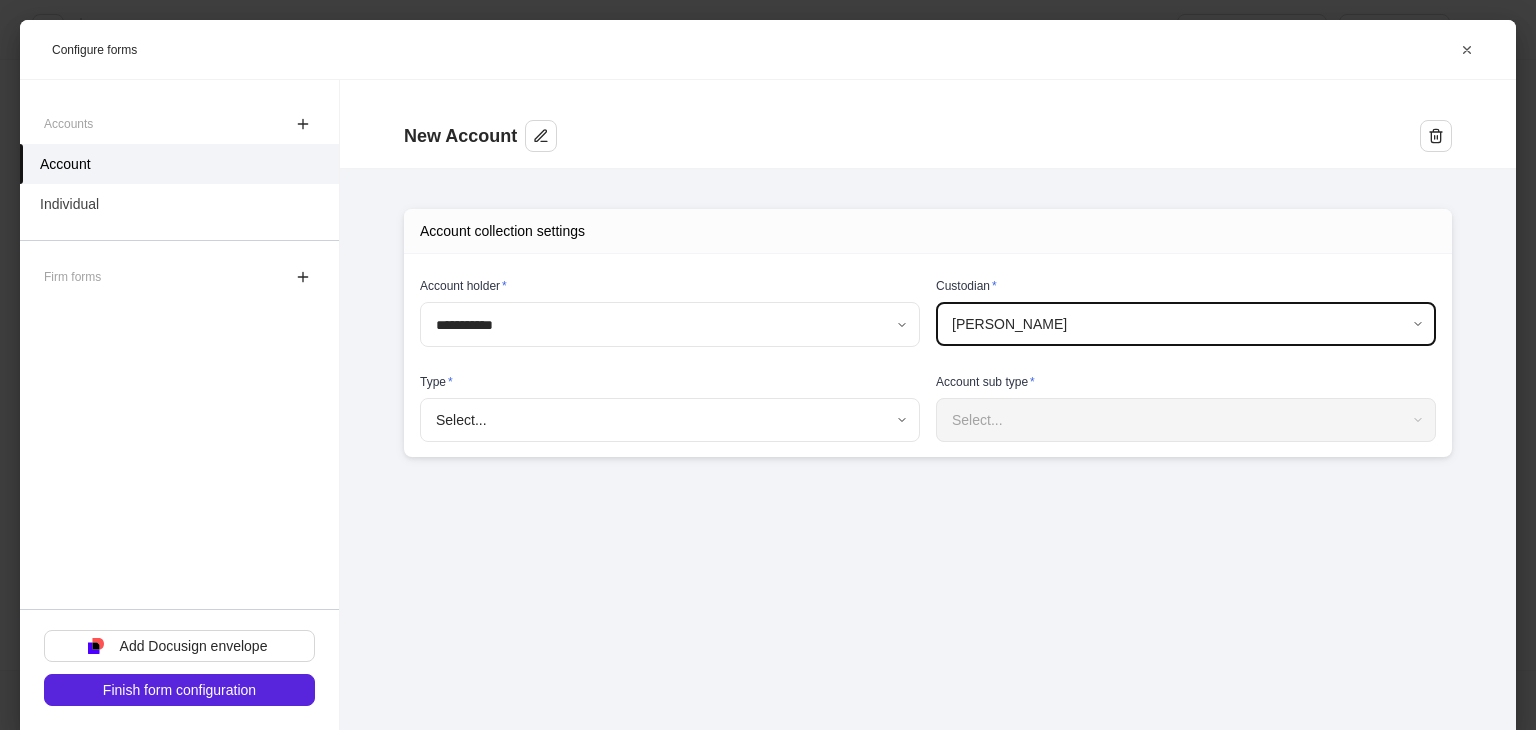 type on "******" 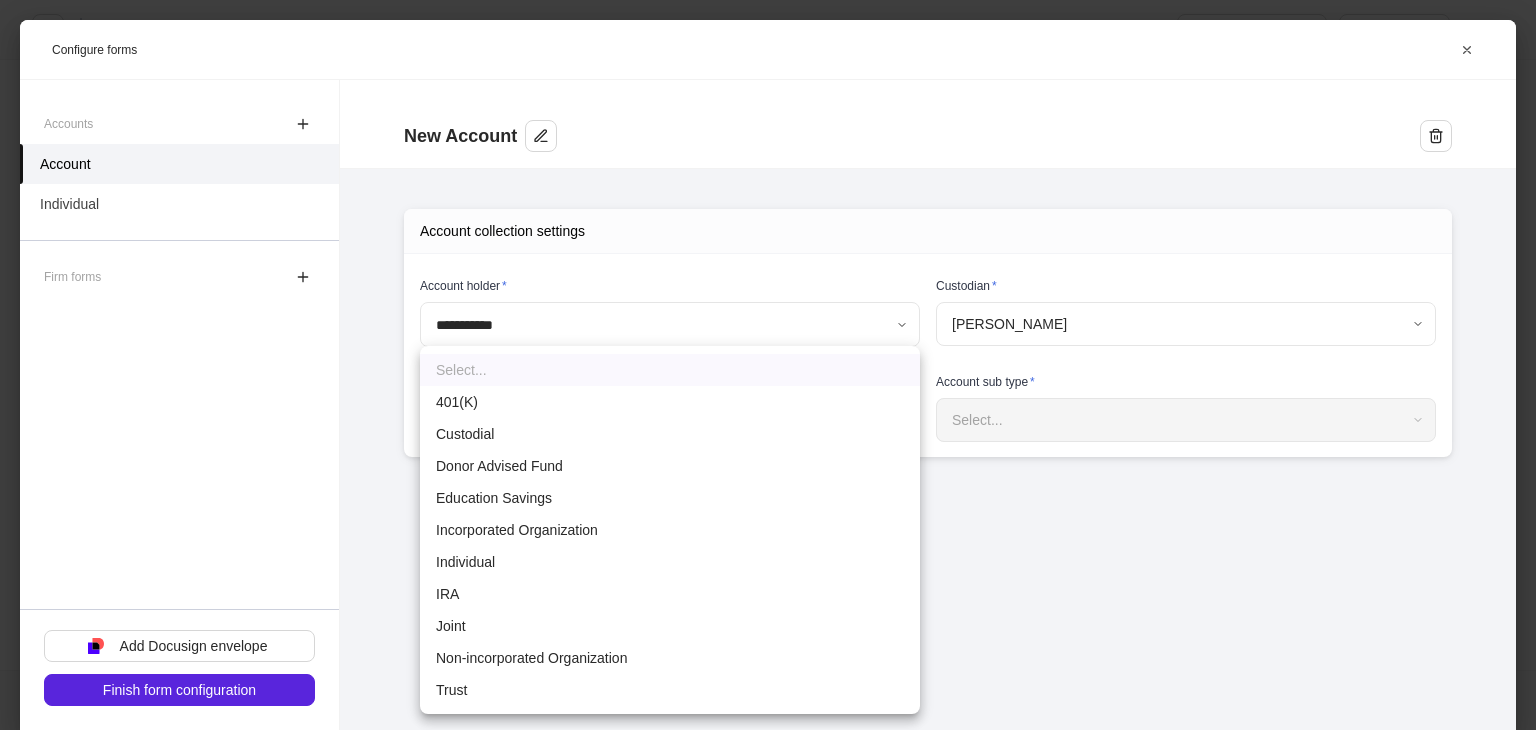 click on "**********" at bounding box center [768, 365] 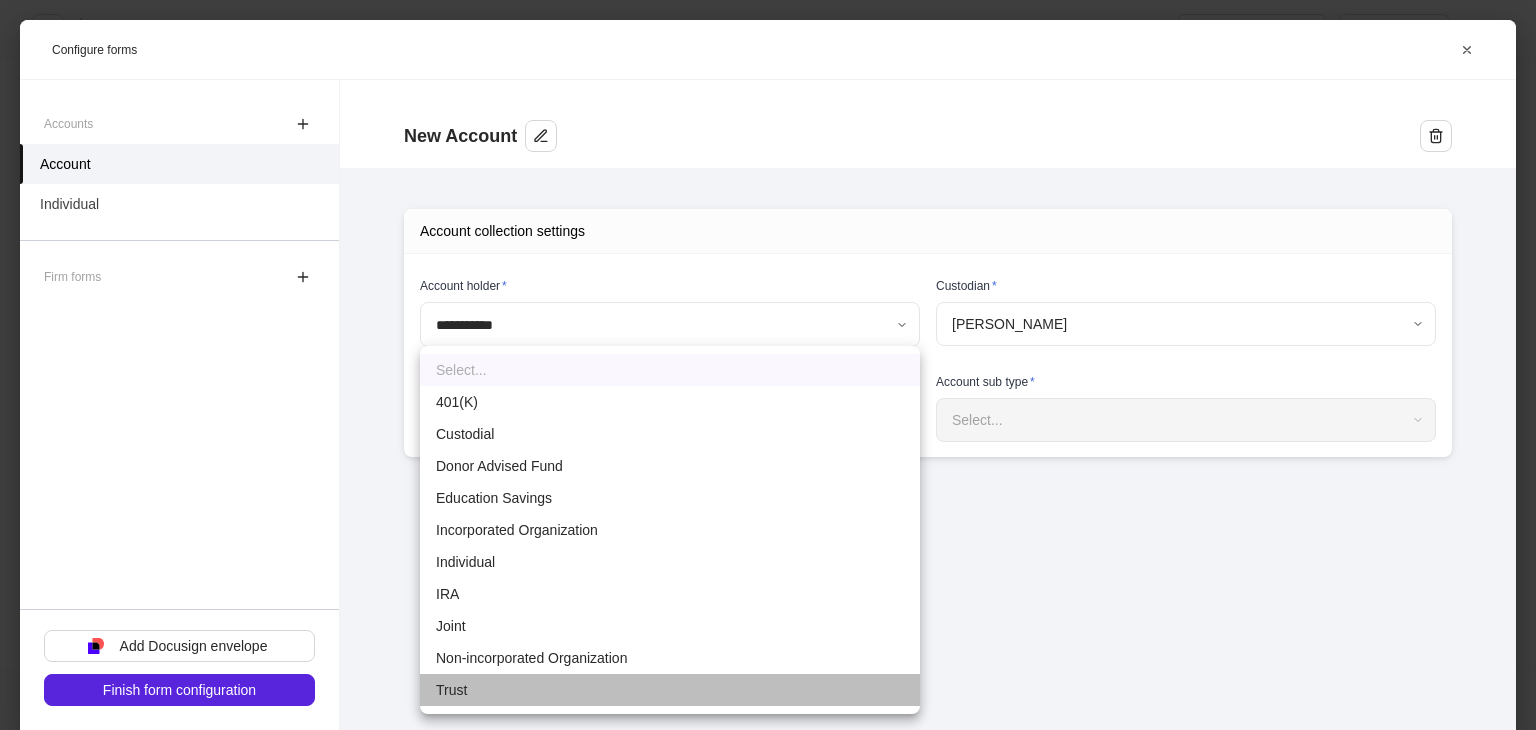 drag, startPoint x: 448, startPoint y: 683, endPoint x: 649, endPoint y: 644, distance: 204.74863 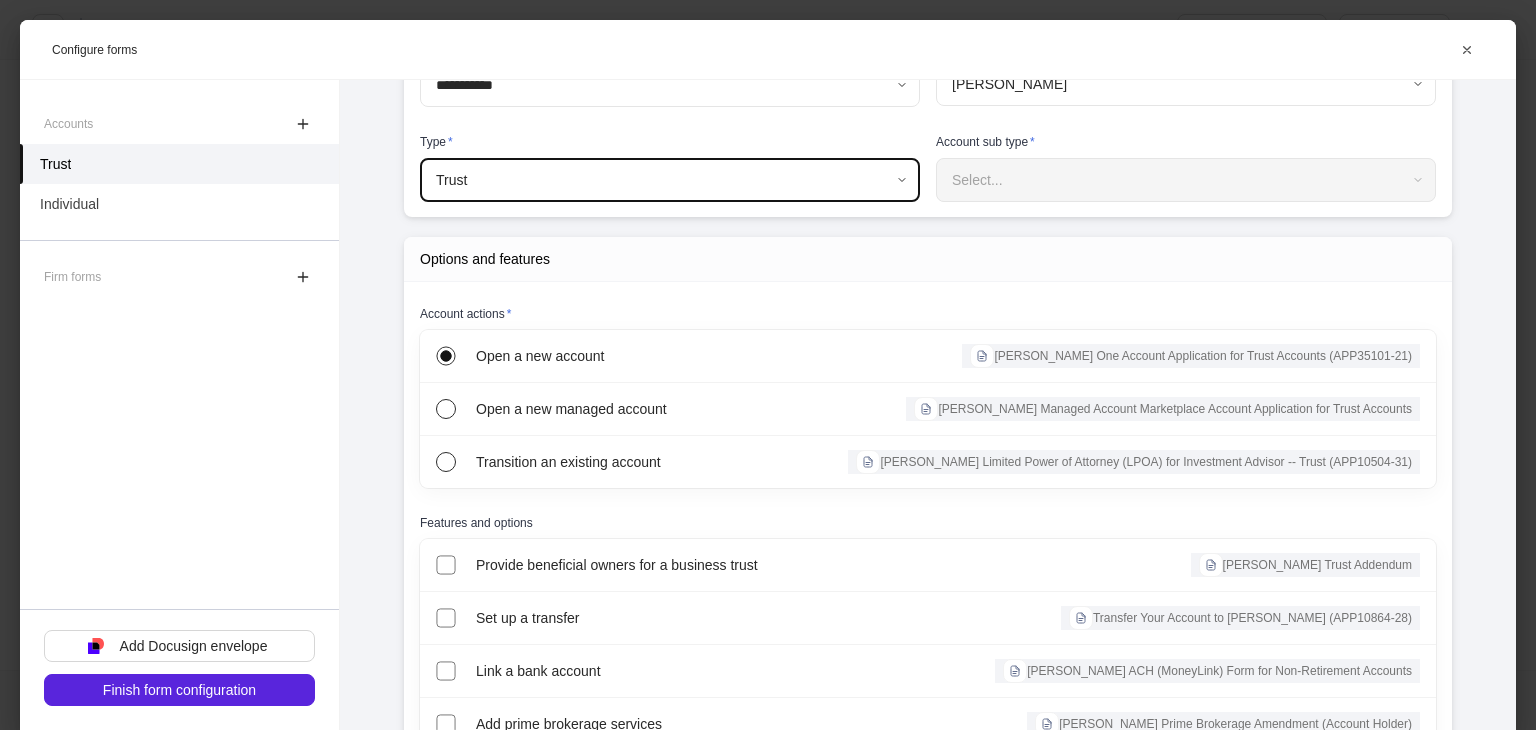scroll, scrollTop: 300, scrollLeft: 0, axis: vertical 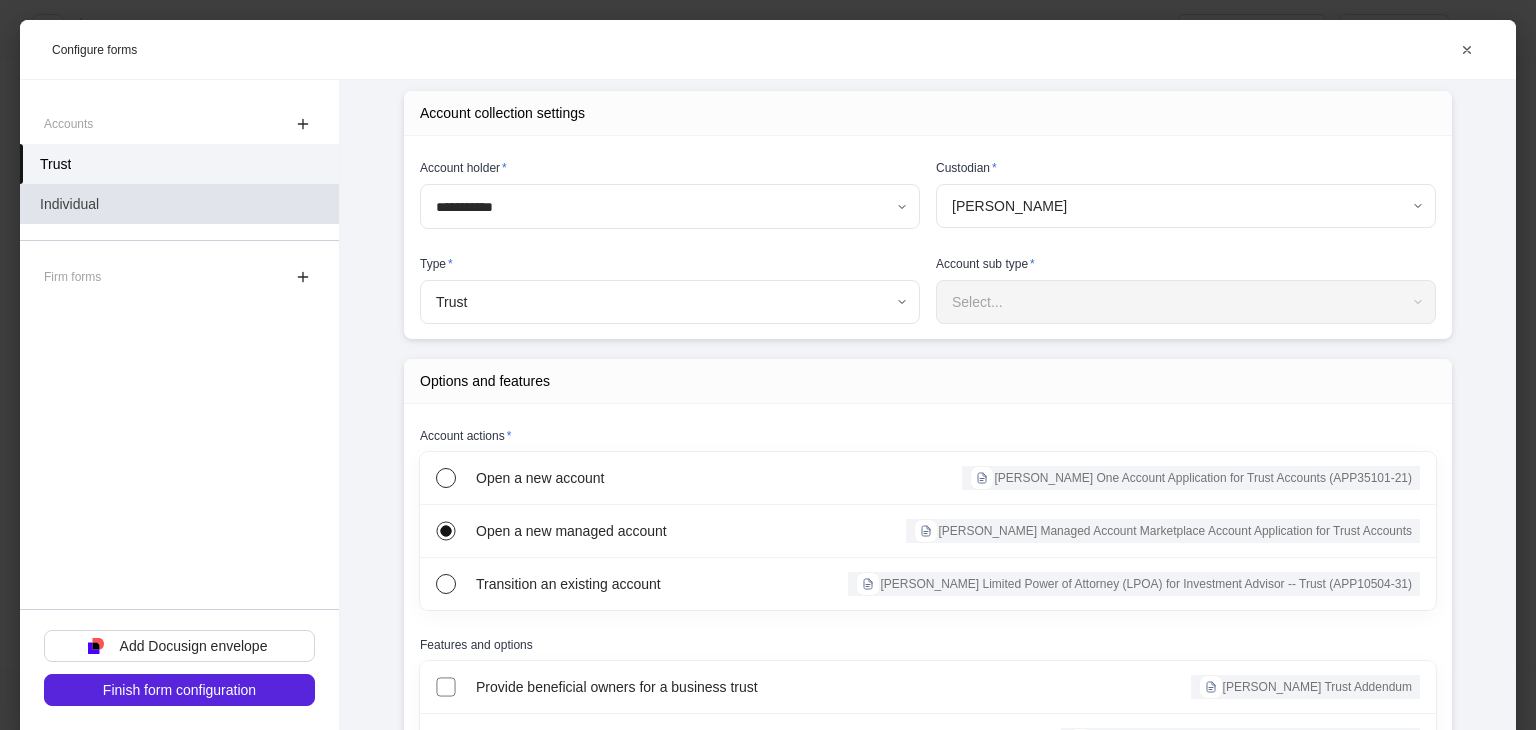 click on "Individual" at bounding box center (179, 204) 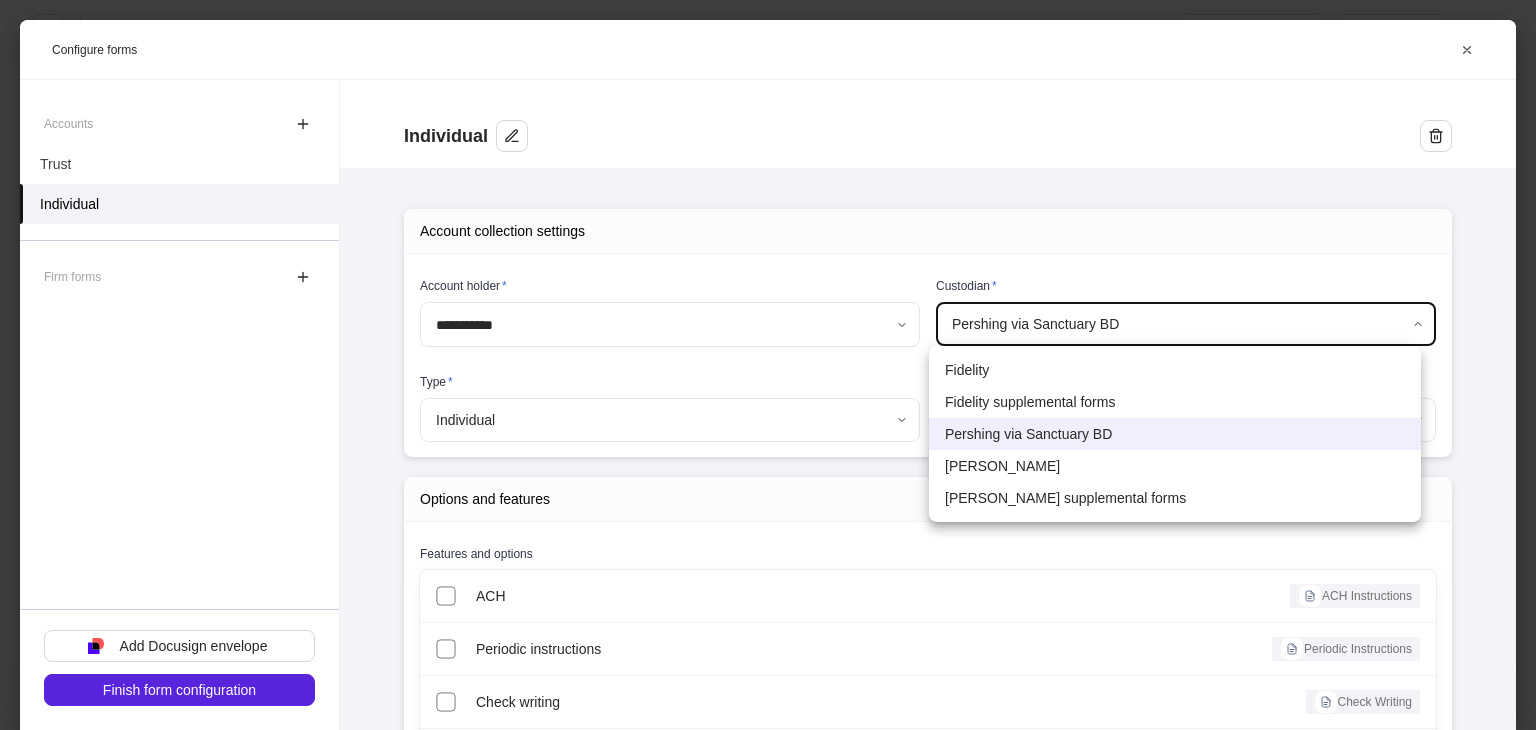 click on "**********" at bounding box center (768, 365) 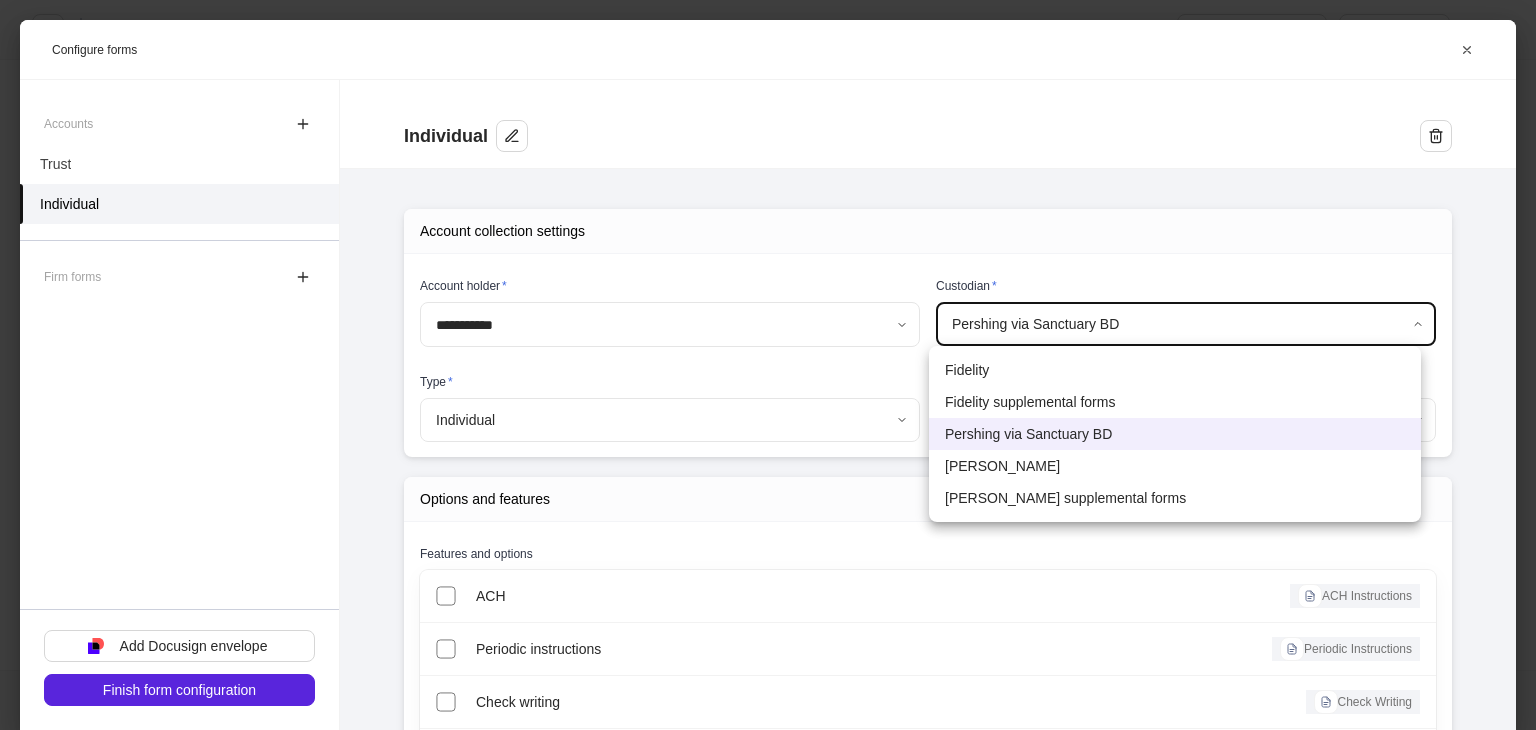 click on "[PERSON_NAME] supplemental forms" at bounding box center (1175, 498) 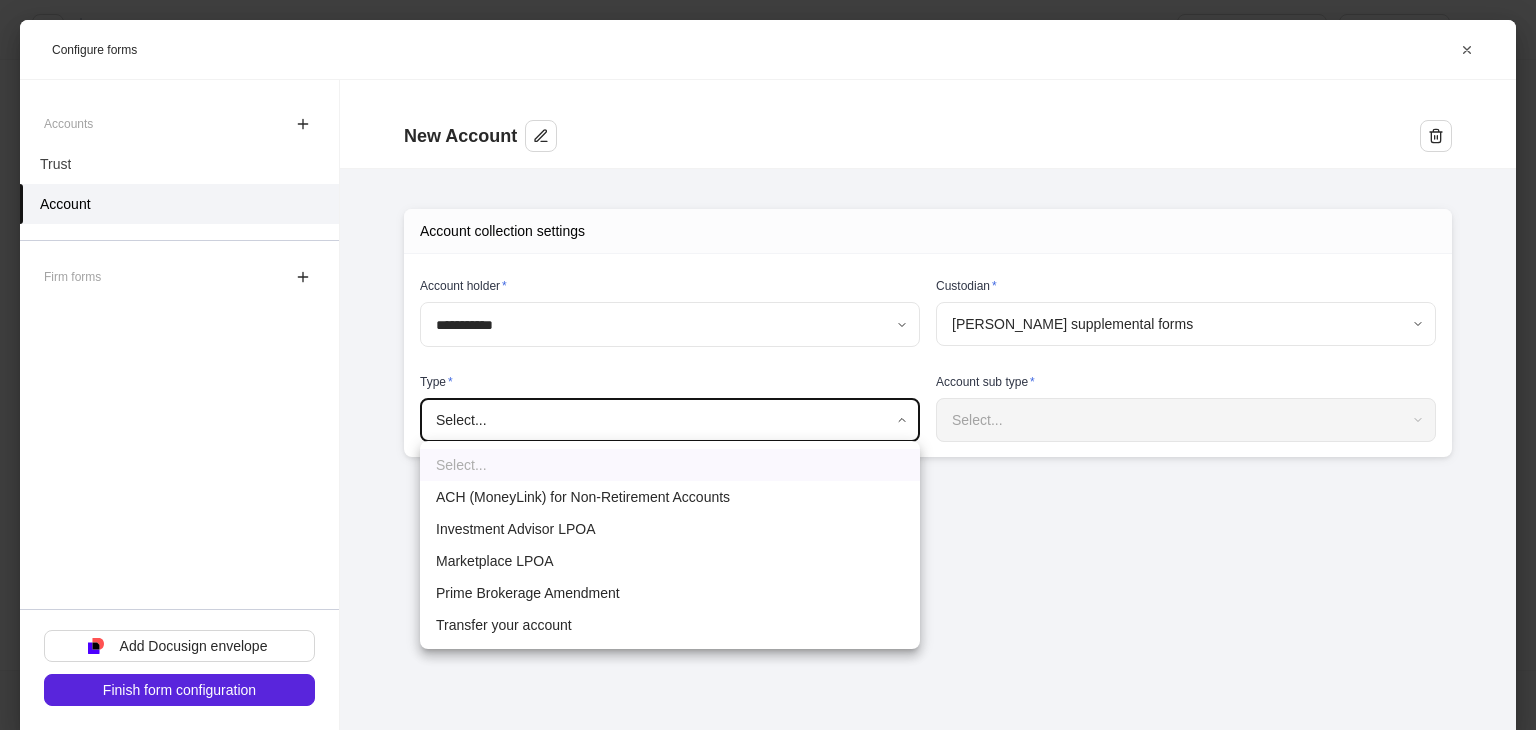 click on "**********" at bounding box center (768, 365) 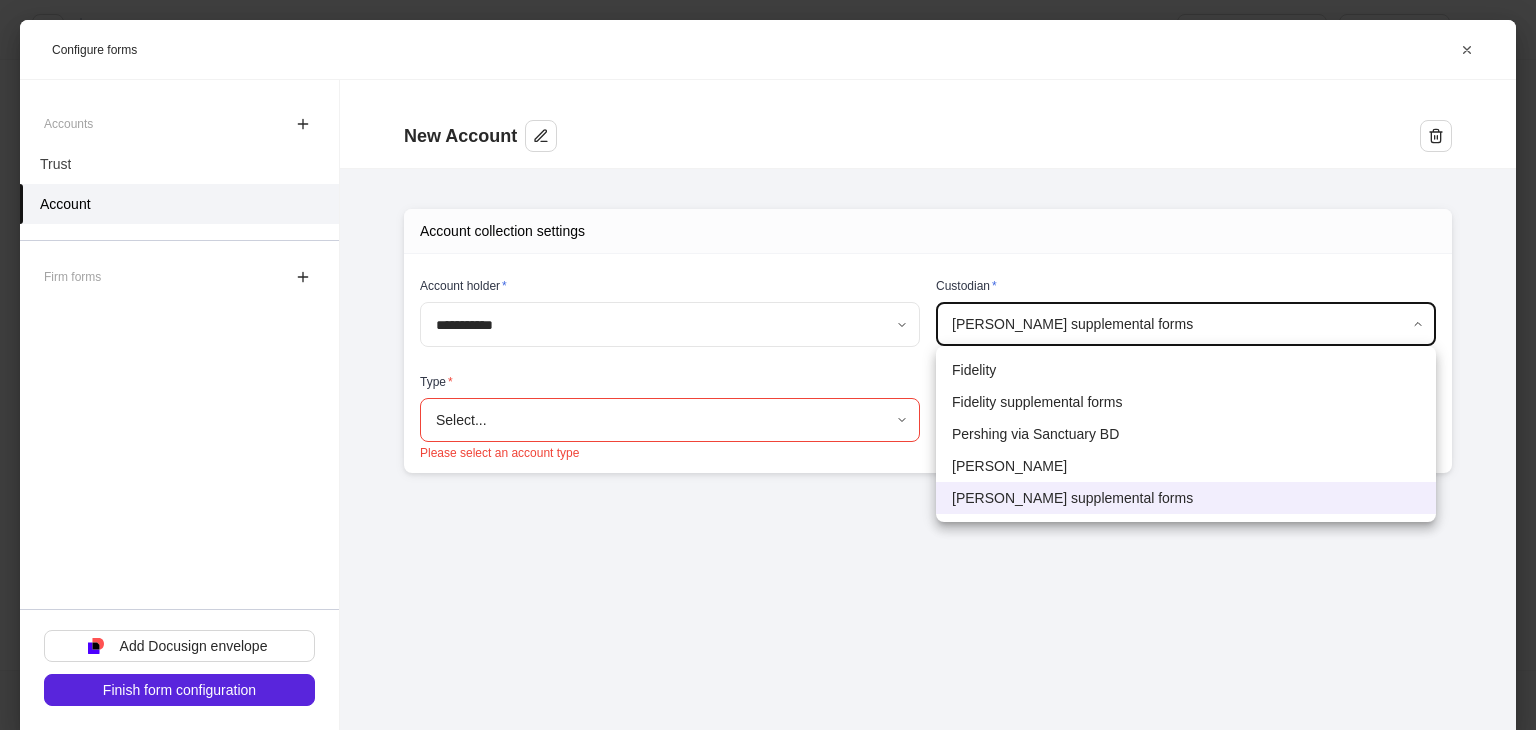 click on "**********" at bounding box center [768, 365] 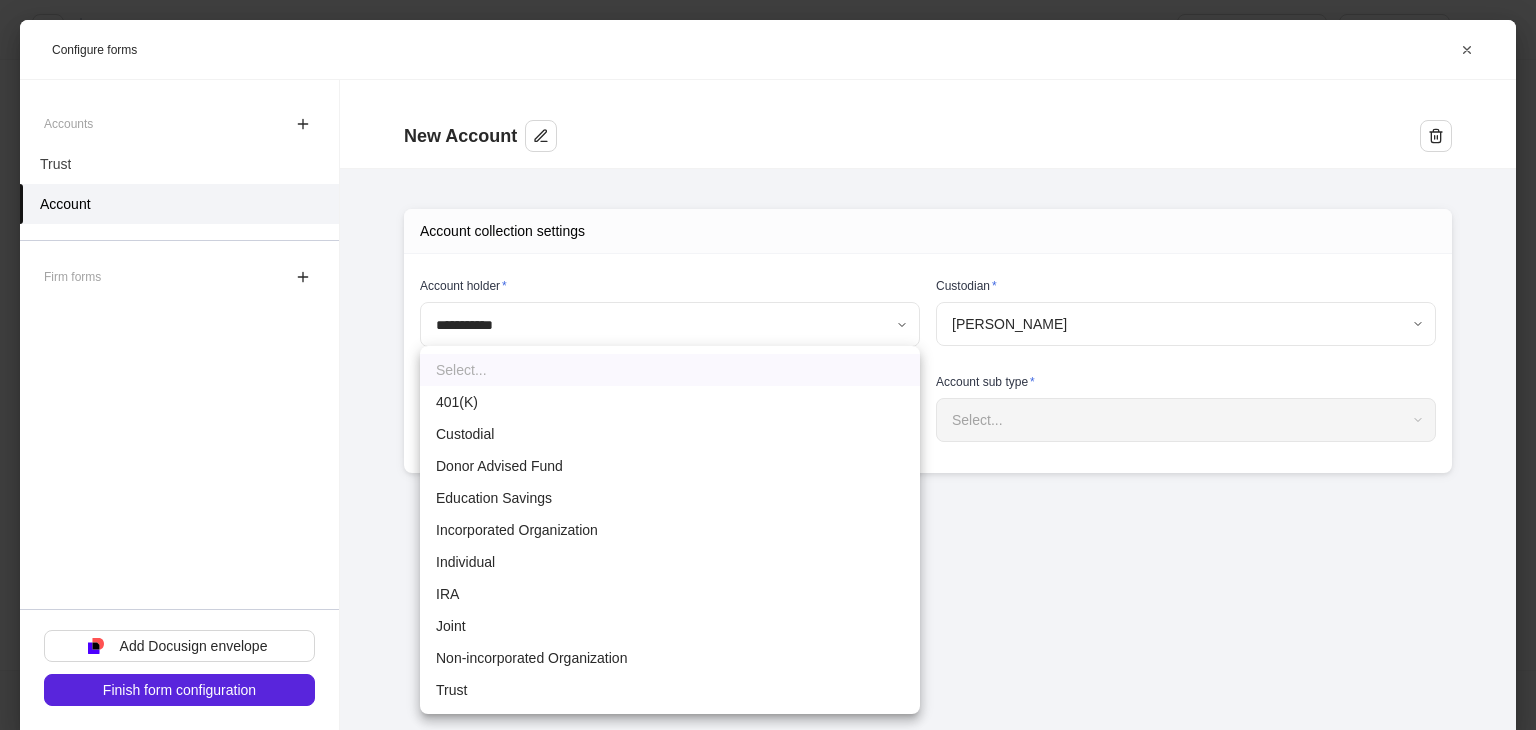 click on "**********" at bounding box center (768, 365) 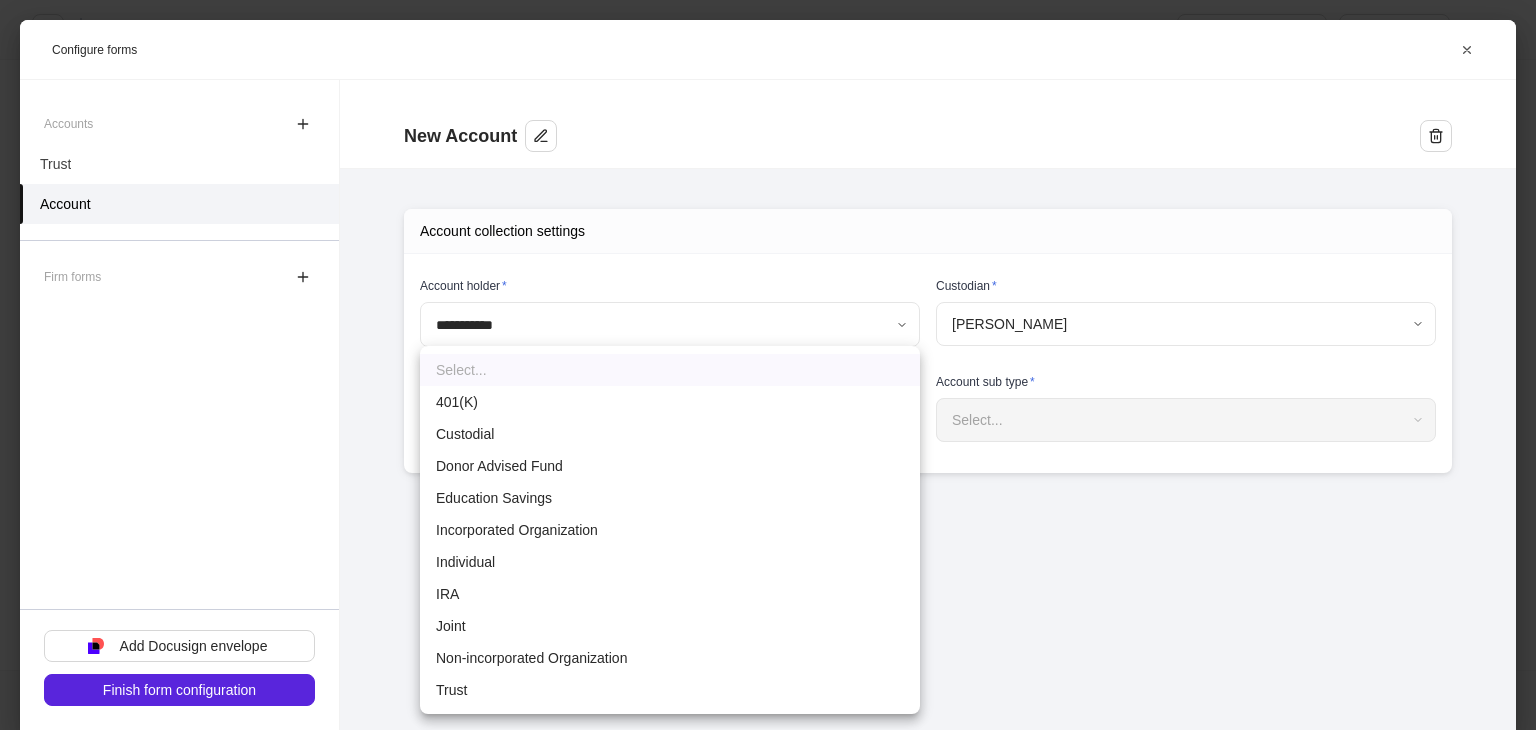 click on "Individual" at bounding box center (670, 562) 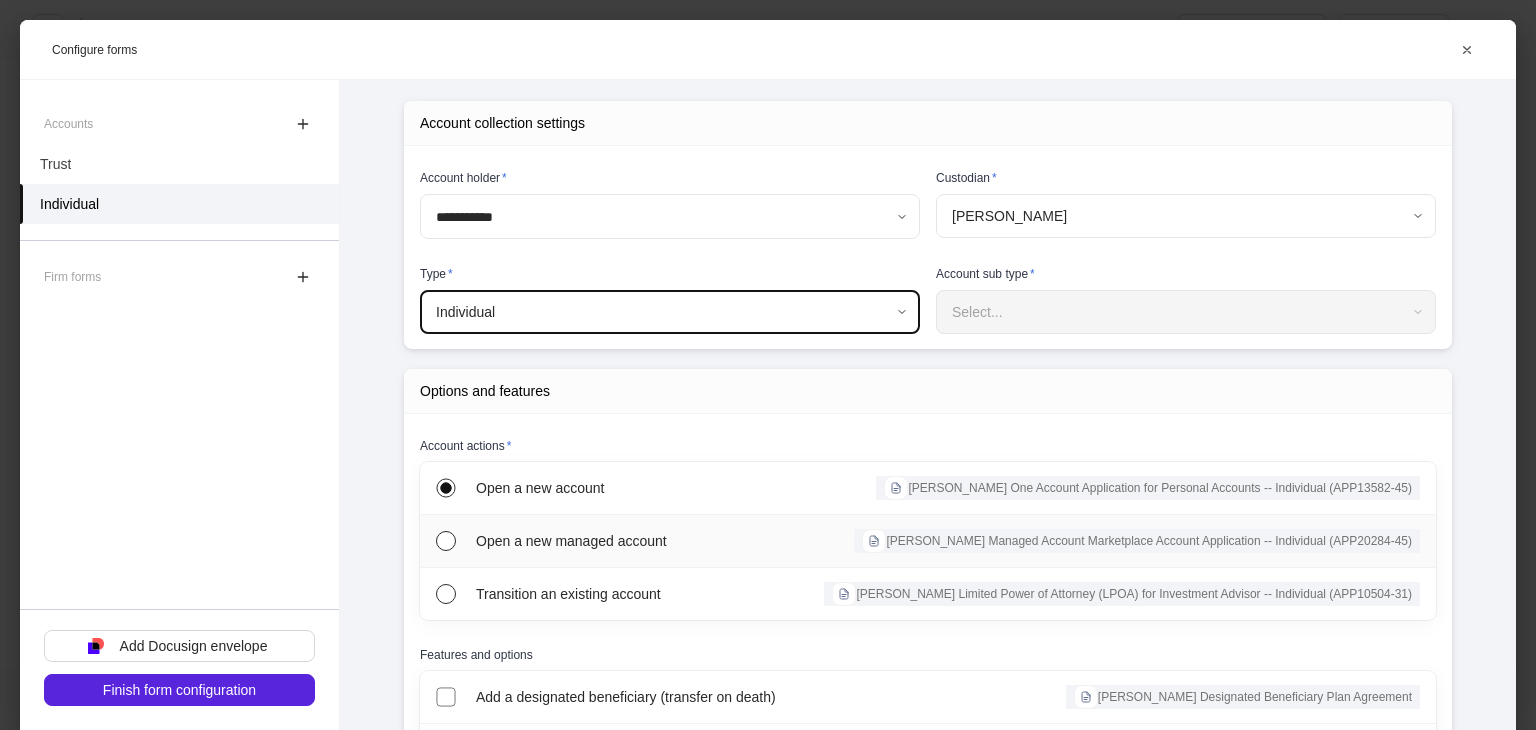 scroll, scrollTop: 300, scrollLeft: 0, axis: vertical 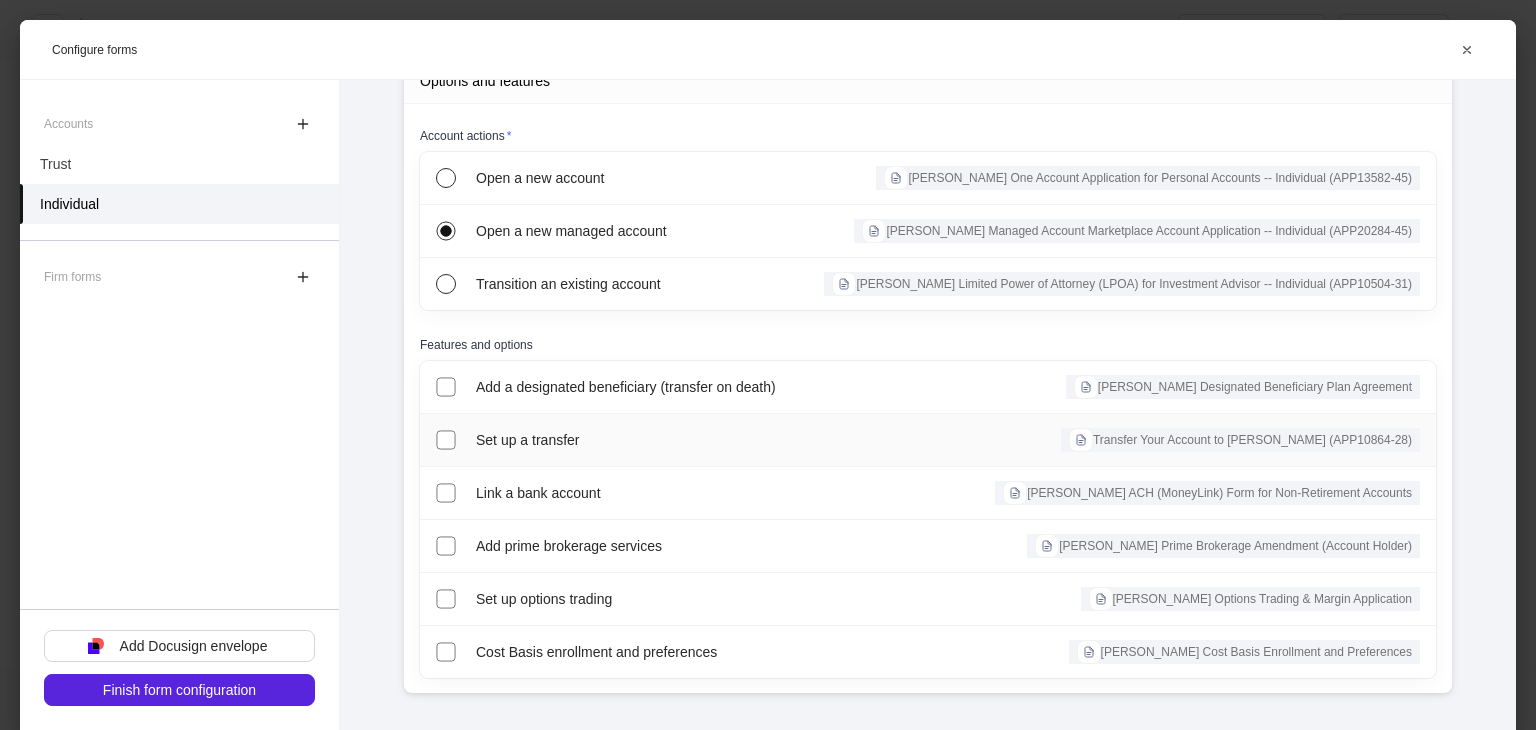 click on "Set up a transfer Transfer Your Account to [PERSON_NAME] (APP10864-28)" at bounding box center [928, 440] 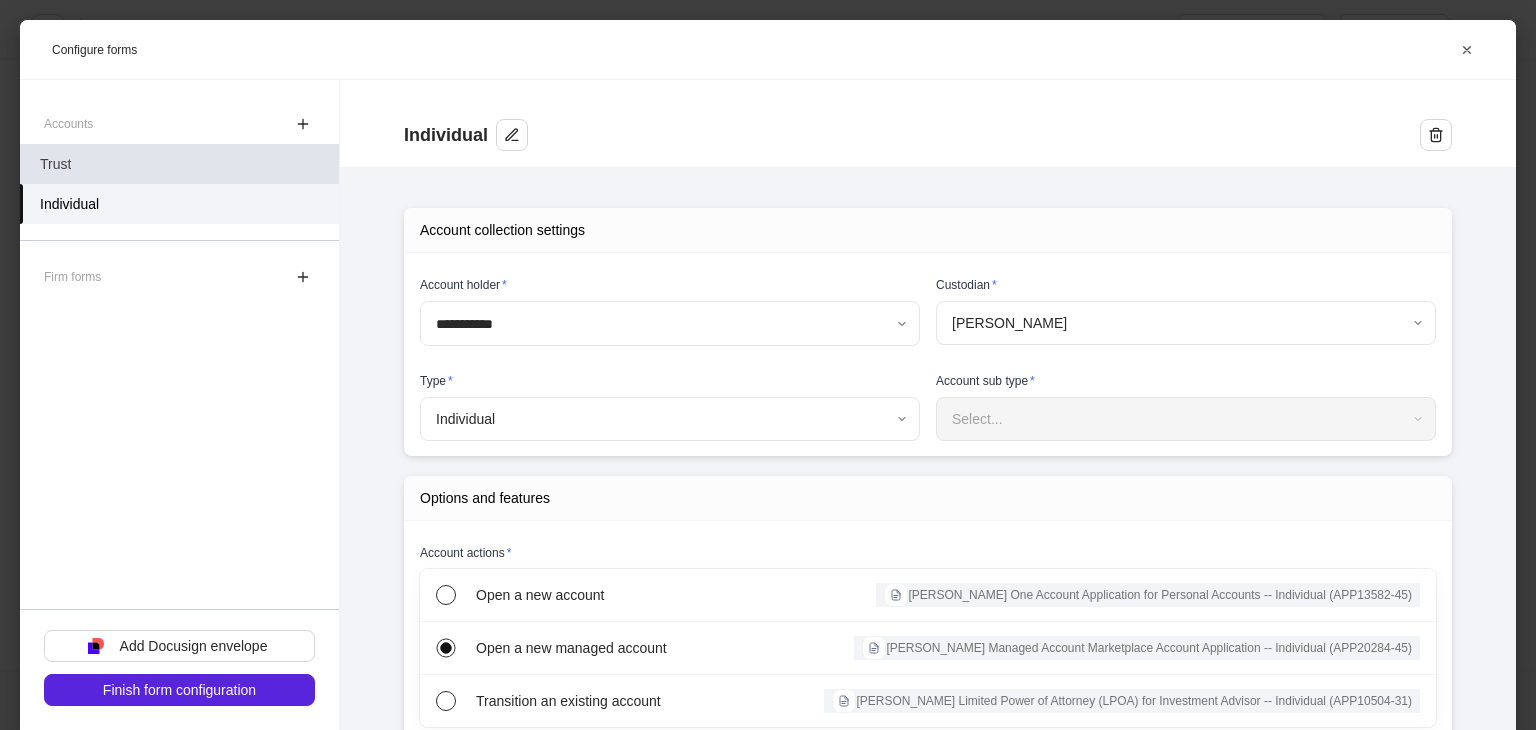 scroll, scrollTop: 0, scrollLeft: 0, axis: both 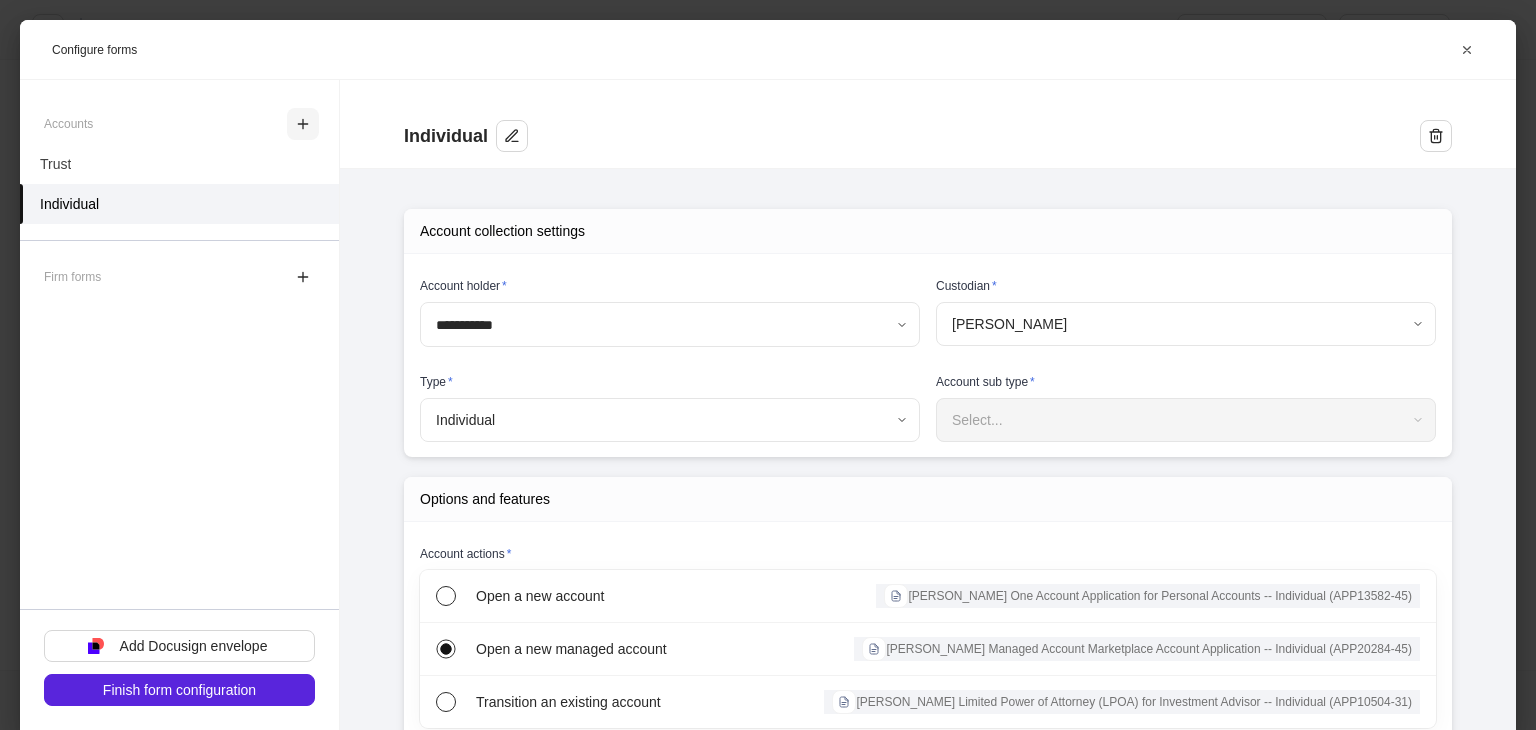 click 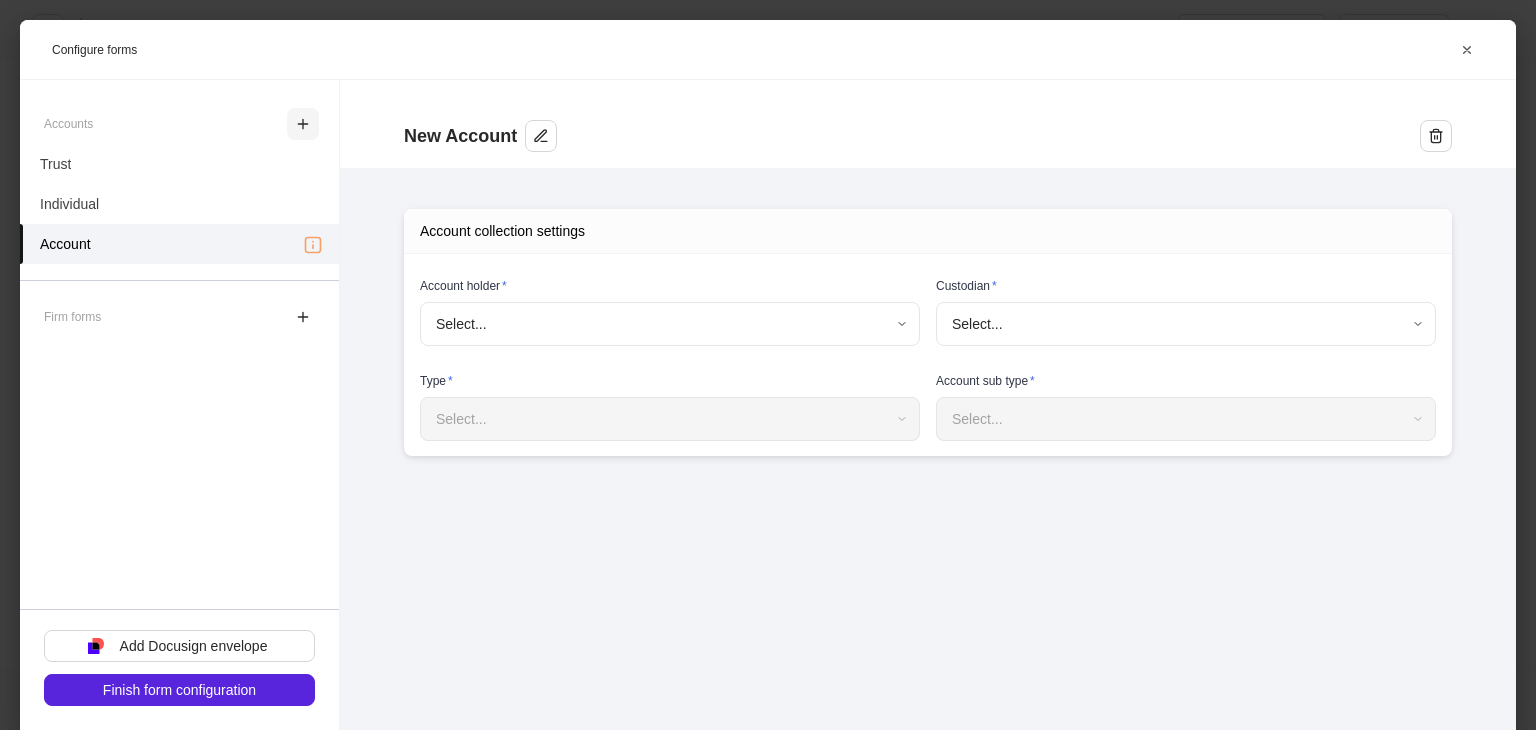 type on "**********" 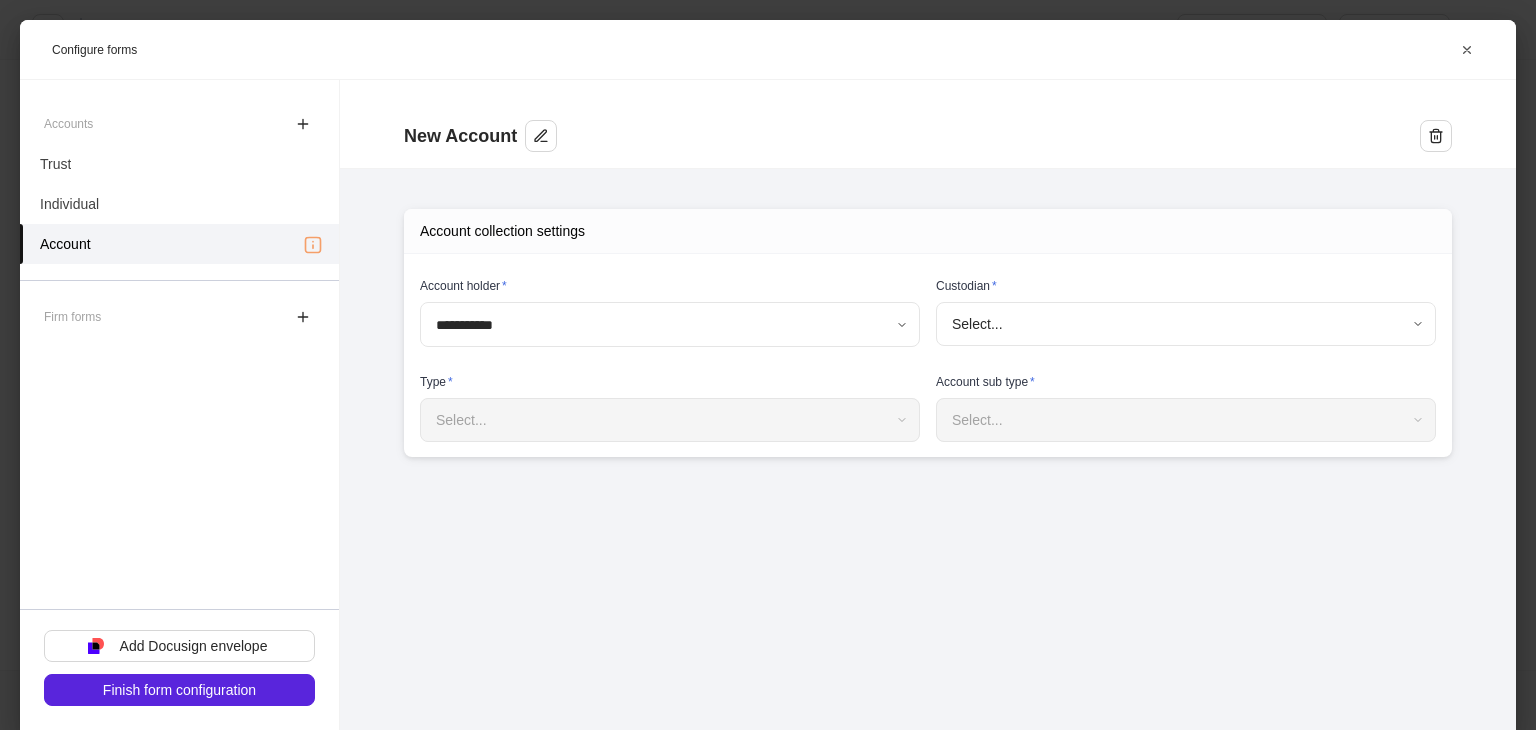 click on "**********" at bounding box center [768, 365] 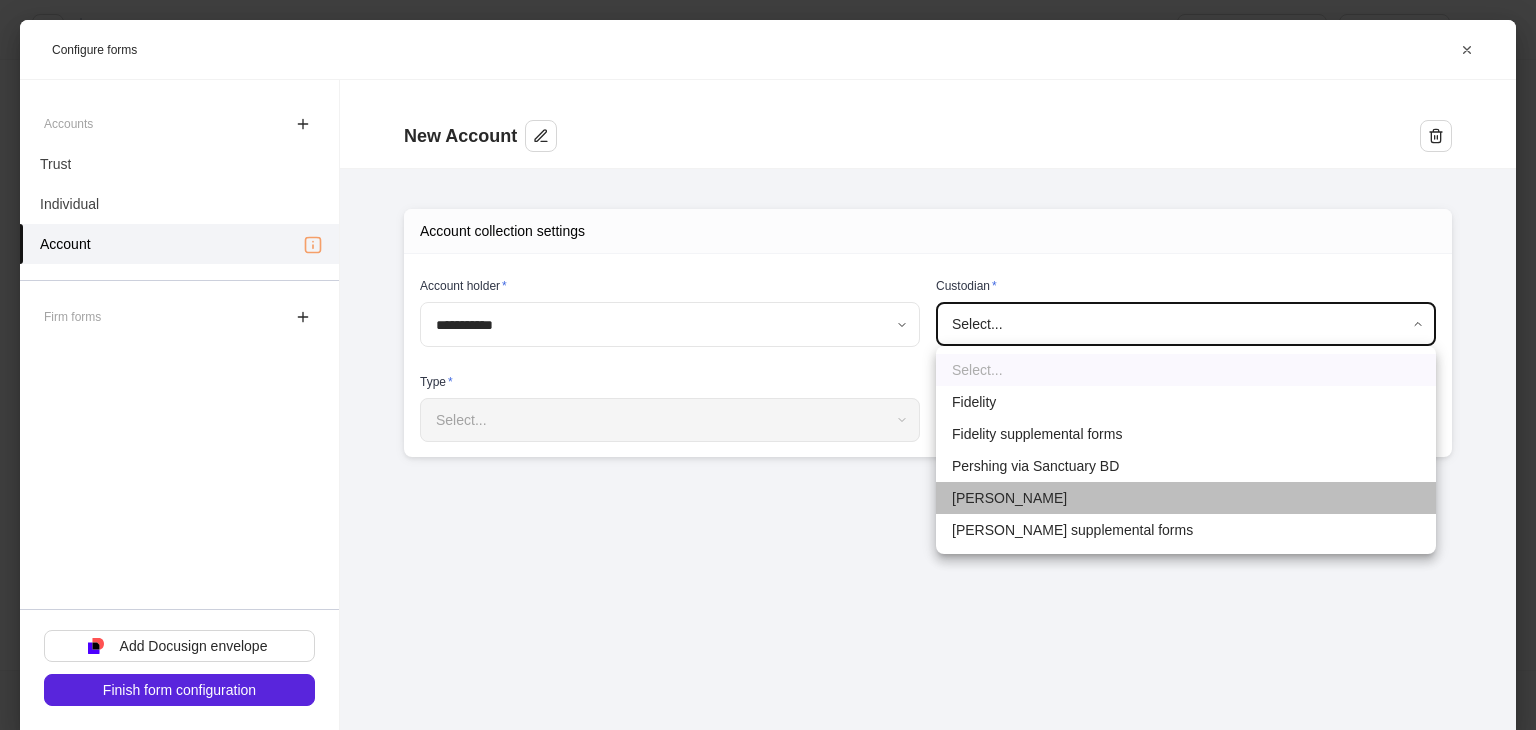 click on "[PERSON_NAME]" at bounding box center [1186, 498] 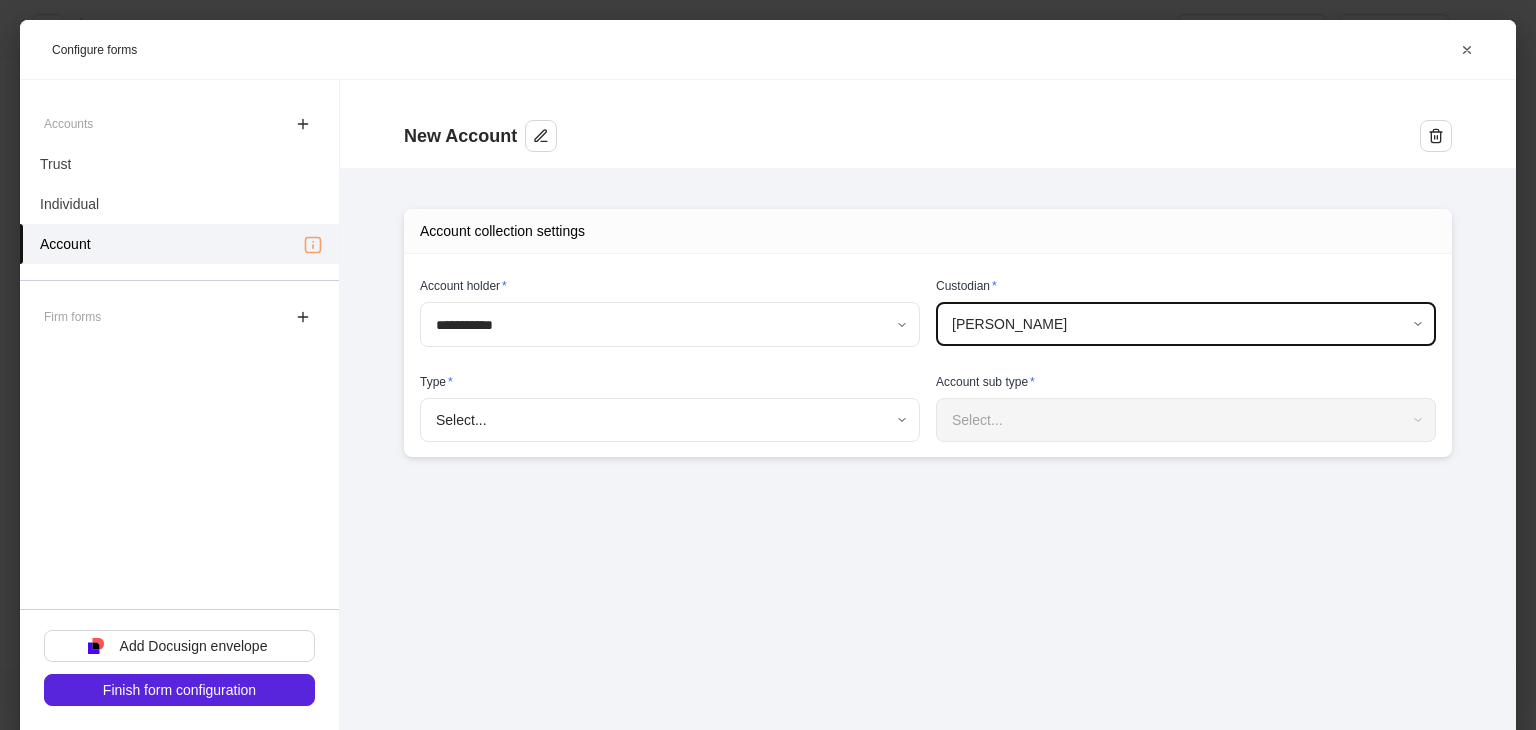 click on "**********" at bounding box center [768, 365] 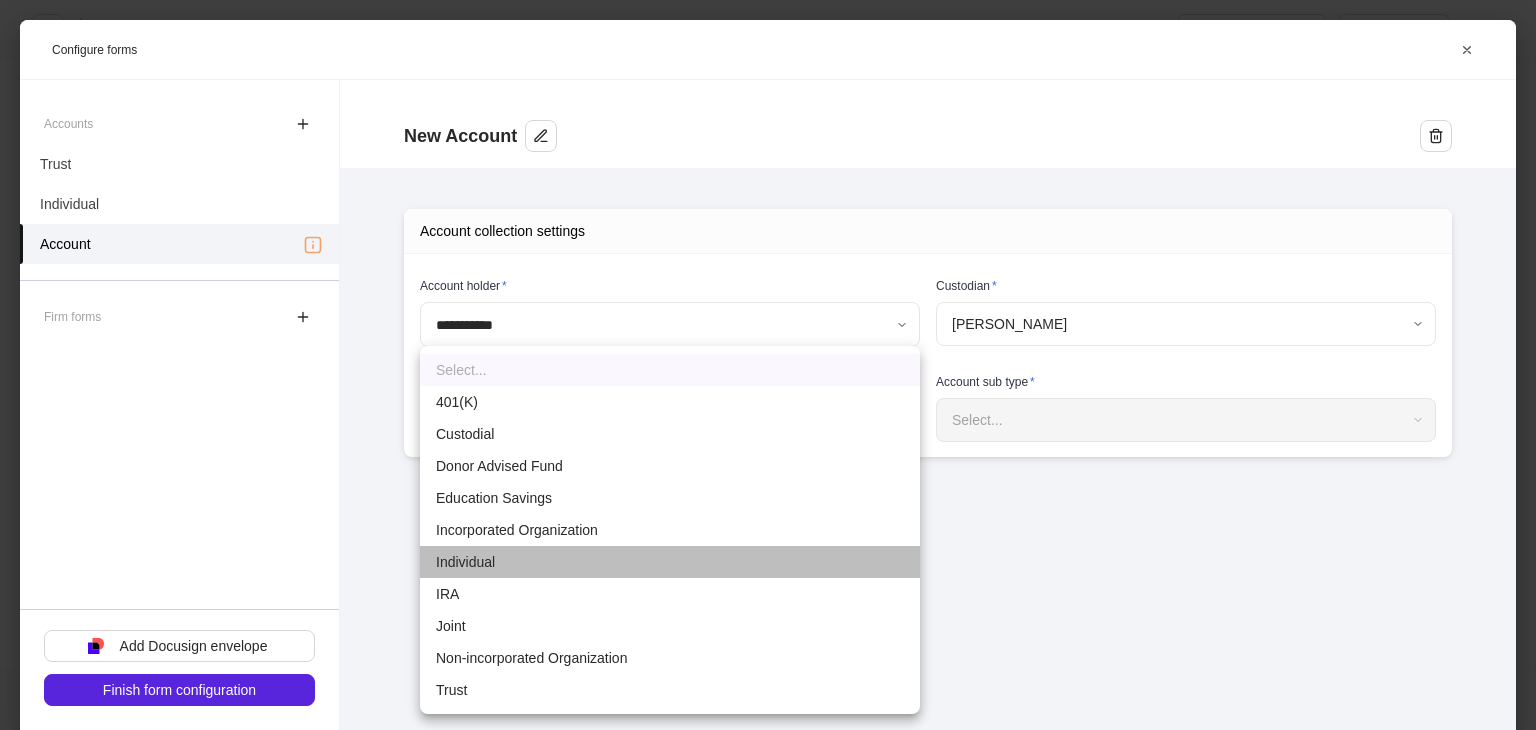 click on "Individual" at bounding box center [670, 562] 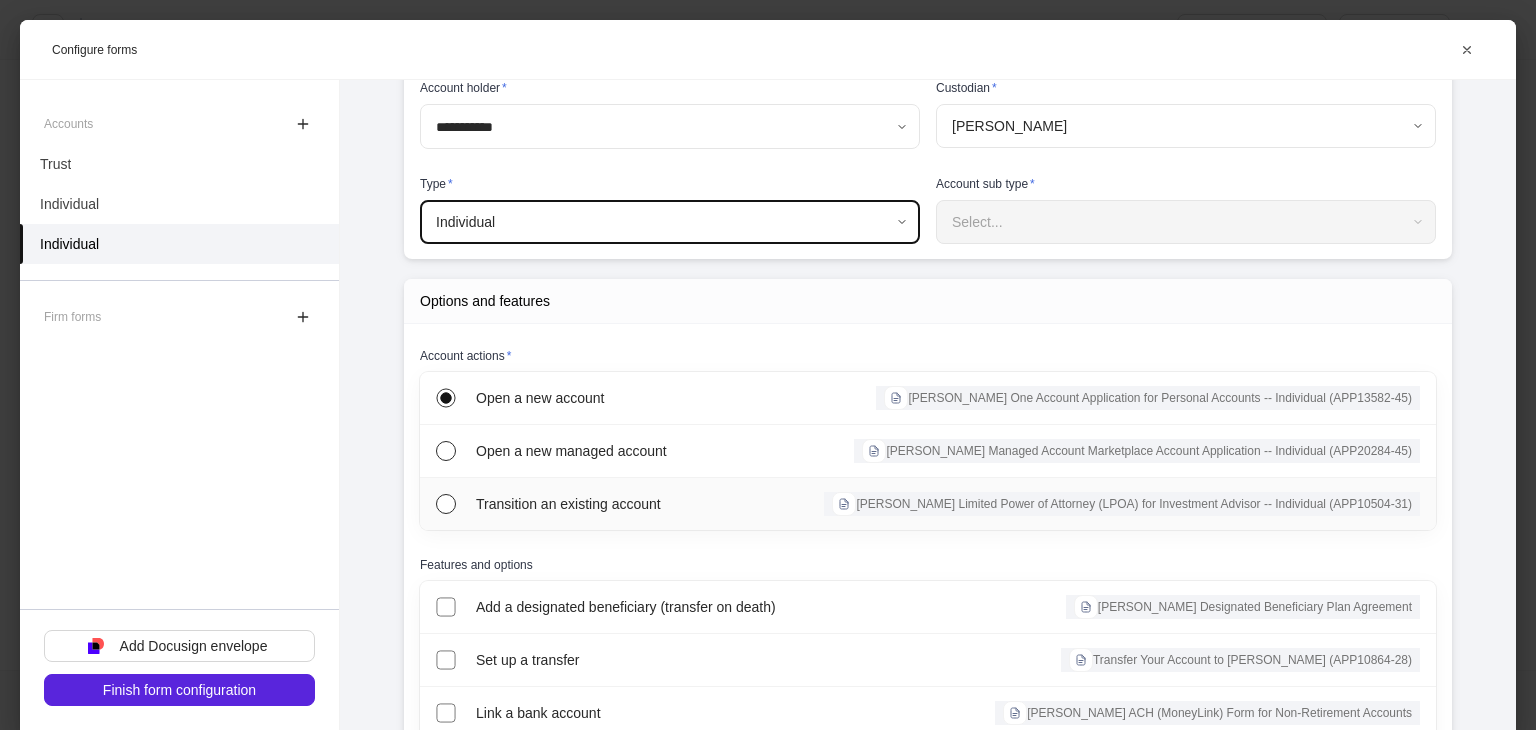 scroll, scrollTop: 200, scrollLeft: 0, axis: vertical 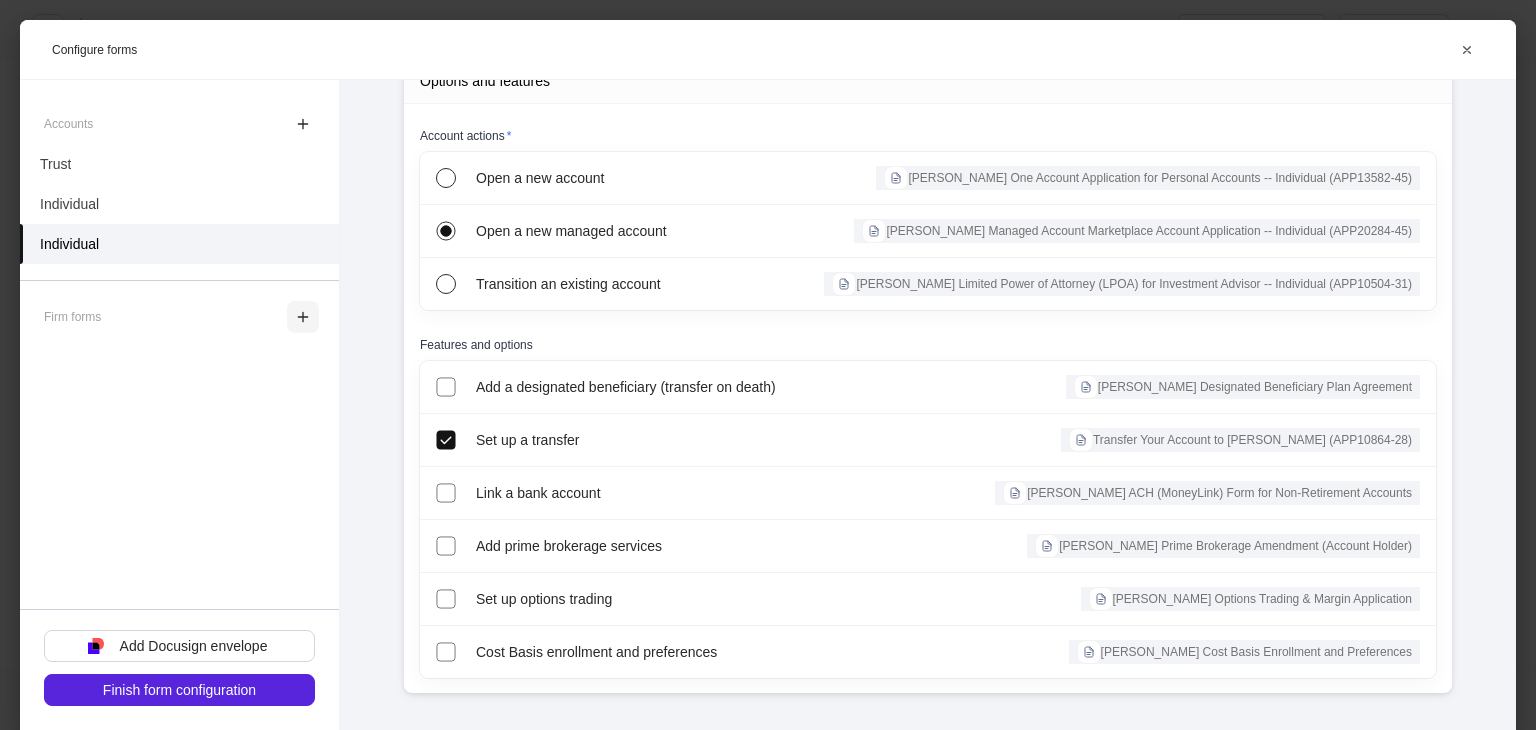 click 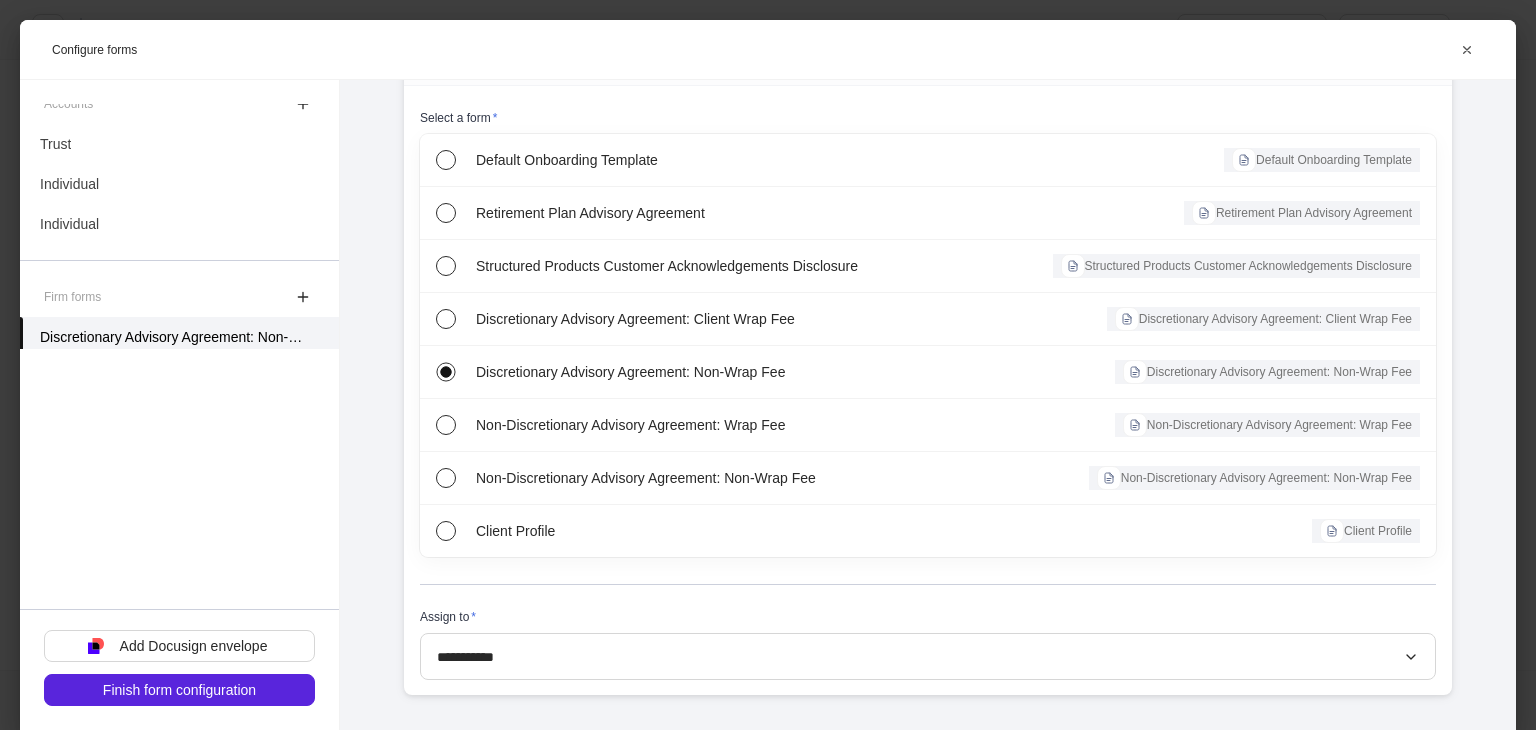 scroll, scrollTop: 28, scrollLeft: 0, axis: vertical 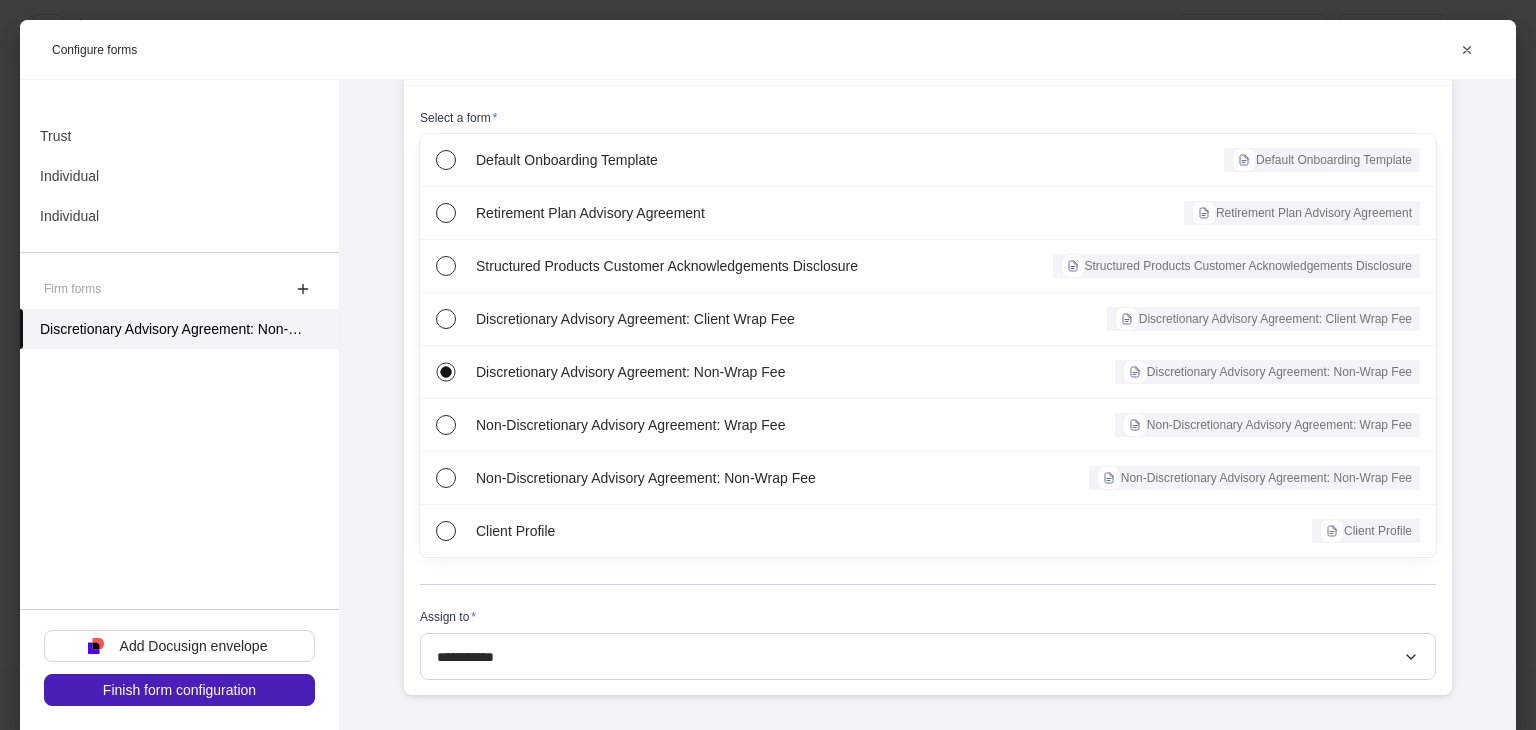 click on "Finish form configuration" at bounding box center (179, 690) 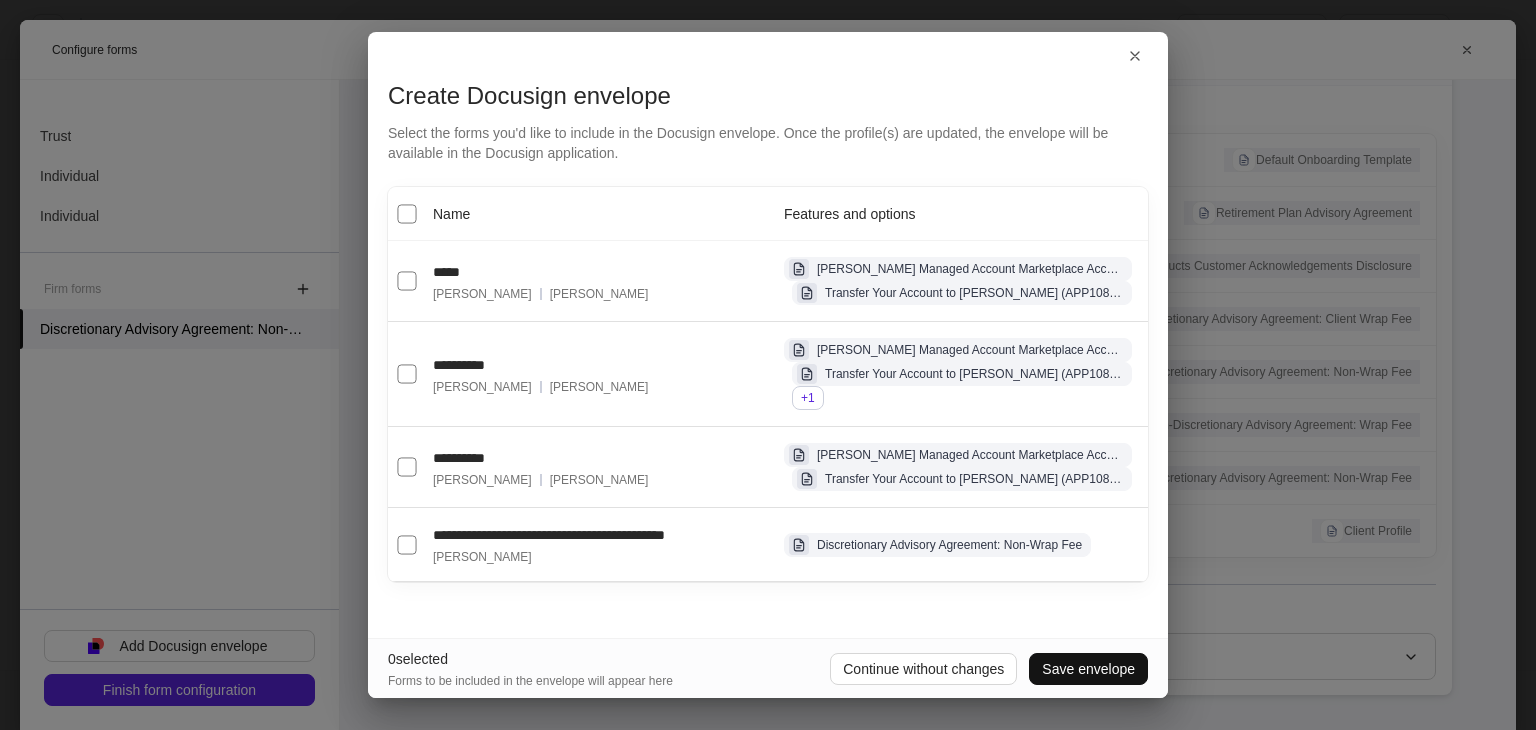 scroll, scrollTop: 20, scrollLeft: 0, axis: vertical 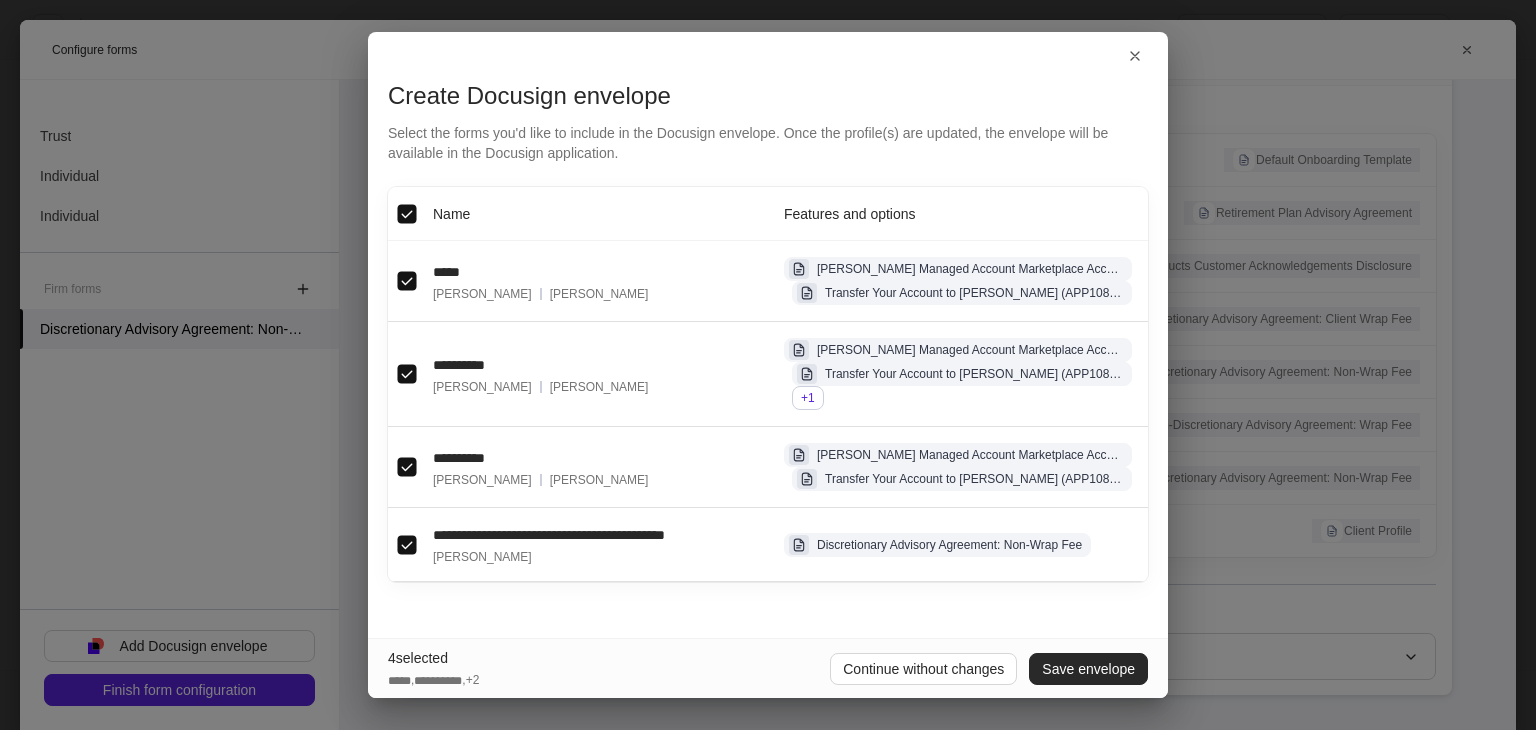 click on "Save envelope" at bounding box center [1088, 669] 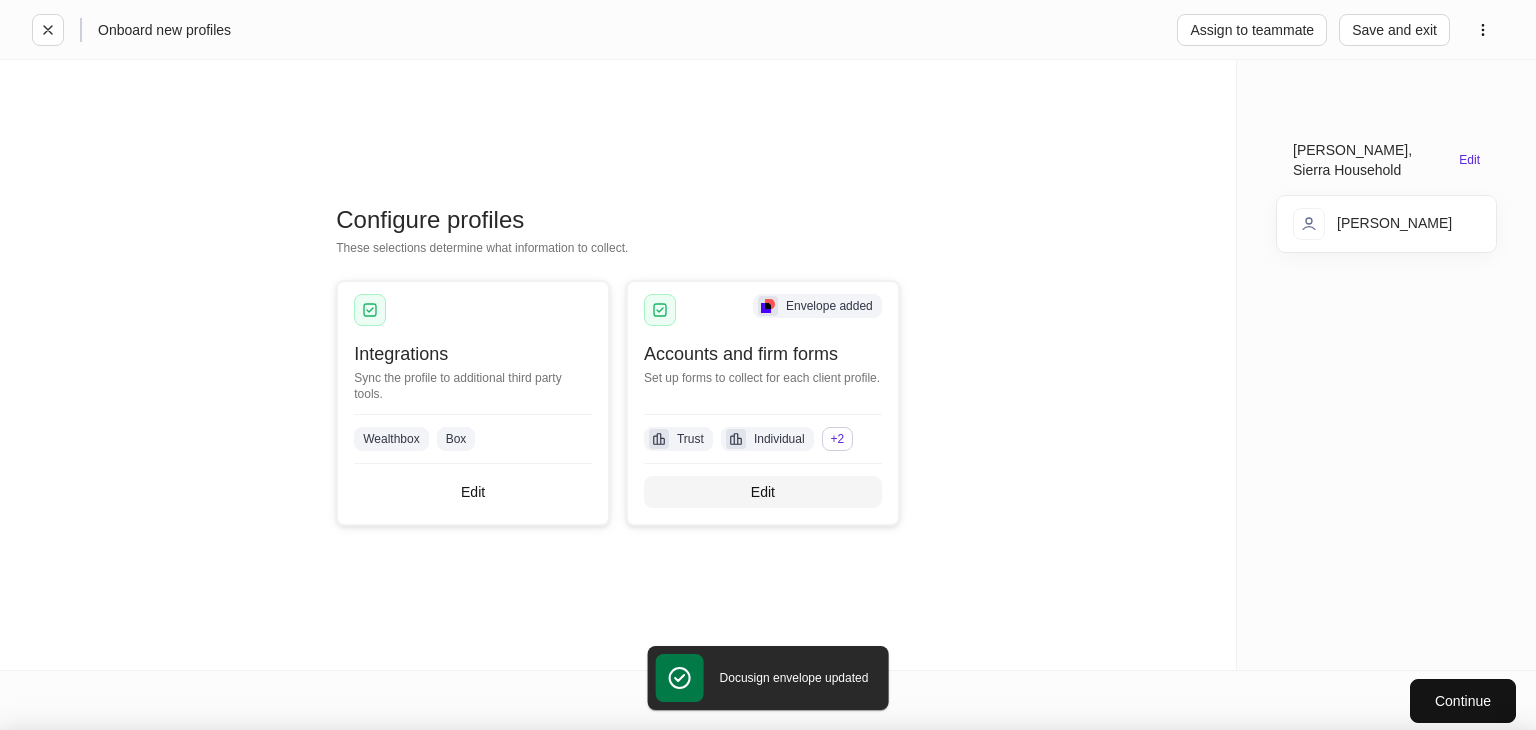 scroll, scrollTop: 150, scrollLeft: 0, axis: vertical 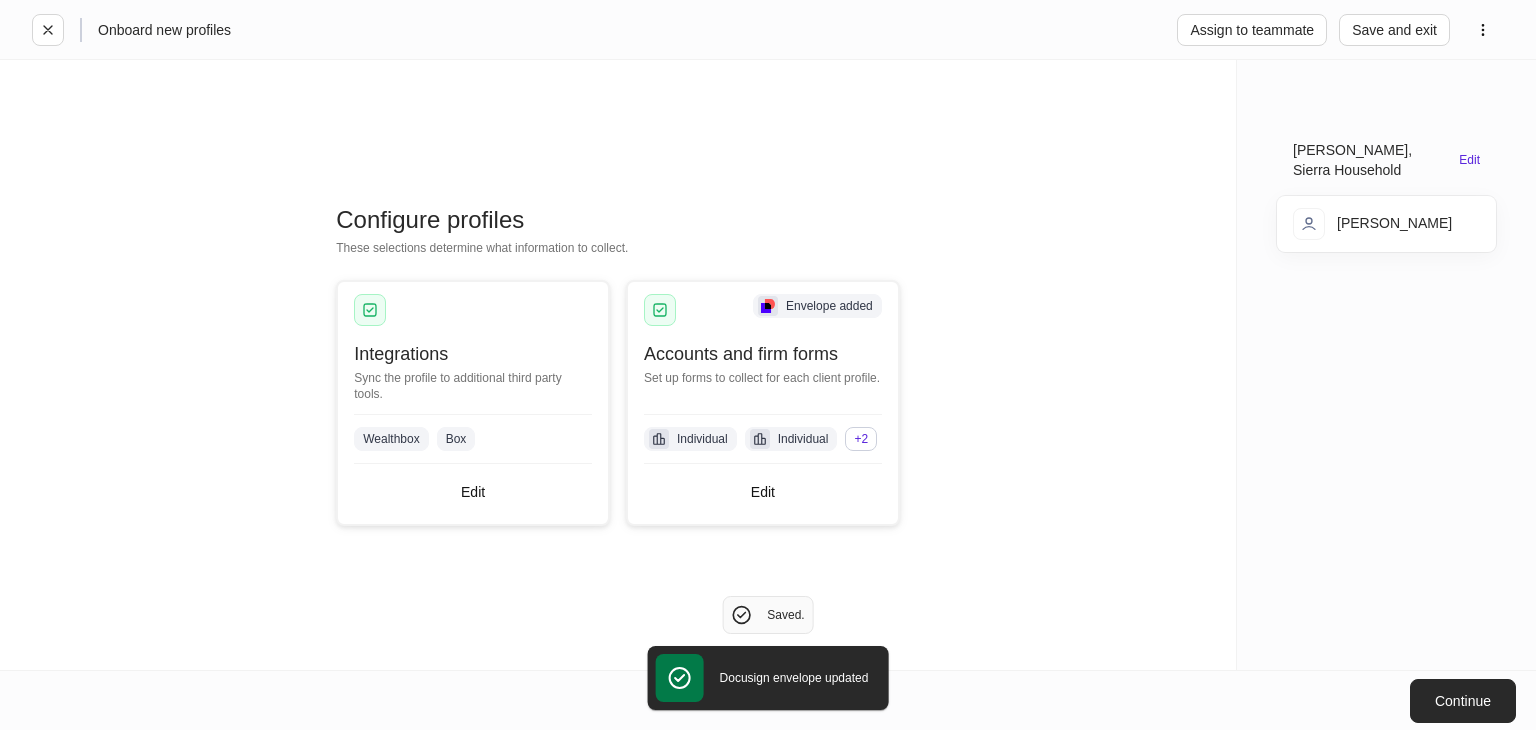 click on "Continue" at bounding box center (1463, 701) 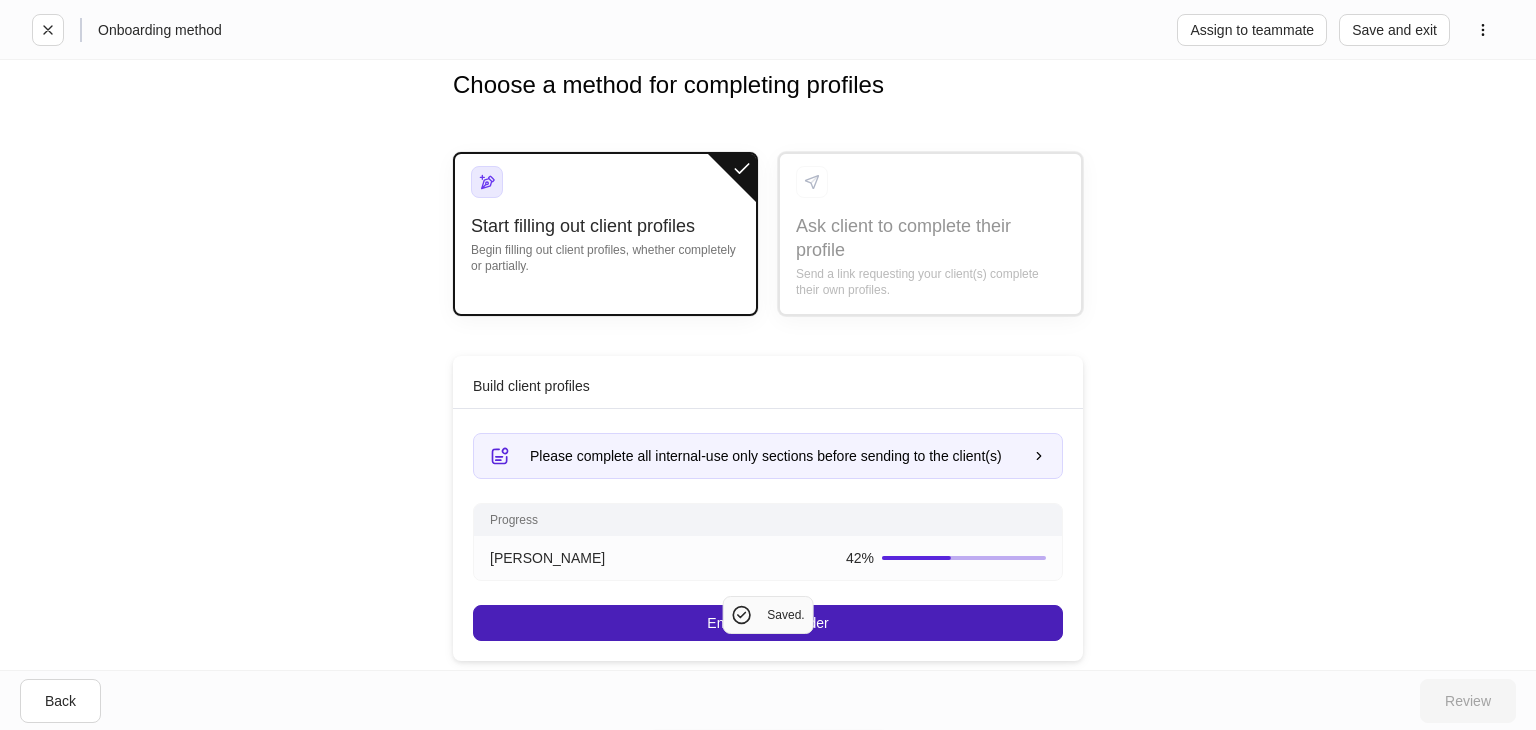 click on "Enter profile builder" at bounding box center (768, 623) 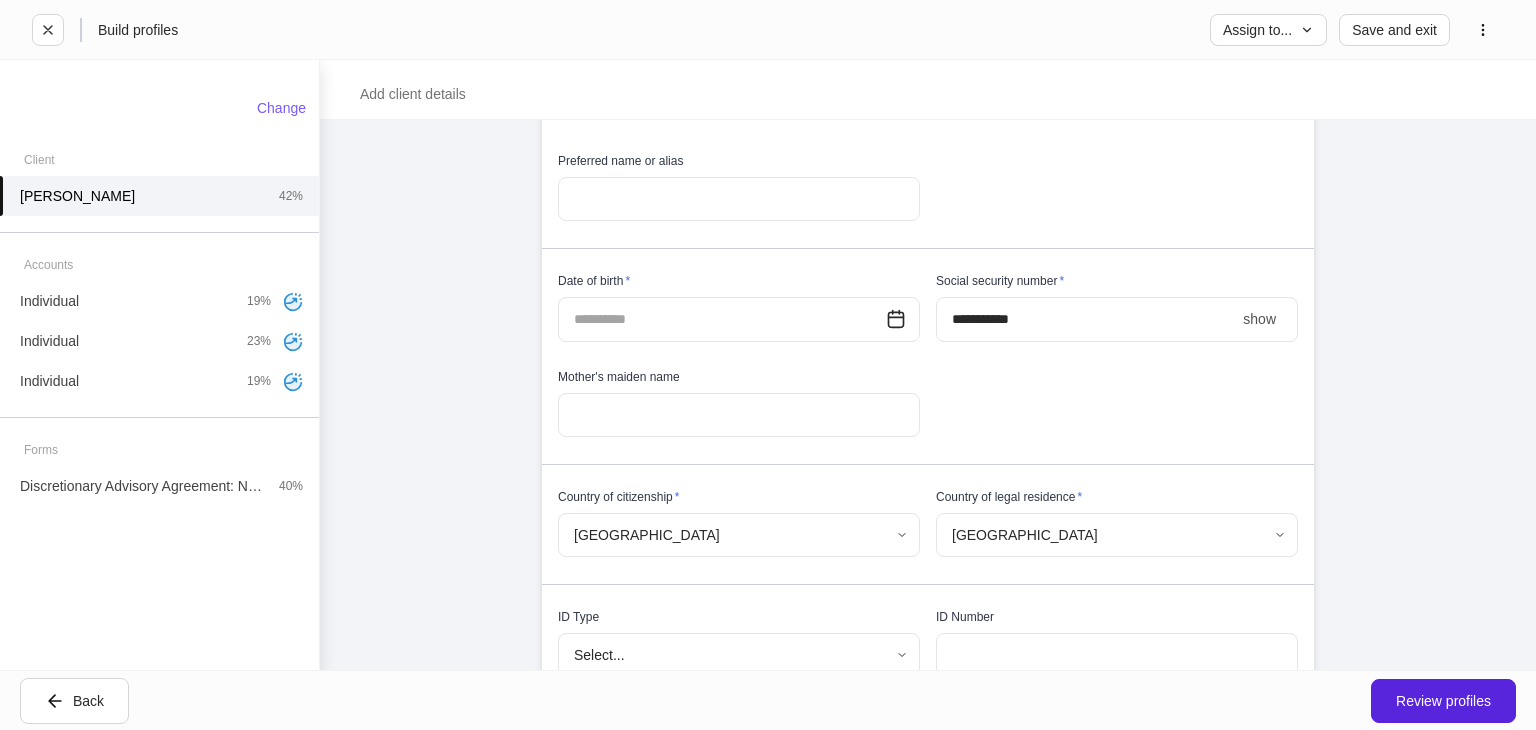 scroll, scrollTop: 400, scrollLeft: 0, axis: vertical 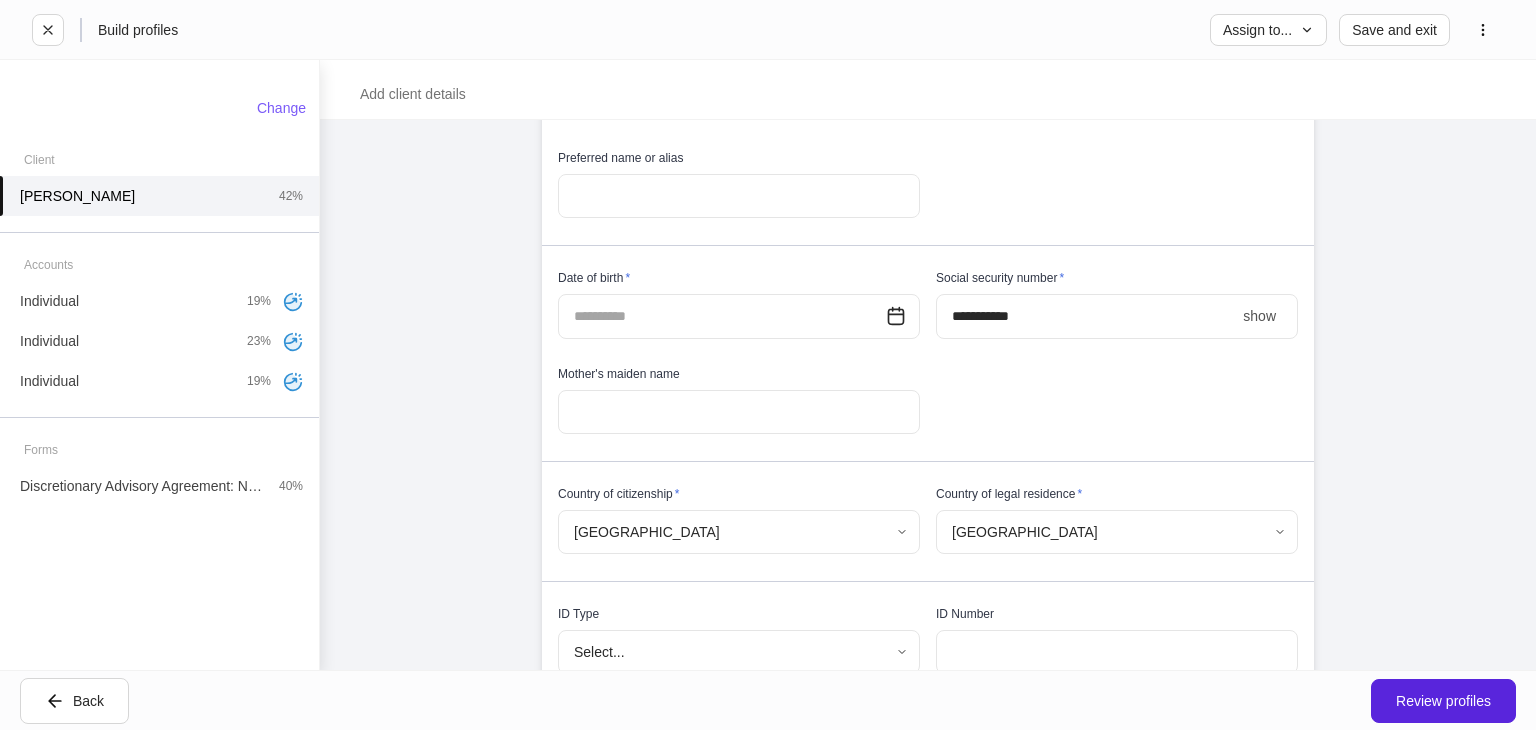 click 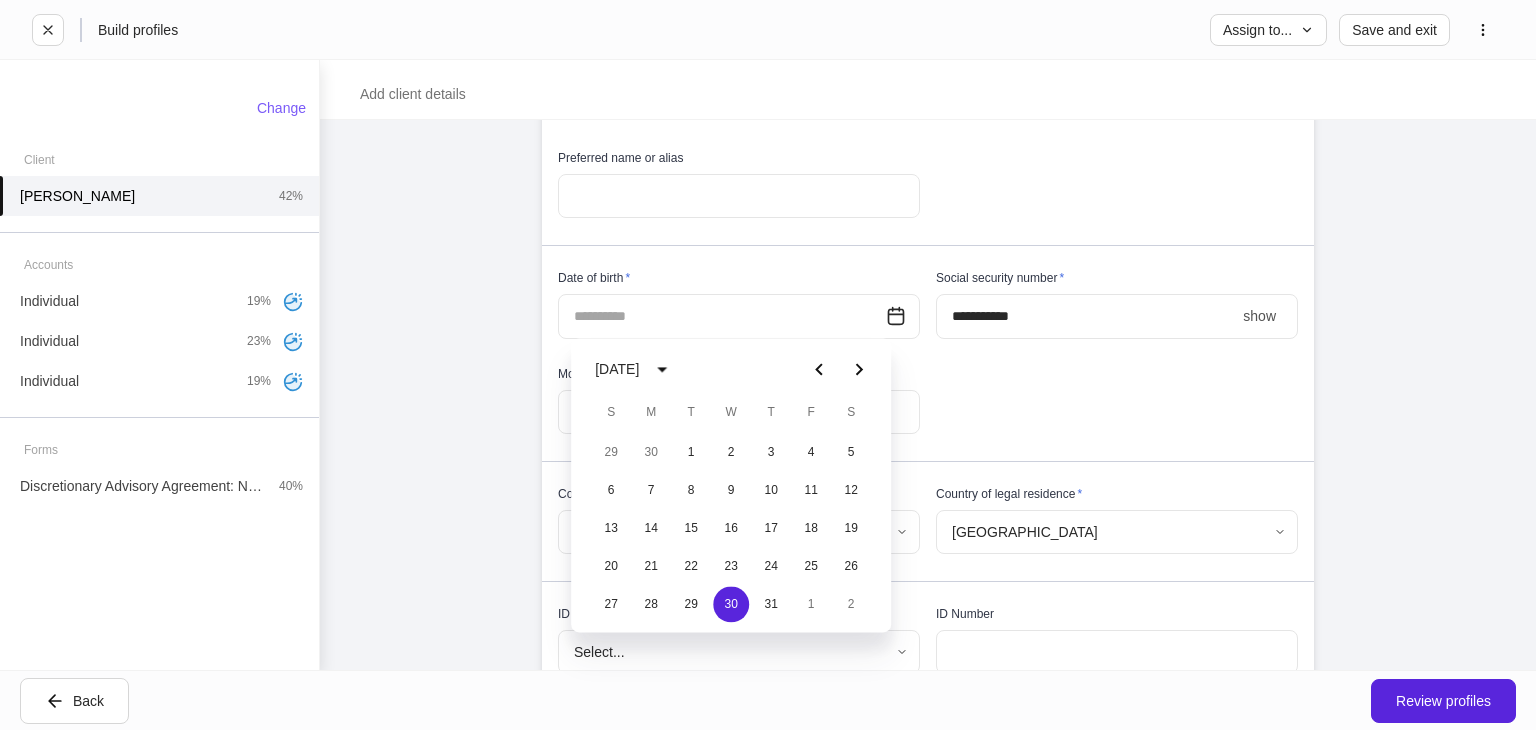 click 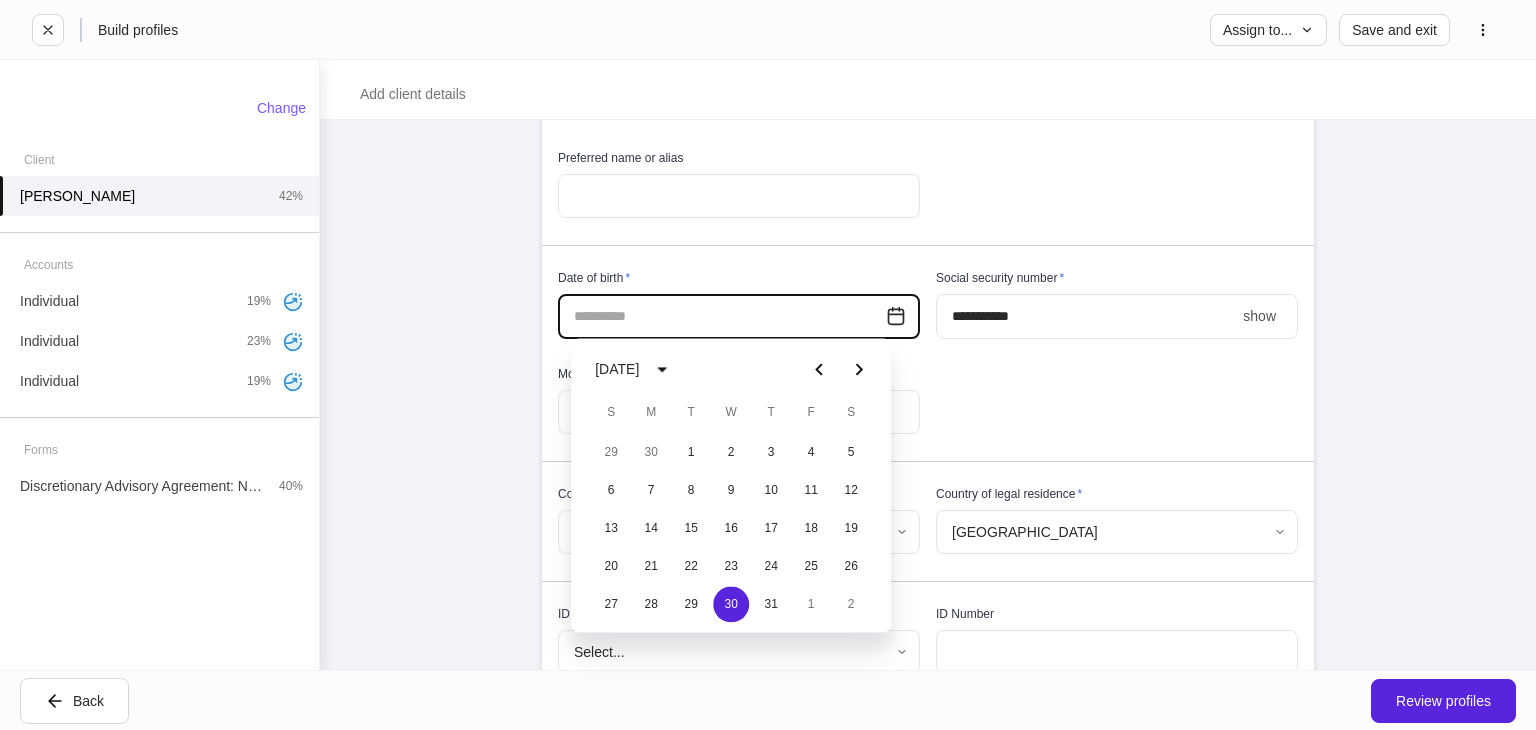 click at bounding box center [722, 316] 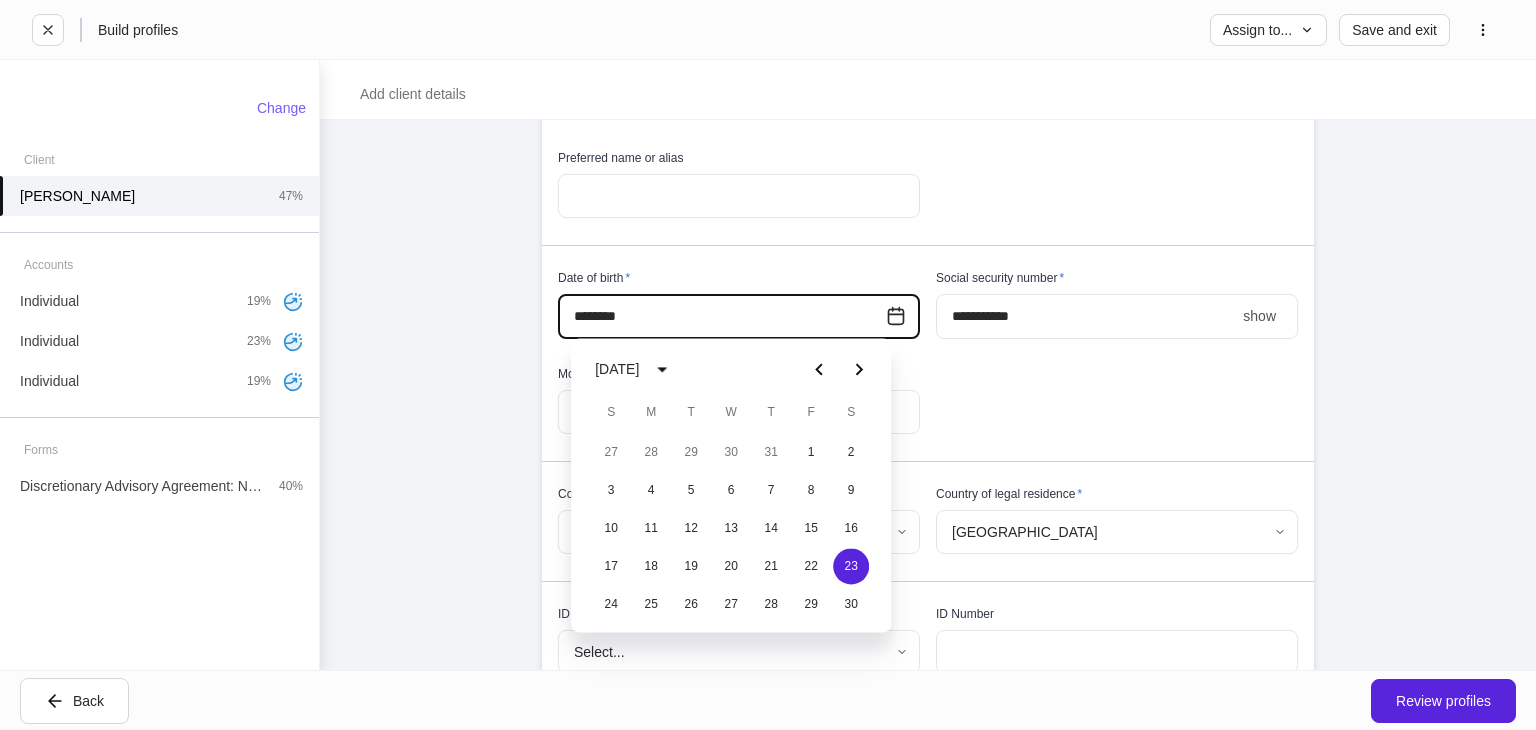click on "****" at bounding box center (1085, 316) 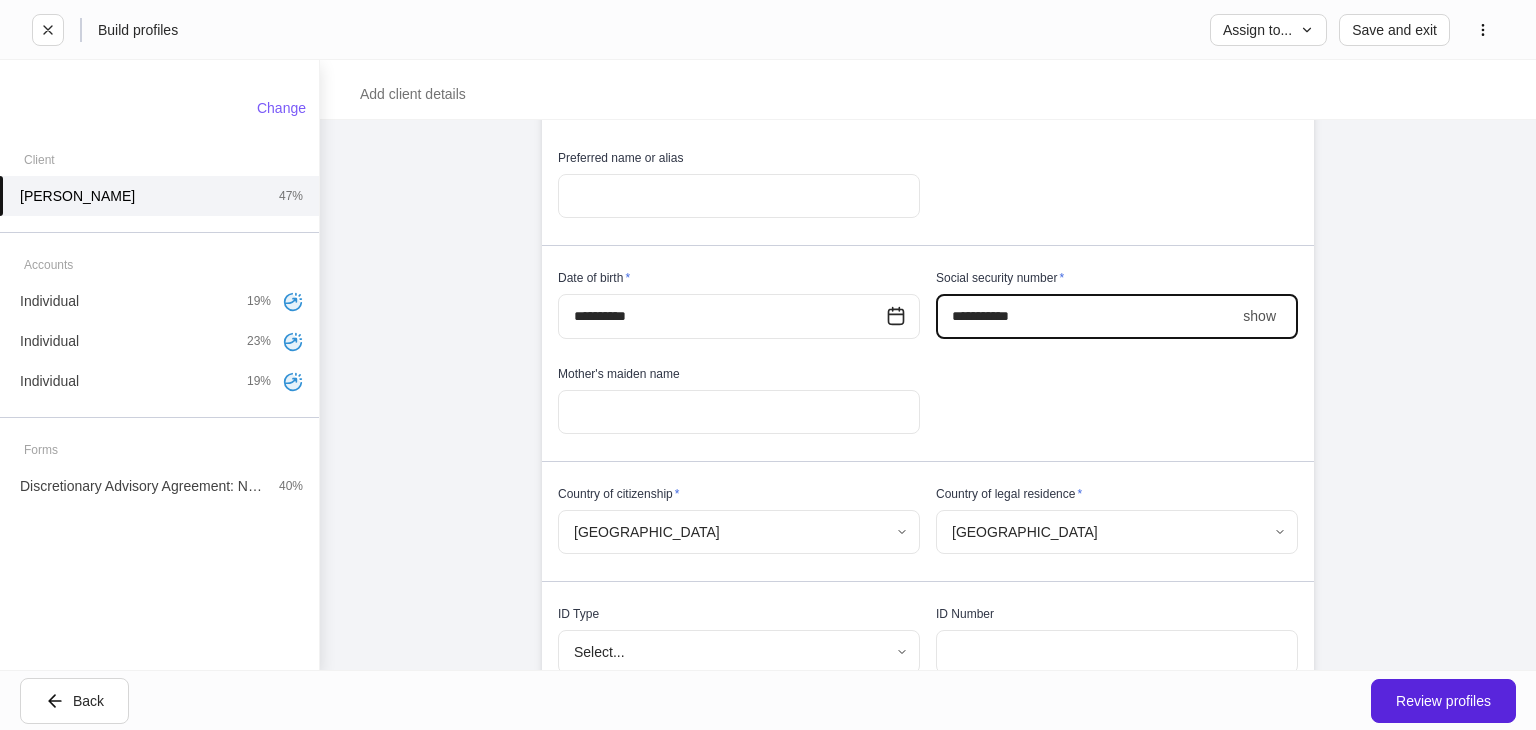 type on "**********" 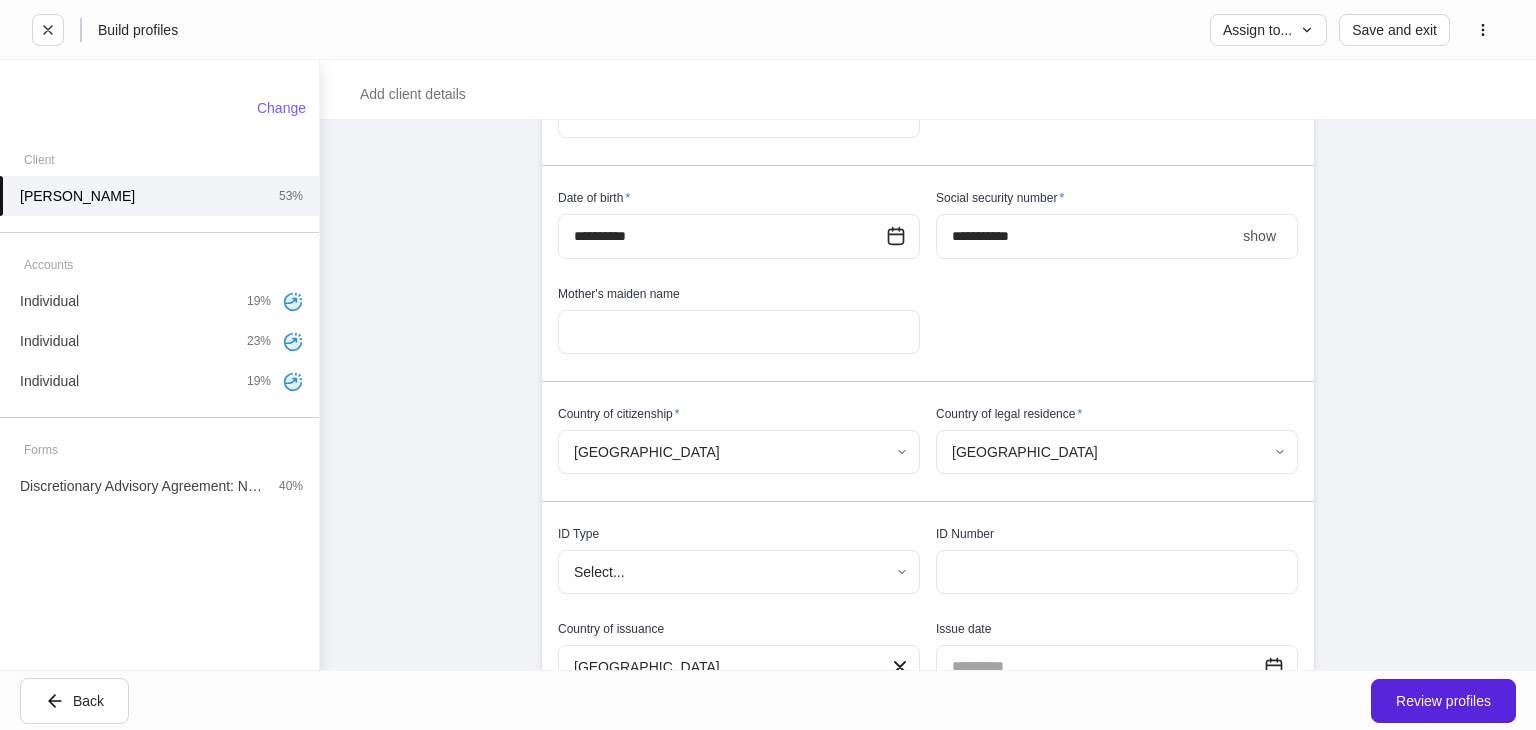 scroll, scrollTop: 600, scrollLeft: 0, axis: vertical 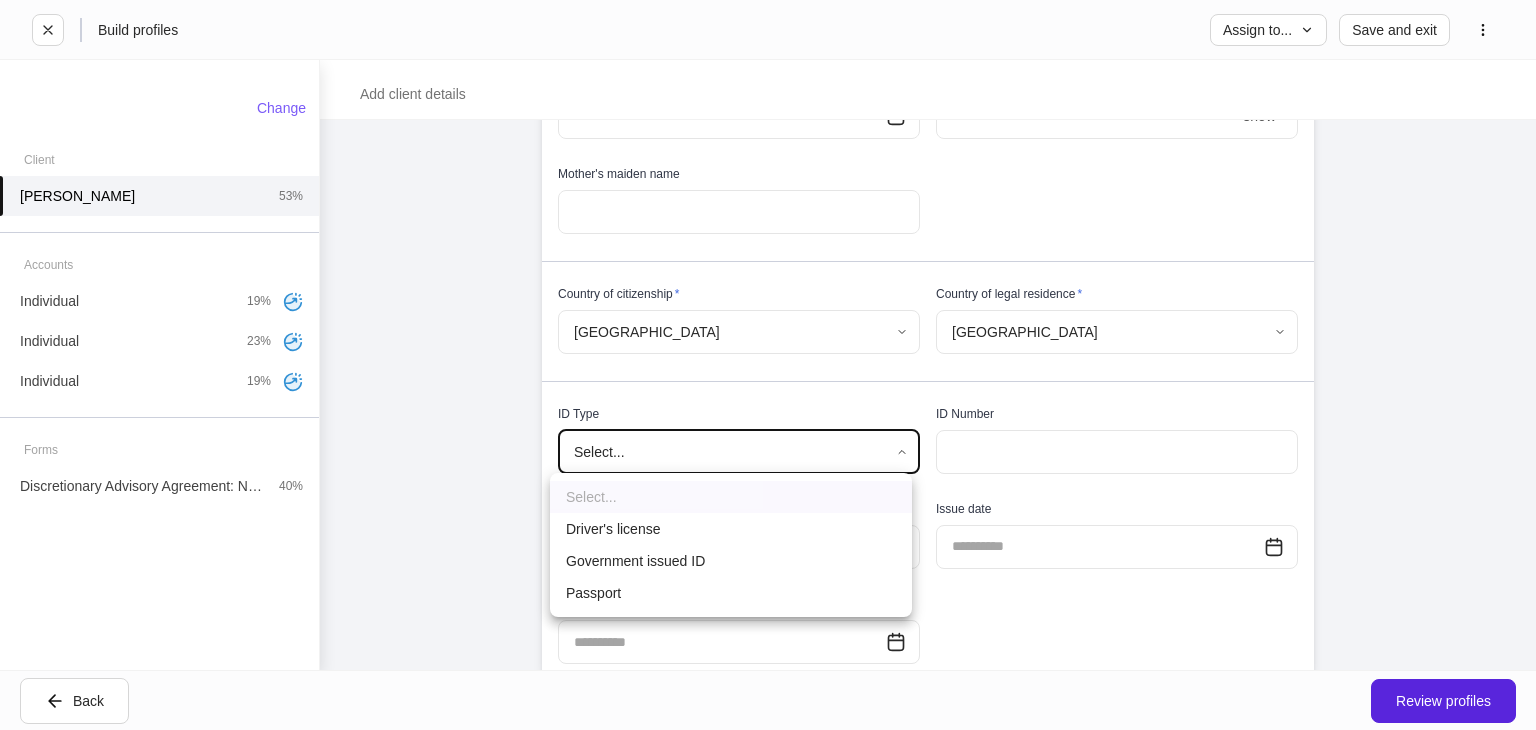 click on "**********" at bounding box center (768, 365) 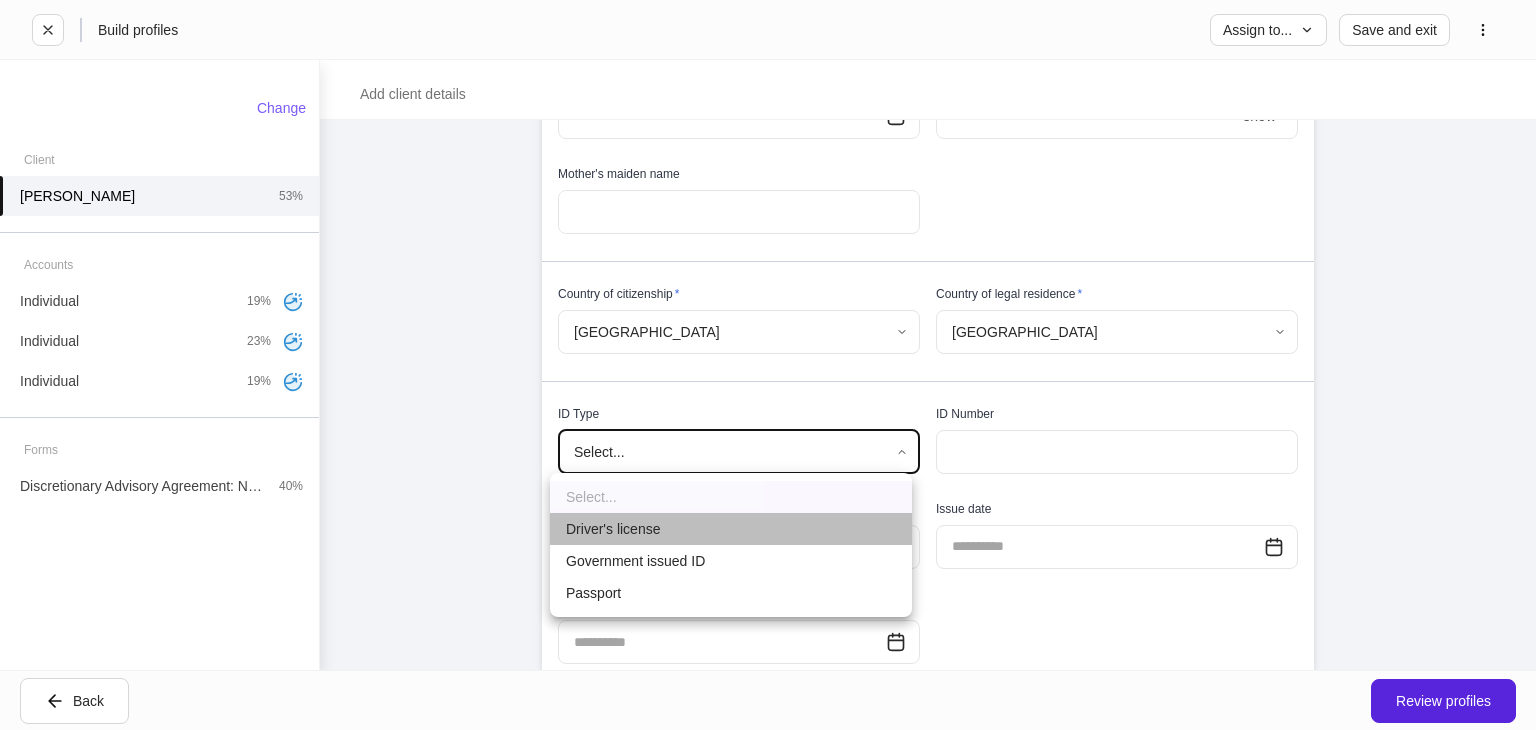 click on "Driver's license" at bounding box center [731, 529] 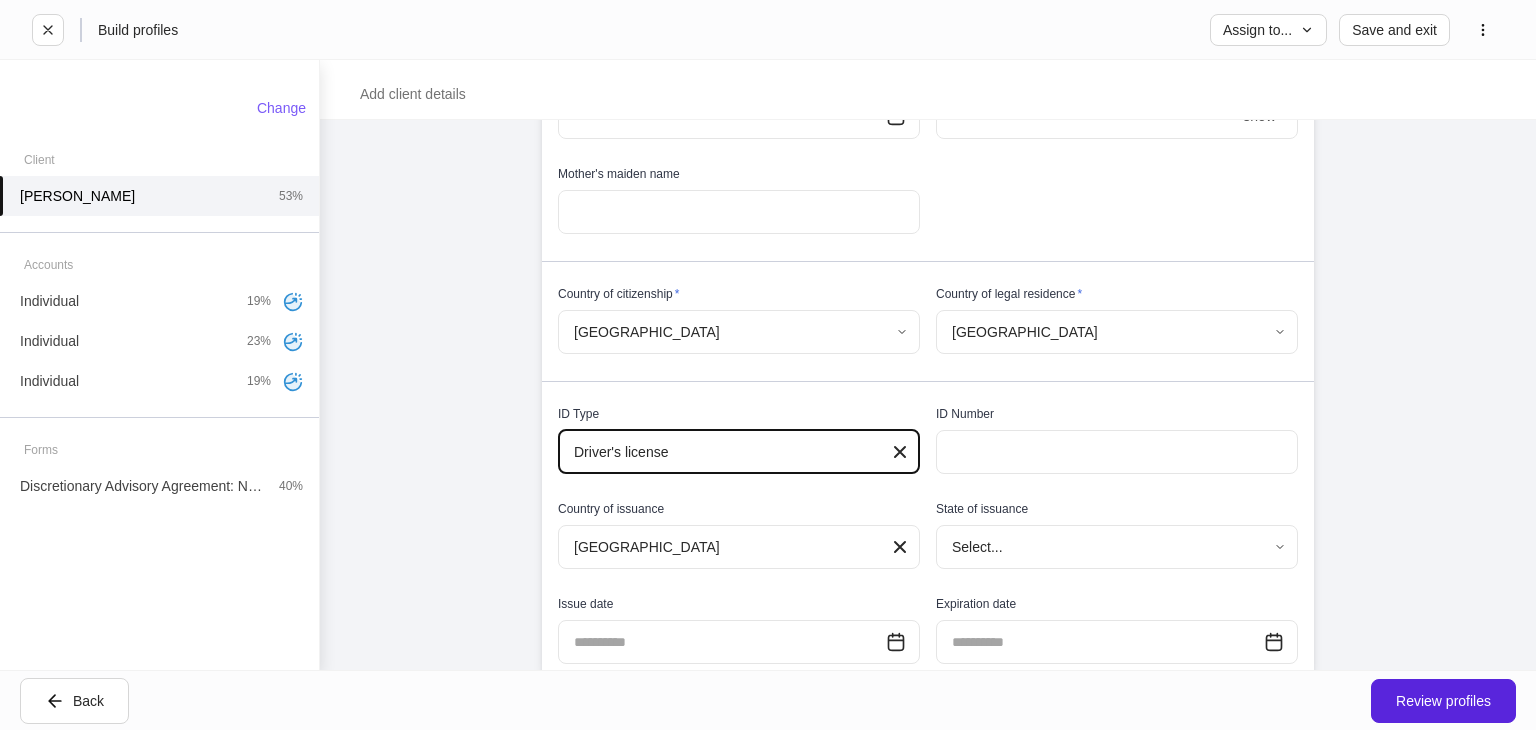 click at bounding box center (1117, 452) 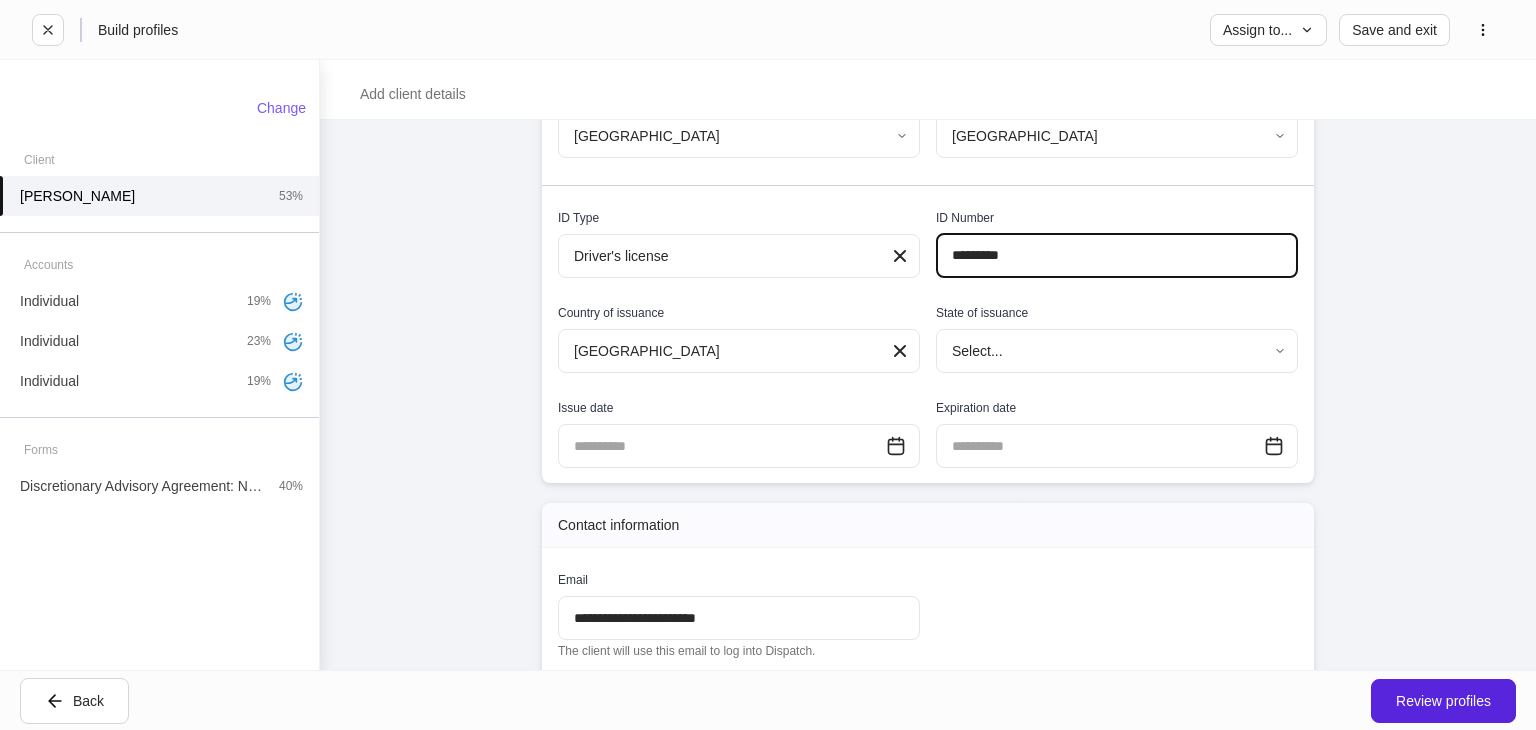 scroll, scrollTop: 800, scrollLeft: 0, axis: vertical 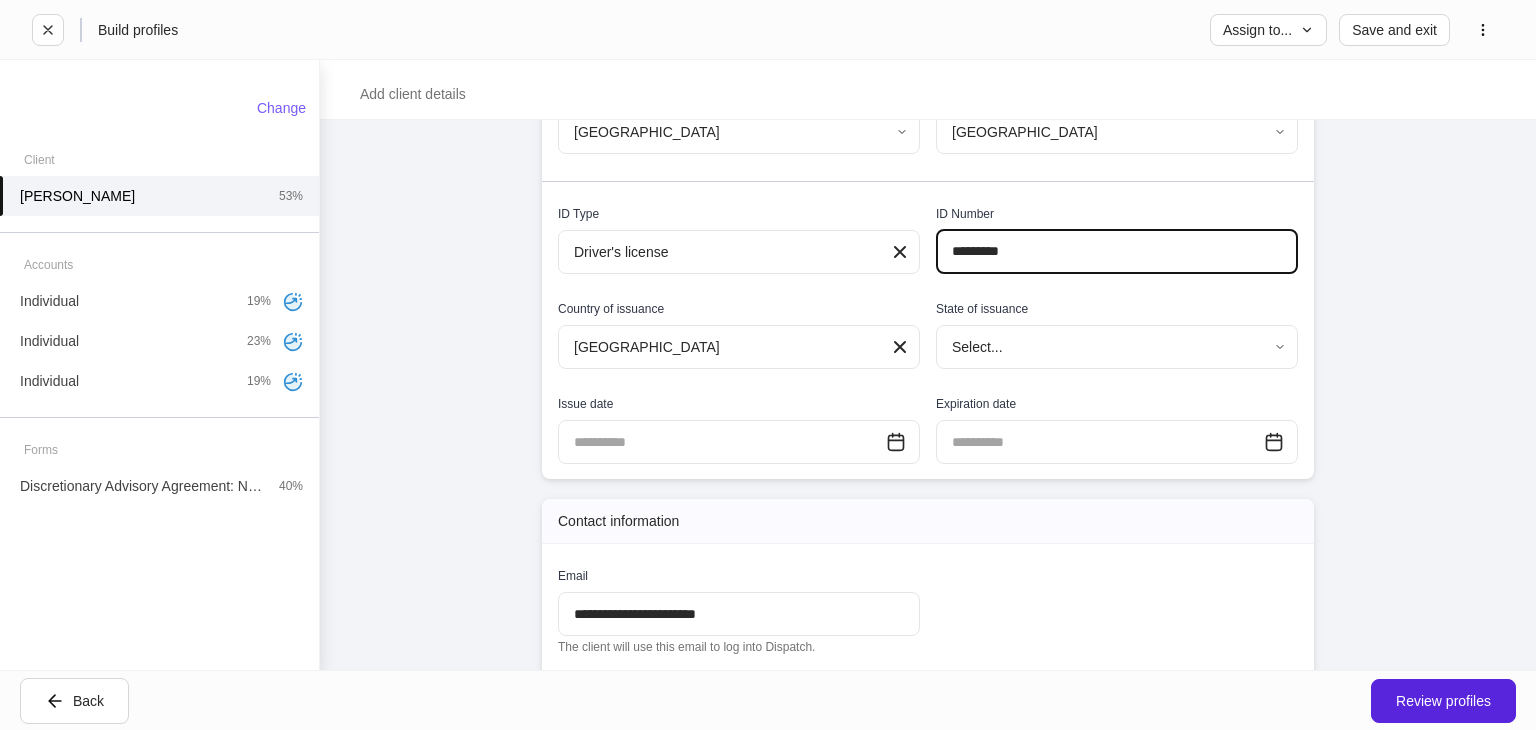 type on "*********" 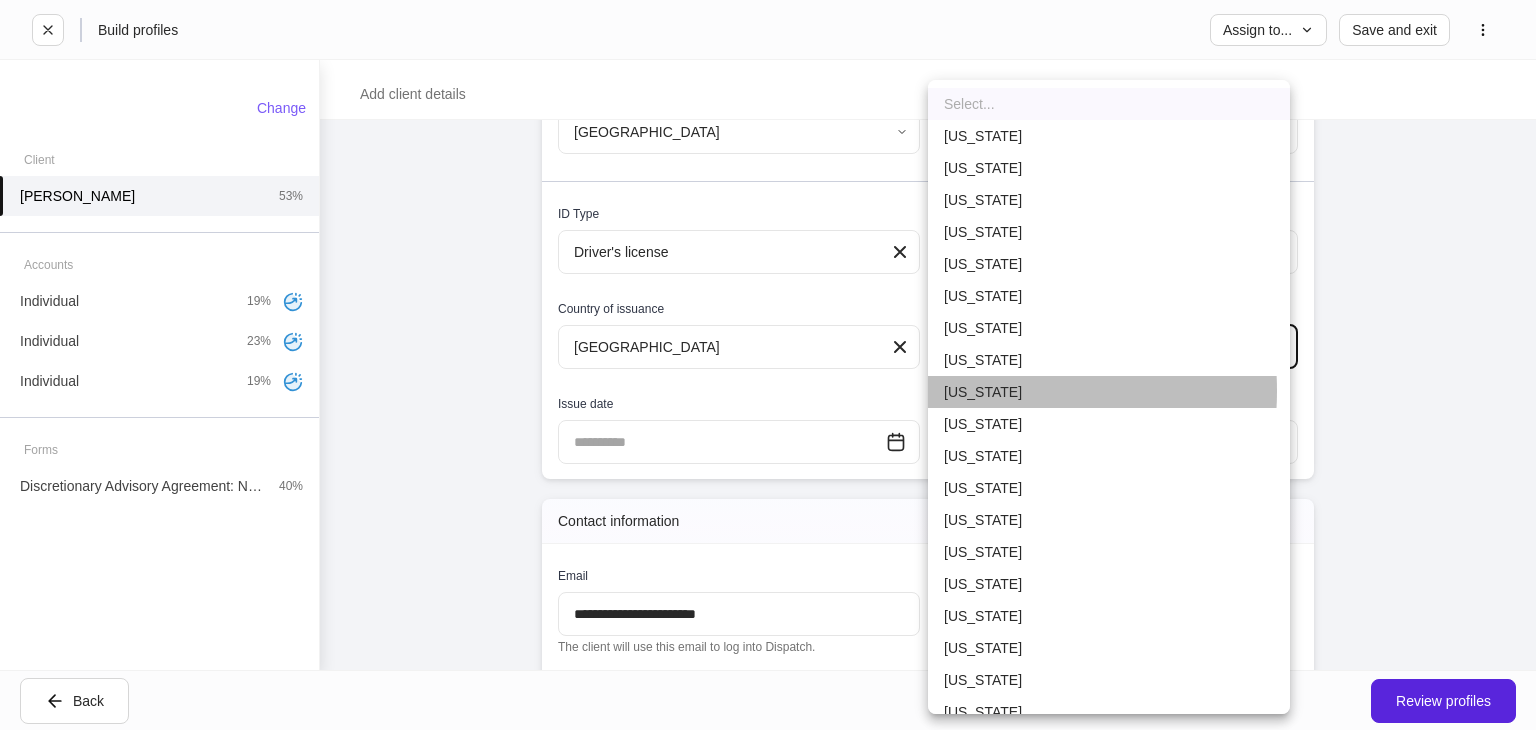 click on "[US_STATE]" at bounding box center (1109, 392) 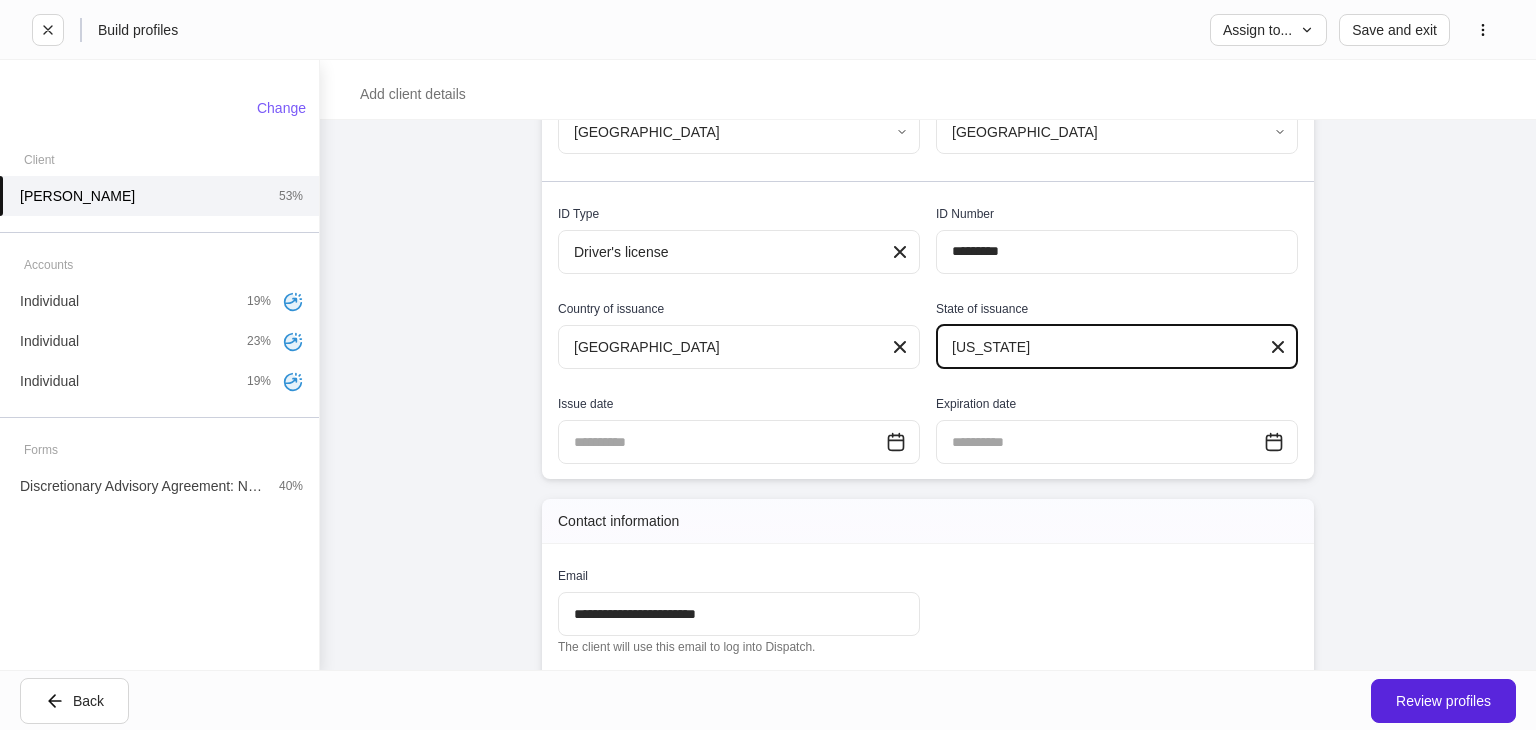 click at bounding box center [722, 442] 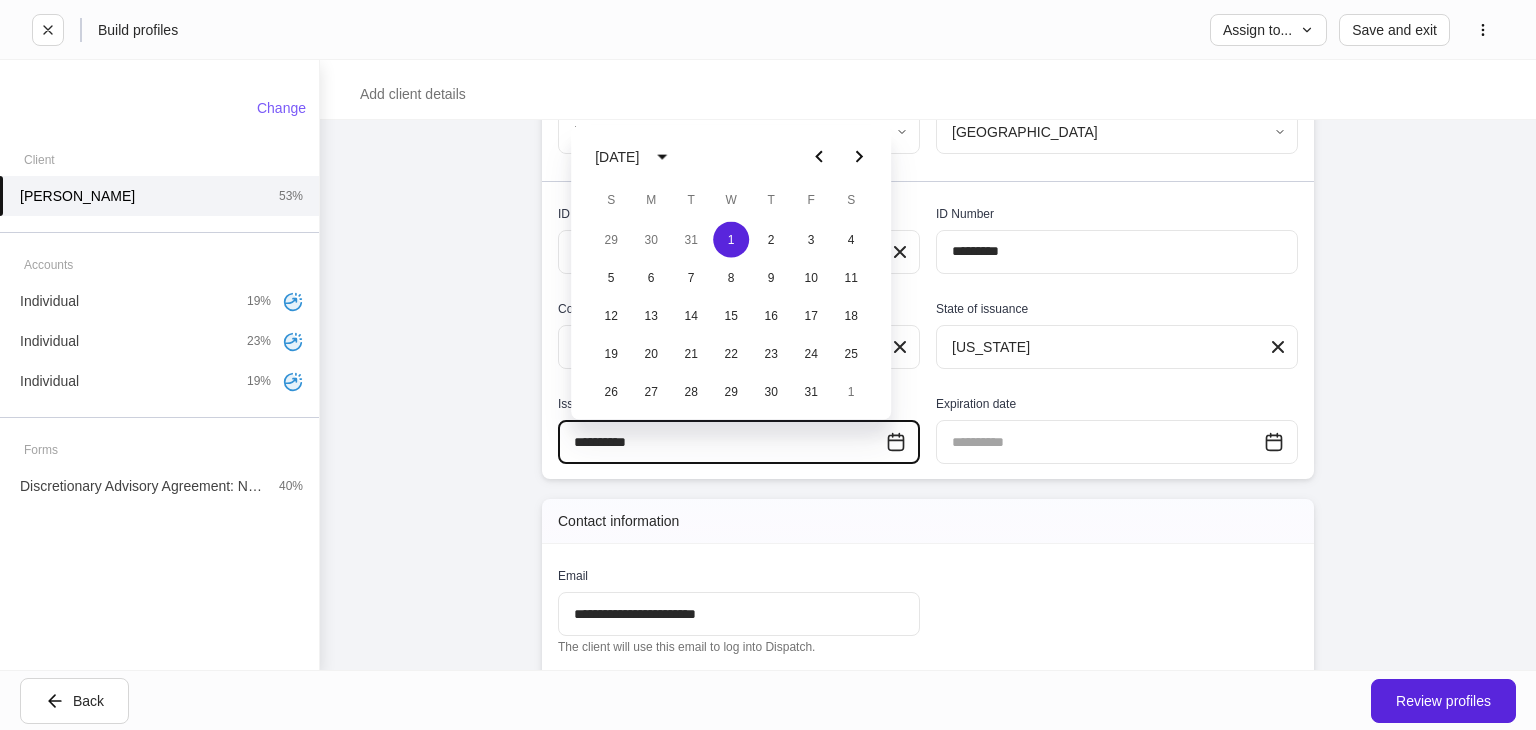 type on "**********" 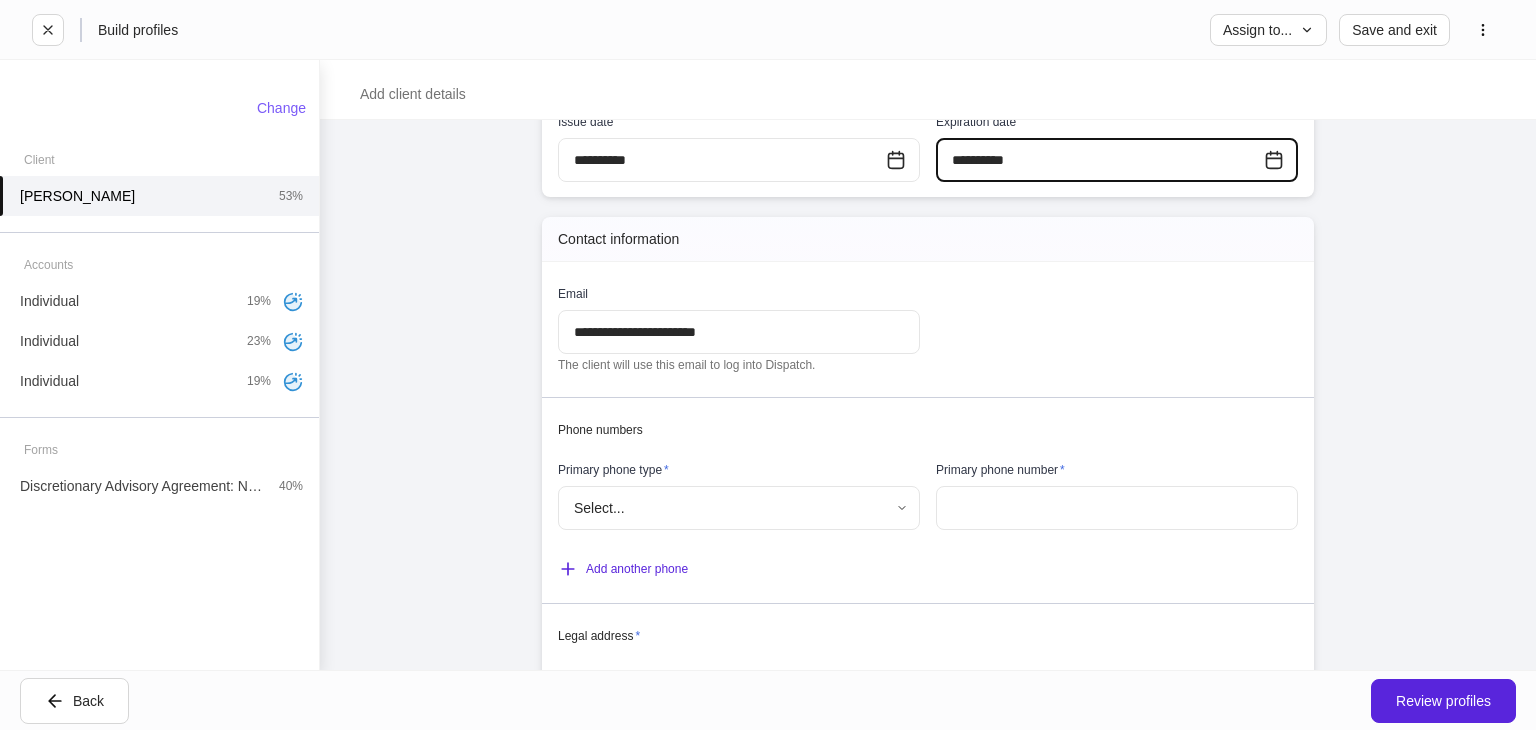scroll, scrollTop: 1200, scrollLeft: 0, axis: vertical 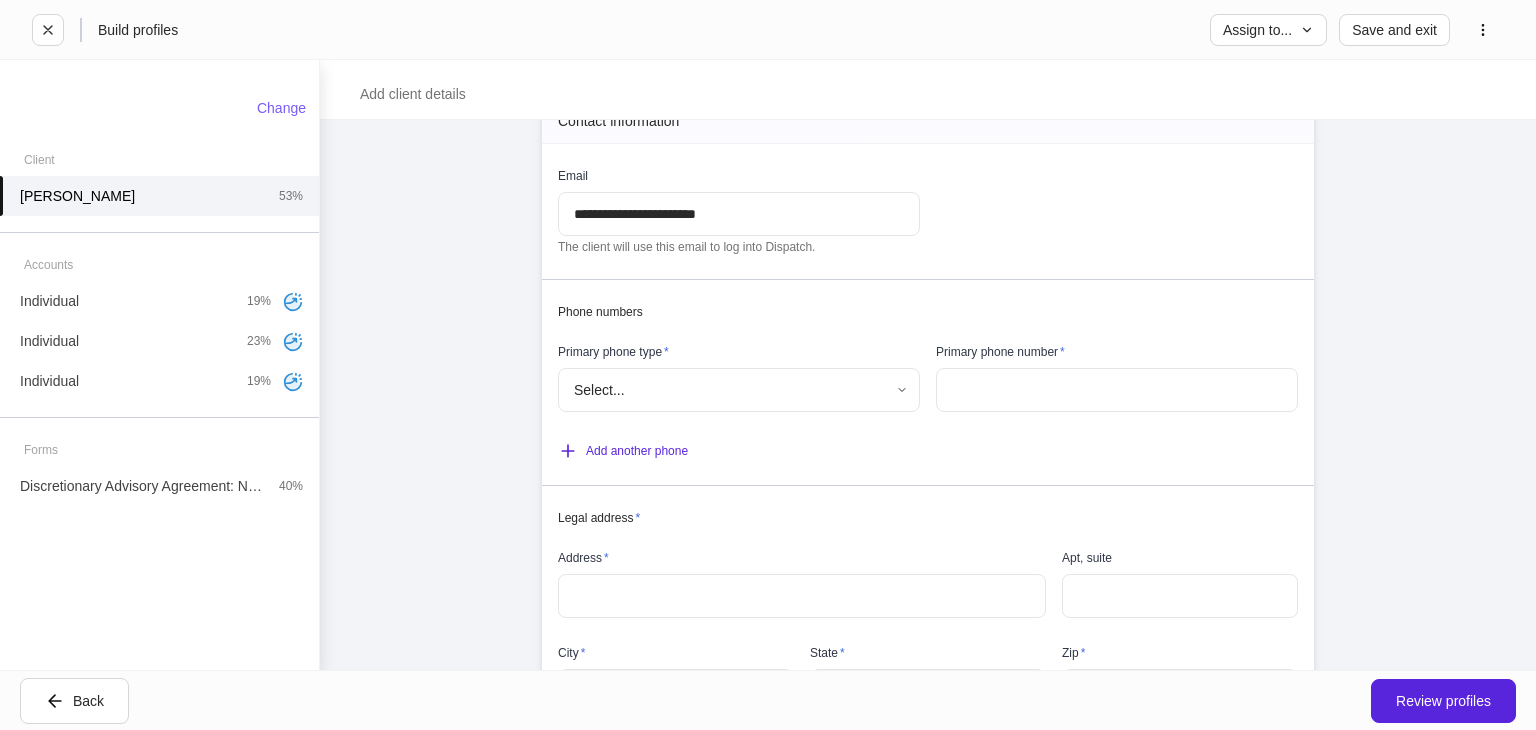 type on "**********" 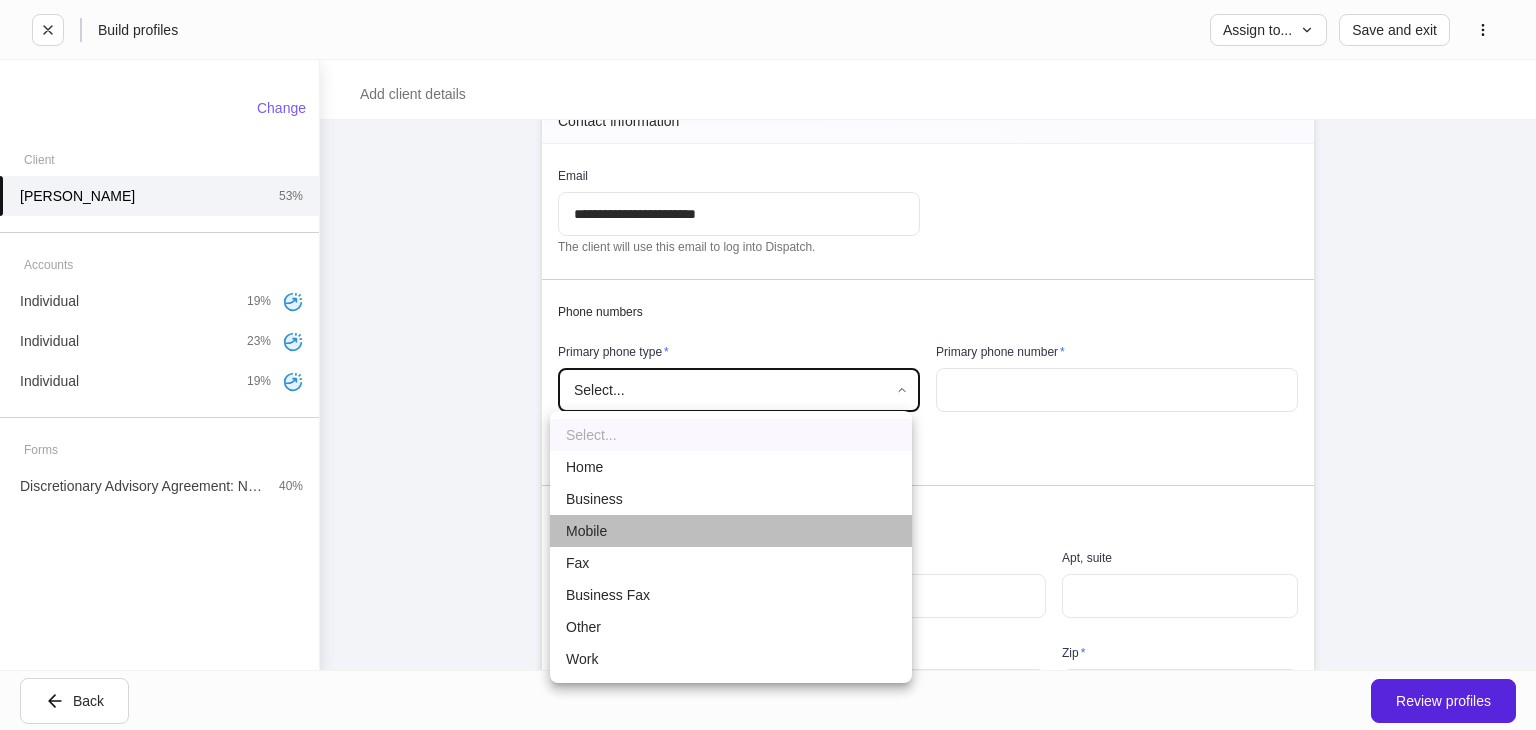 click on "Mobile" at bounding box center (731, 531) 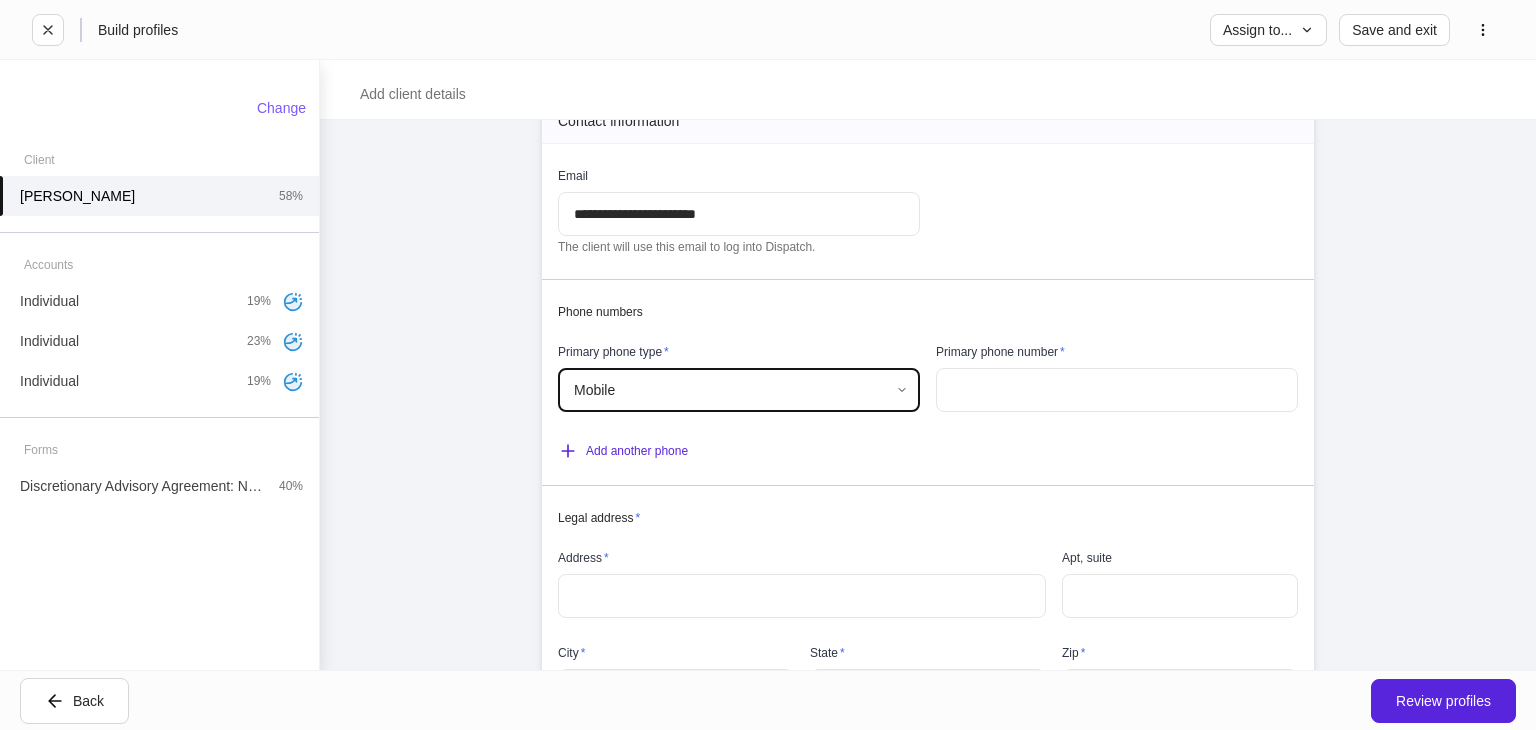 click at bounding box center [1117, 390] 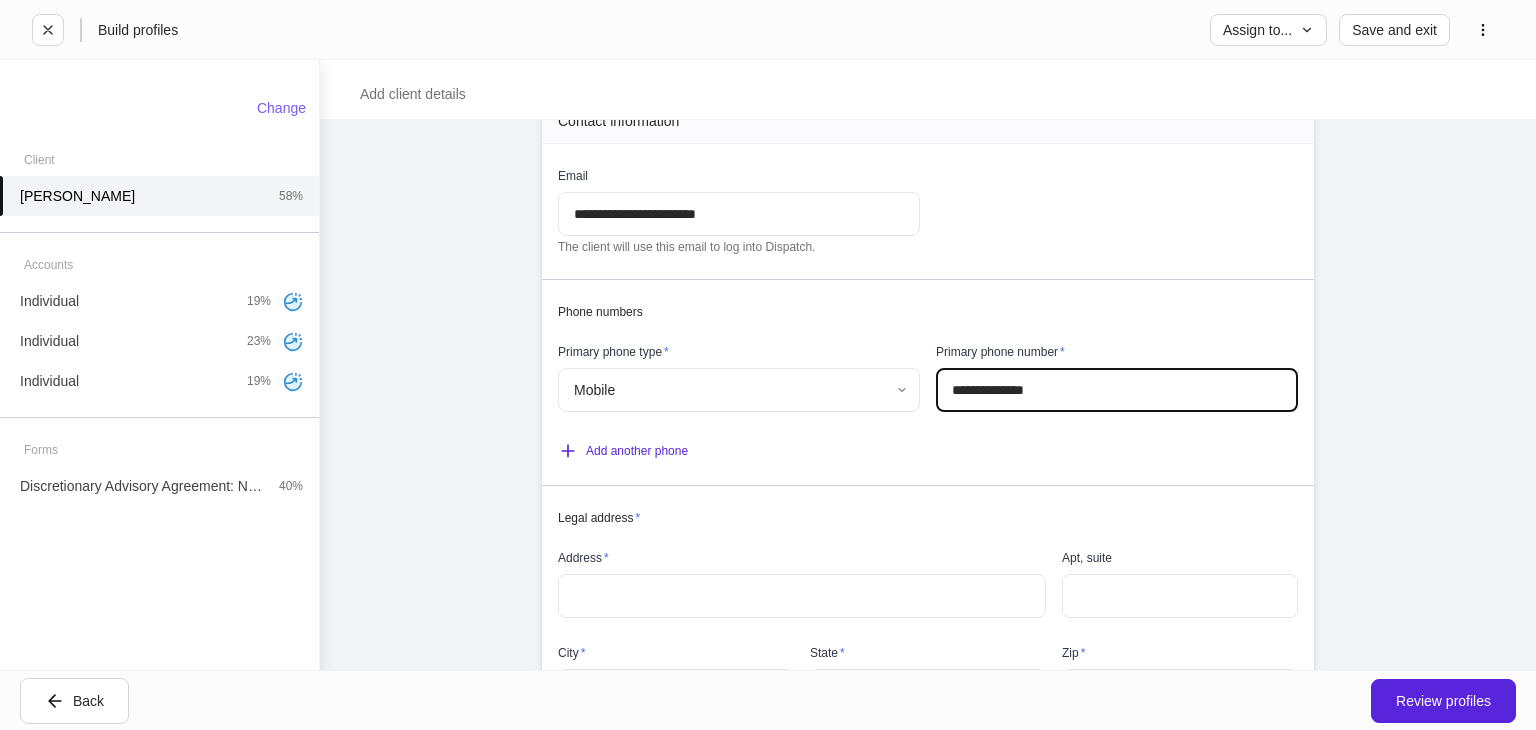 type on "**********" 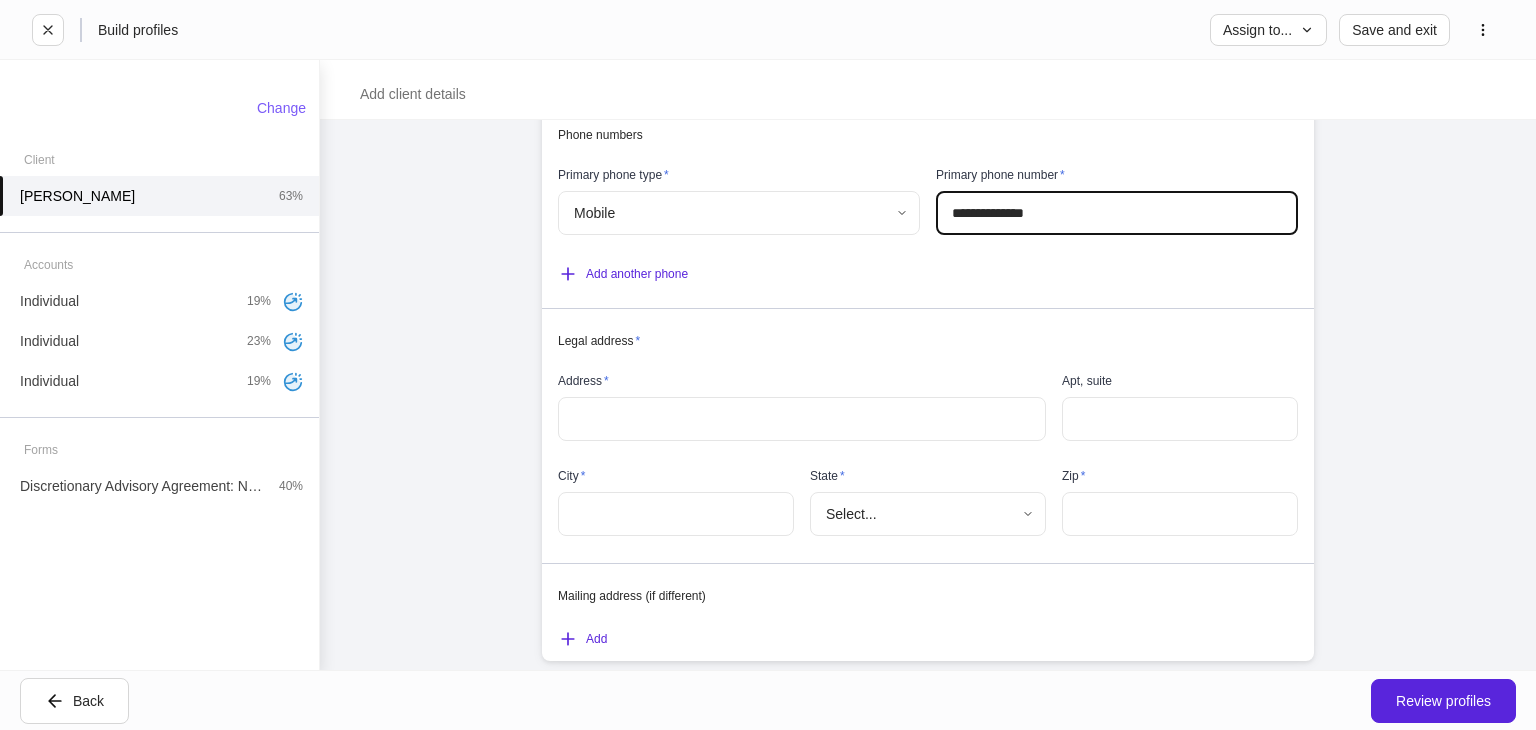 scroll, scrollTop: 1400, scrollLeft: 0, axis: vertical 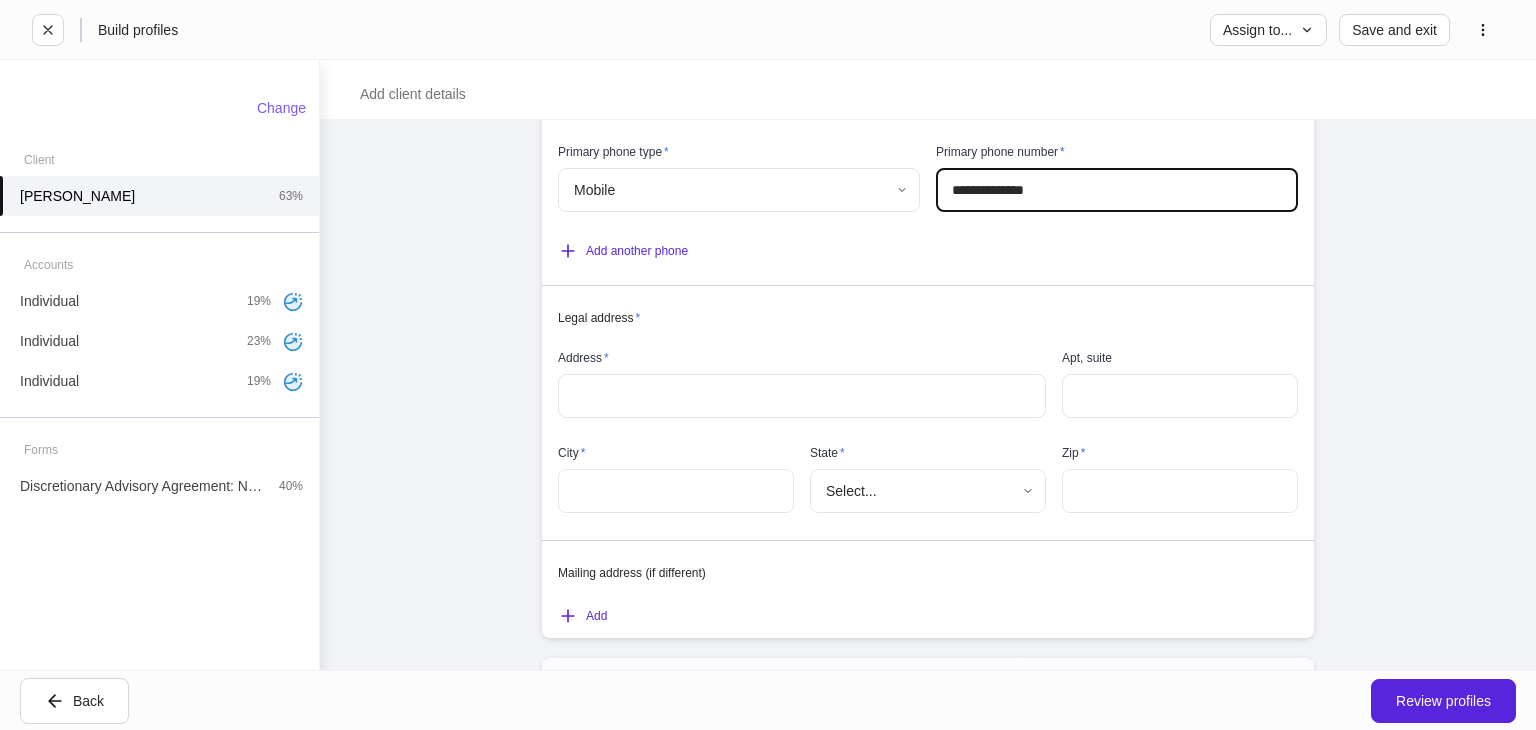 click at bounding box center [802, 396] 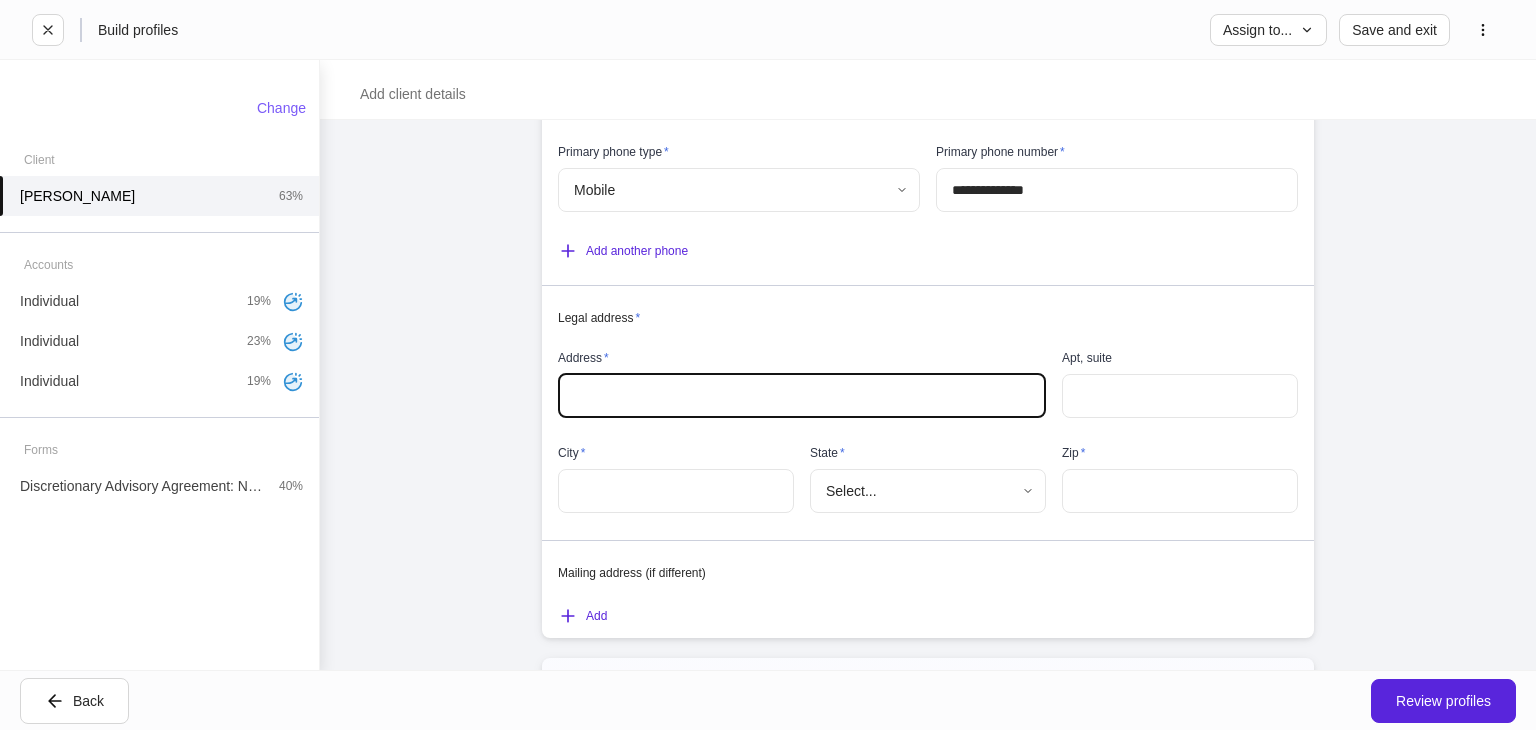 type on "**********" 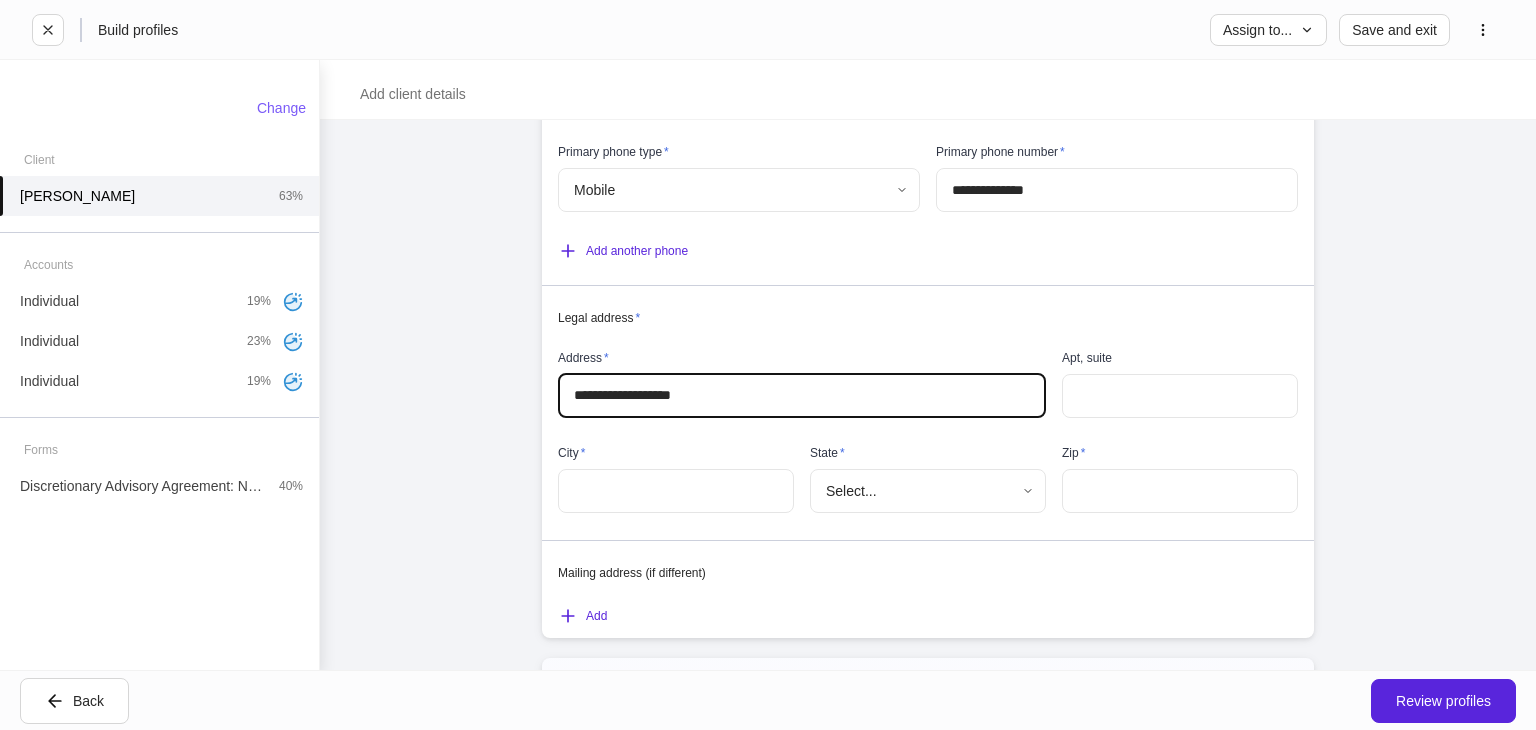 type on "*" 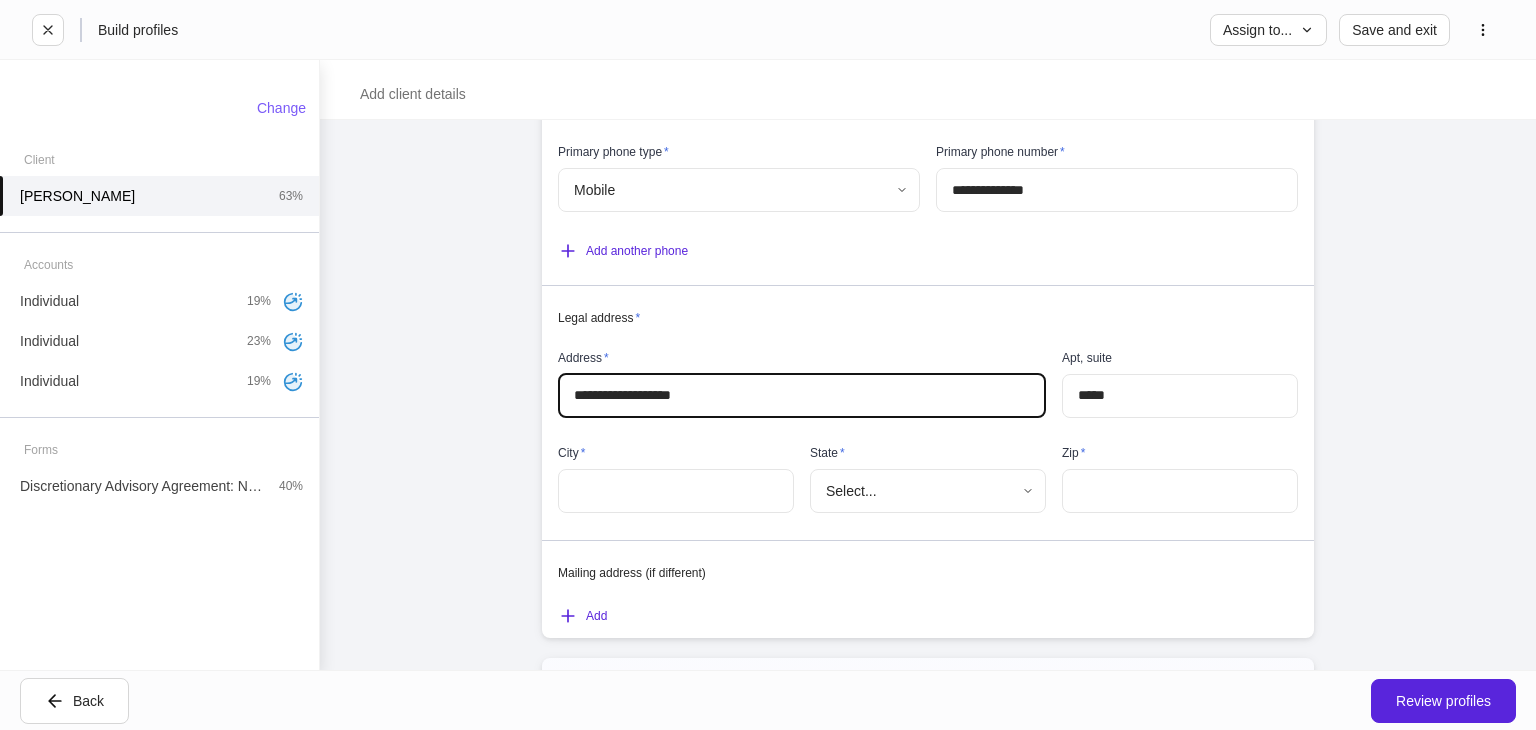 type on "**********" 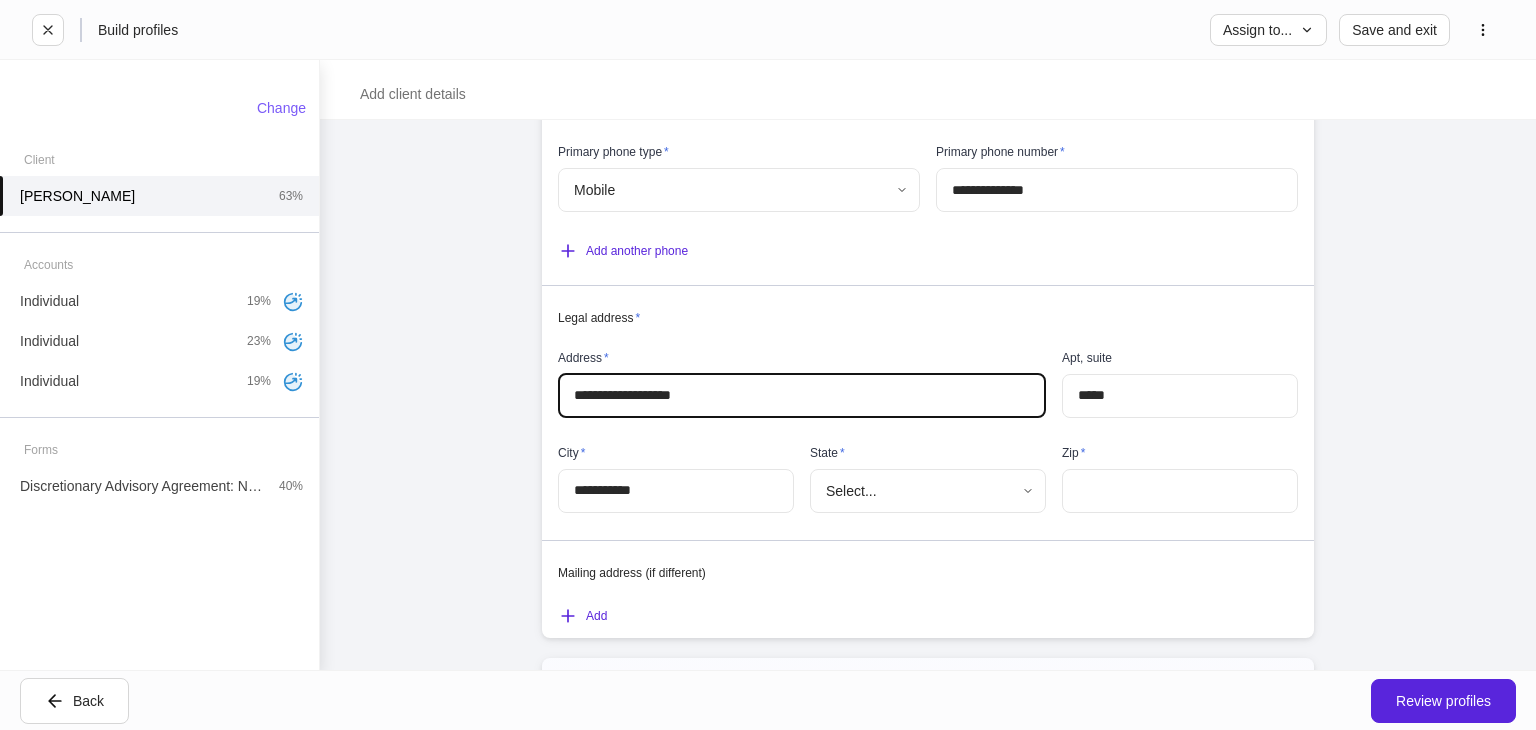 type 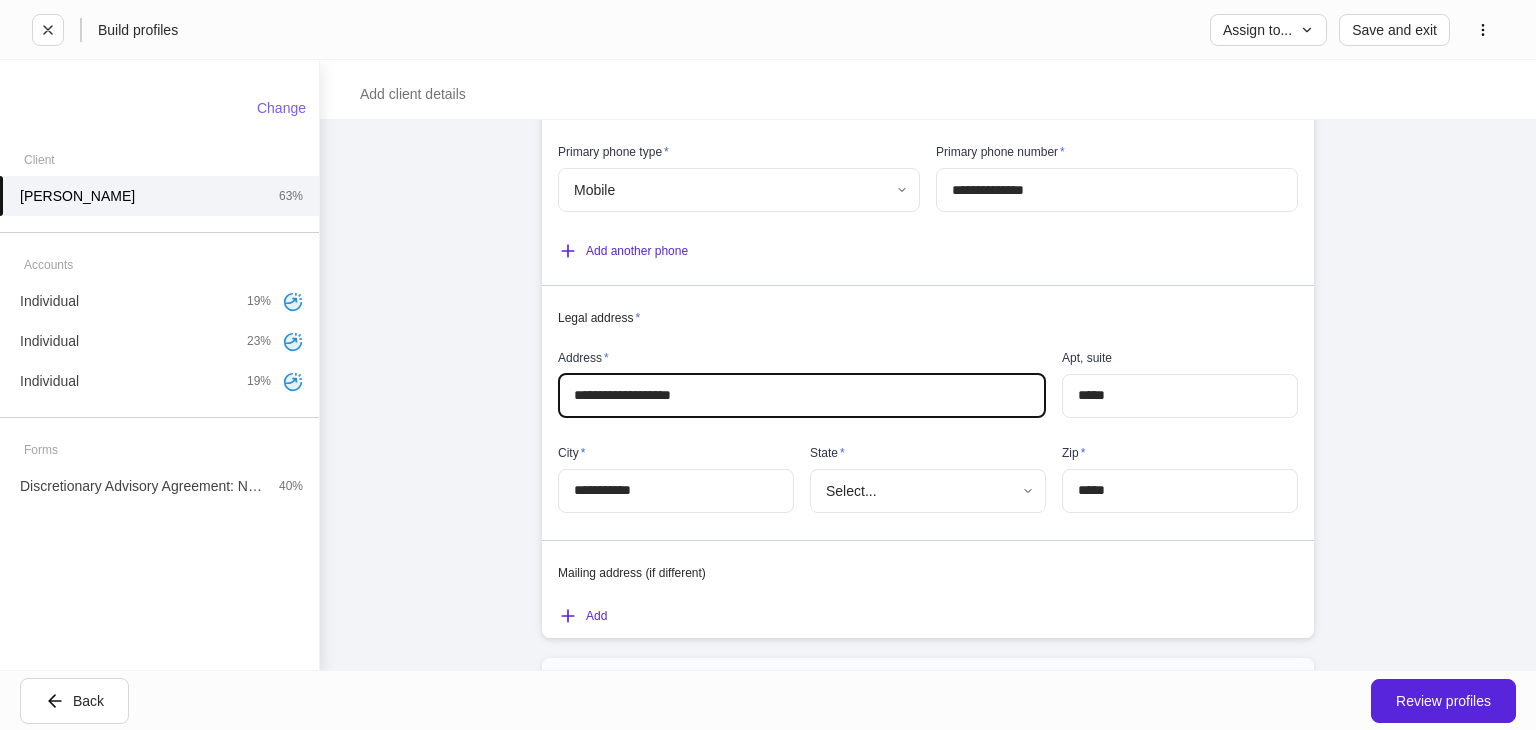 type on "*" 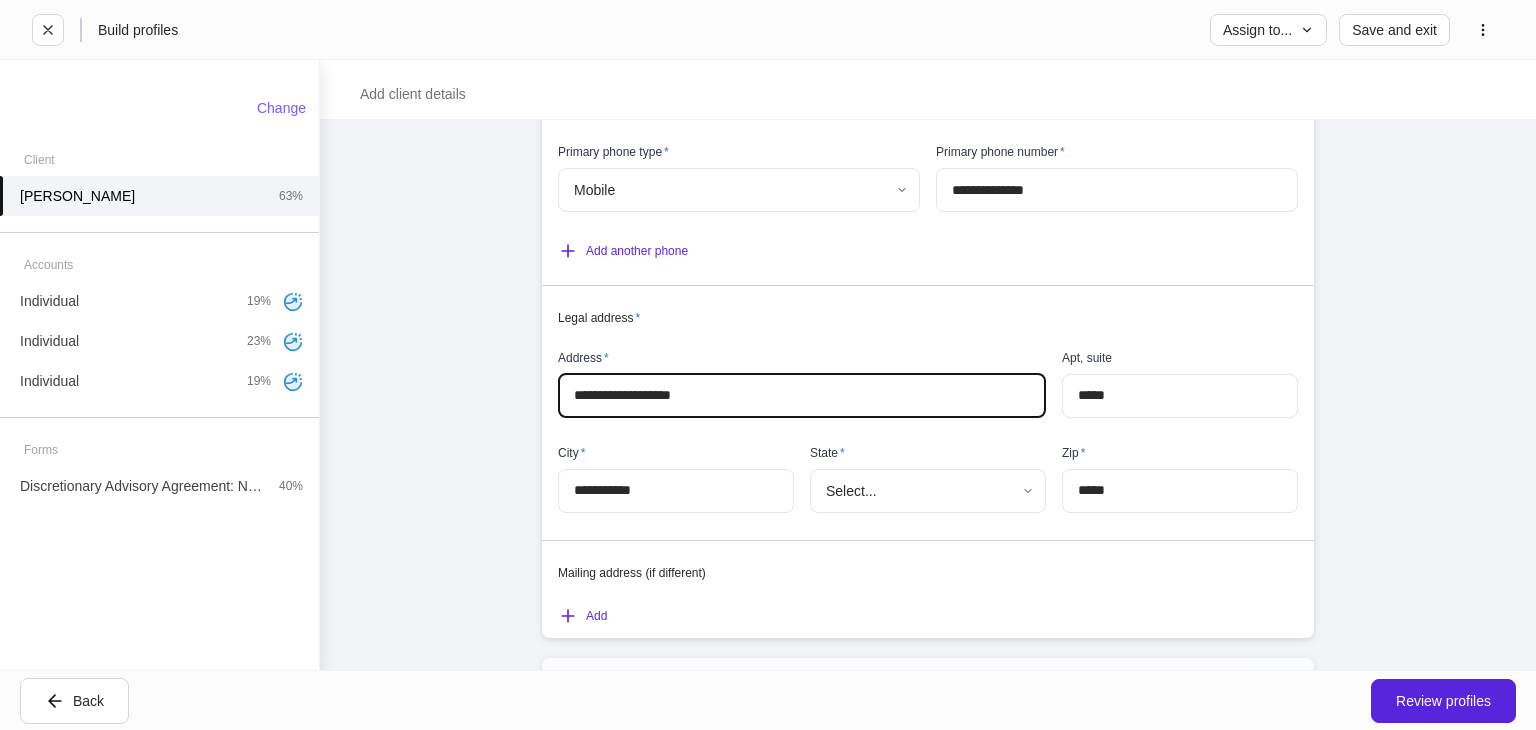 click on "**********" at bounding box center (668, 468) 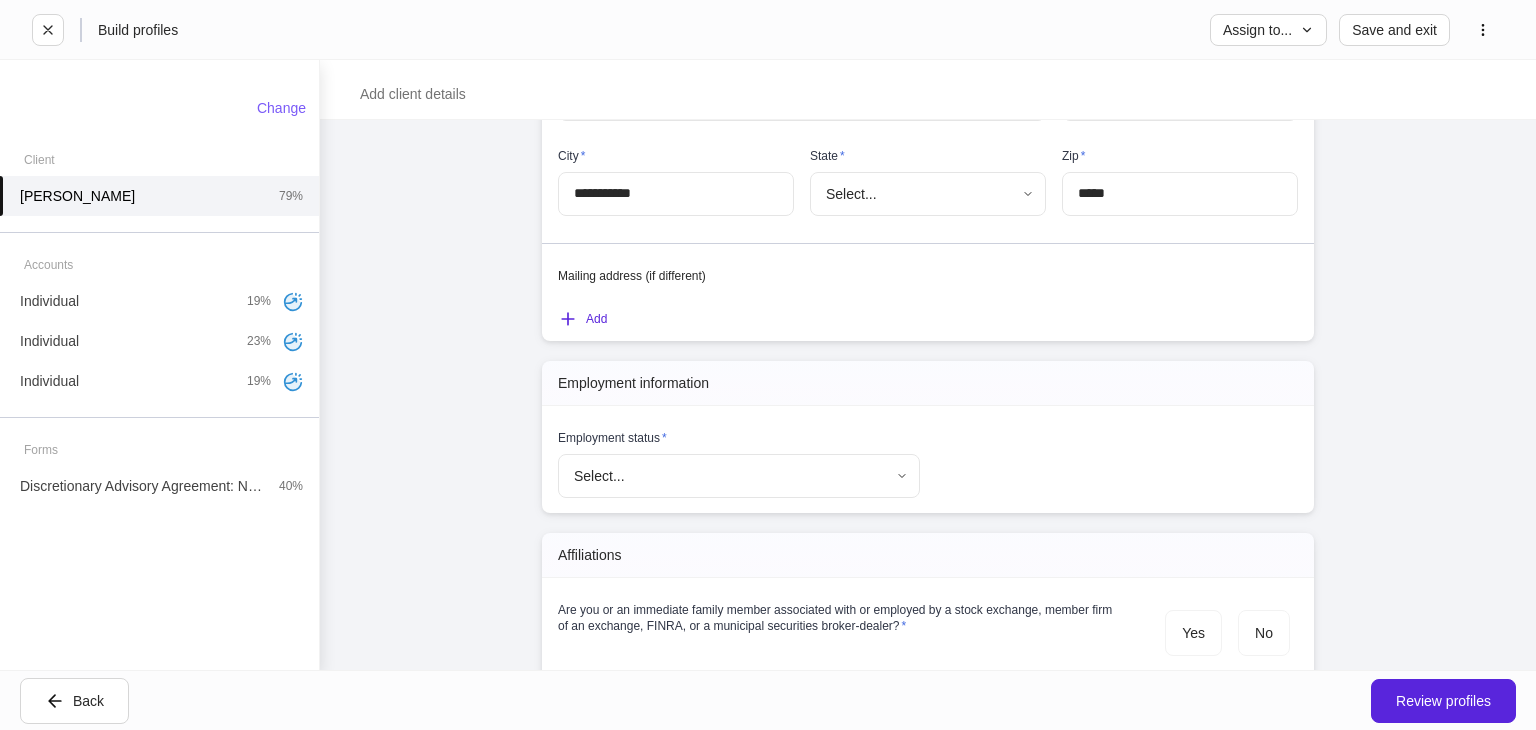 scroll, scrollTop: 1700, scrollLeft: 0, axis: vertical 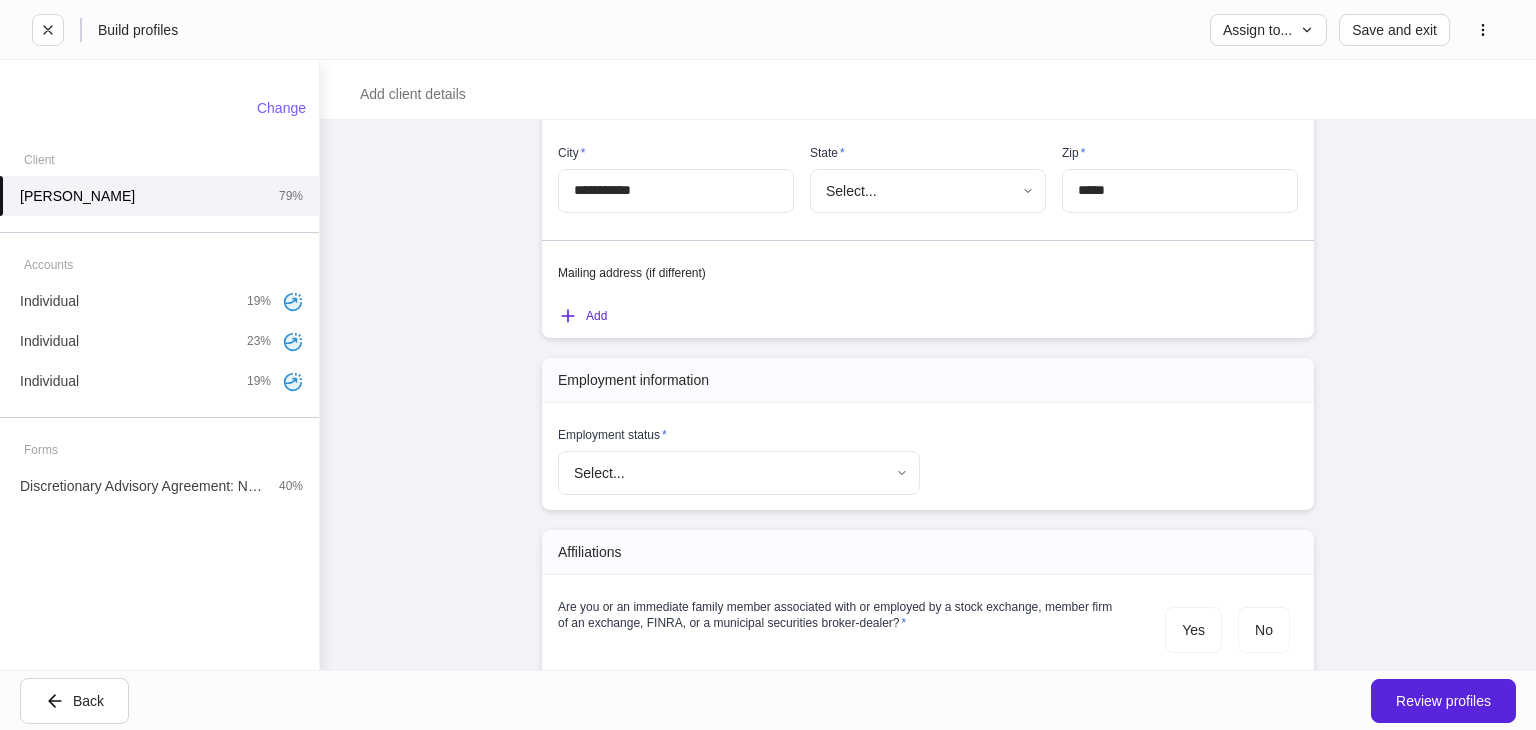 click on "**********" at bounding box center (768, 365) 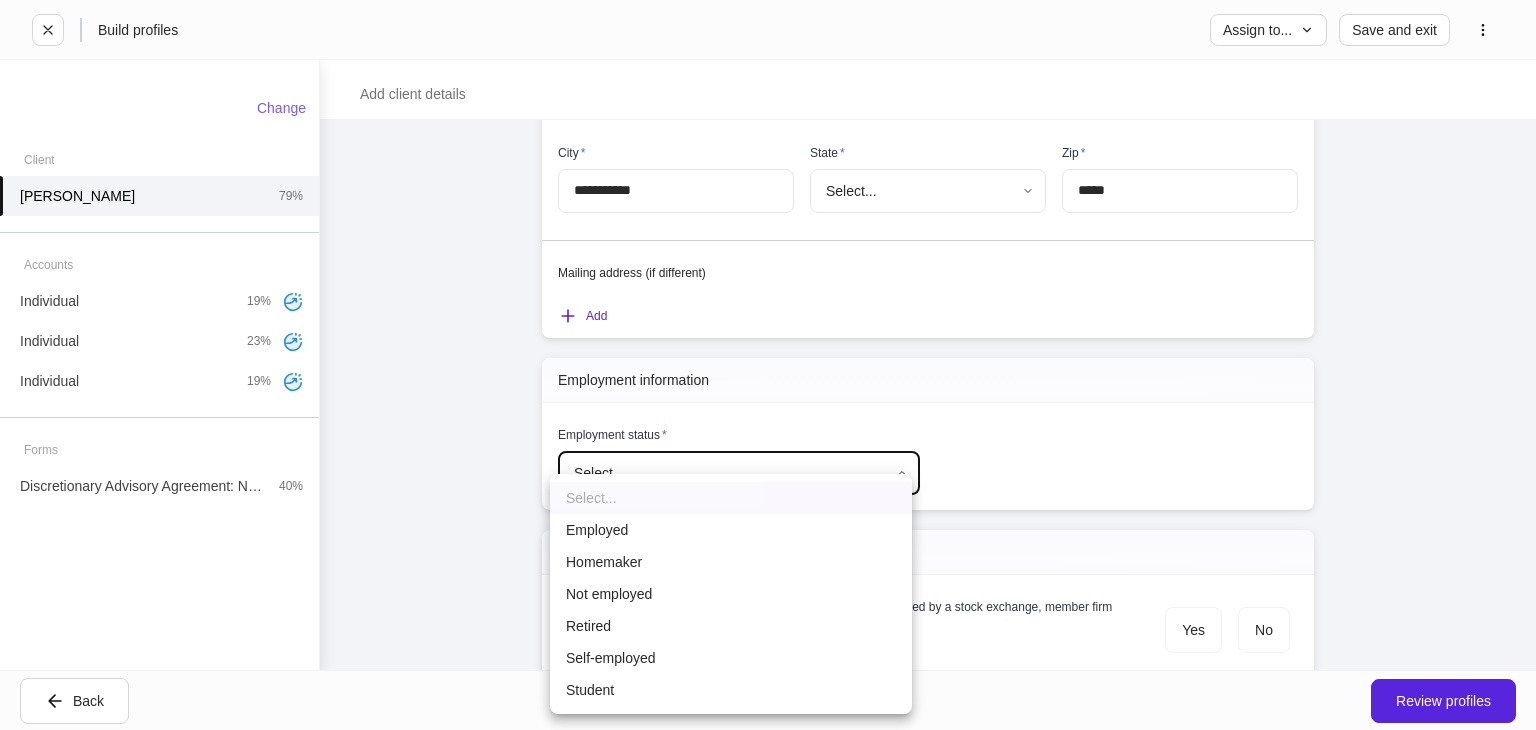 click on "Employed" at bounding box center (731, 530) 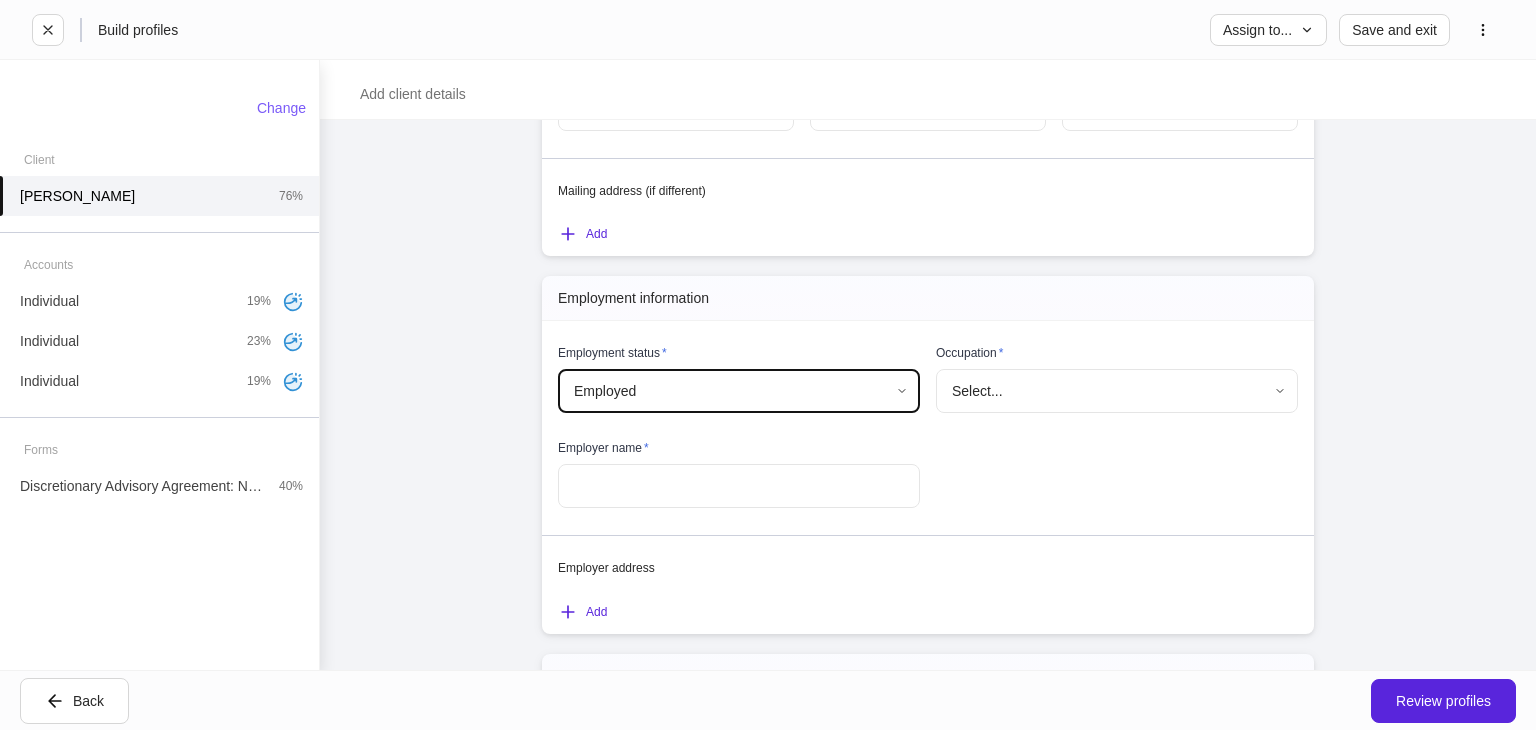 scroll, scrollTop: 1900, scrollLeft: 0, axis: vertical 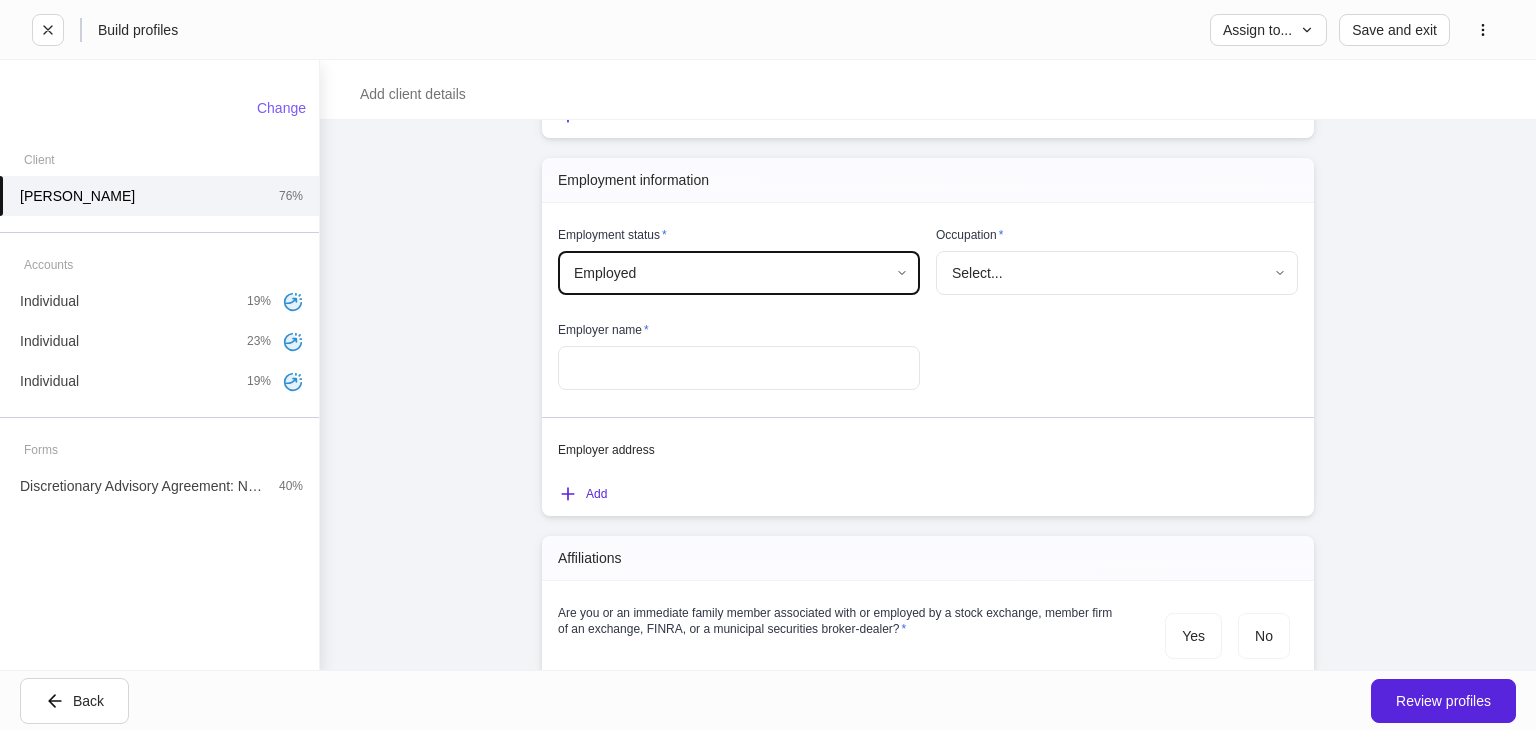 click on "**********" at bounding box center (768, 365) 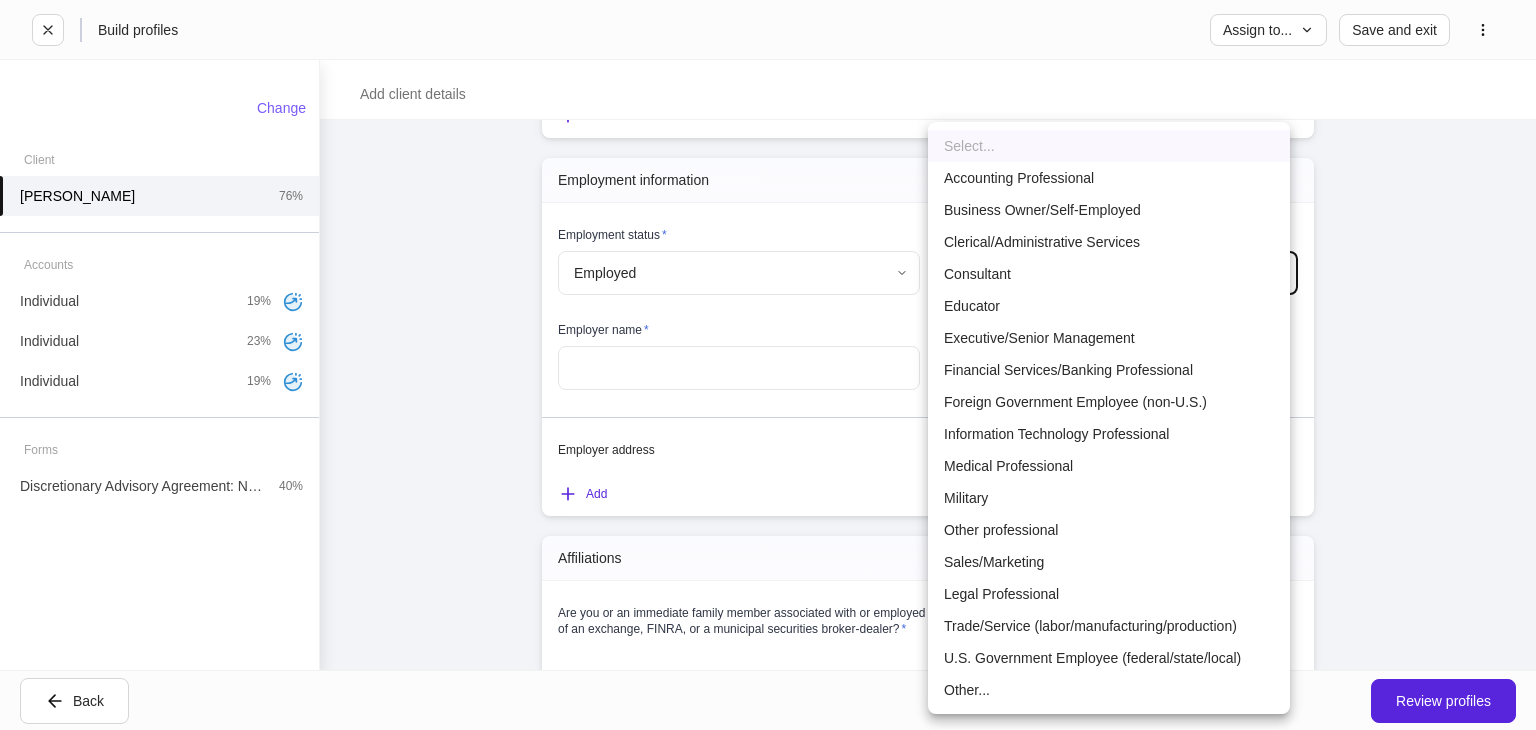 click on "Financial Services/Banking Professional" at bounding box center [1109, 370] 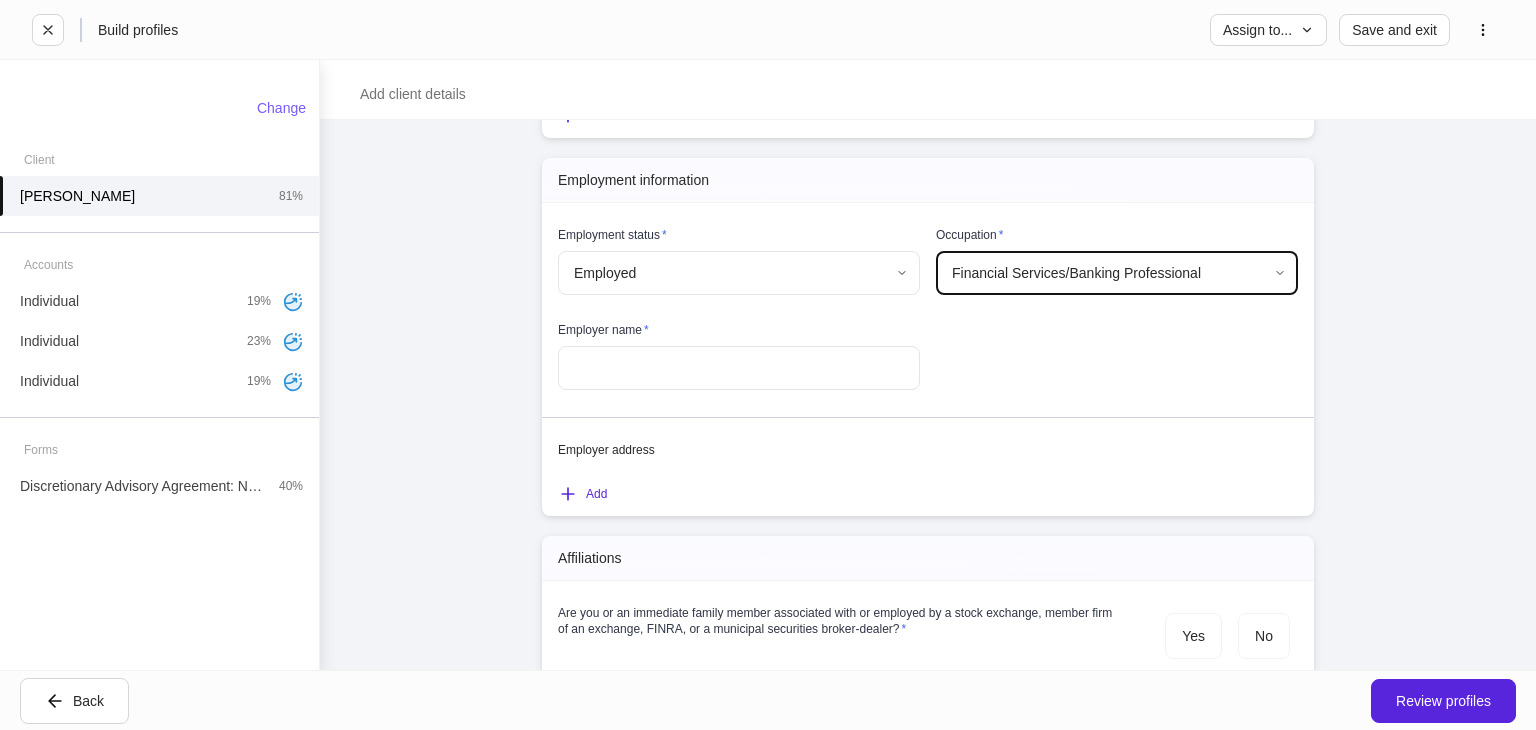 click at bounding box center [739, 368] 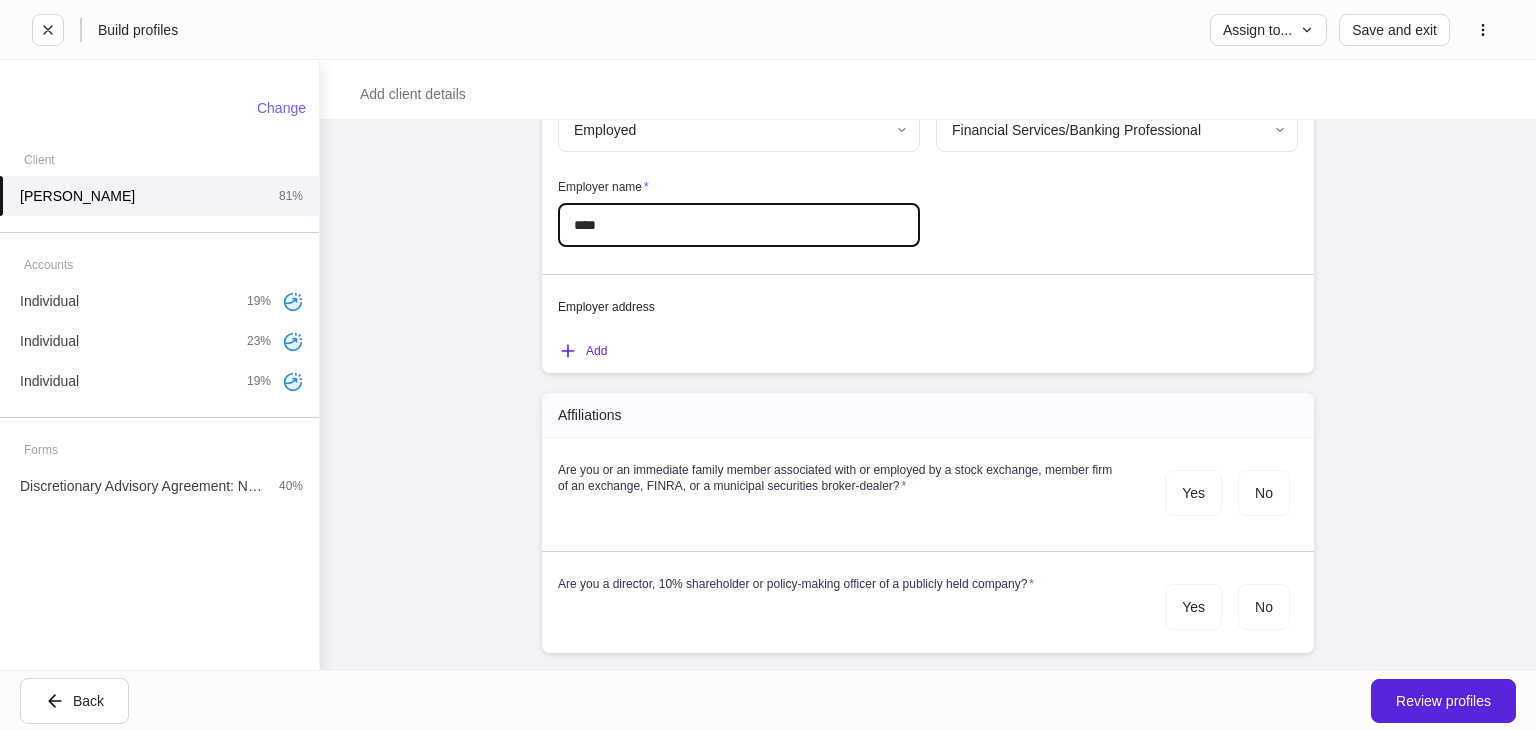 scroll, scrollTop: 2200, scrollLeft: 0, axis: vertical 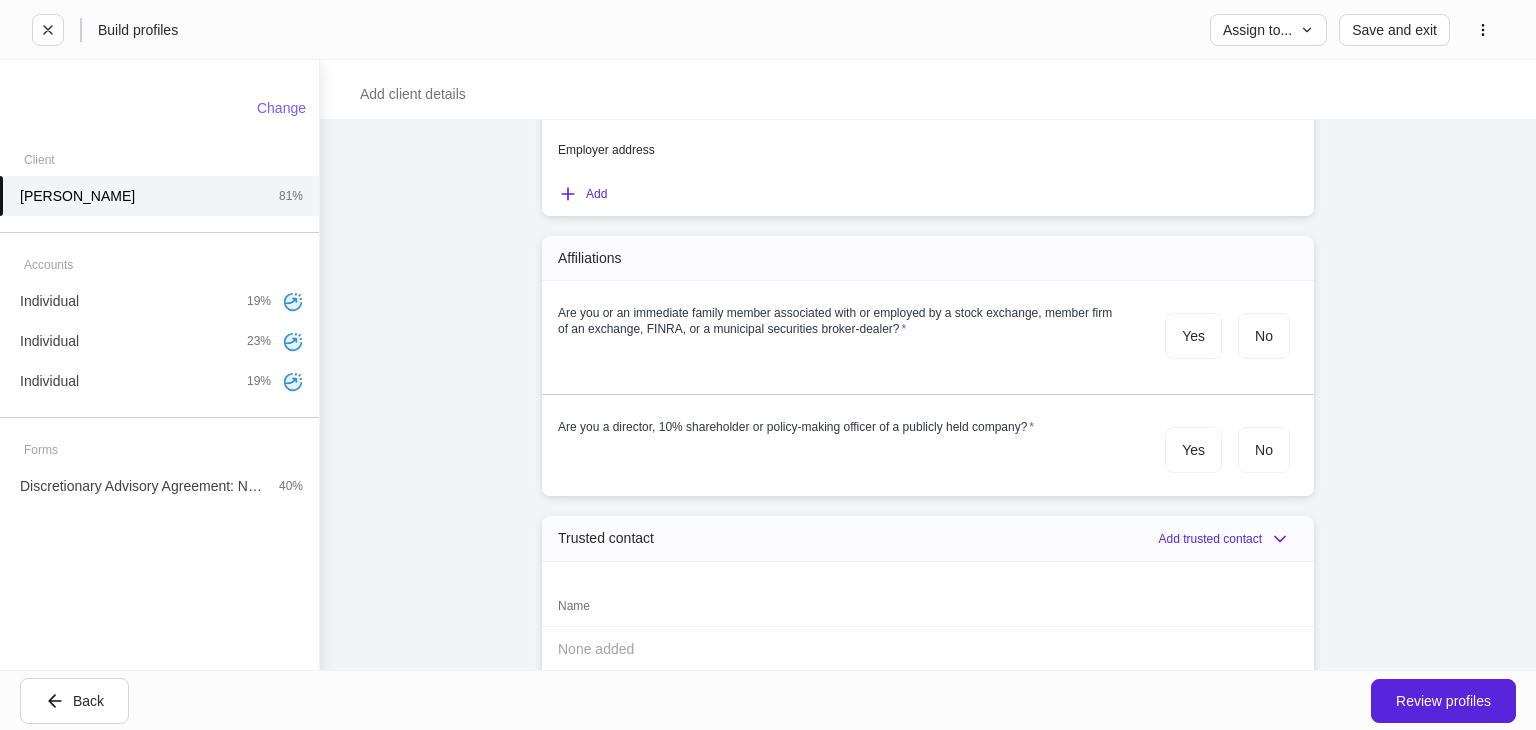 type on "****" 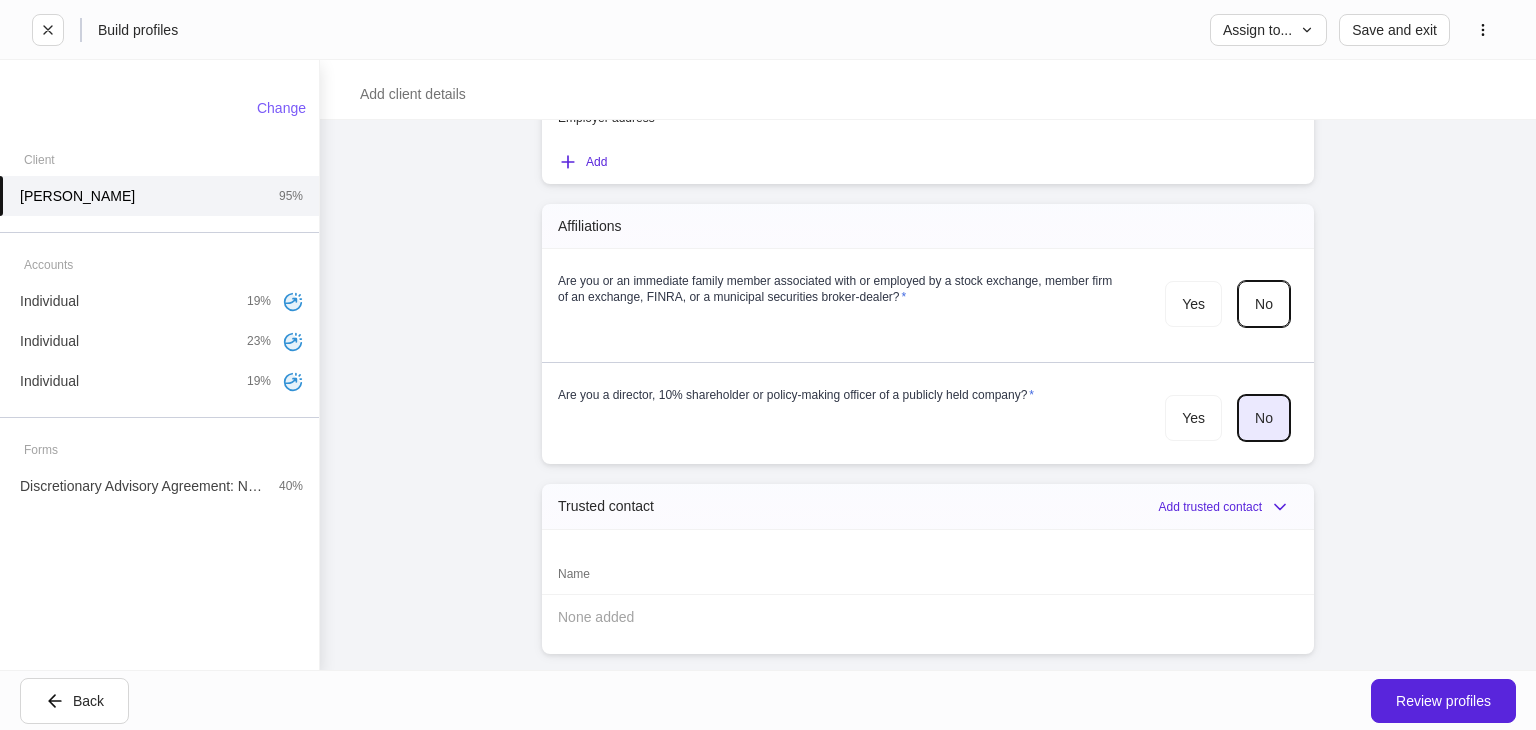 scroll, scrollTop: 2281, scrollLeft: 0, axis: vertical 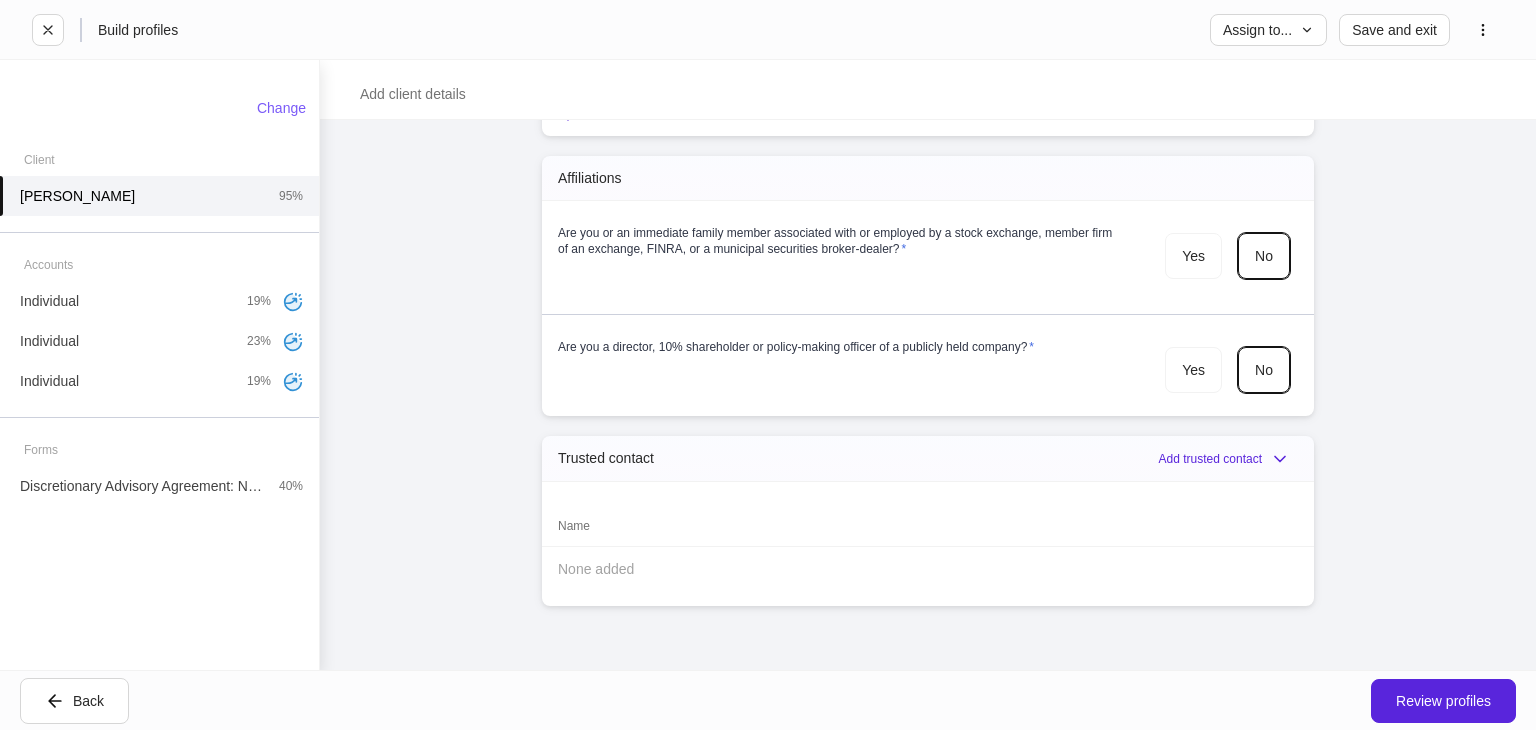 click on "Trusted contact Add trusted contact Name None added" at bounding box center (928, 521) 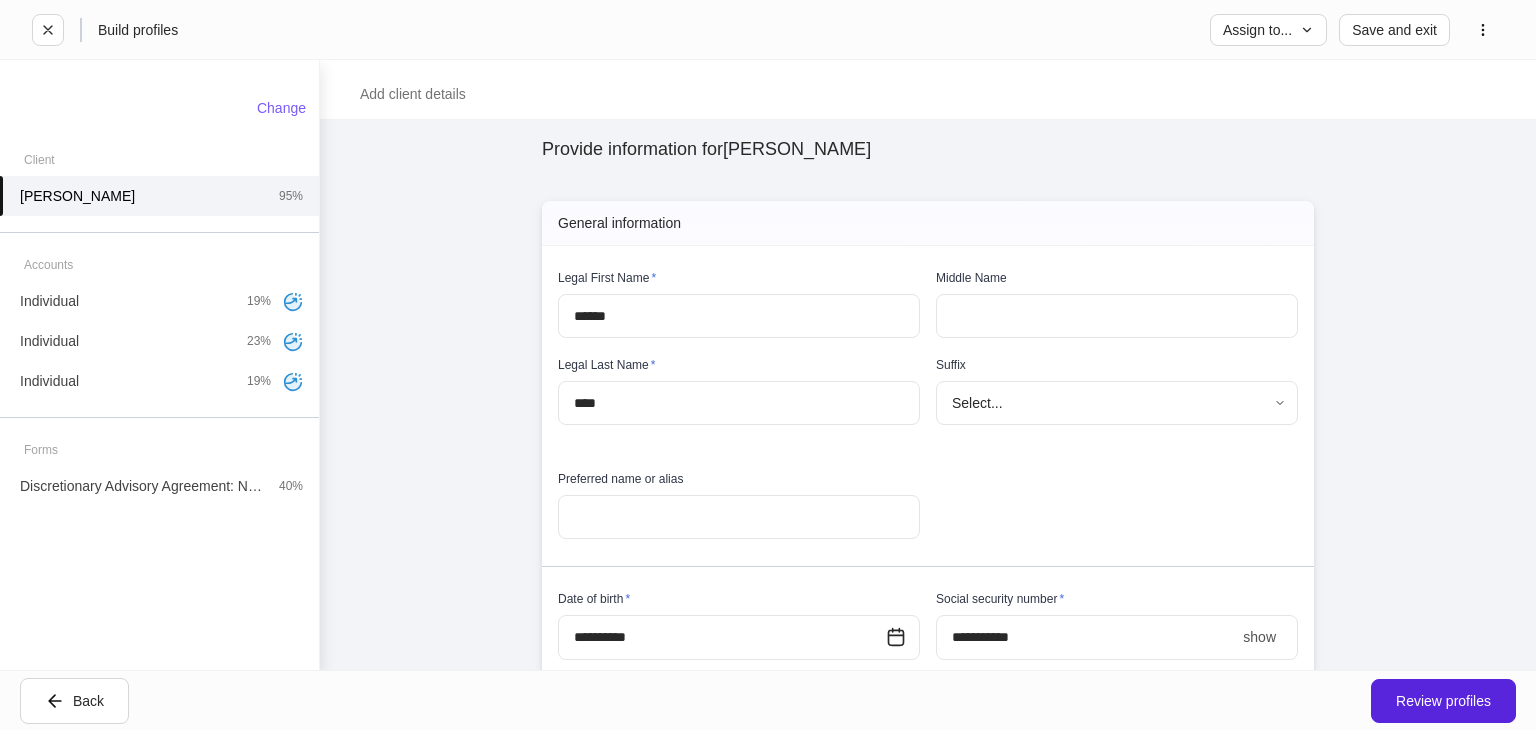 scroll, scrollTop: 0, scrollLeft: 0, axis: both 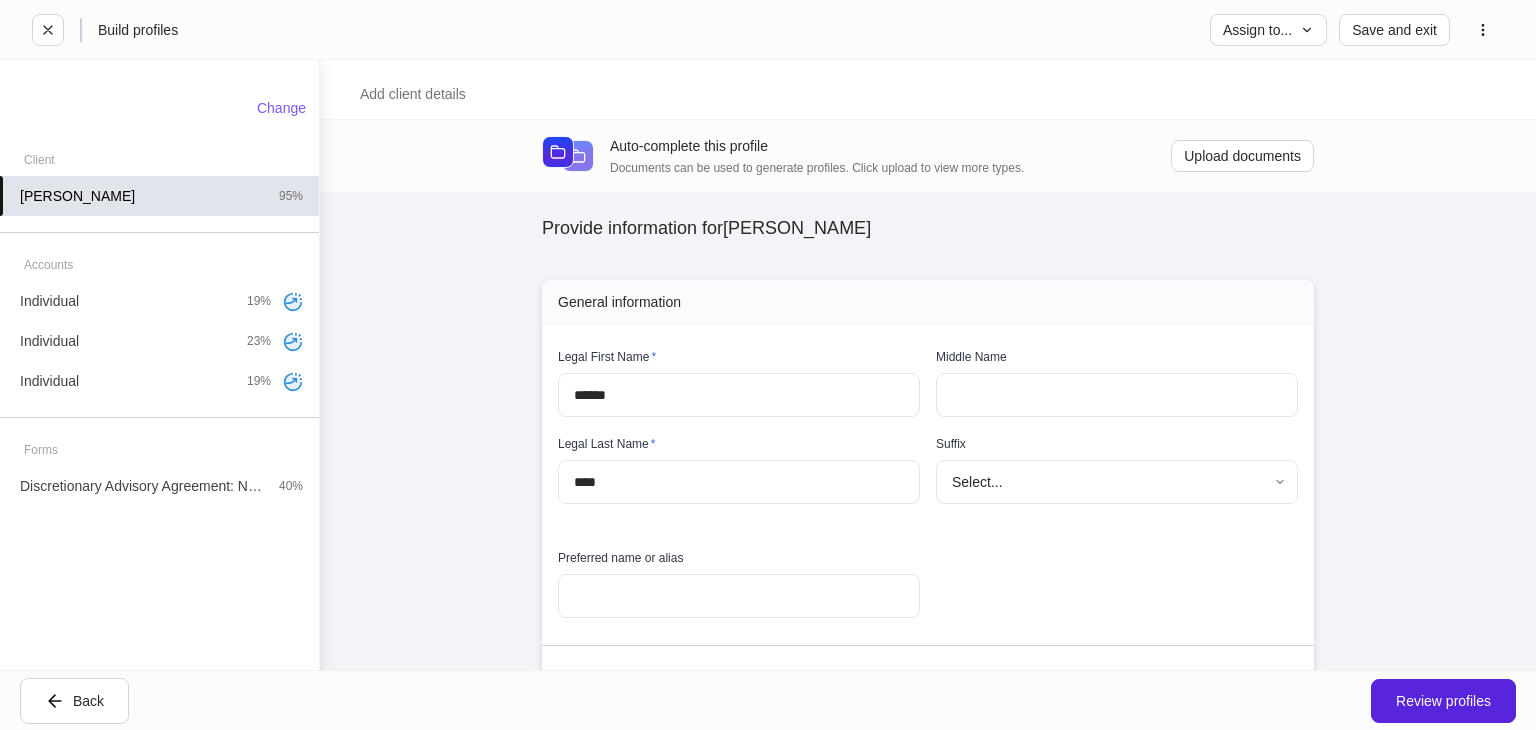 click on "[PERSON_NAME] 95%" at bounding box center [159, 196] 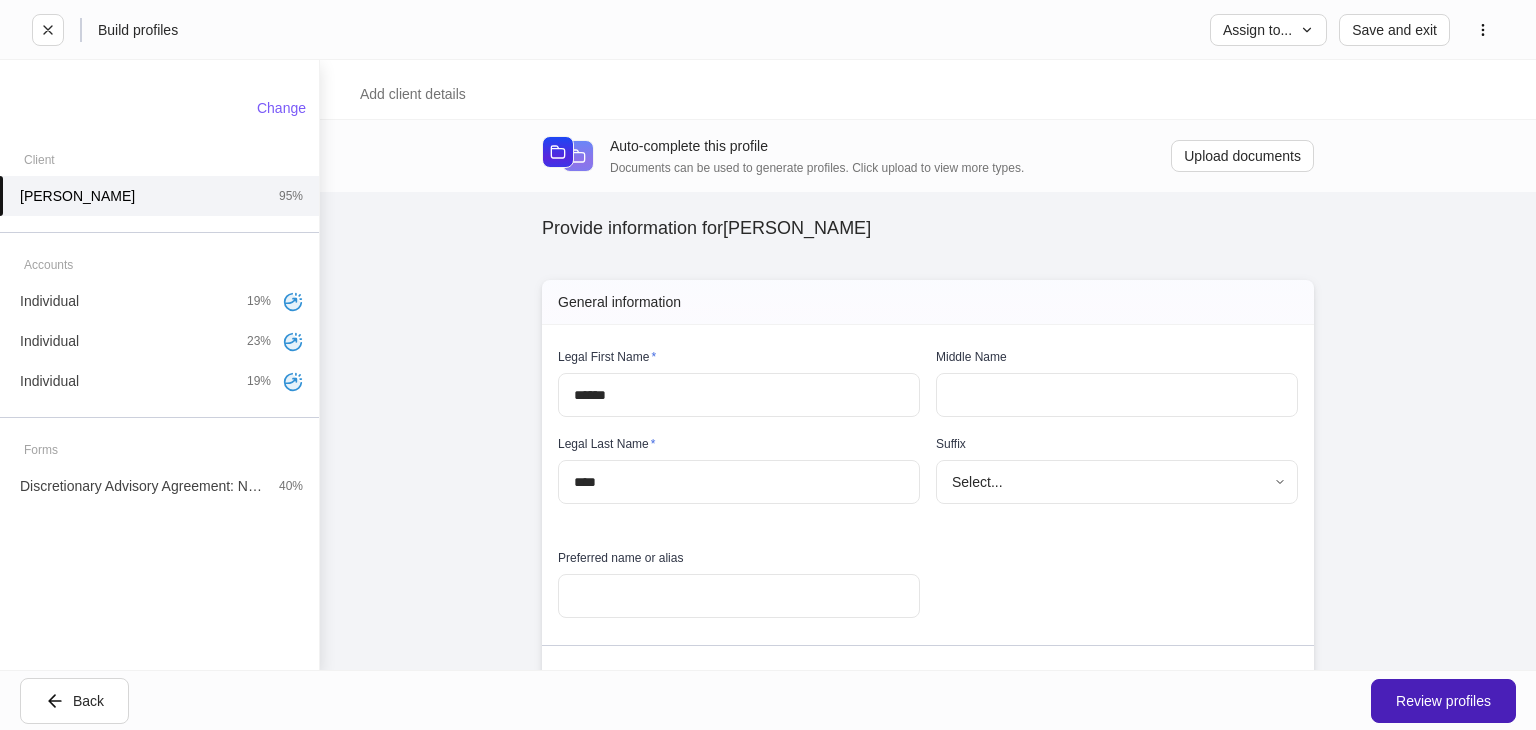 click on "Review profiles" at bounding box center [1443, 701] 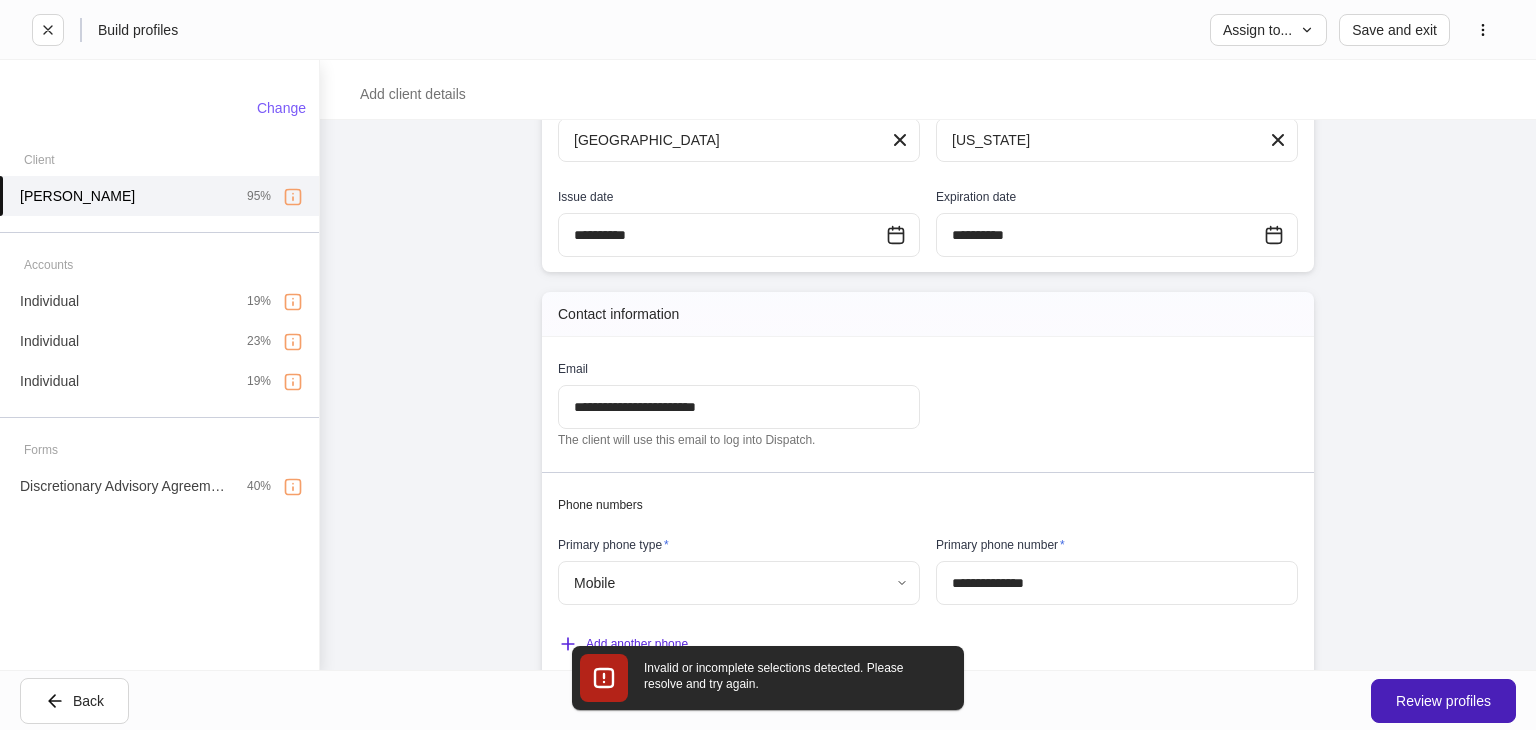 scroll, scrollTop: 1310, scrollLeft: 0, axis: vertical 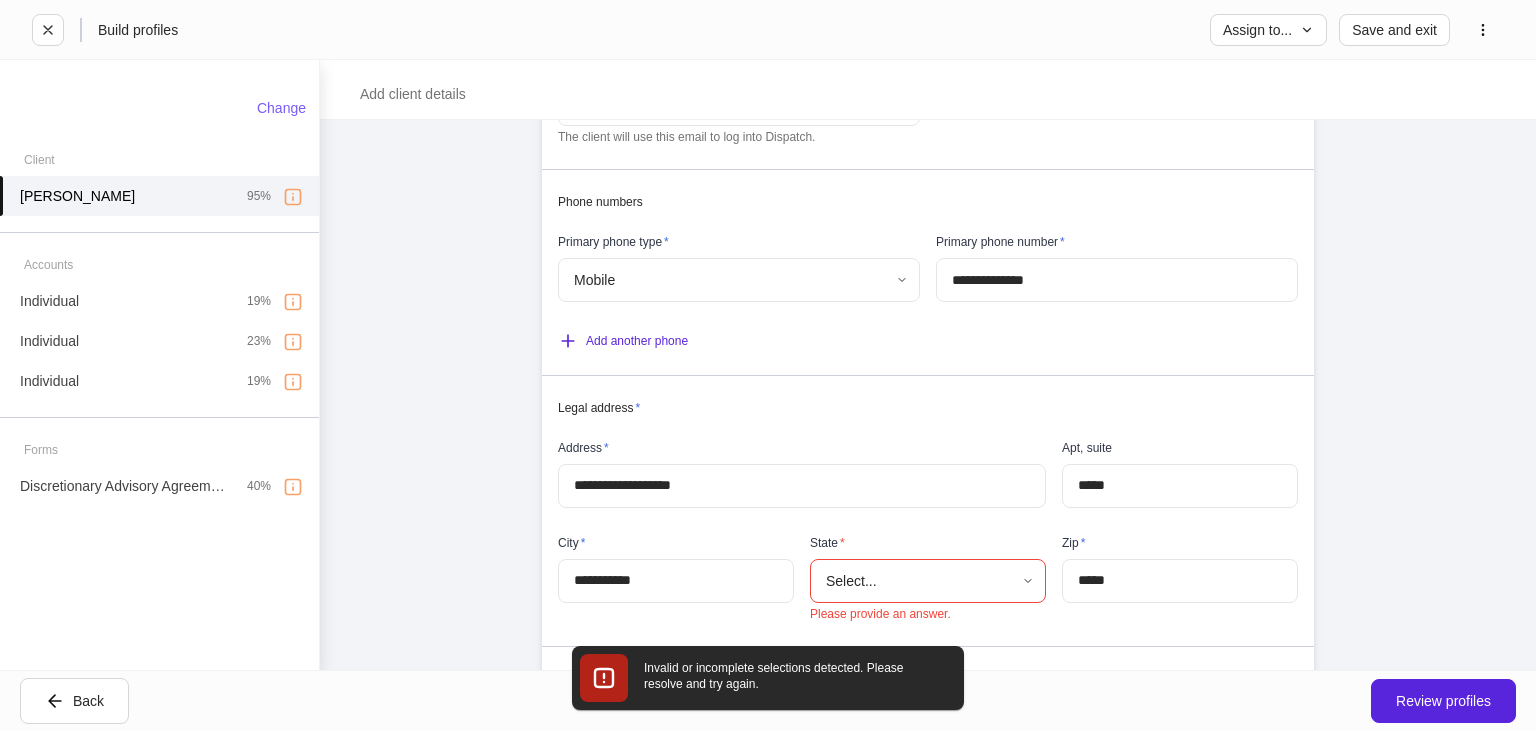 click on "**********" at bounding box center (768, 365) 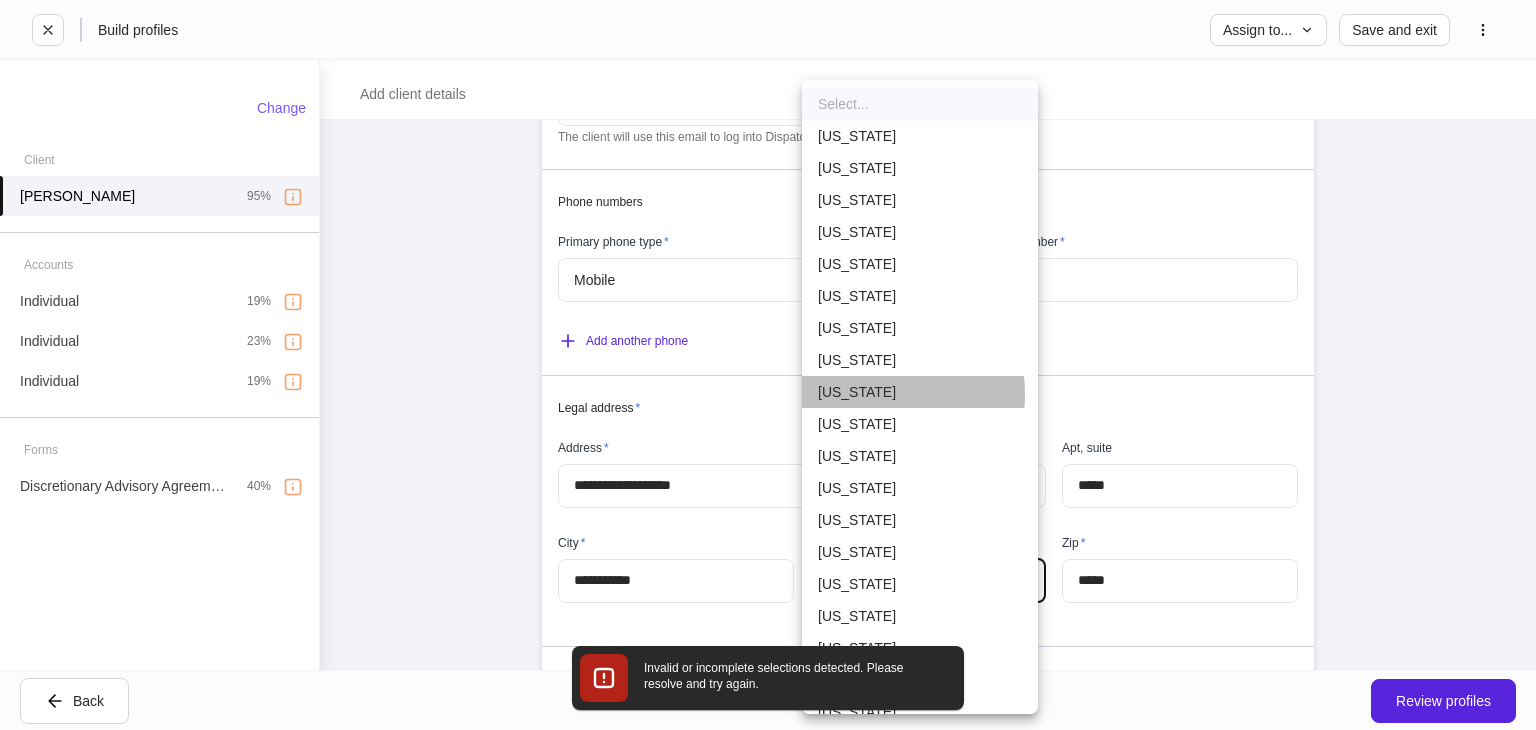 click on "[US_STATE]" at bounding box center (920, 392) 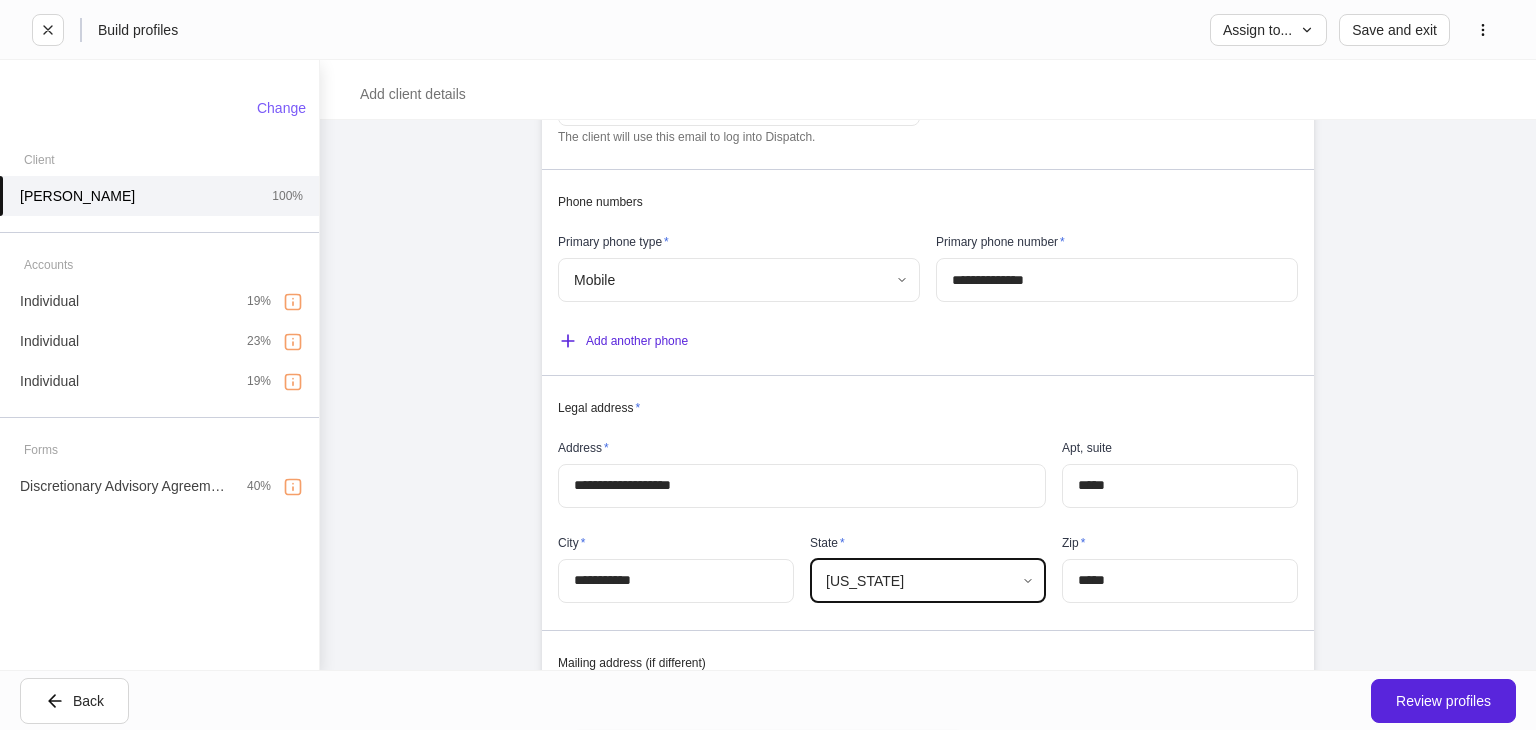 click on "**********" at bounding box center [928, 395] 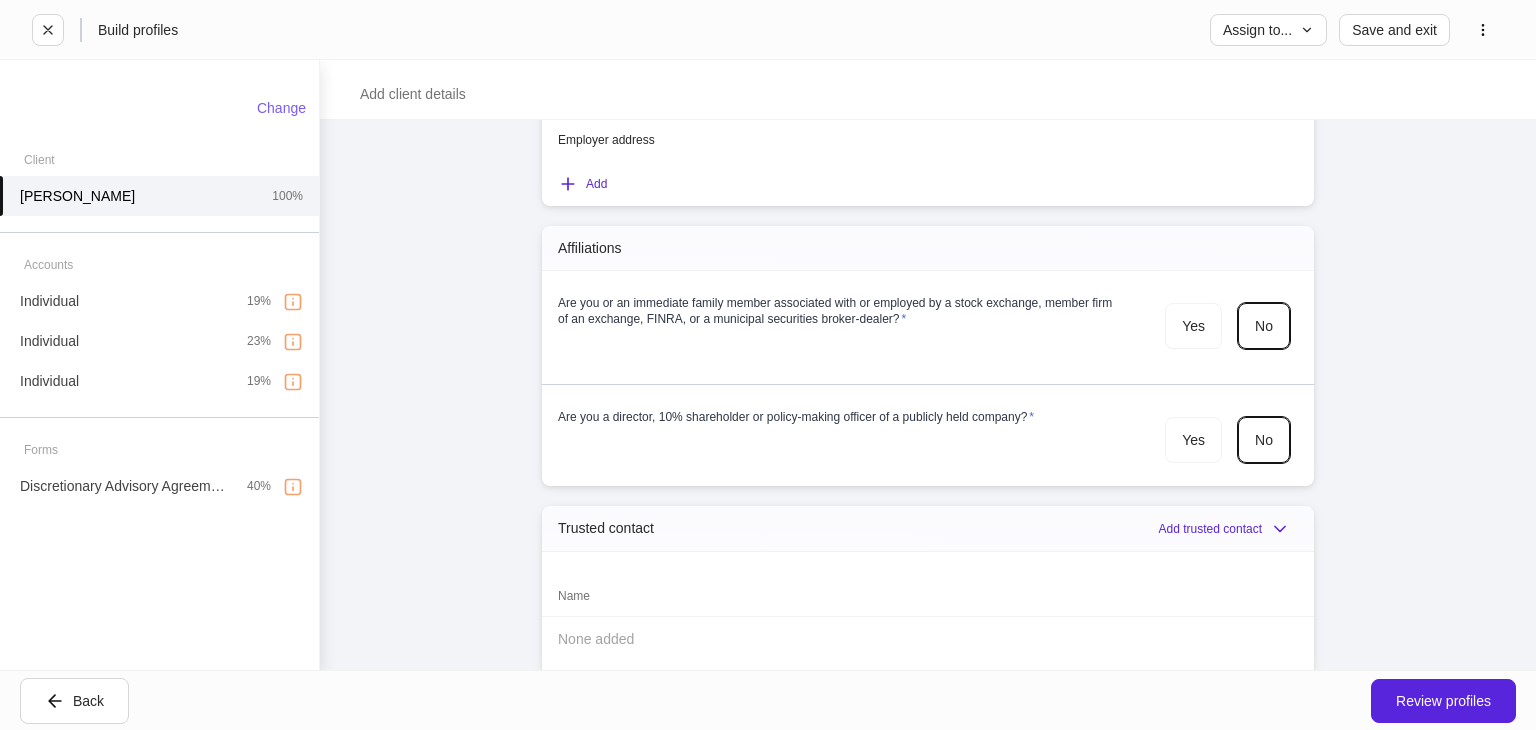 scroll, scrollTop: 2281, scrollLeft: 0, axis: vertical 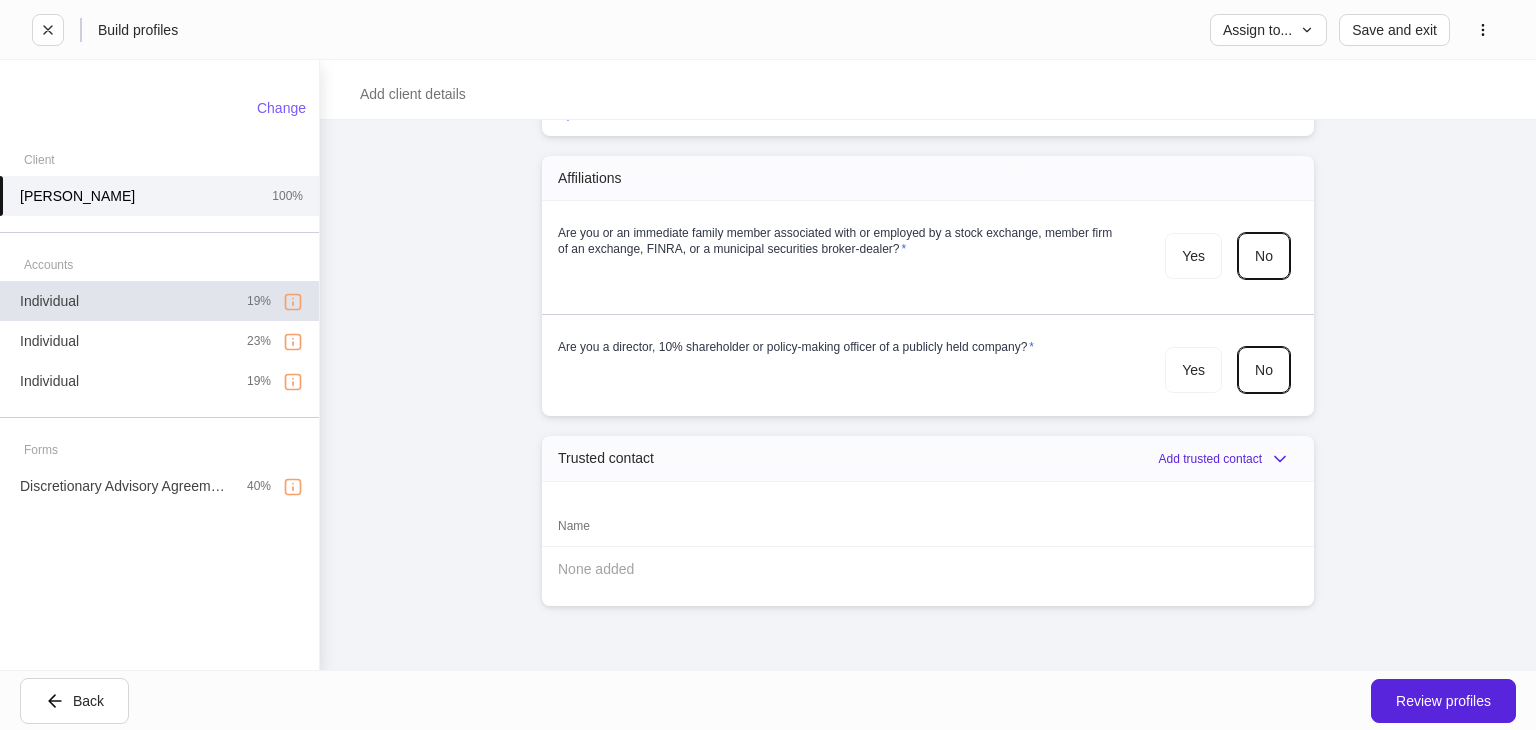 click on "Individual 19%" at bounding box center (159, 301) 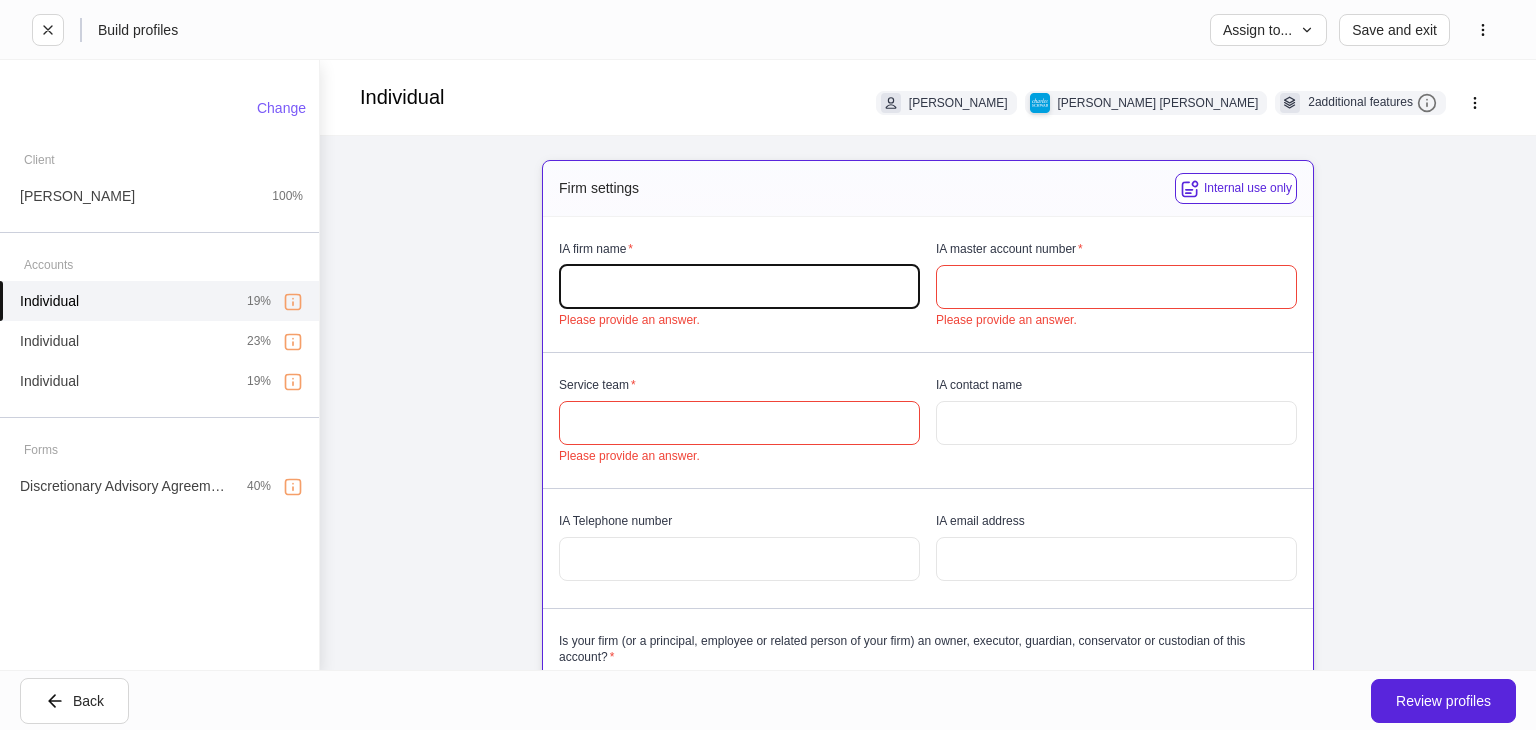 click at bounding box center (739, 287) 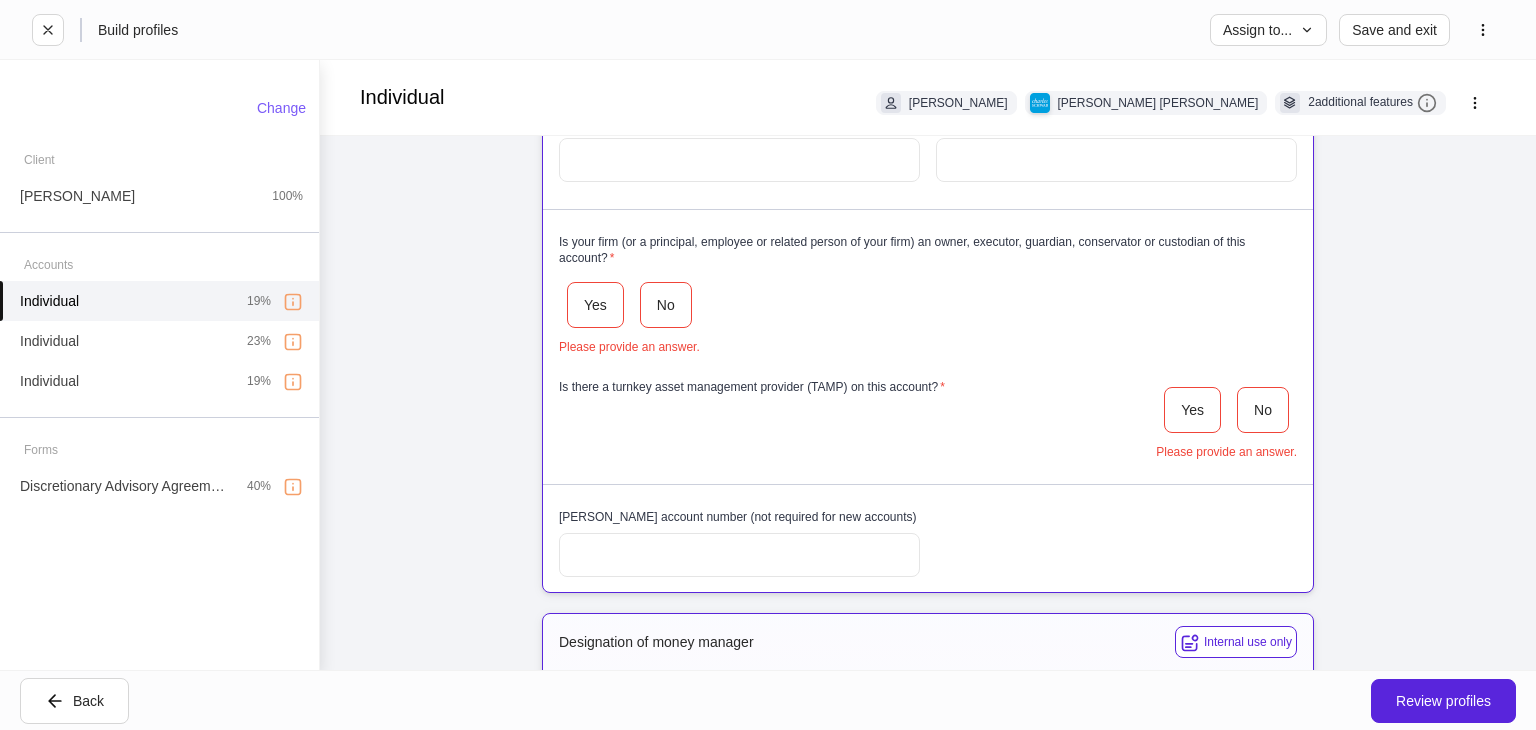 scroll, scrollTop: 400, scrollLeft: 0, axis: vertical 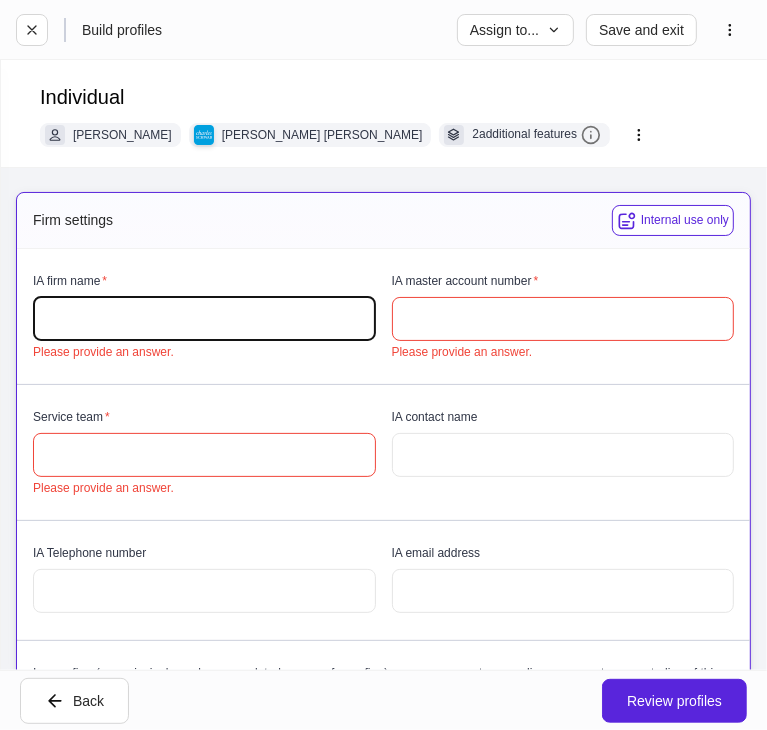 click at bounding box center [204, 319] 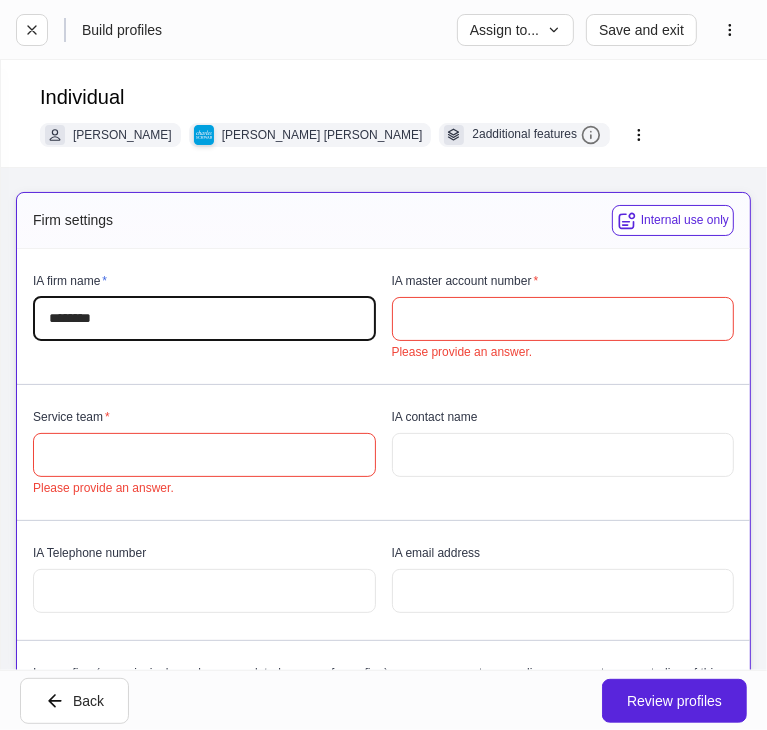 type on "*******" 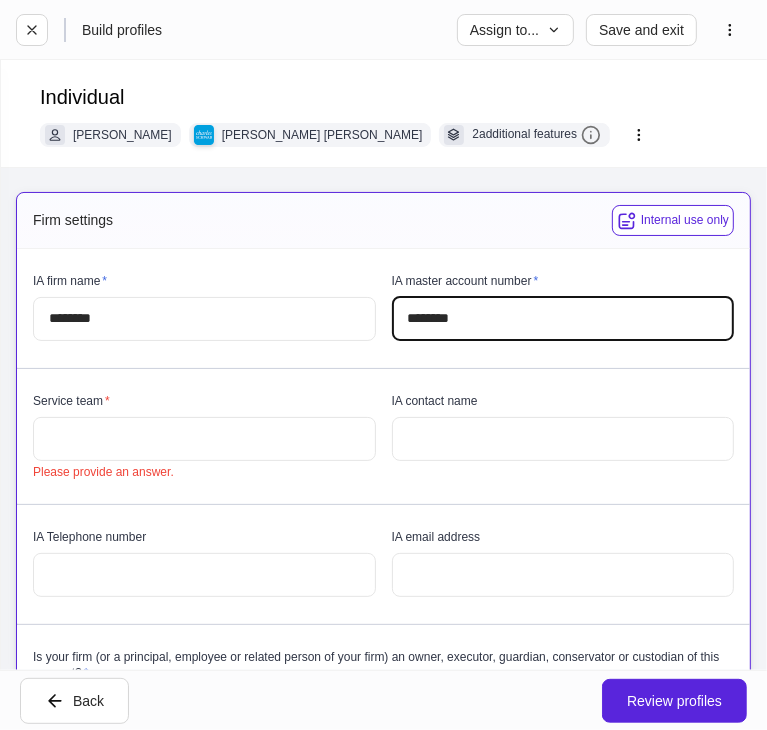 type on "********" 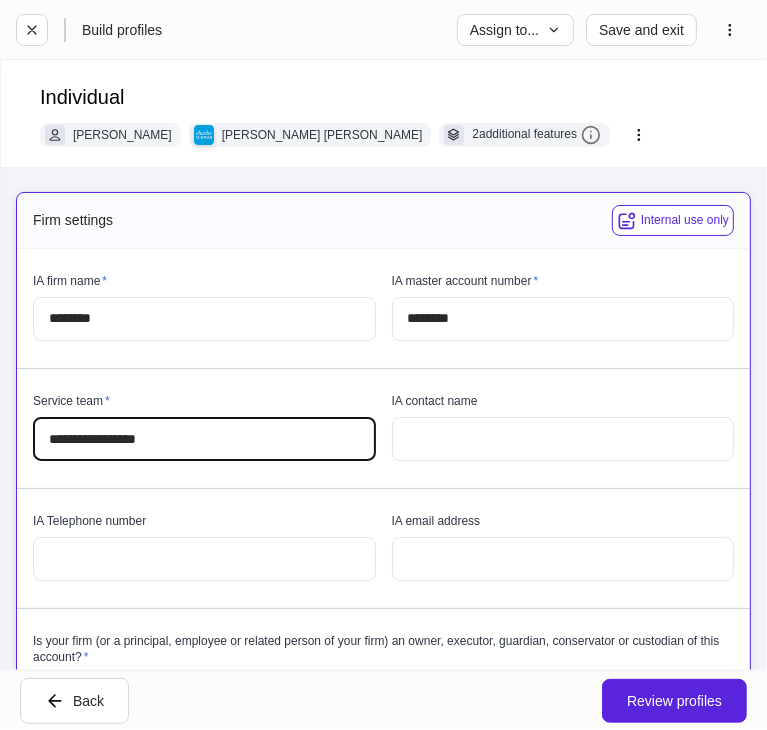 type on "**********" 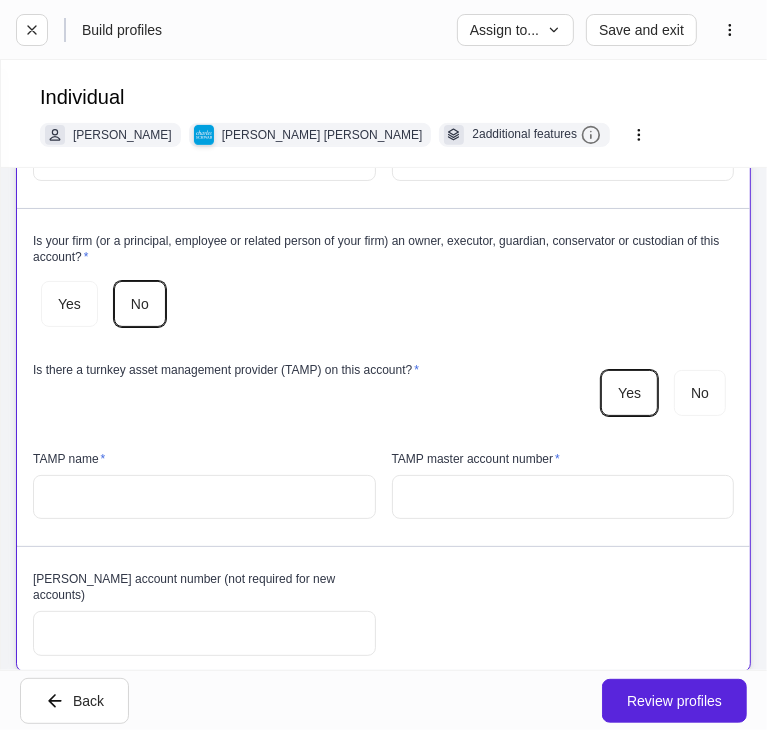 scroll, scrollTop: 500, scrollLeft: 0, axis: vertical 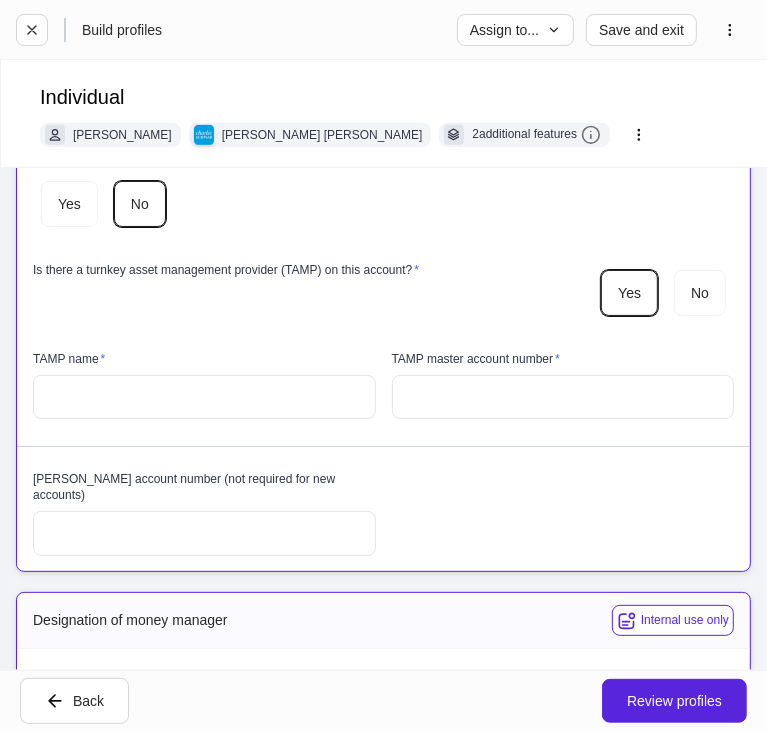 click at bounding box center (204, 397) 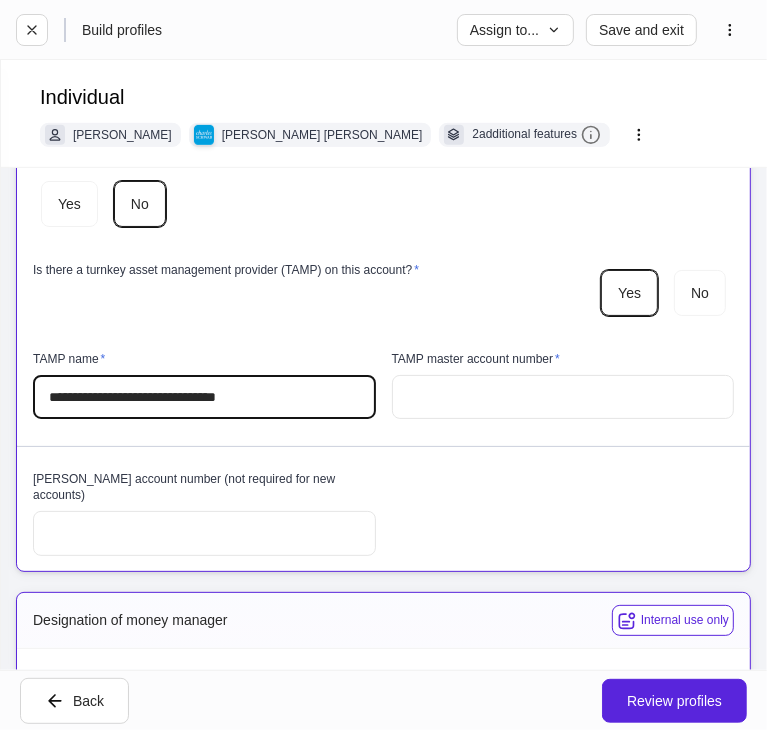 type on "**********" 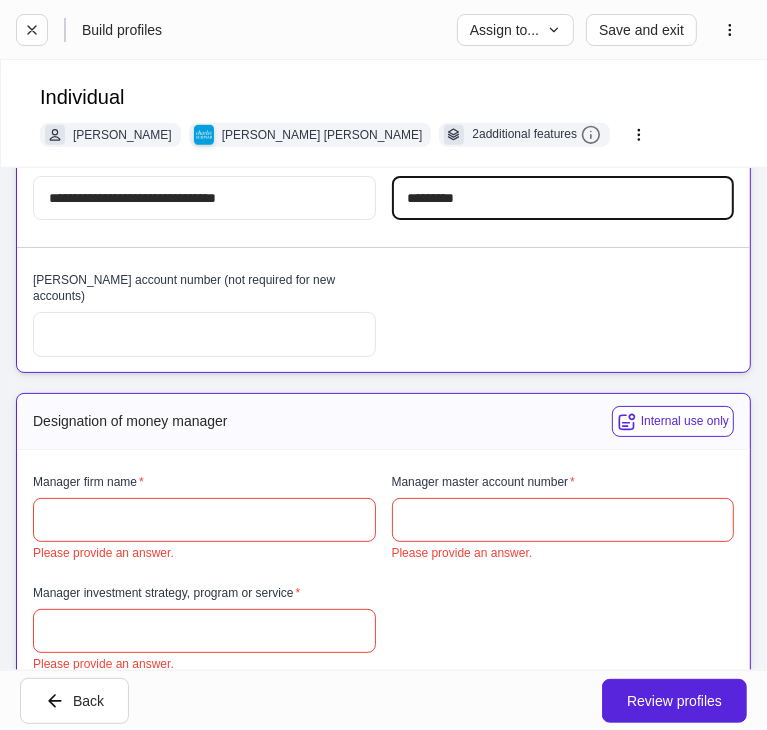 scroll, scrollTop: 700, scrollLeft: 0, axis: vertical 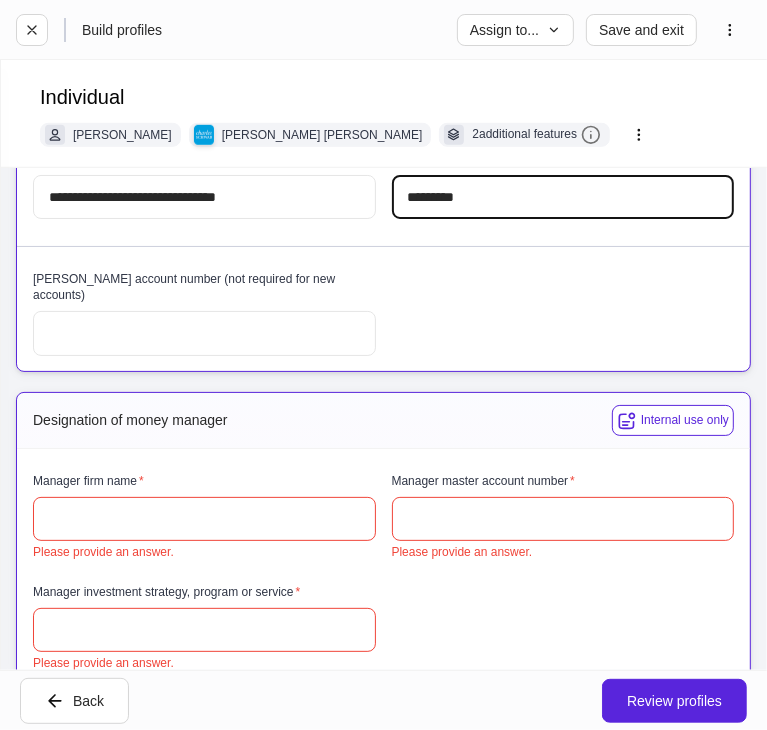 type on "*********" 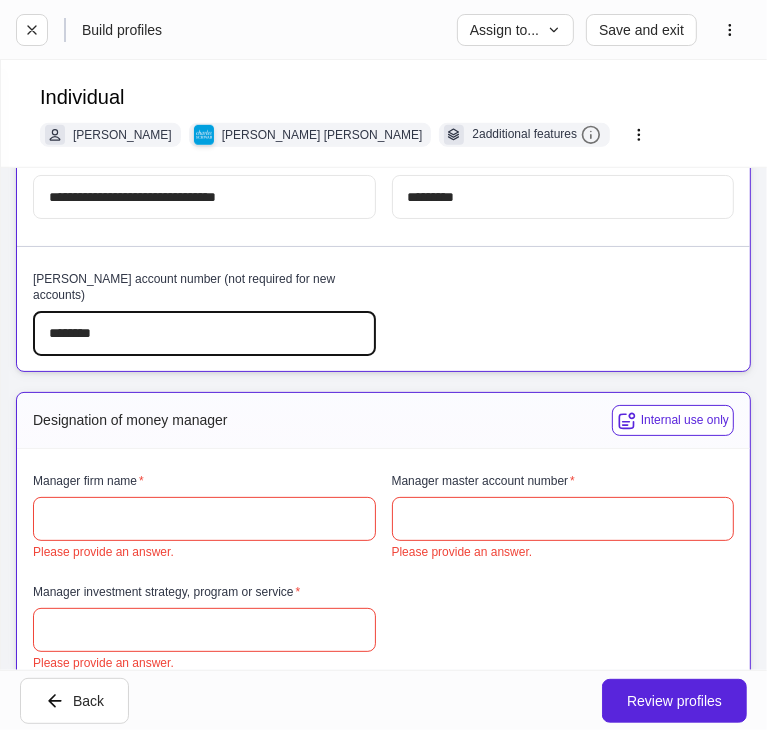 type on "********" 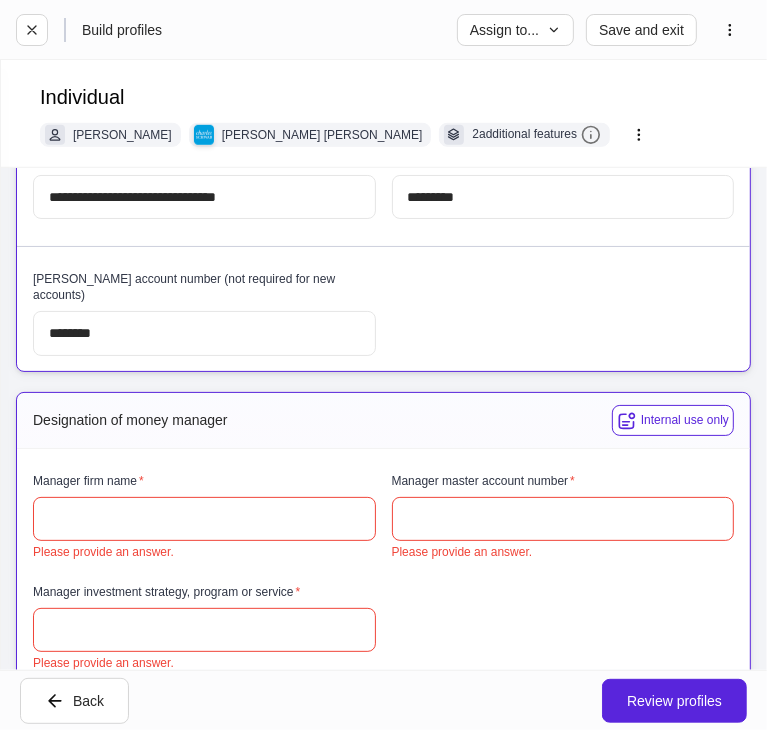 scroll, scrollTop: 800, scrollLeft: 0, axis: vertical 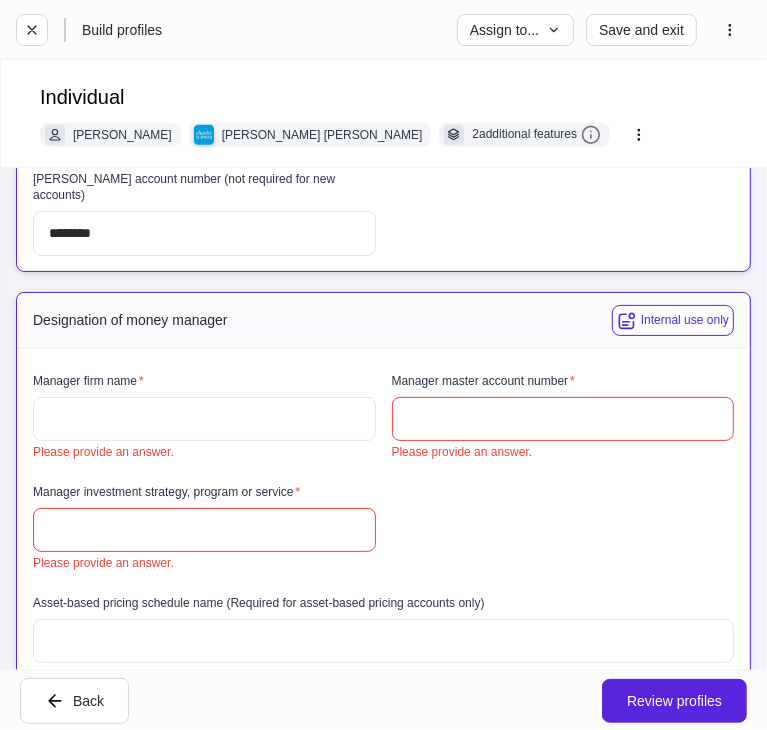 click at bounding box center [204, 419] 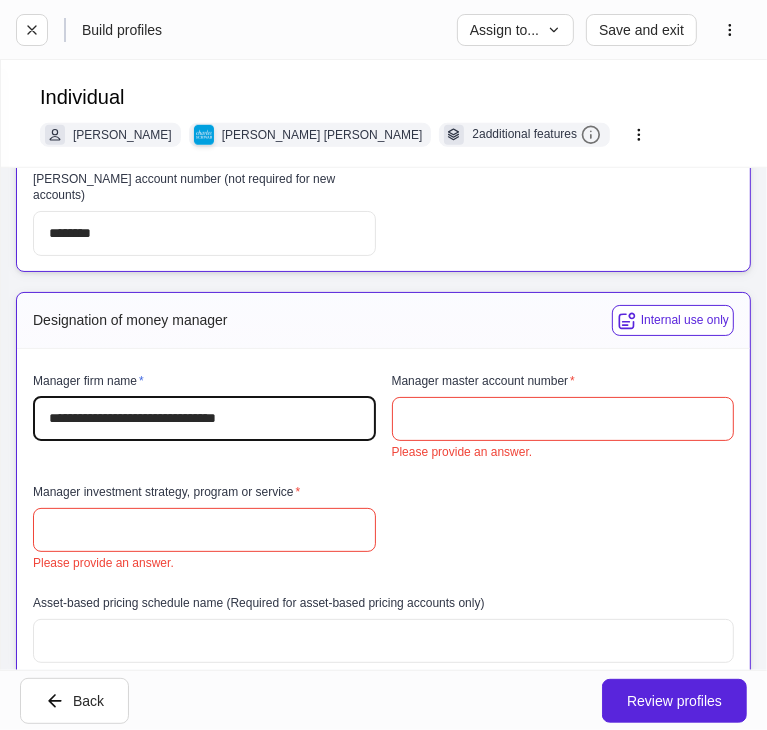 type on "**********" 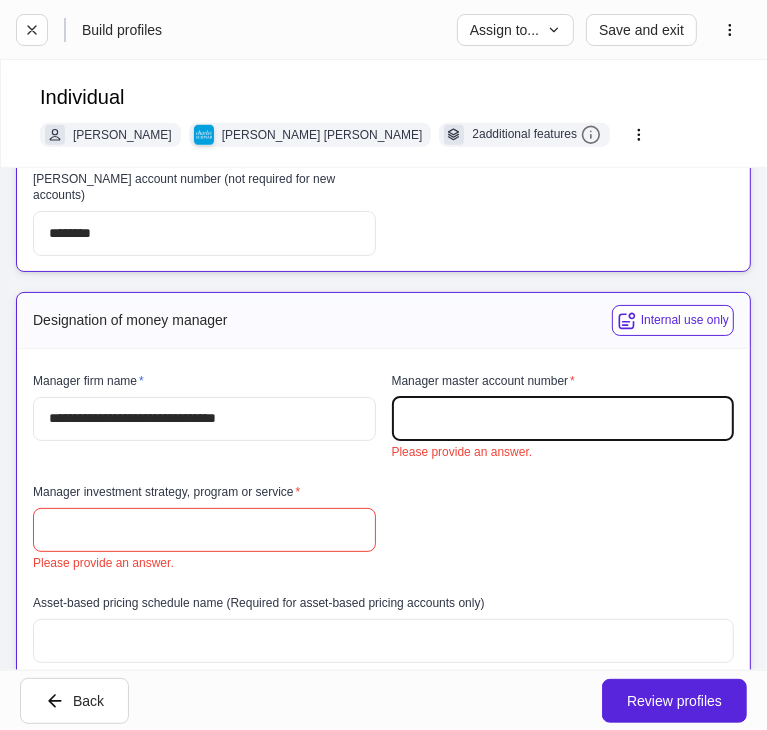 click at bounding box center [563, 419] 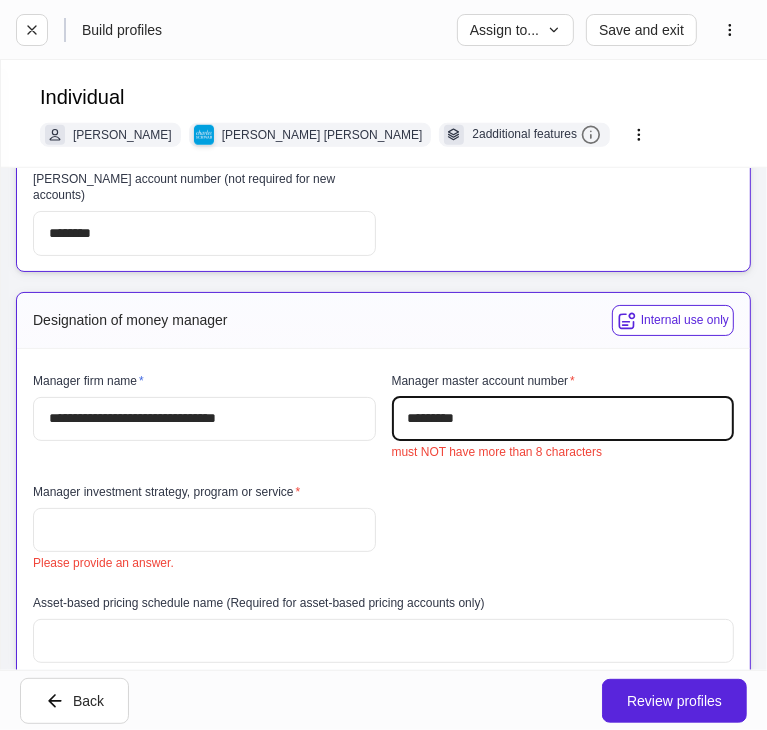 type on "*********" 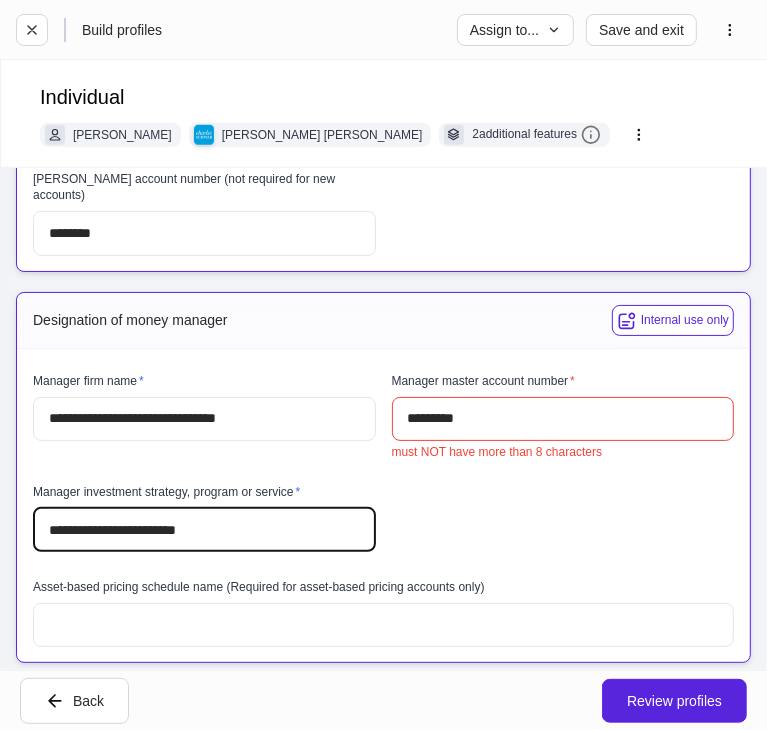 type on "**********" 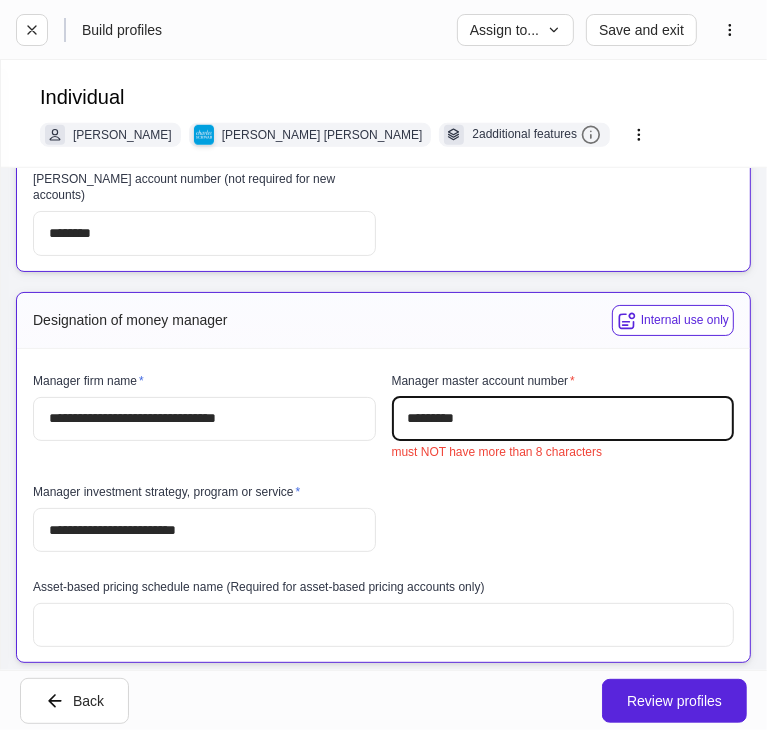 click on "*********" at bounding box center [563, 419] 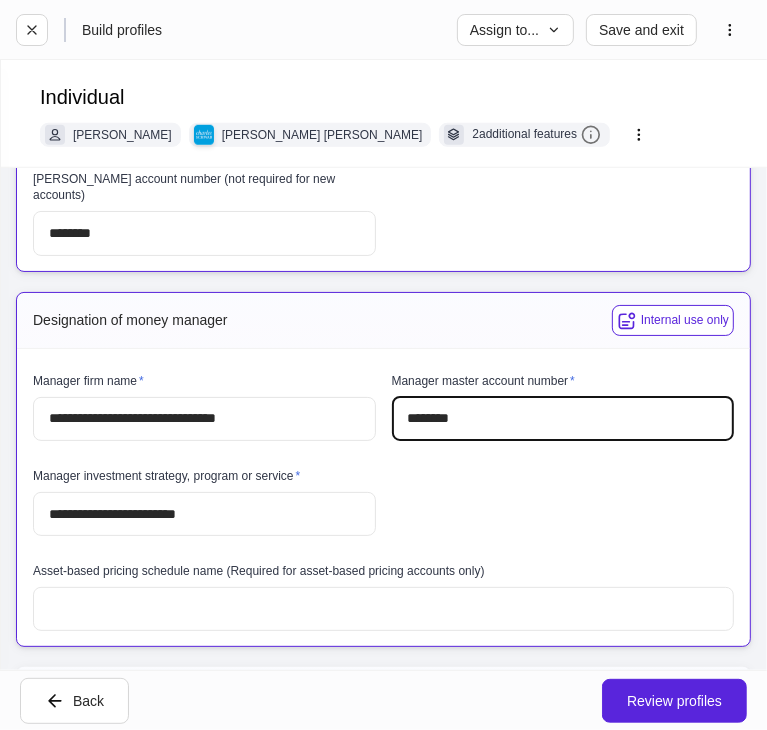 type on "********" 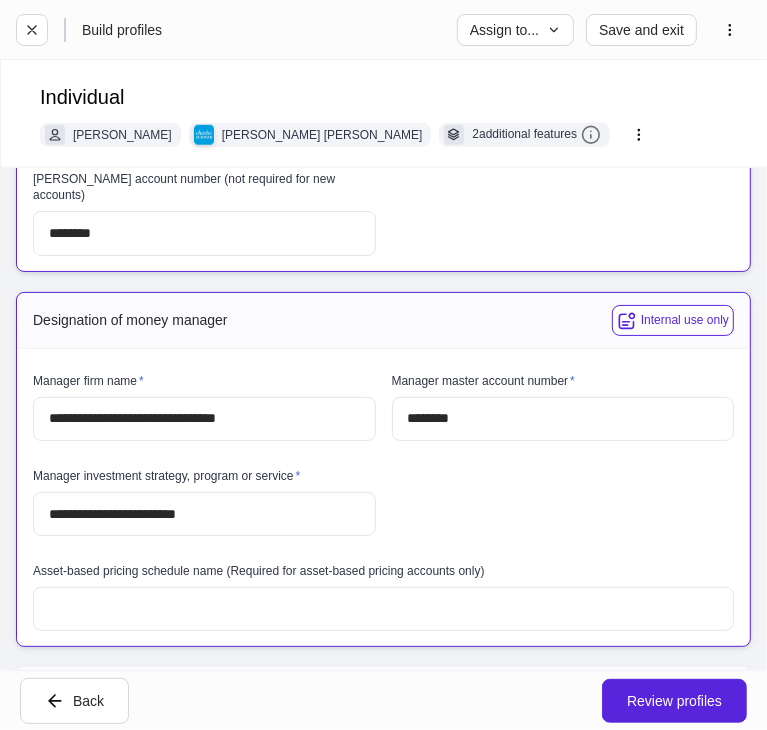 scroll, scrollTop: 1100, scrollLeft: 0, axis: vertical 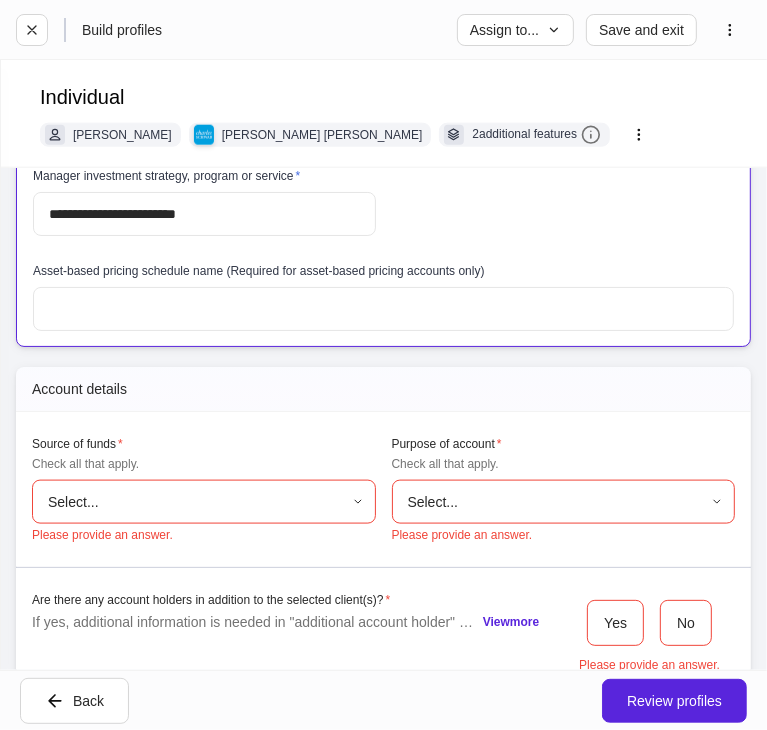click on "**********" at bounding box center [383, 365] 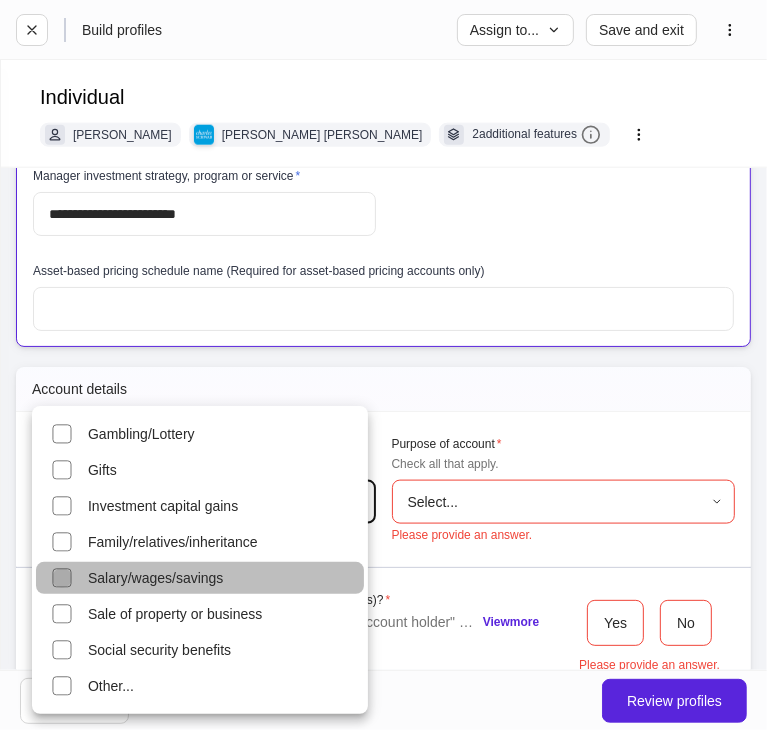 type on "**********" 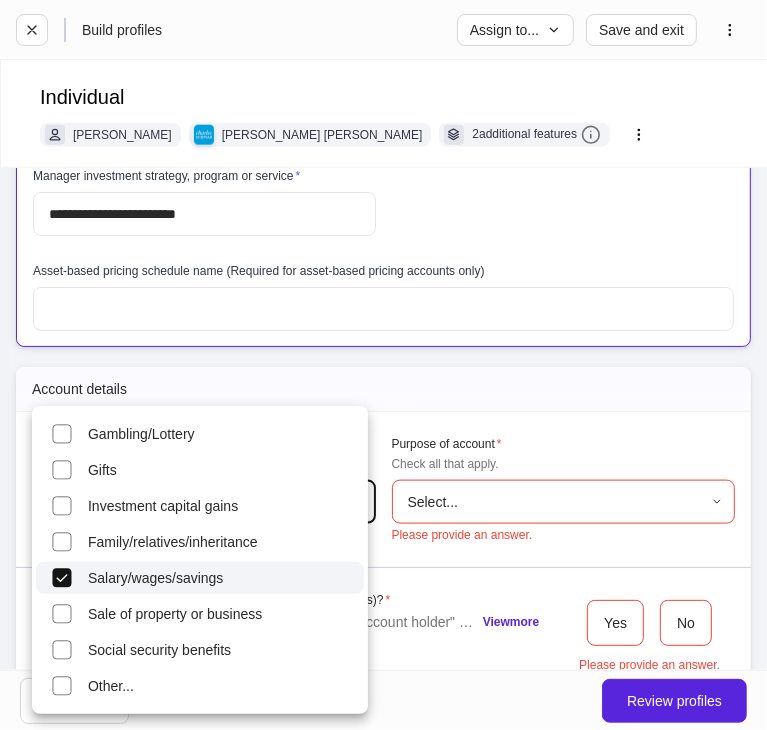 click at bounding box center (383, 365) 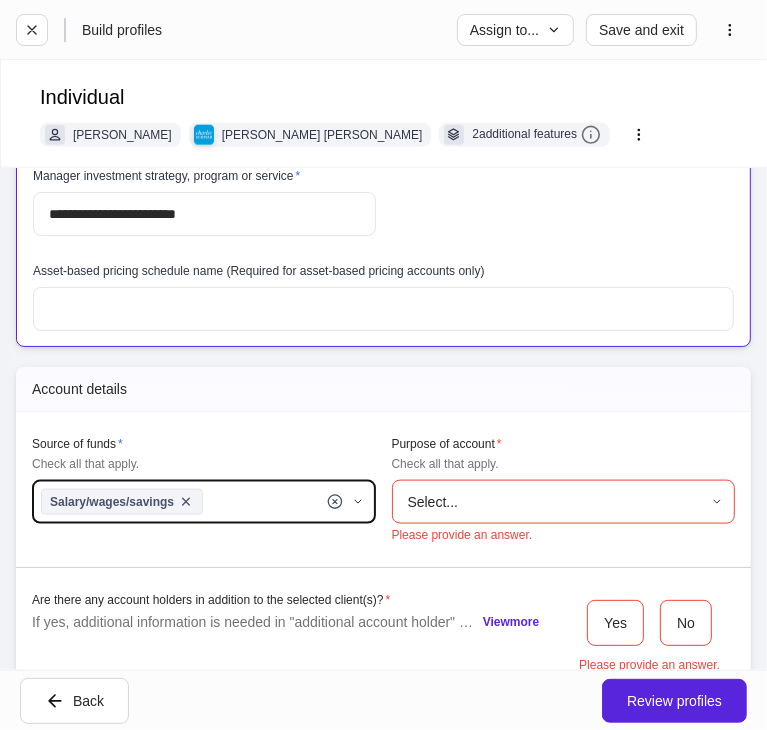 click on "**********" at bounding box center (383, 365) 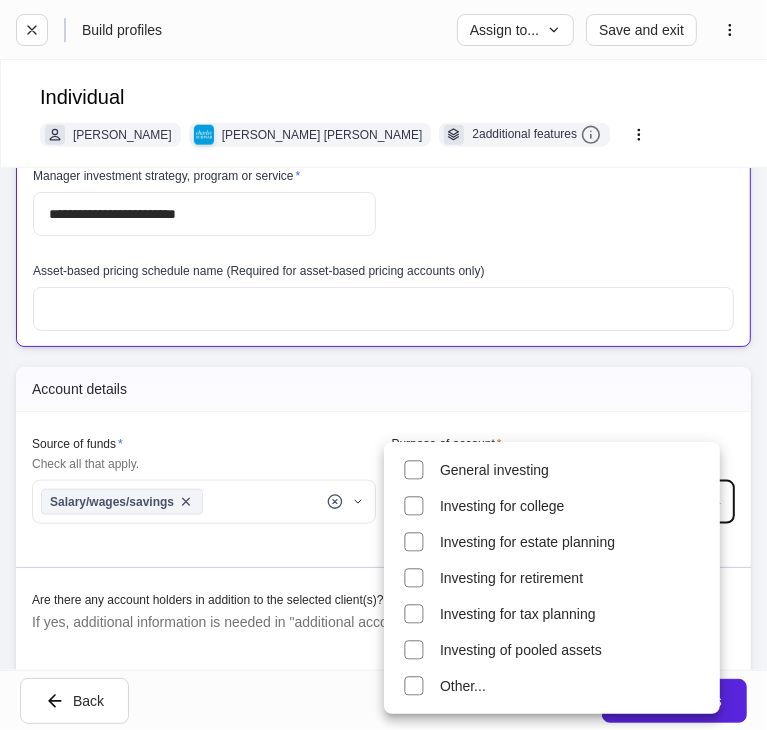 type on "**********" 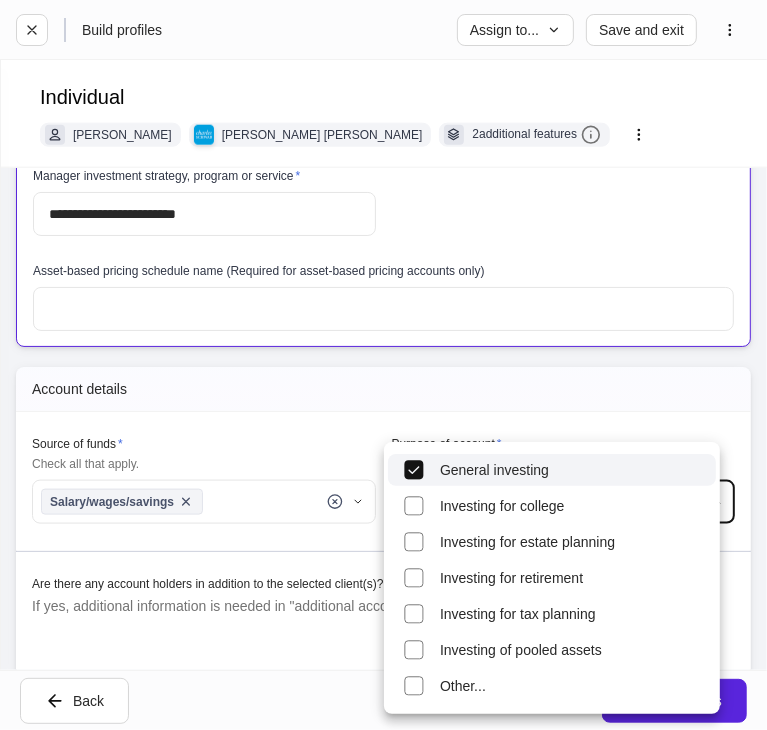 click at bounding box center (383, 365) 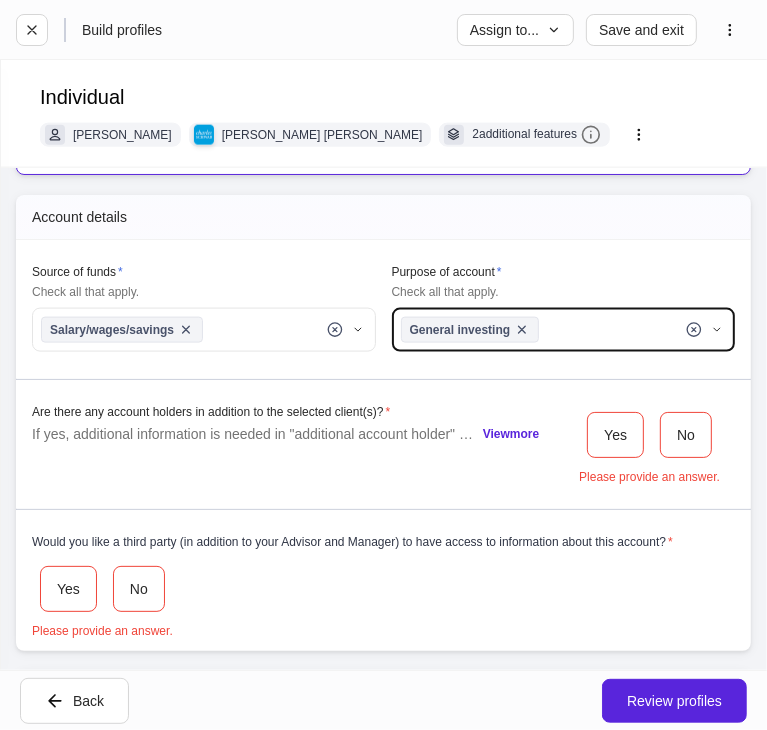 scroll, scrollTop: 1300, scrollLeft: 0, axis: vertical 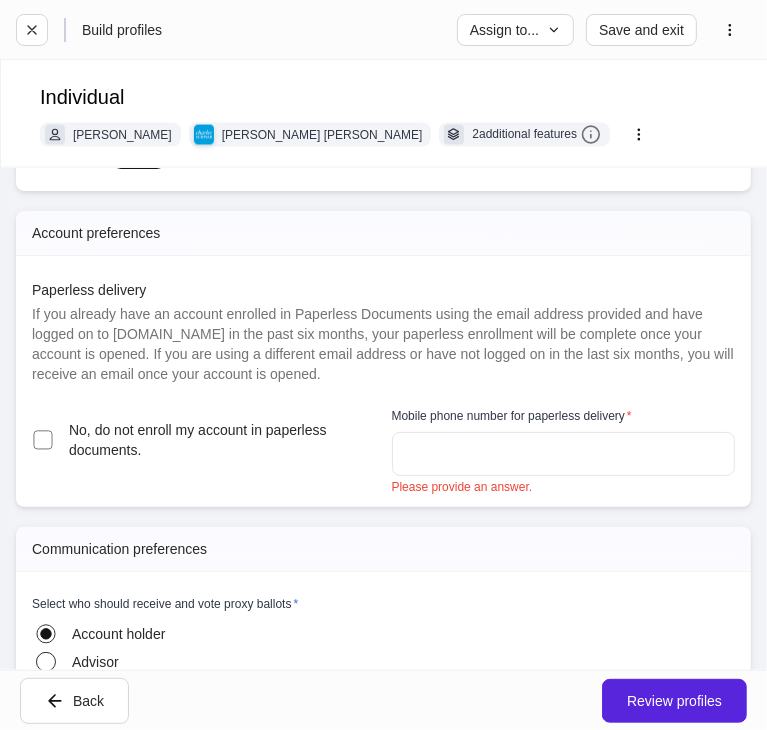 click at bounding box center [564, 454] 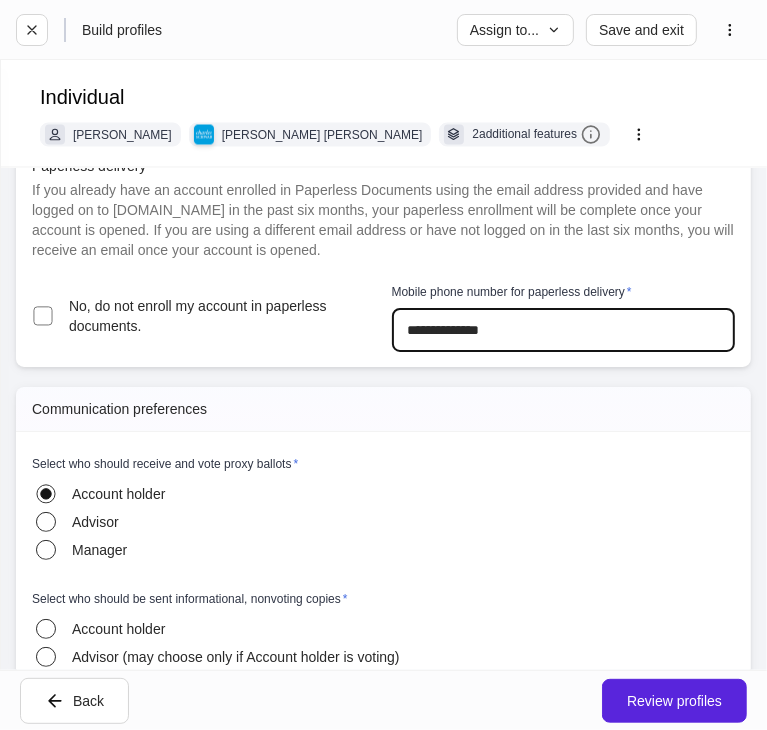 scroll, scrollTop: 1900, scrollLeft: 0, axis: vertical 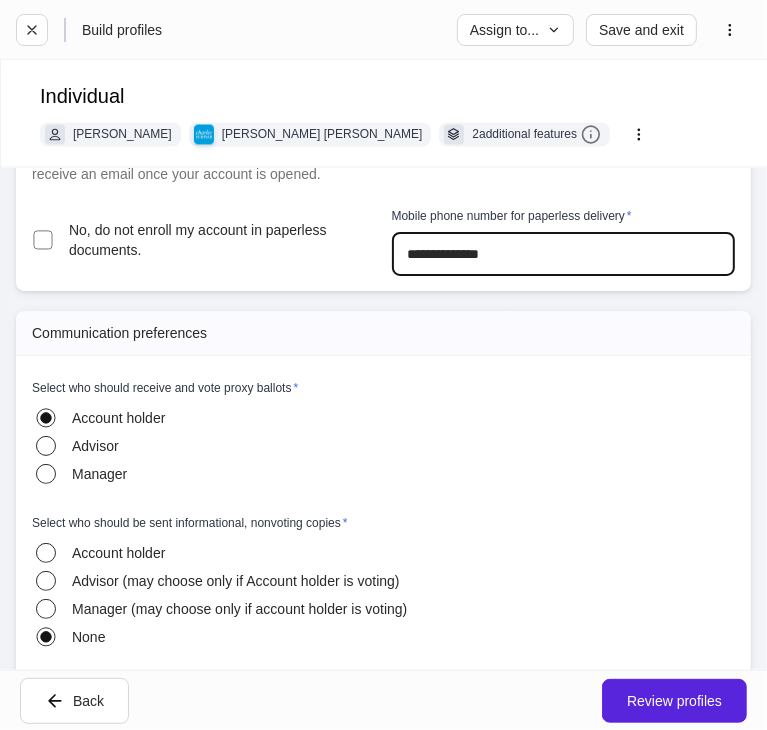 type on "**********" 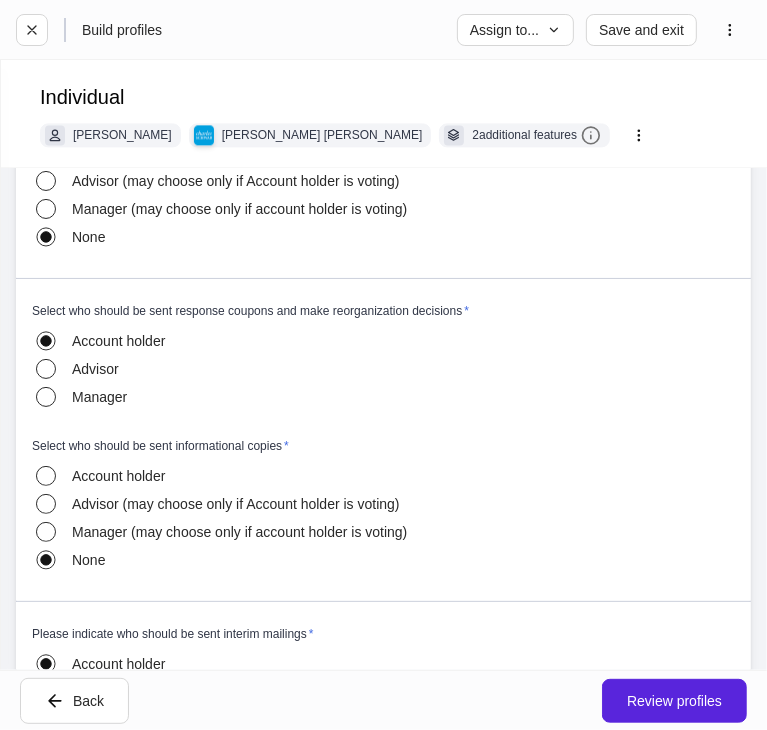 scroll, scrollTop: 2400, scrollLeft: 0, axis: vertical 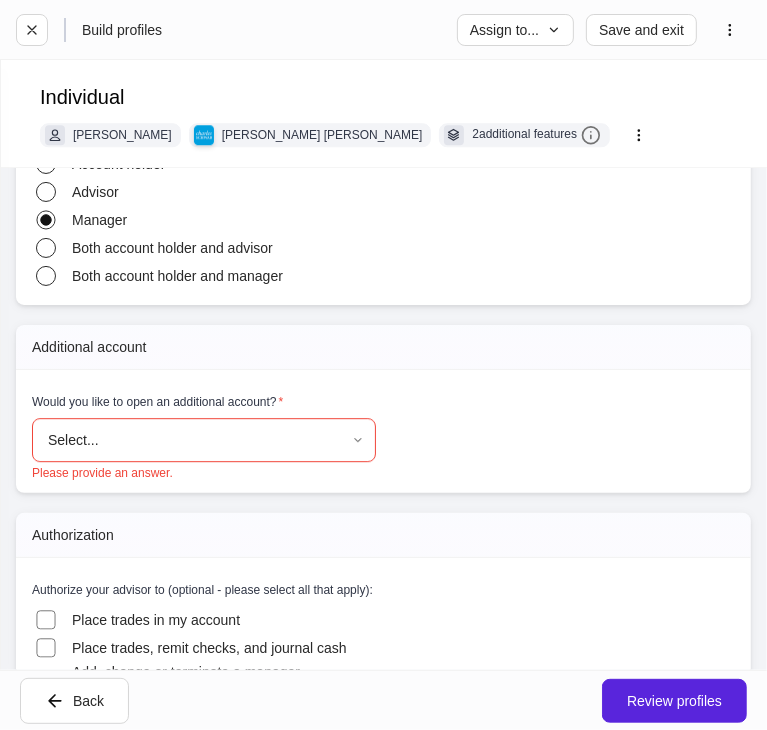 click on "**********" at bounding box center [383, 365] 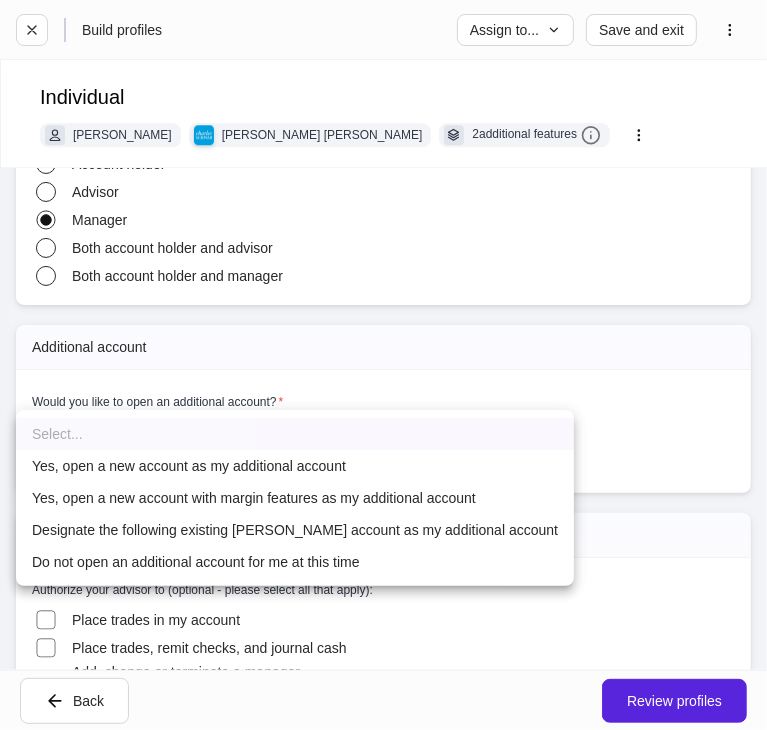 click on "Yes, open a new account as my additional account" at bounding box center (295, 466) 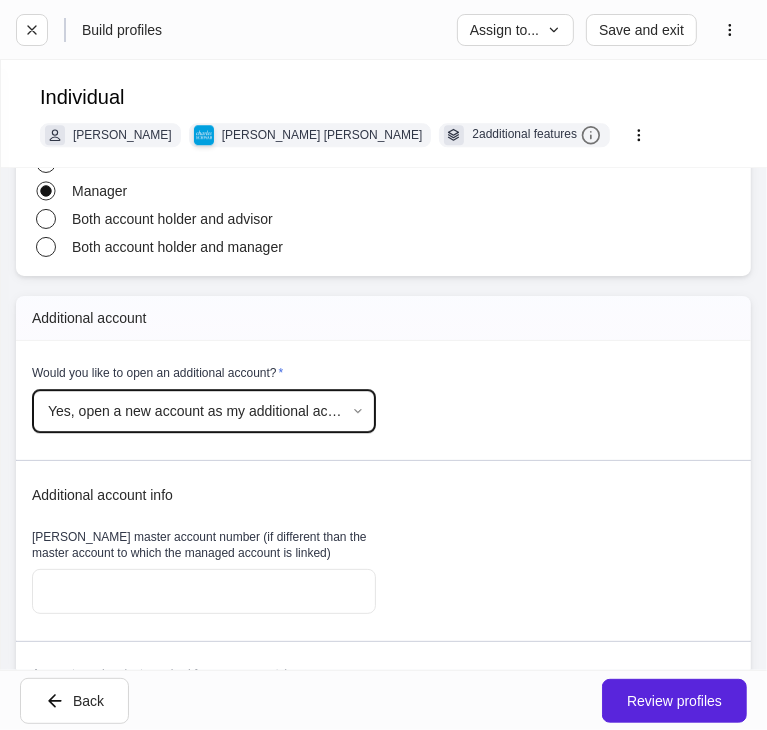 scroll, scrollTop: 2800, scrollLeft: 0, axis: vertical 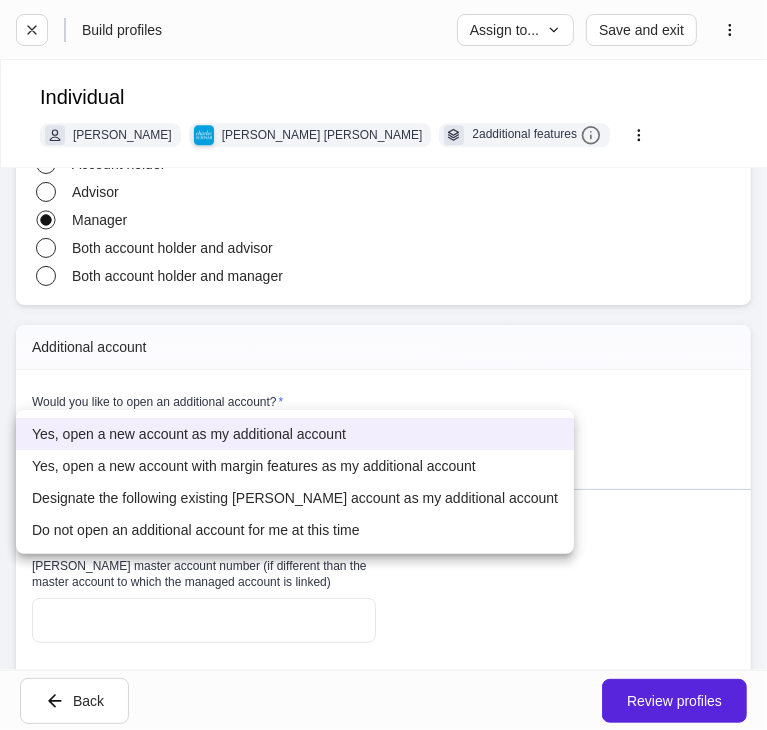 click on "**********" at bounding box center (383, 365) 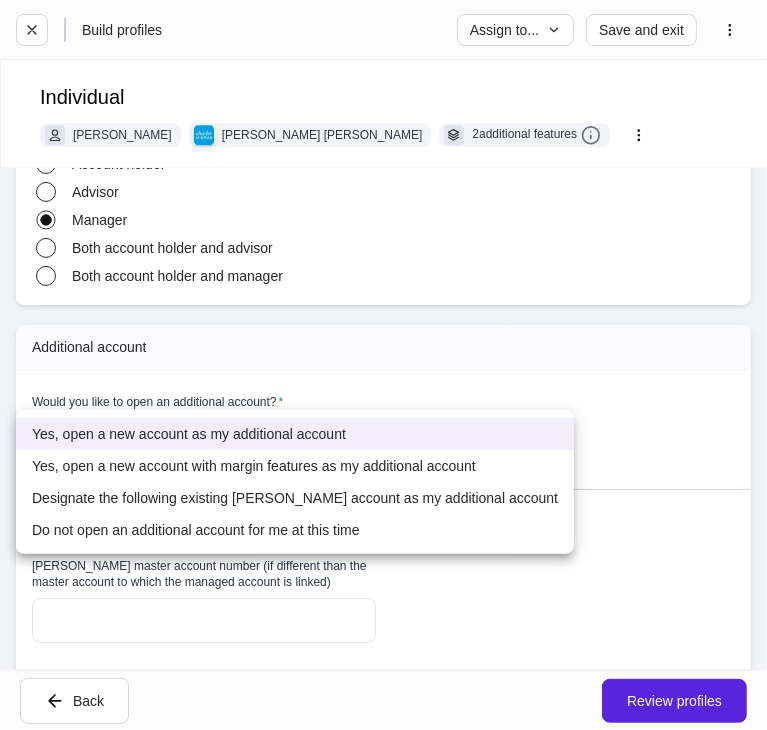 click on "Do not open an additional account for me at this time" at bounding box center (295, 530) 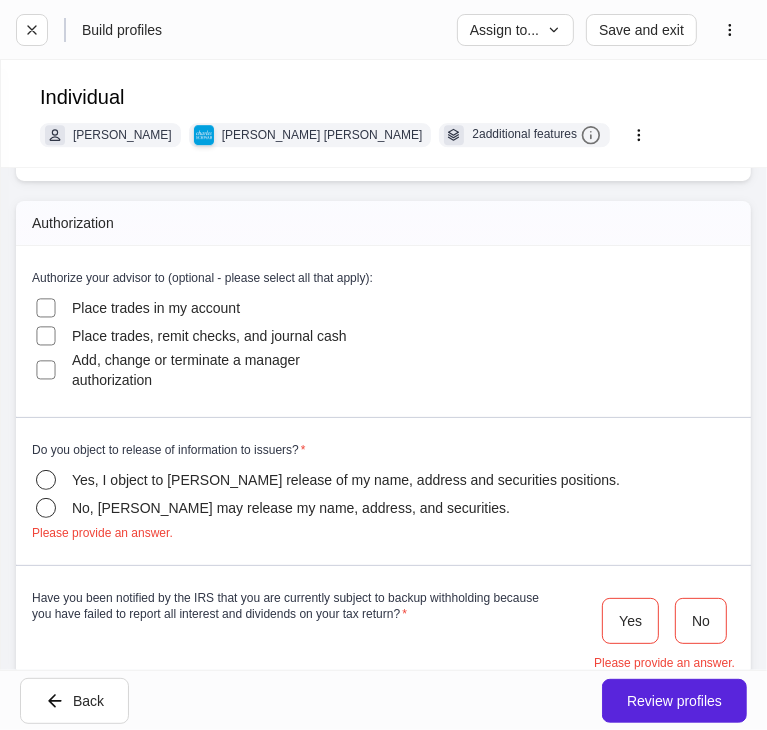 scroll, scrollTop: 3100, scrollLeft: 0, axis: vertical 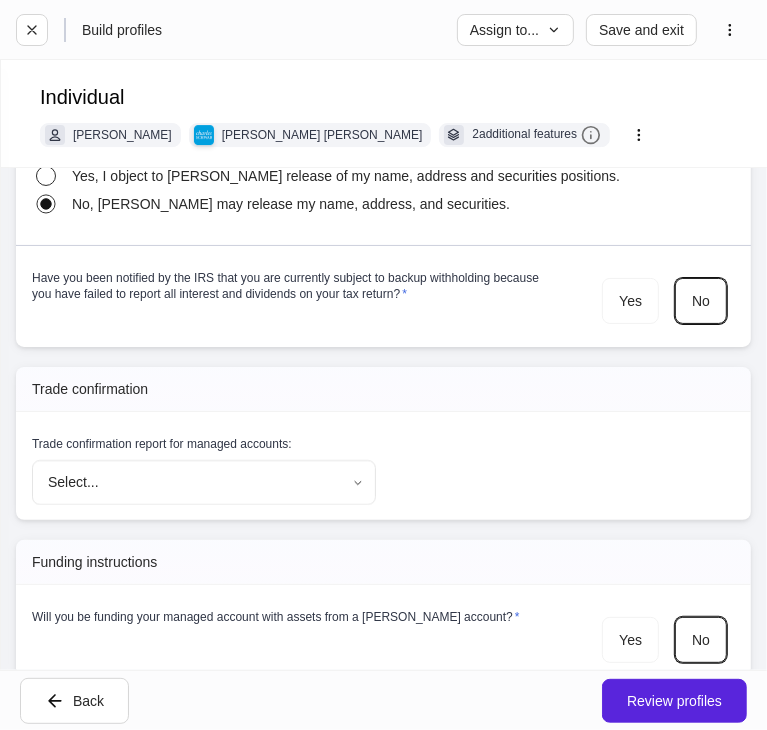 click on "**********" at bounding box center (383, 365) 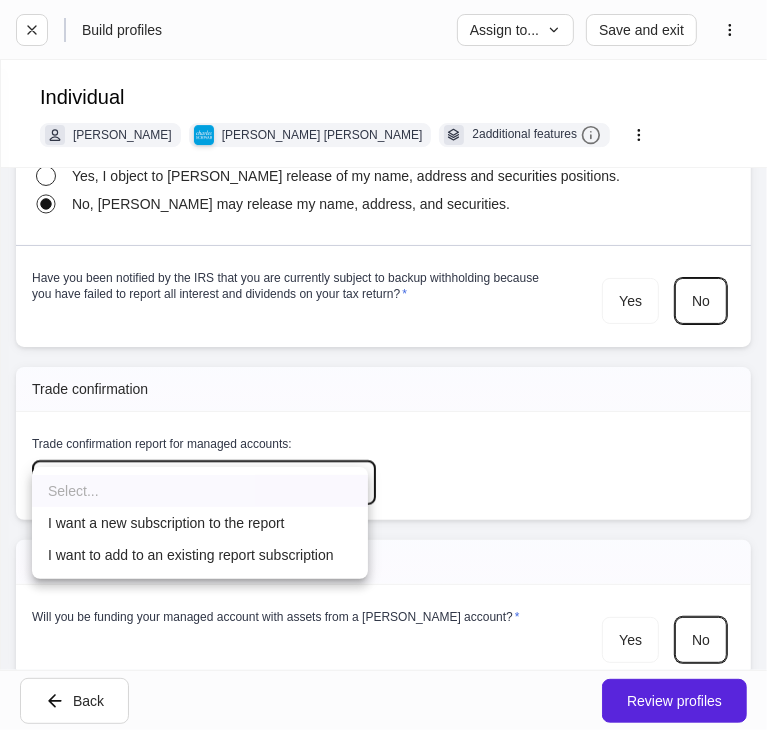 click on "I want a new subscription to the report" at bounding box center [200, 523] 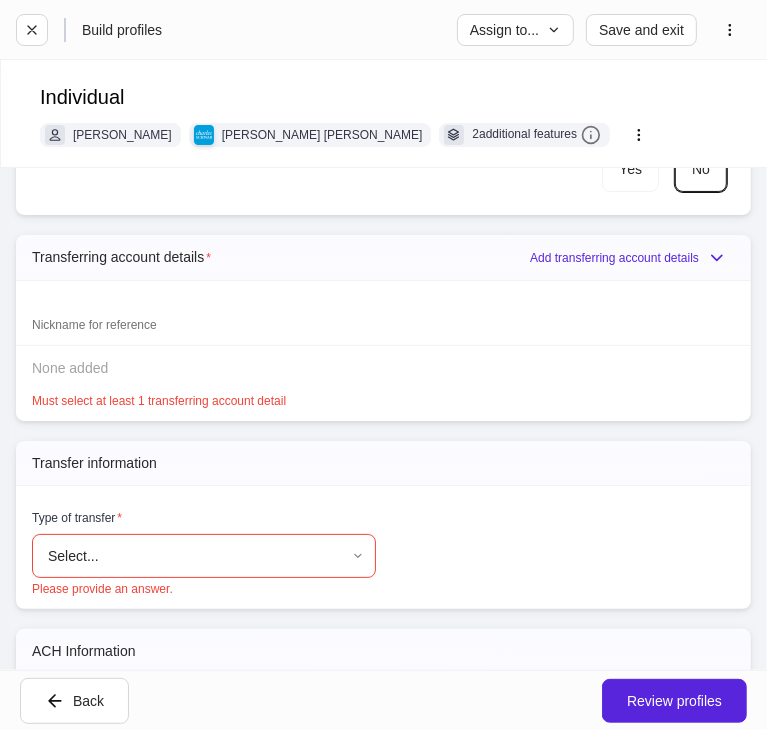 scroll, scrollTop: 3900, scrollLeft: 0, axis: vertical 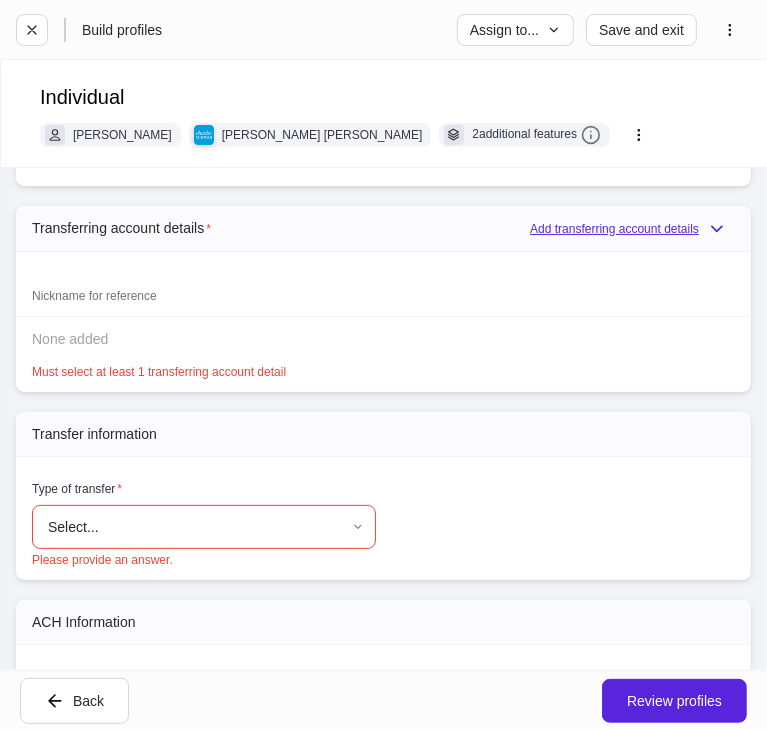 click on "Add transferring account details" at bounding box center [632, 229] 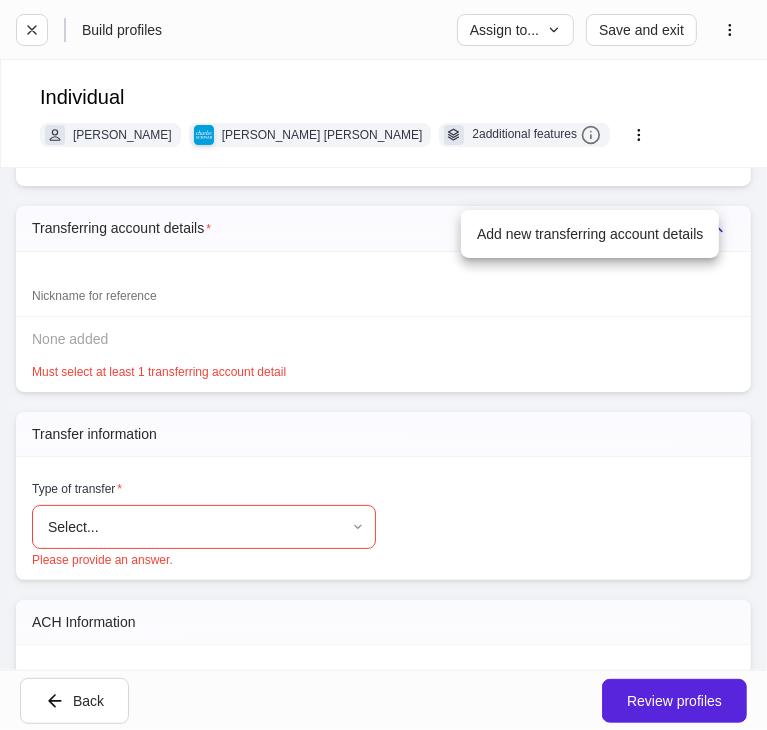 click at bounding box center (383, 365) 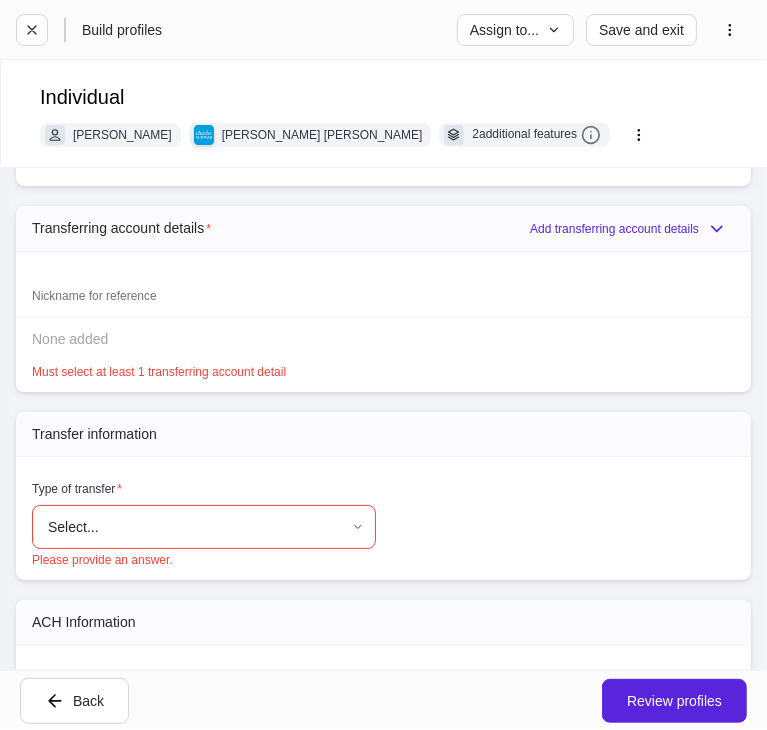 click on "None added" at bounding box center [383, 339] 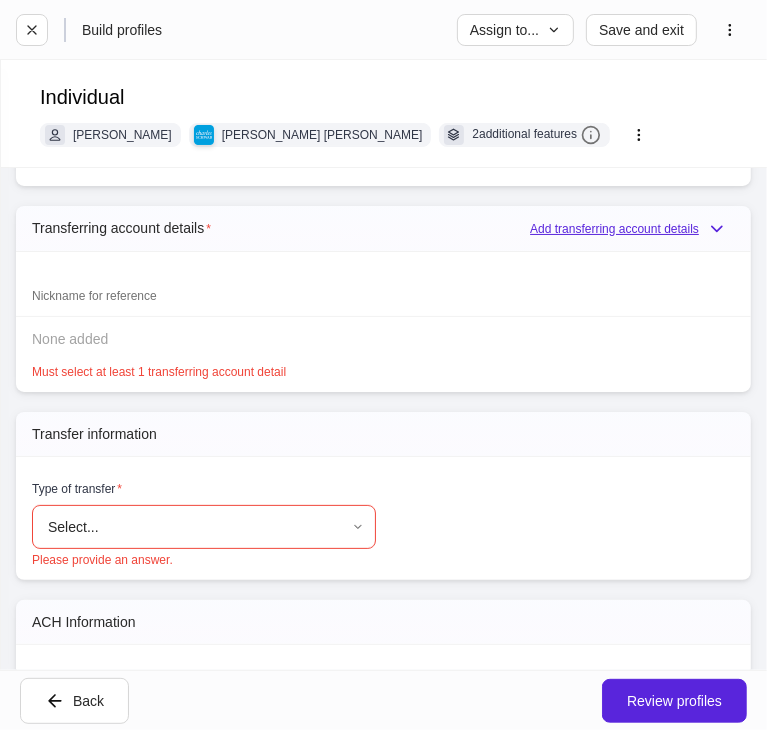 click on "Add transferring account details" at bounding box center (632, 229) 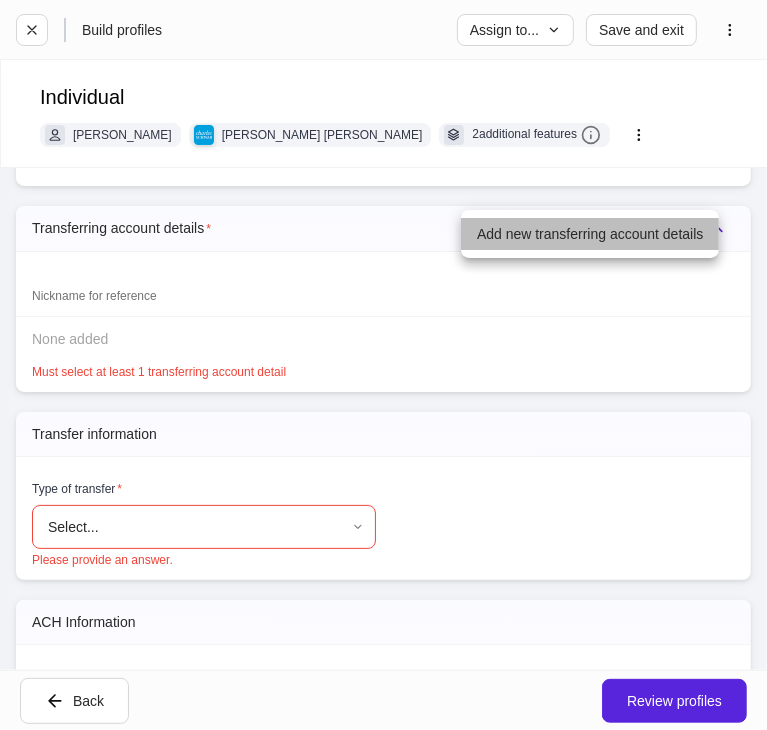 click on "Add new transferring account details" at bounding box center [590, 234] 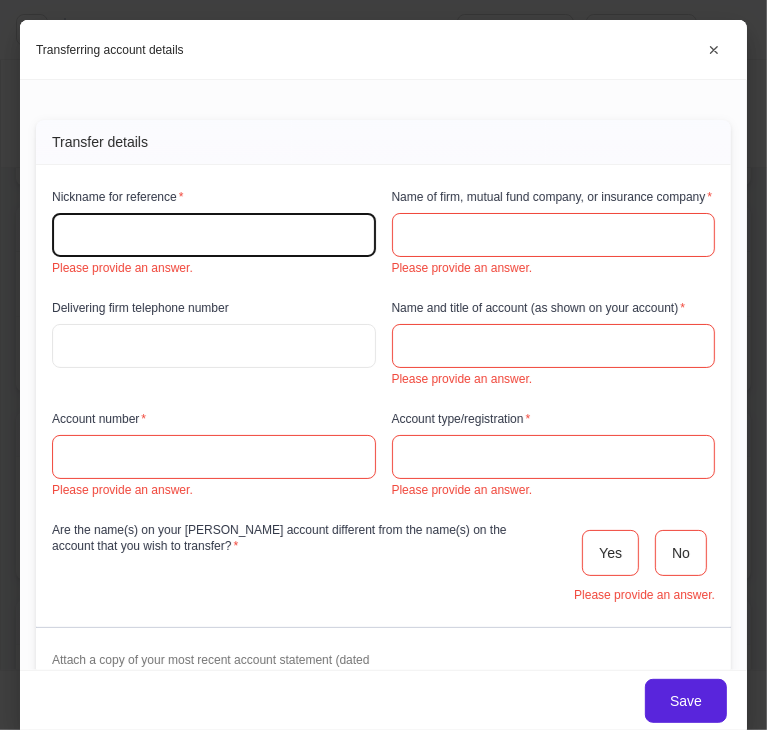 click at bounding box center (214, 235) 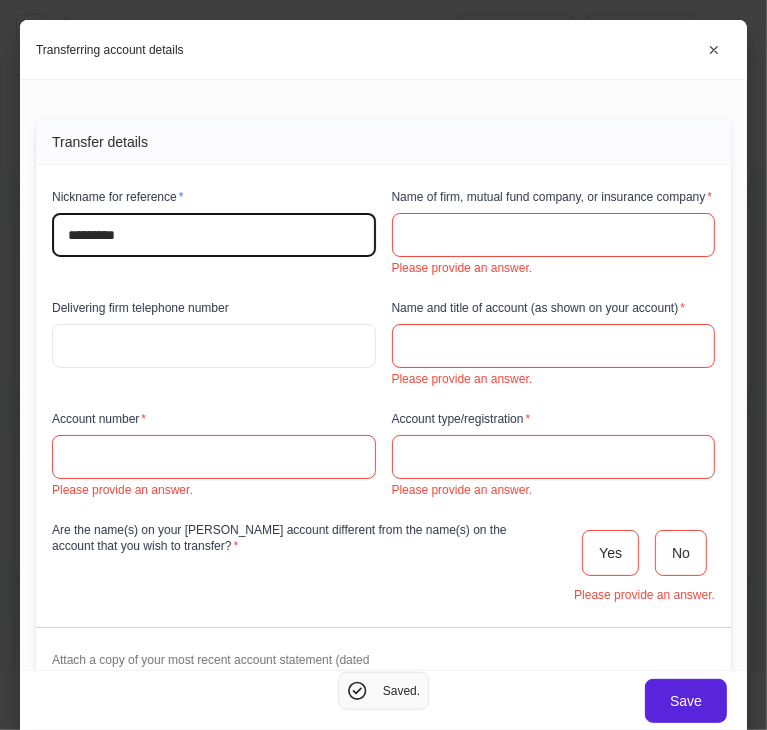 type on "*********" 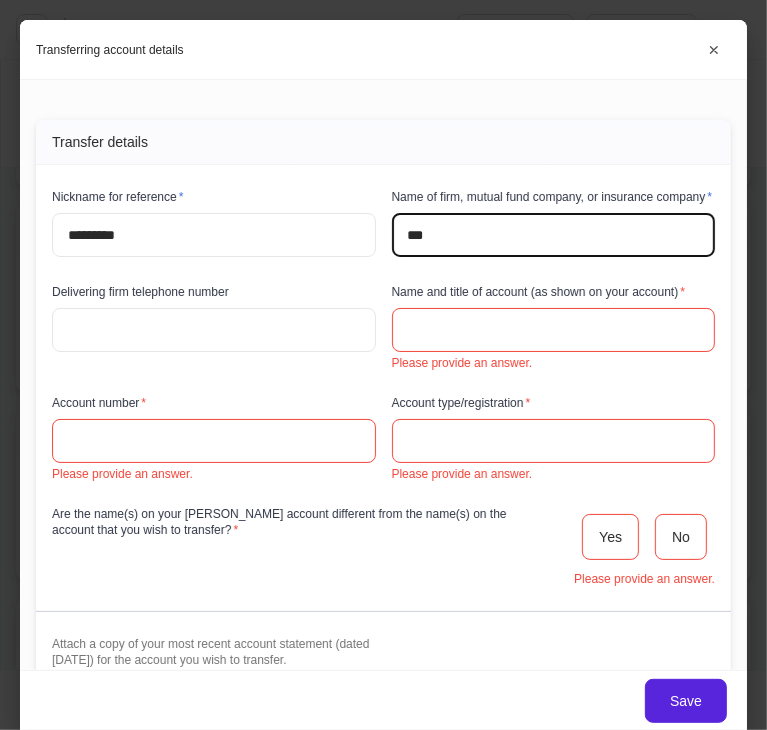type on "***" 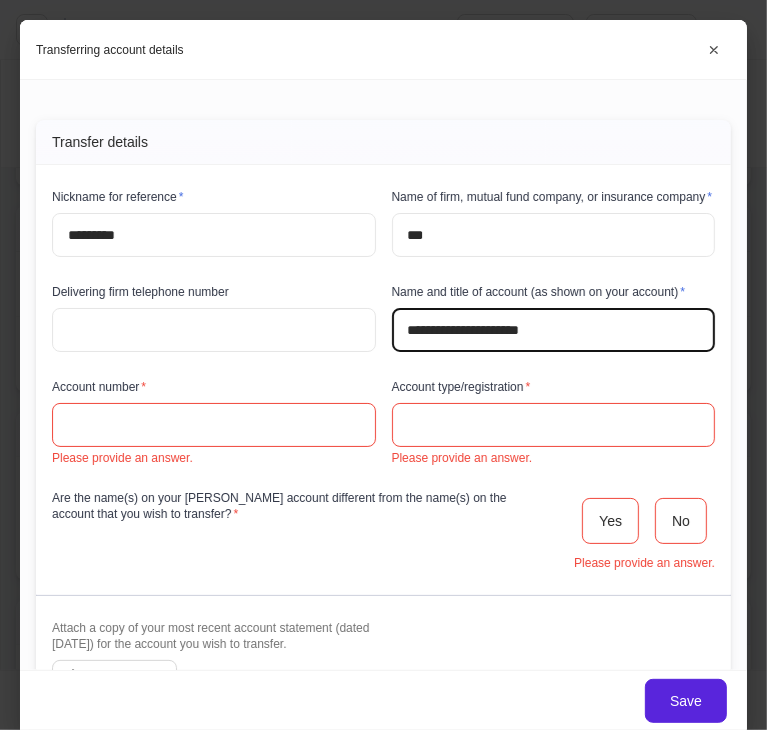 type on "**********" 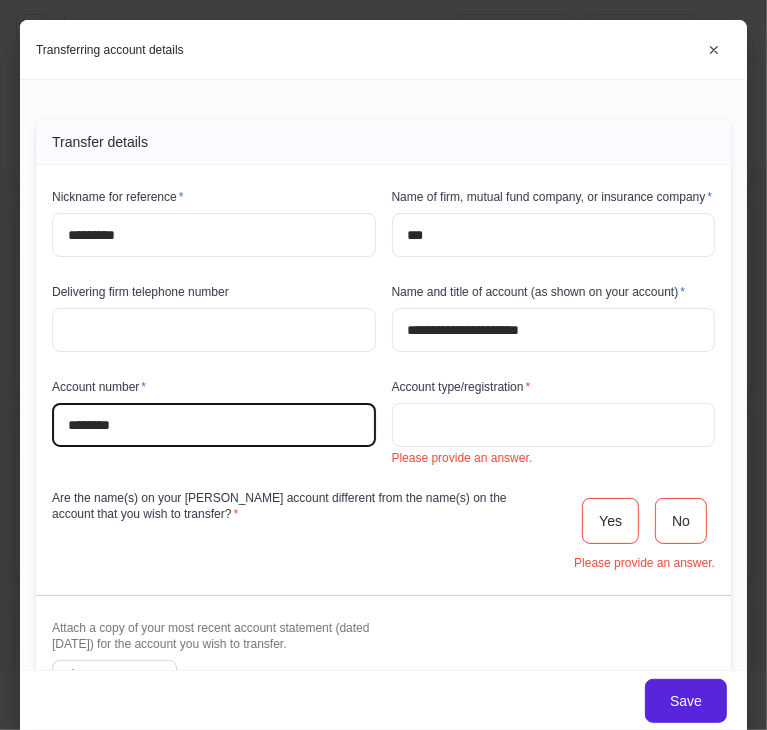 type on "********" 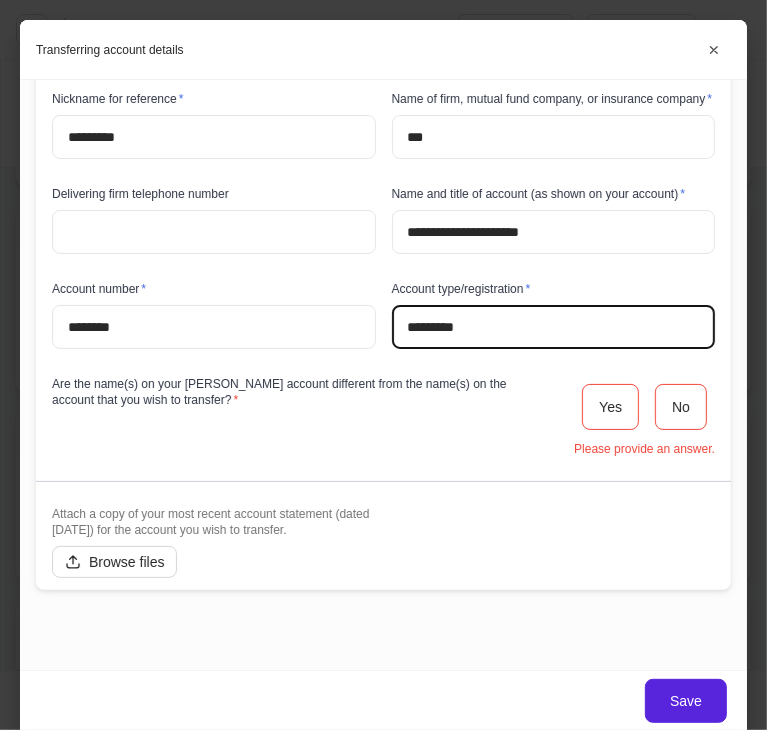 scroll, scrollTop: 129, scrollLeft: 0, axis: vertical 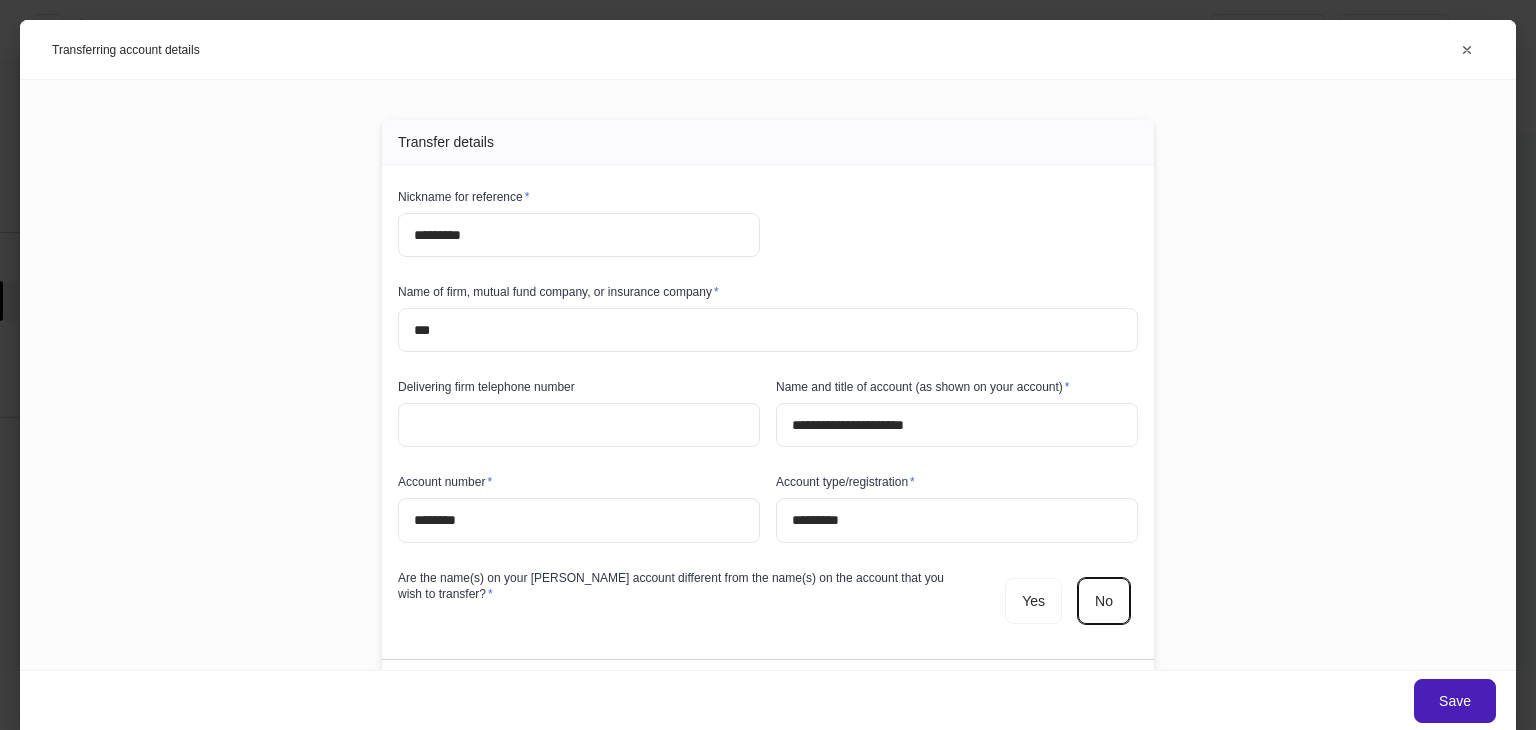 click on "Save" at bounding box center [1455, 701] 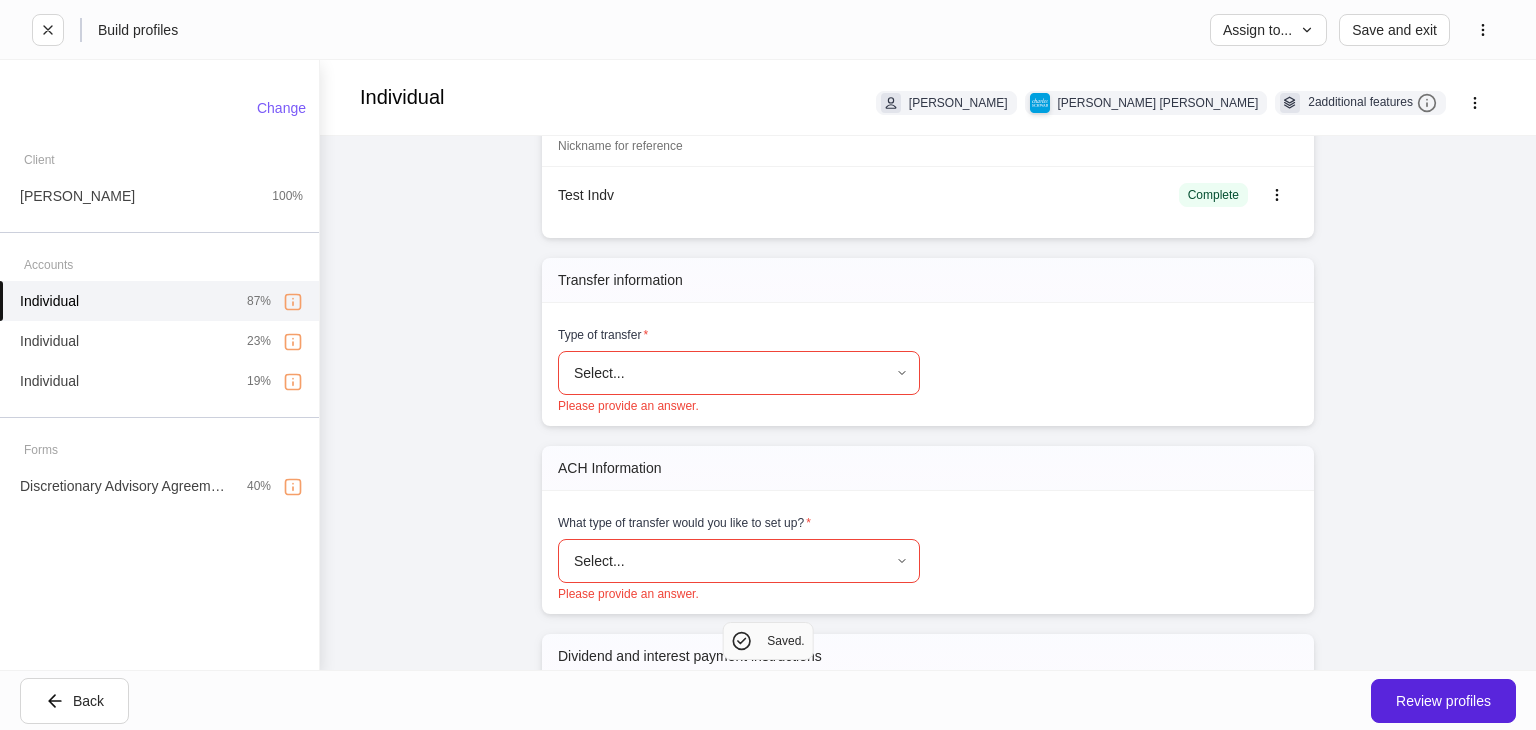 scroll, scrollTop: 4100, scrollLeft: 0, axis: vertical 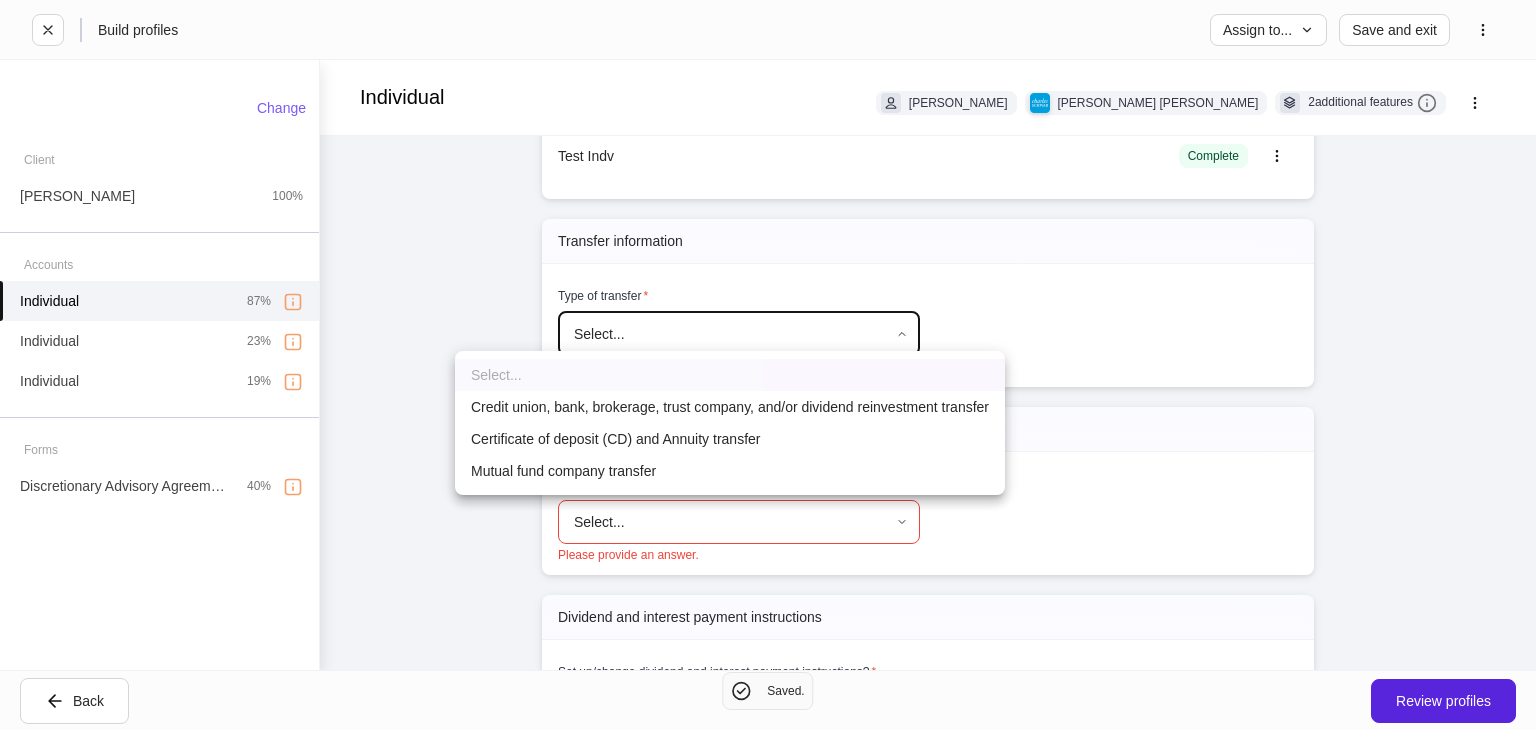 click on "**********" at bounding box center (768, 365) 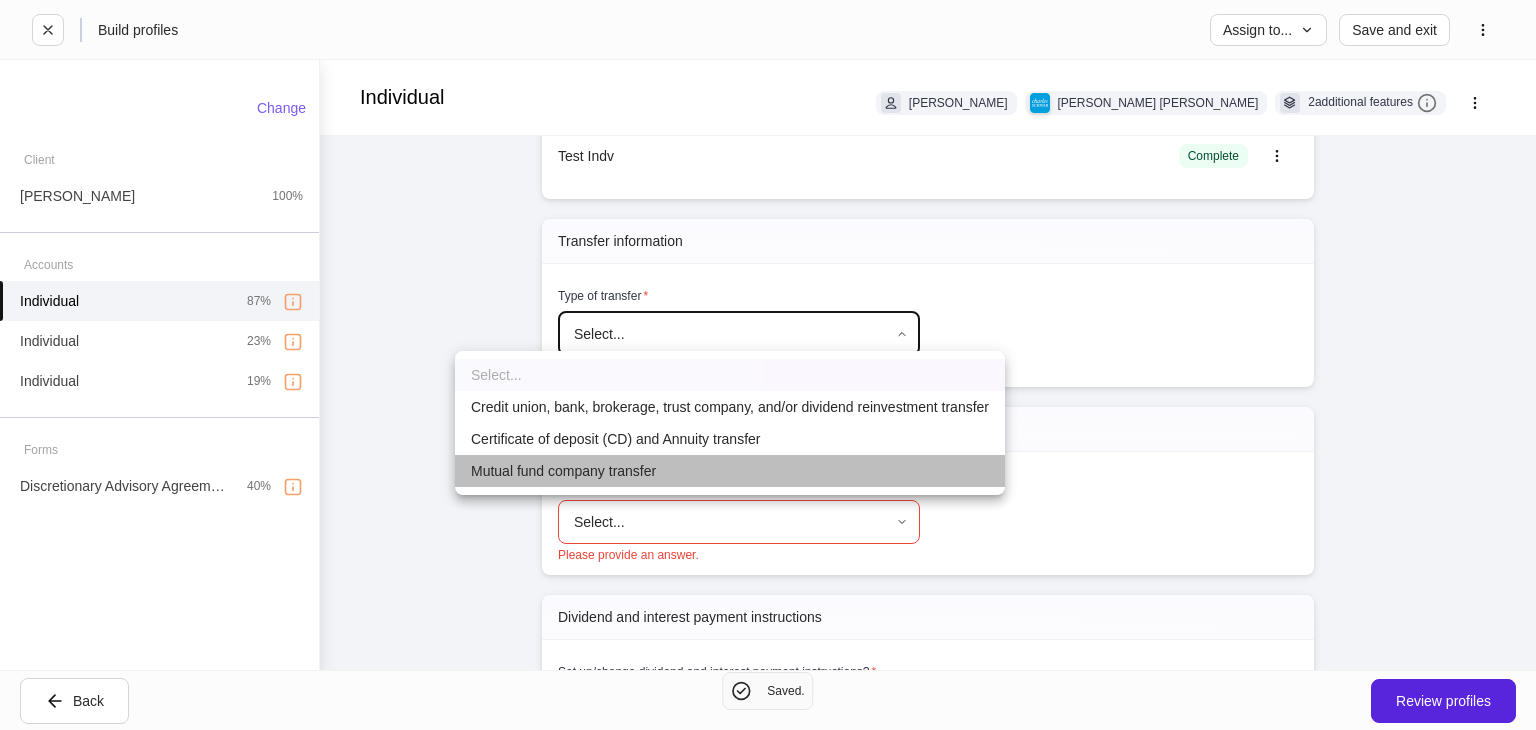 click on "Mutual fund company transfer" at bounding box center [730, 471] 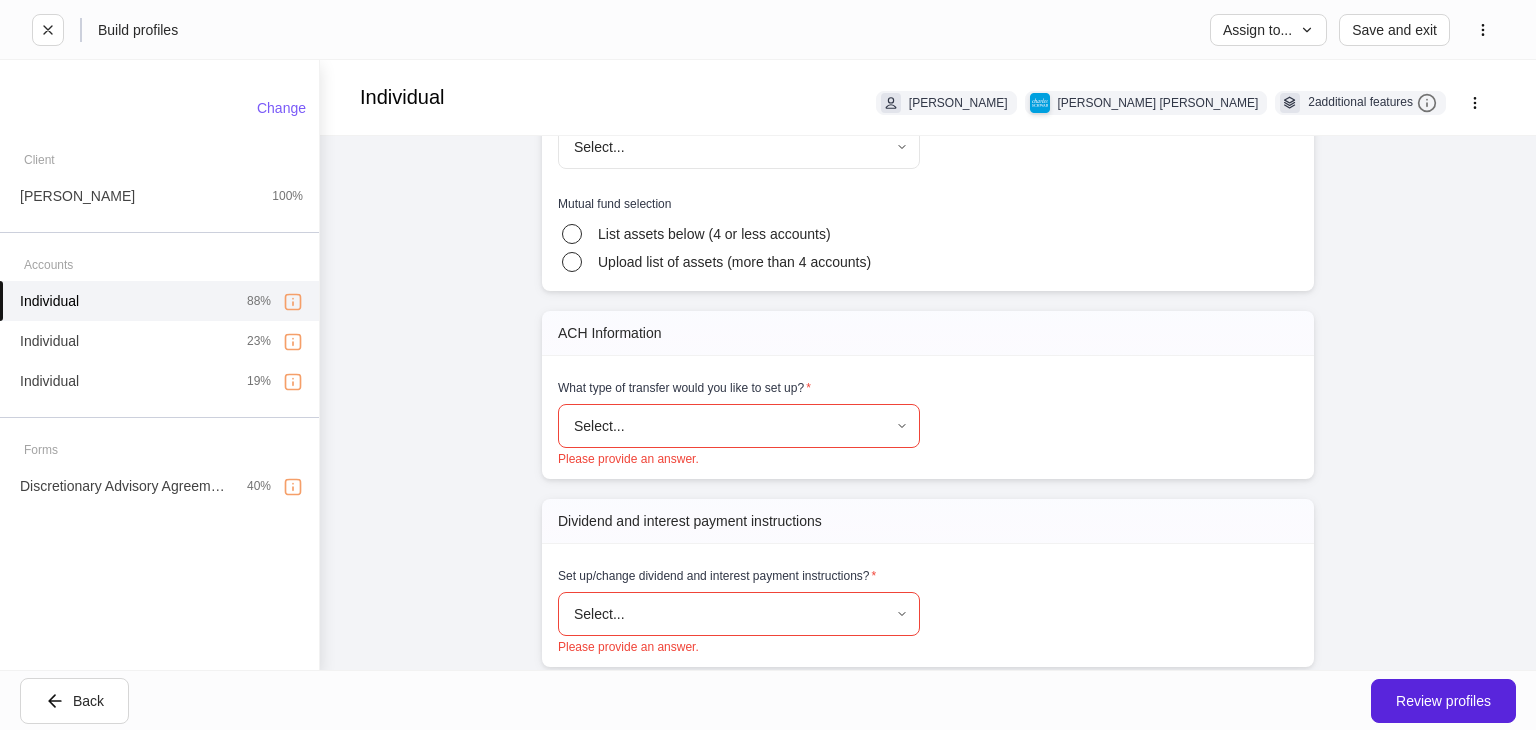 scroll, scrollTop: 4700, scrollLeft: 0, axis: vertical 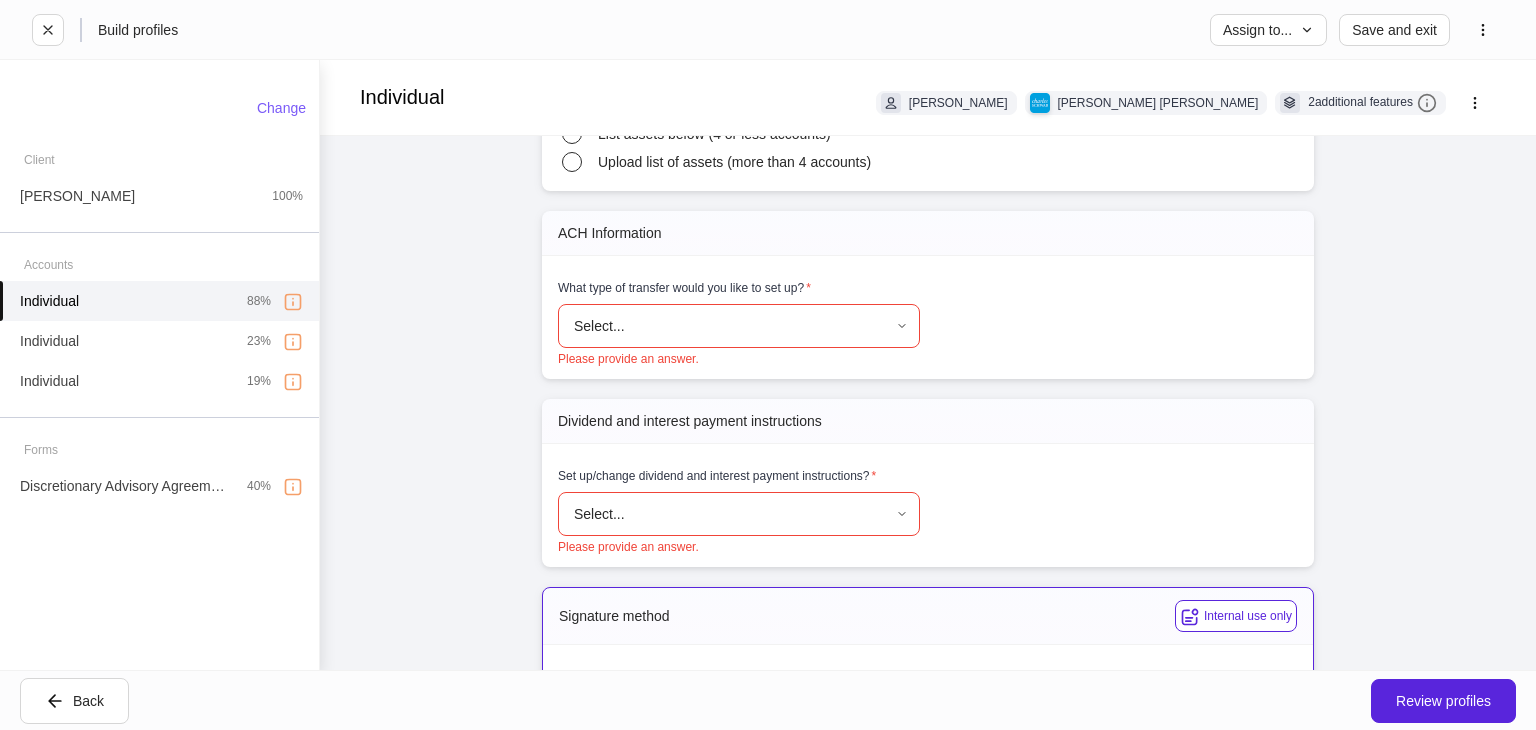 click on "**********" at bounding box center (768, 365) 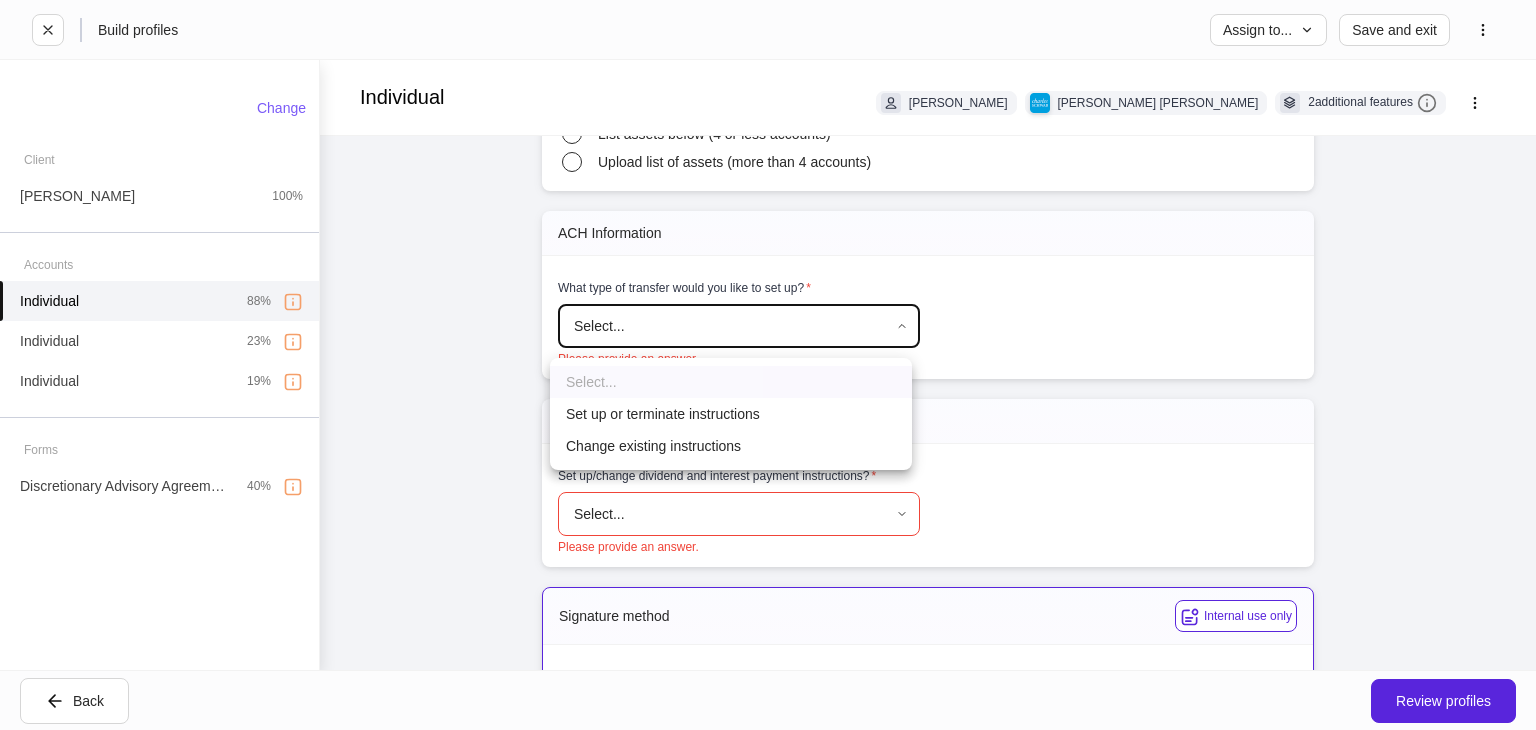 click on "Set up or terminate instructions" at bounding box center [731, 414] 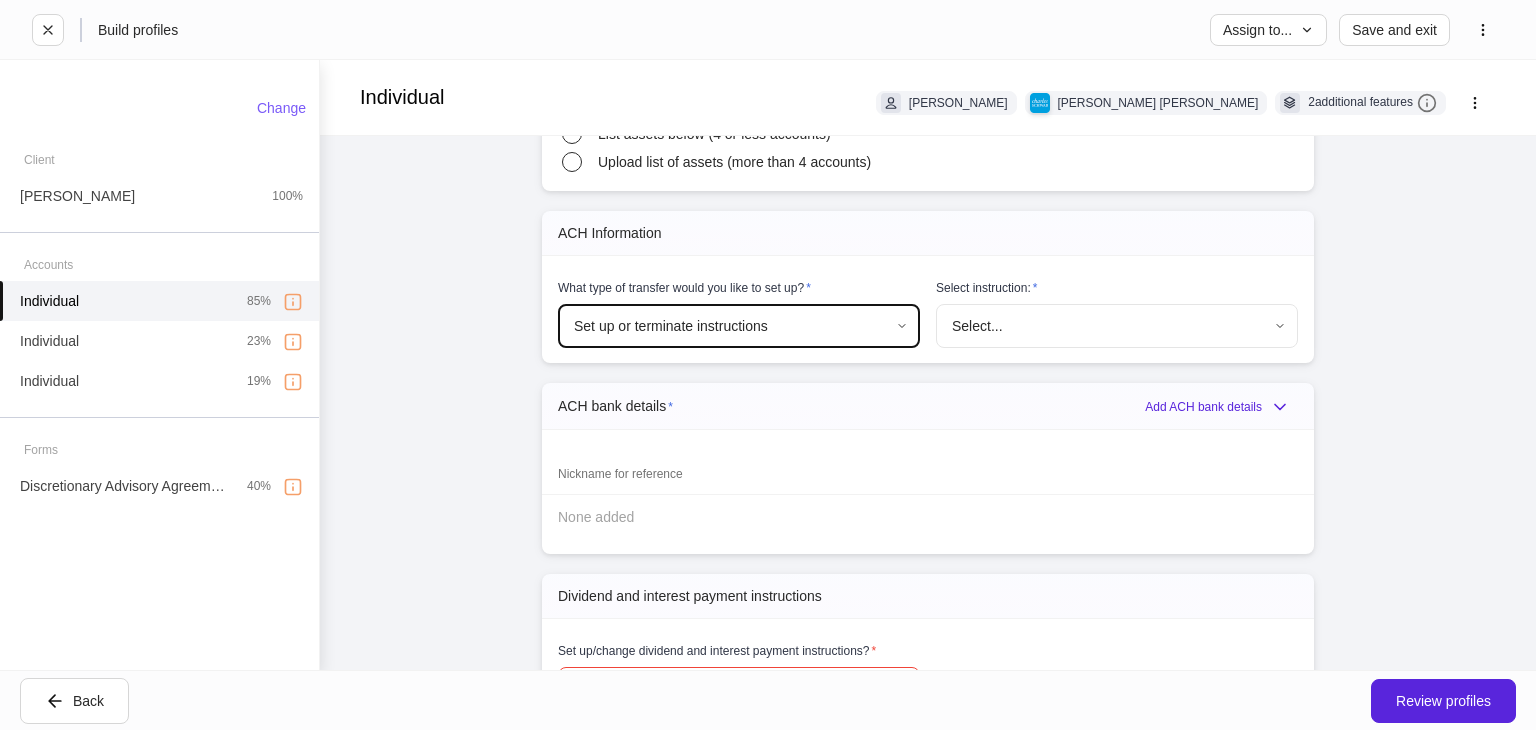 click on "**********" at bounding box center [768, 365] 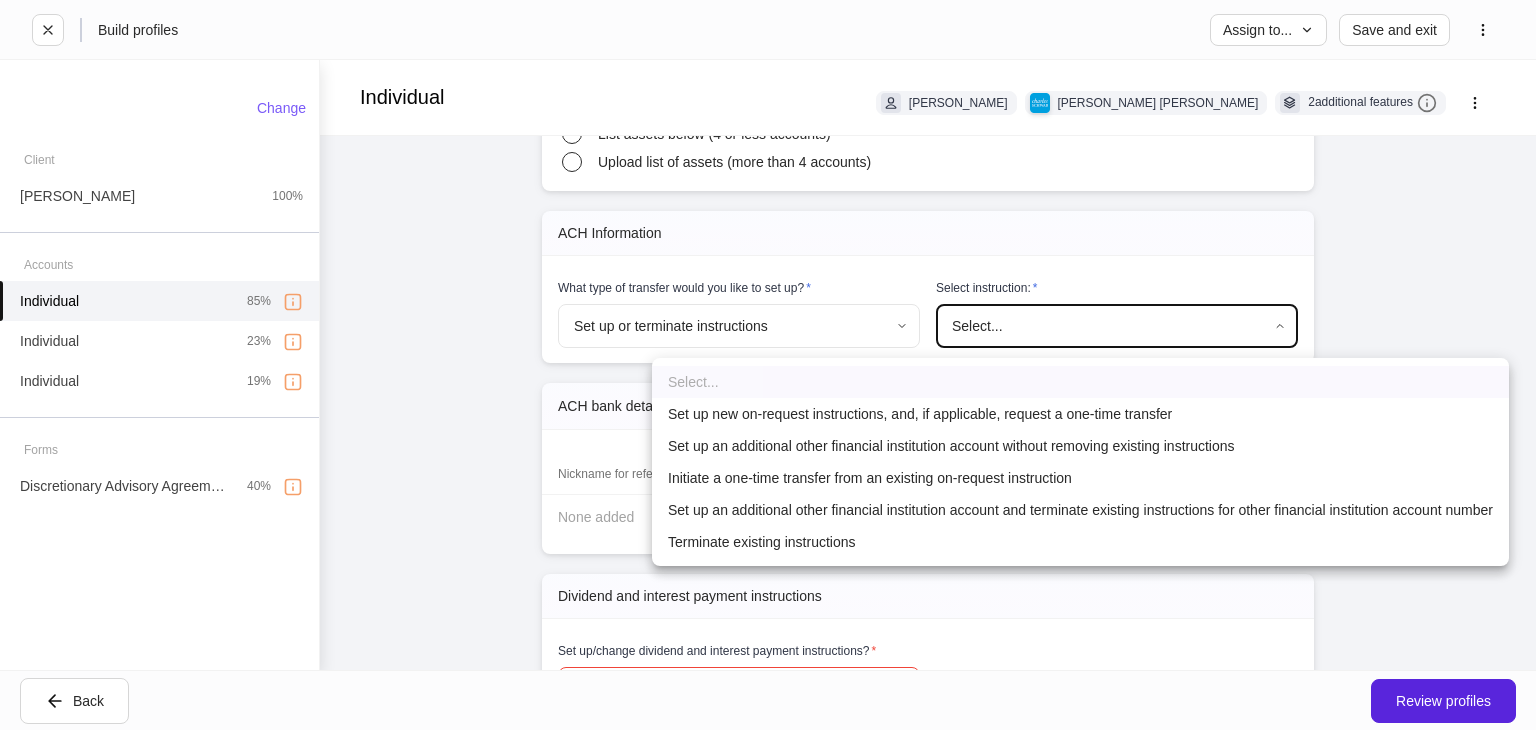 click on "Set up new on-request instructions, and, if applicable, request a one-time transfer" at bounding box center [1080, 414] 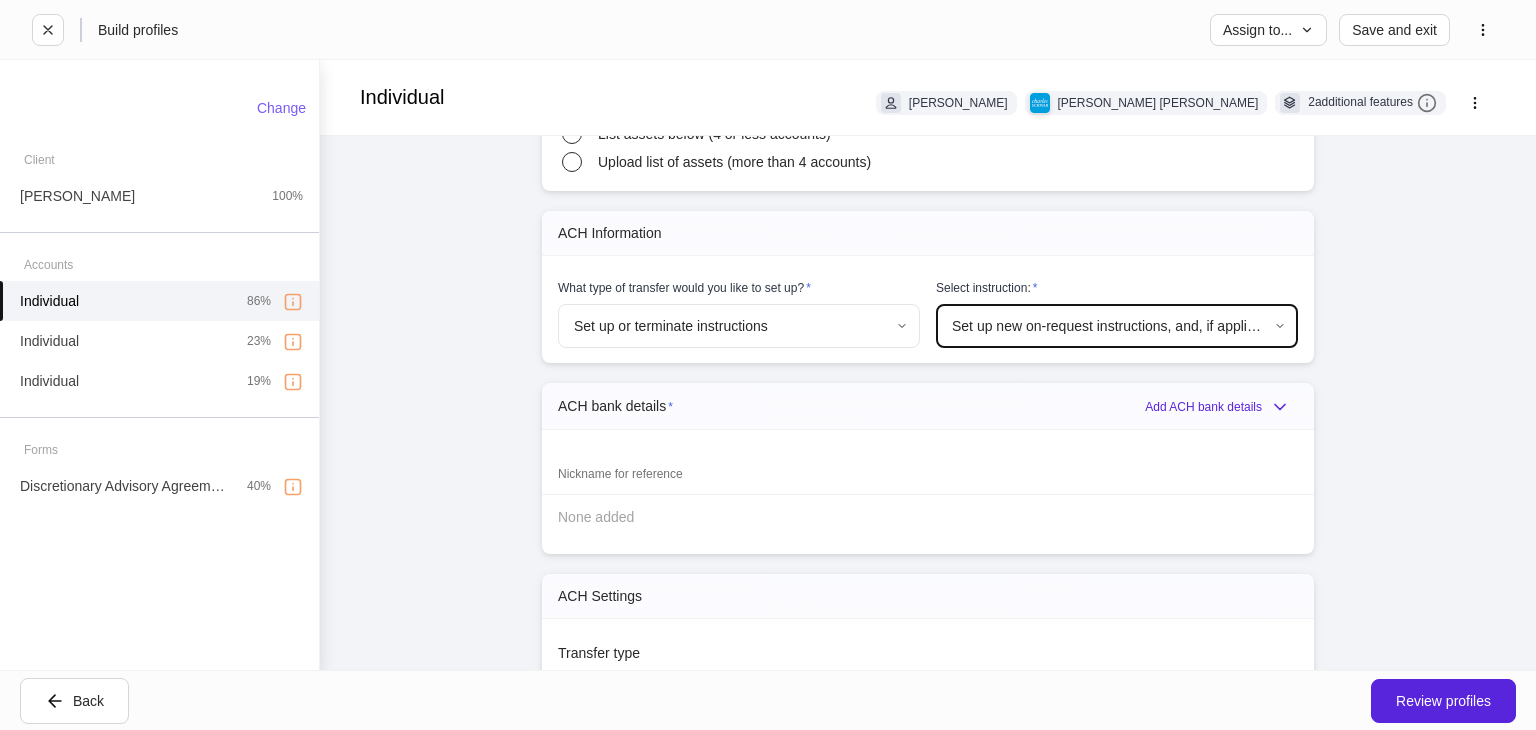 click on "ACH bank details * Add ACH bank details" at bounding box center [928, 406] 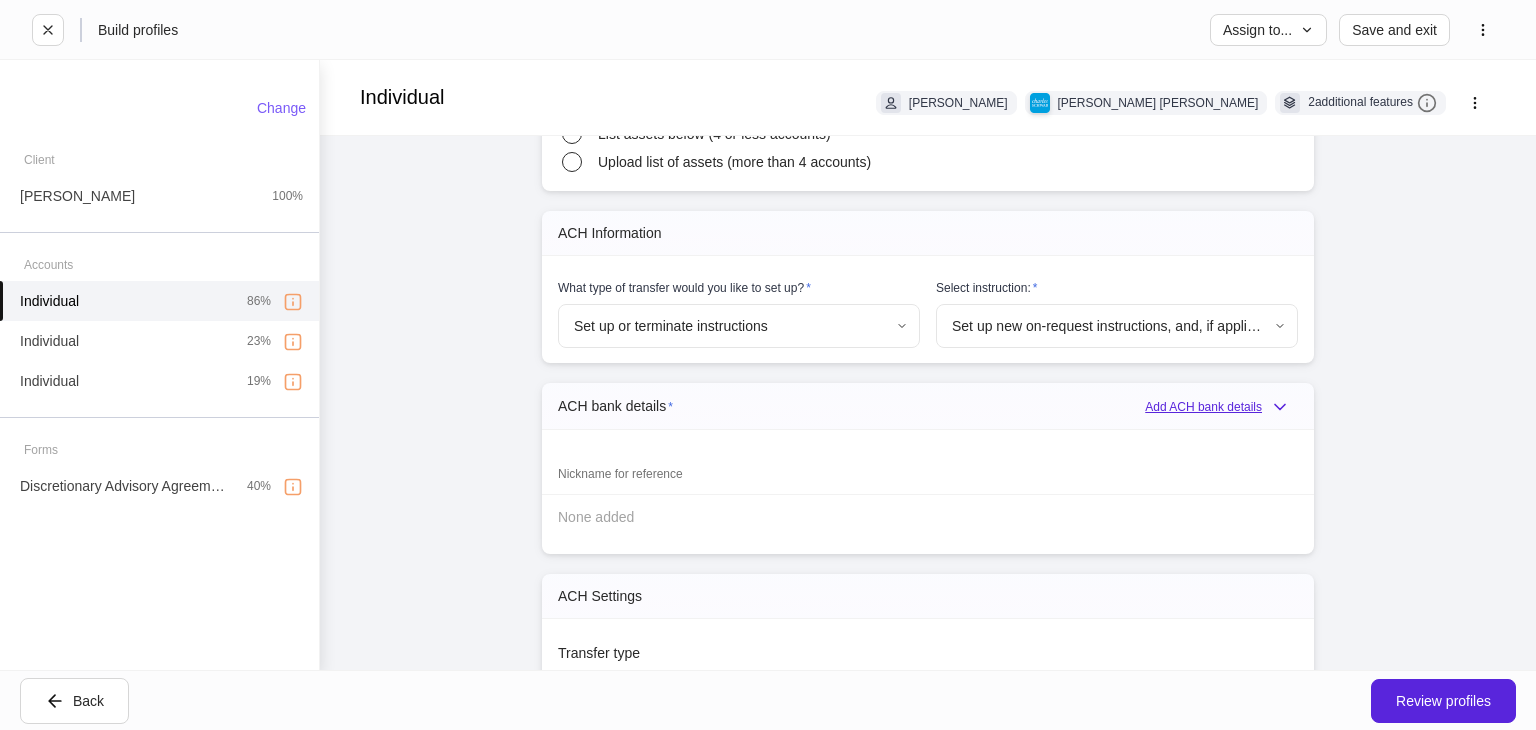 click on "Add ACH bank details" at bounding box center [1221, 407] 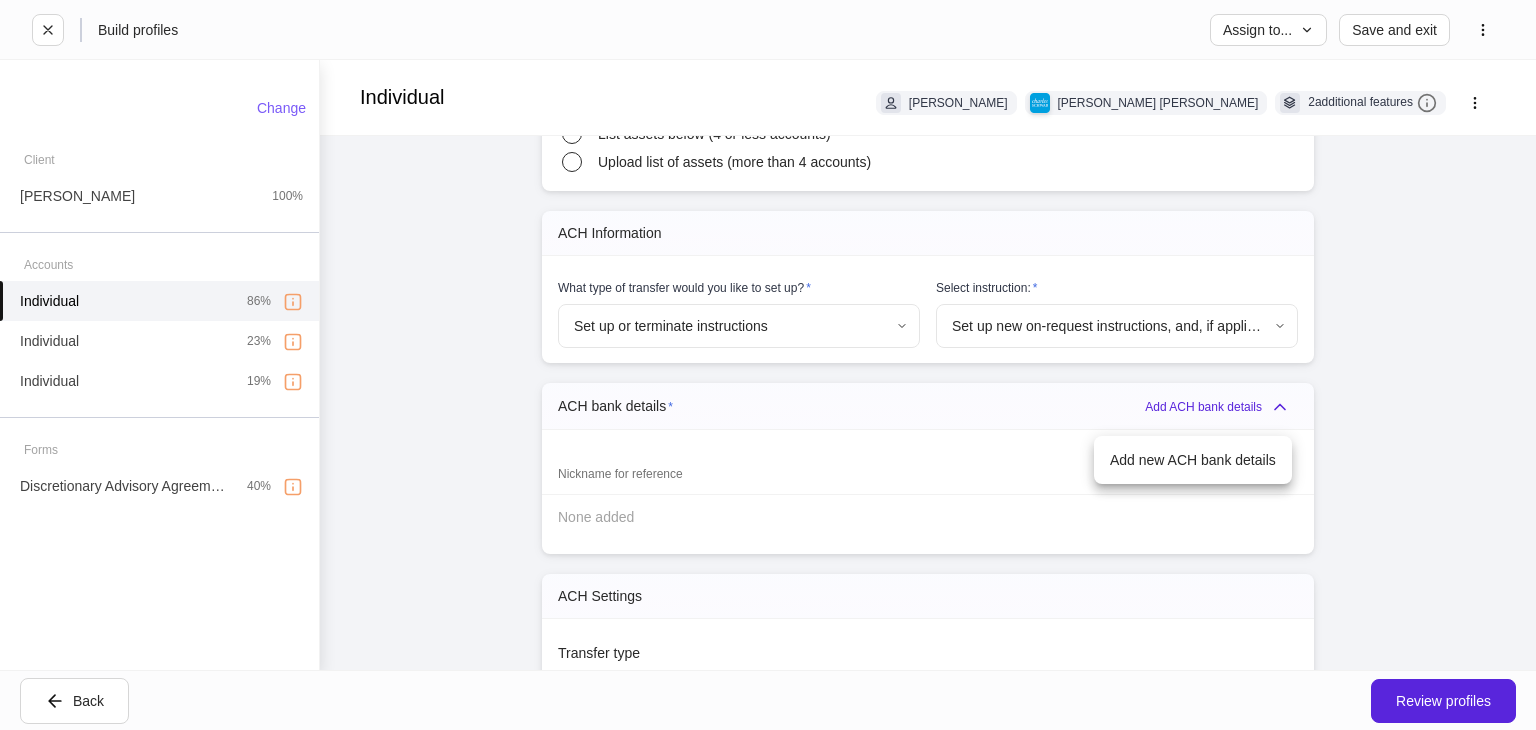 click on "Add new ACH bank details" at bounding box center [1193, 460] 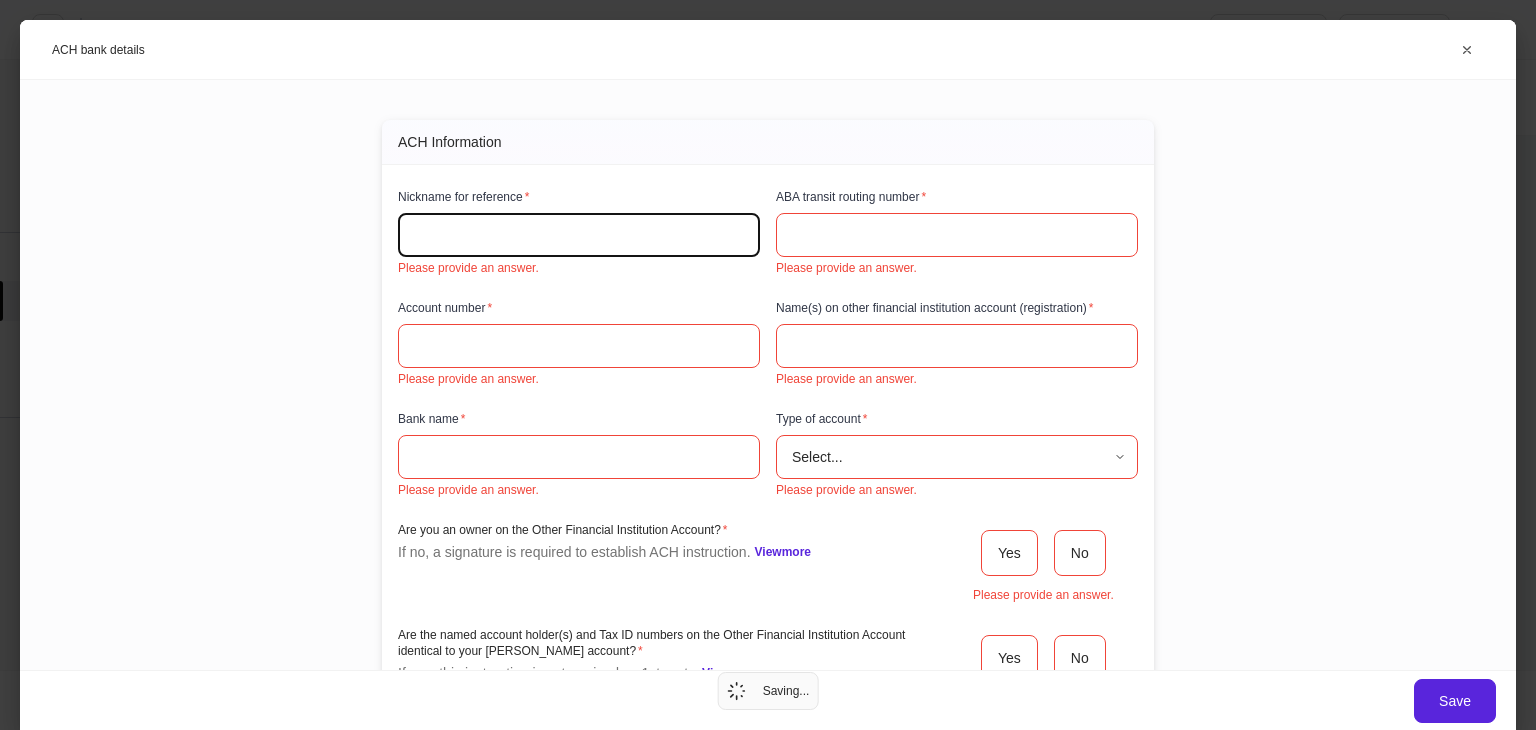 click at bounding box center (579, 235) 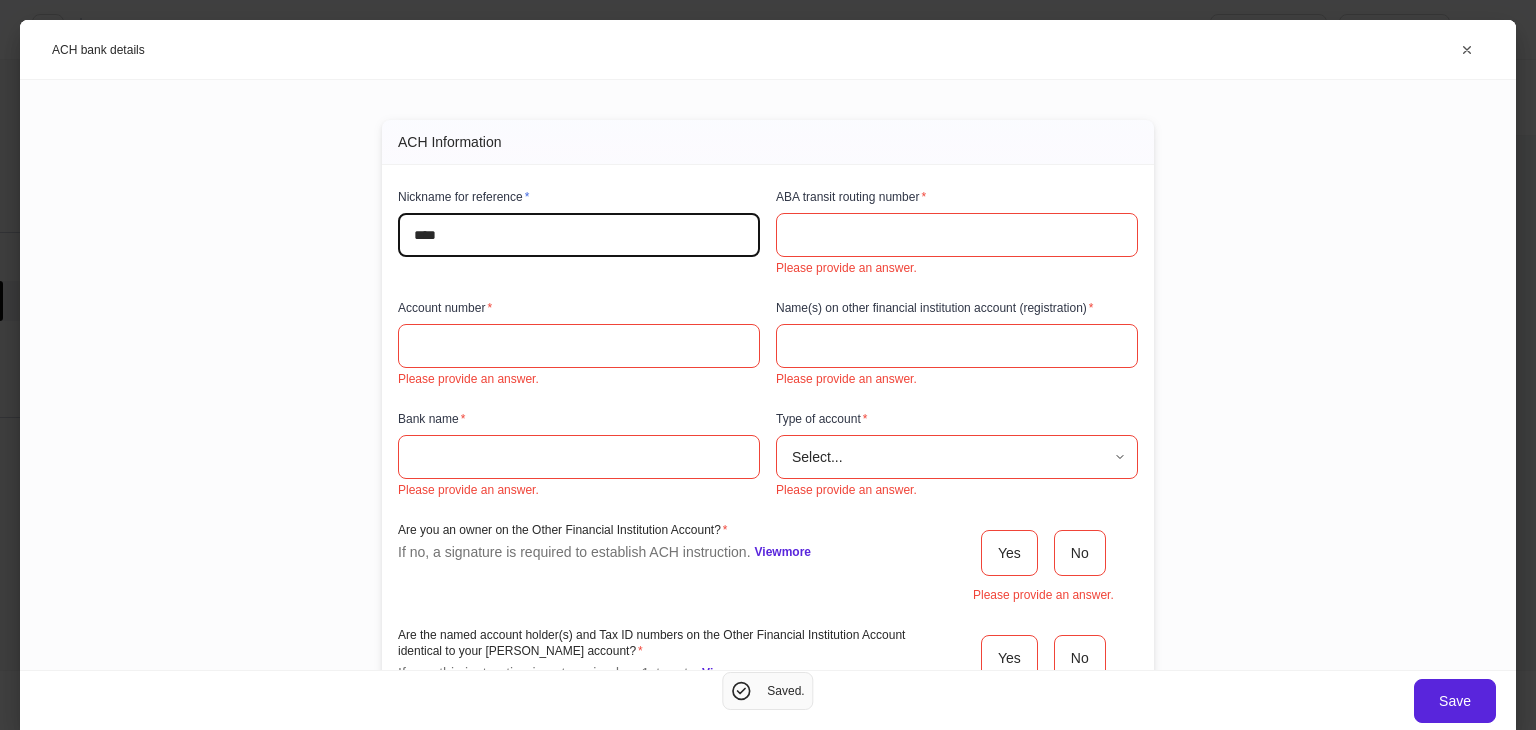 type on "****" 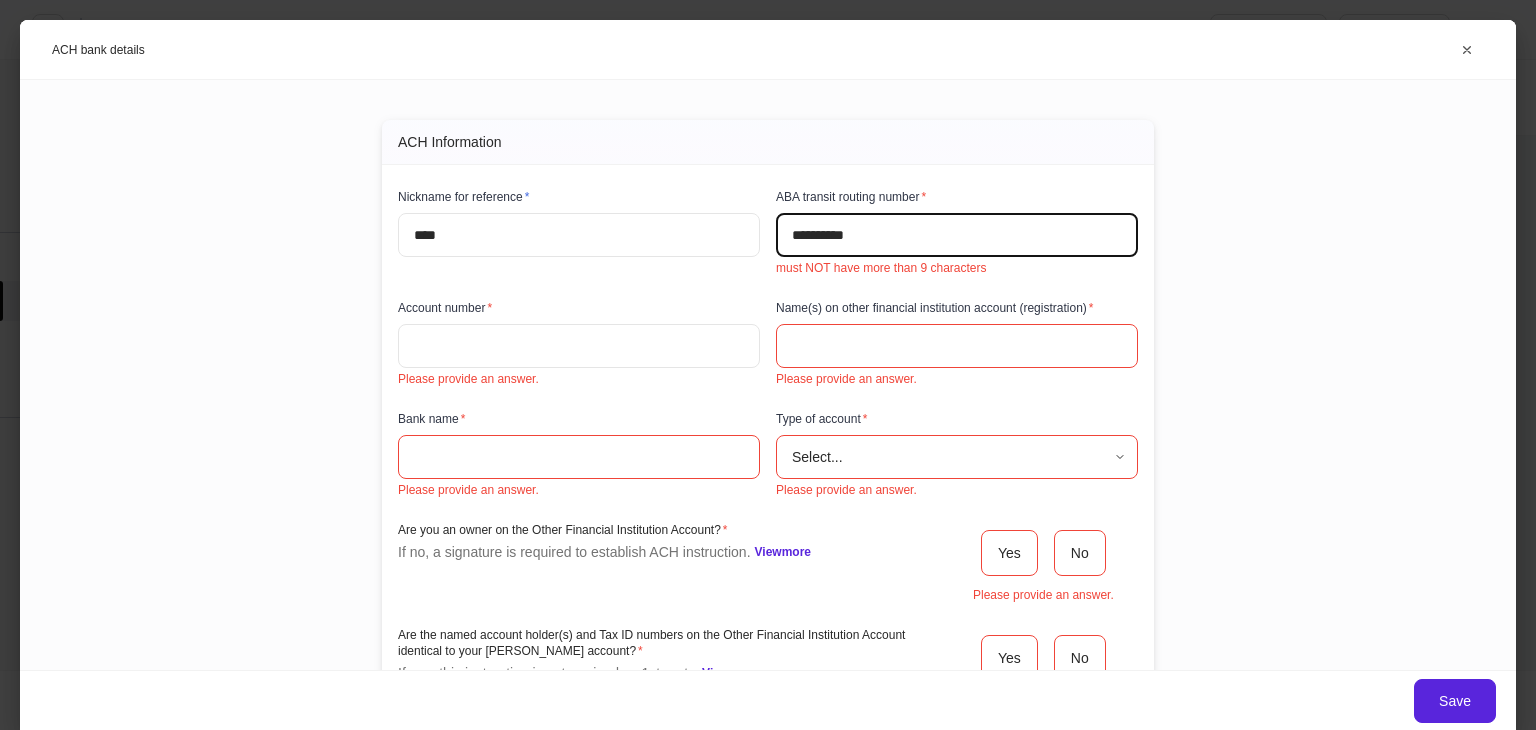 type on "**********" 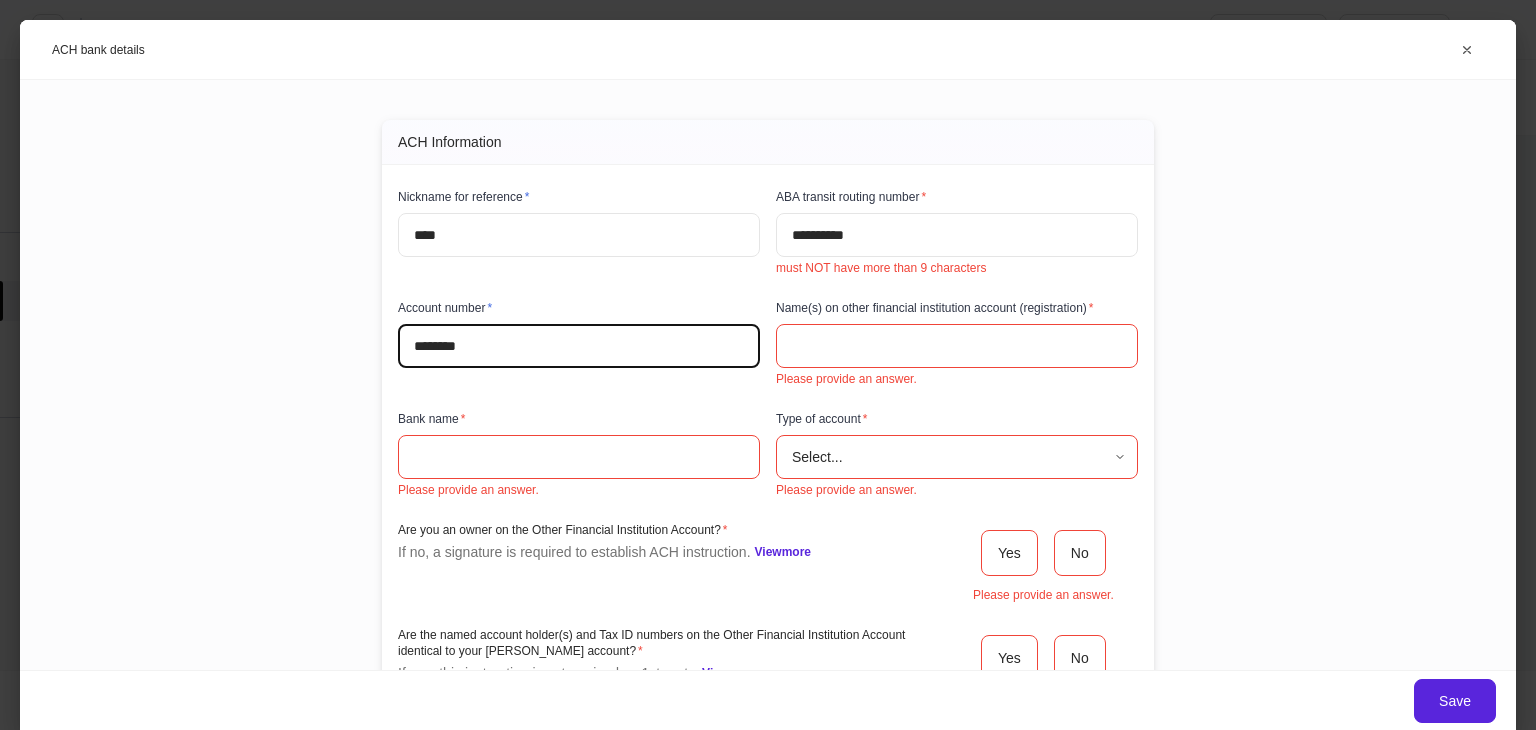 type on "********" 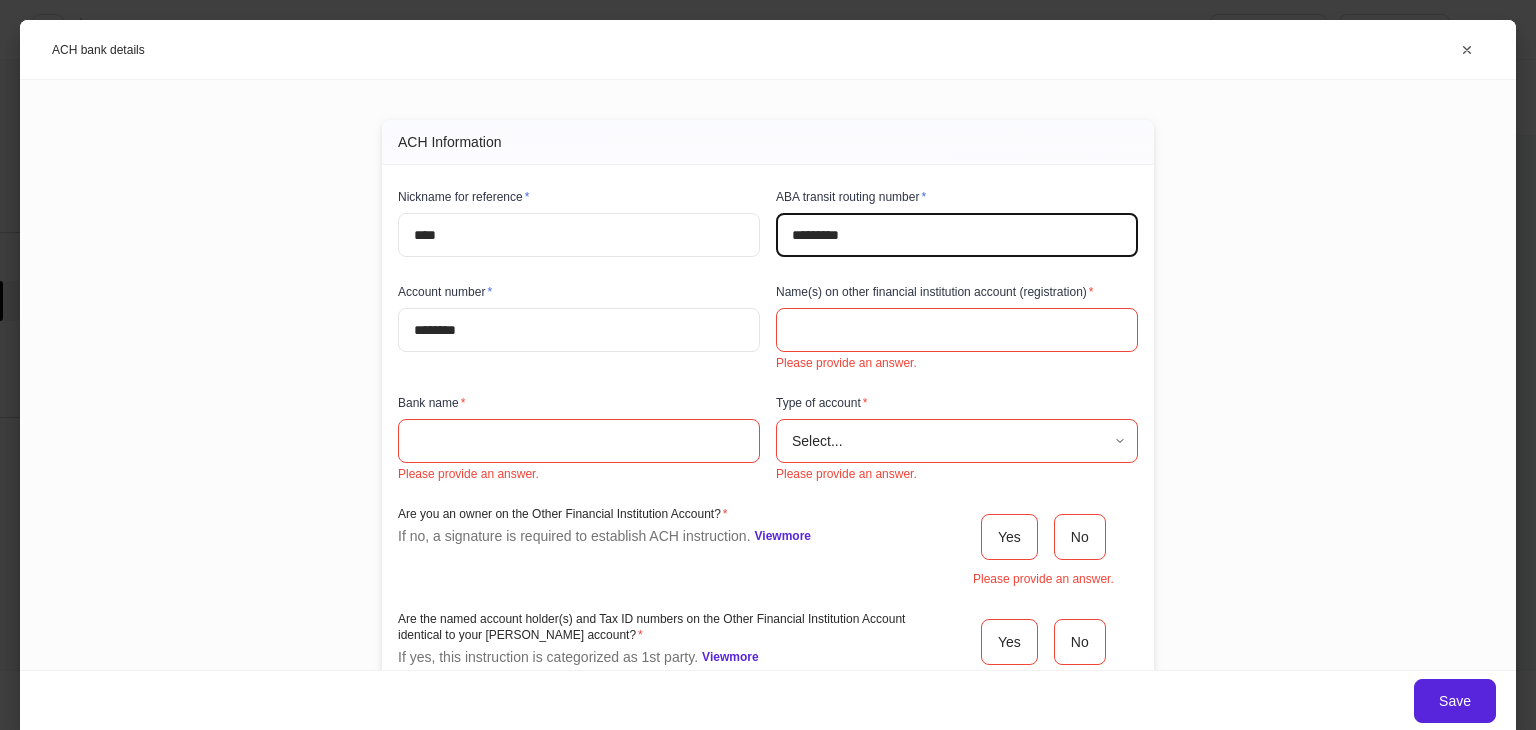 type on "*********" 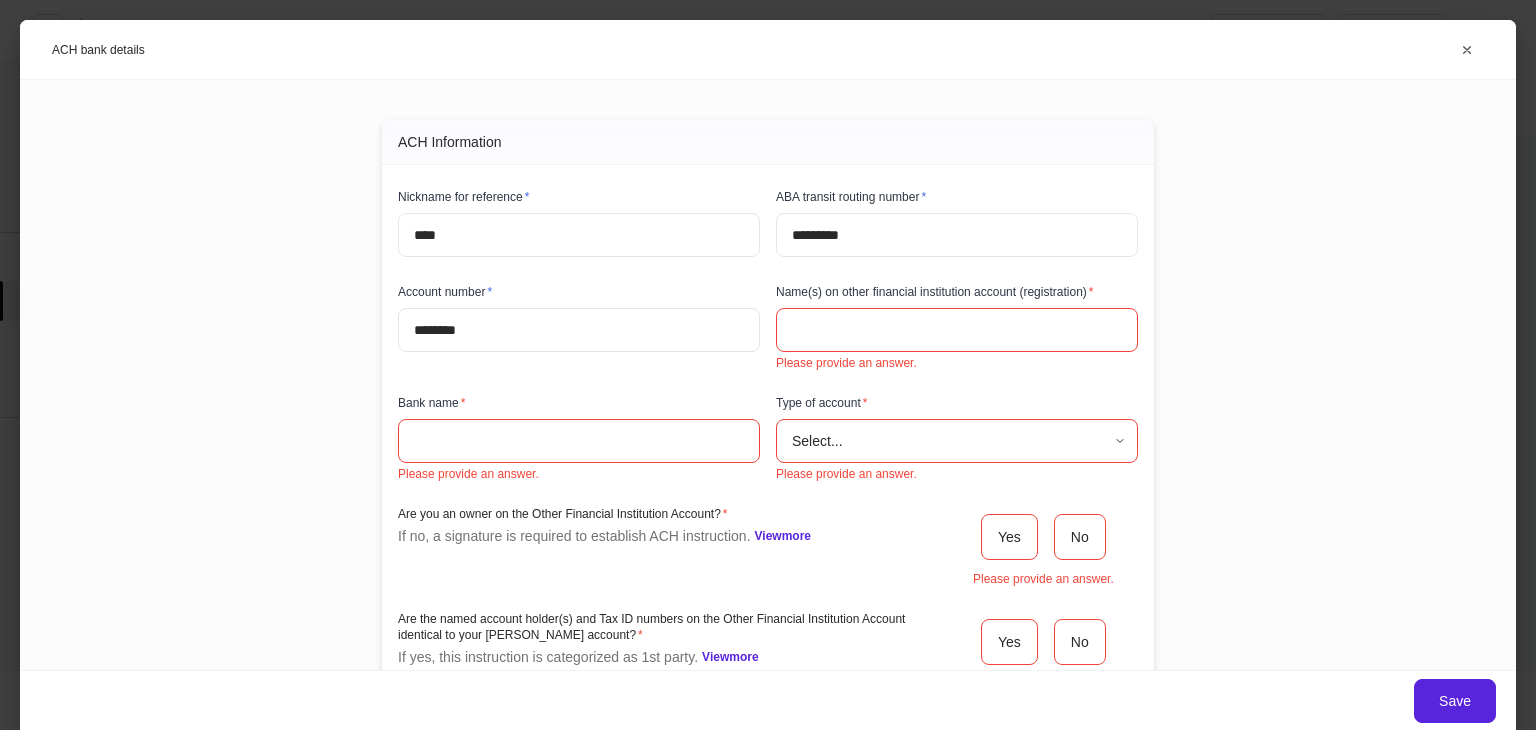 click on "​ Please provide an answer." at bounding box center (957, 339) 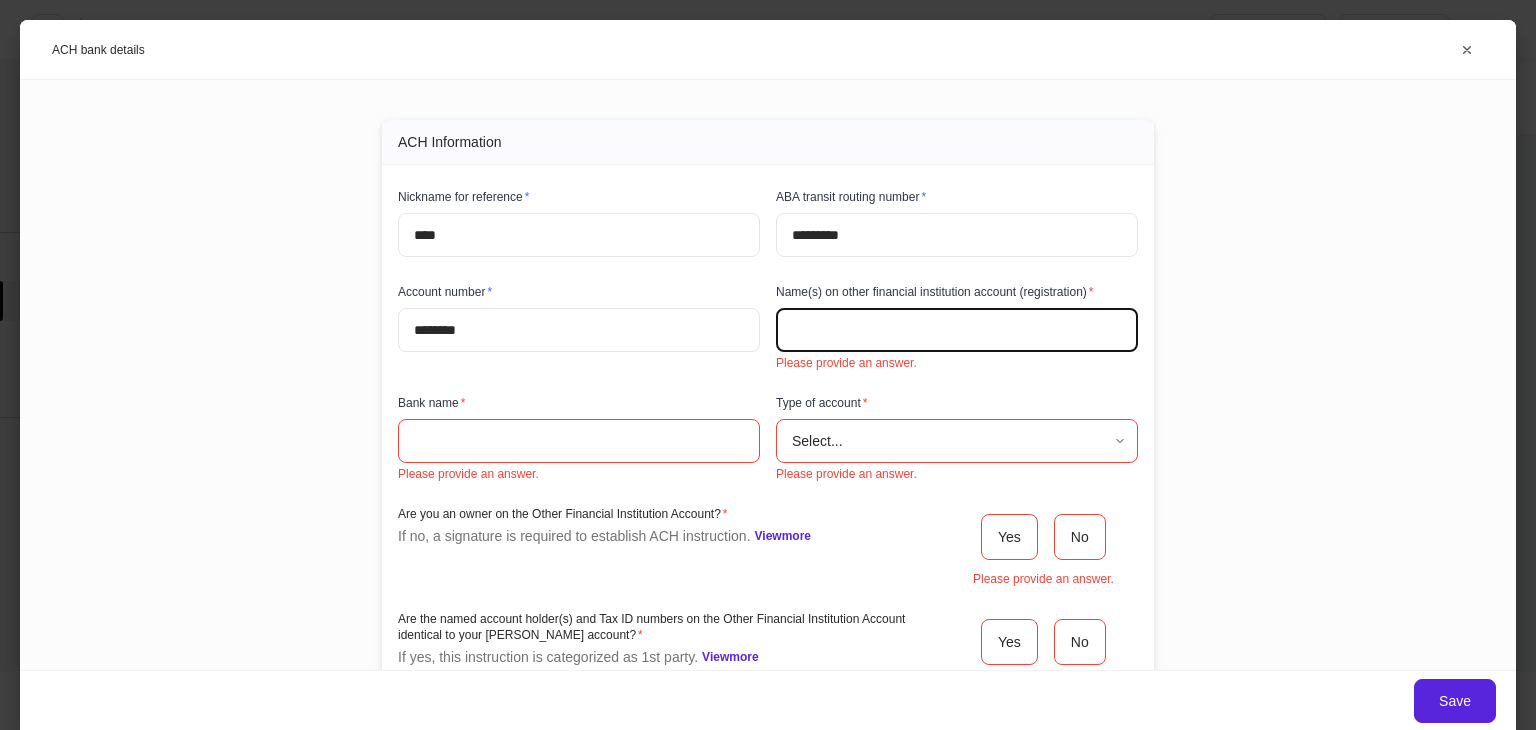 click at bounding box center [957, 330] 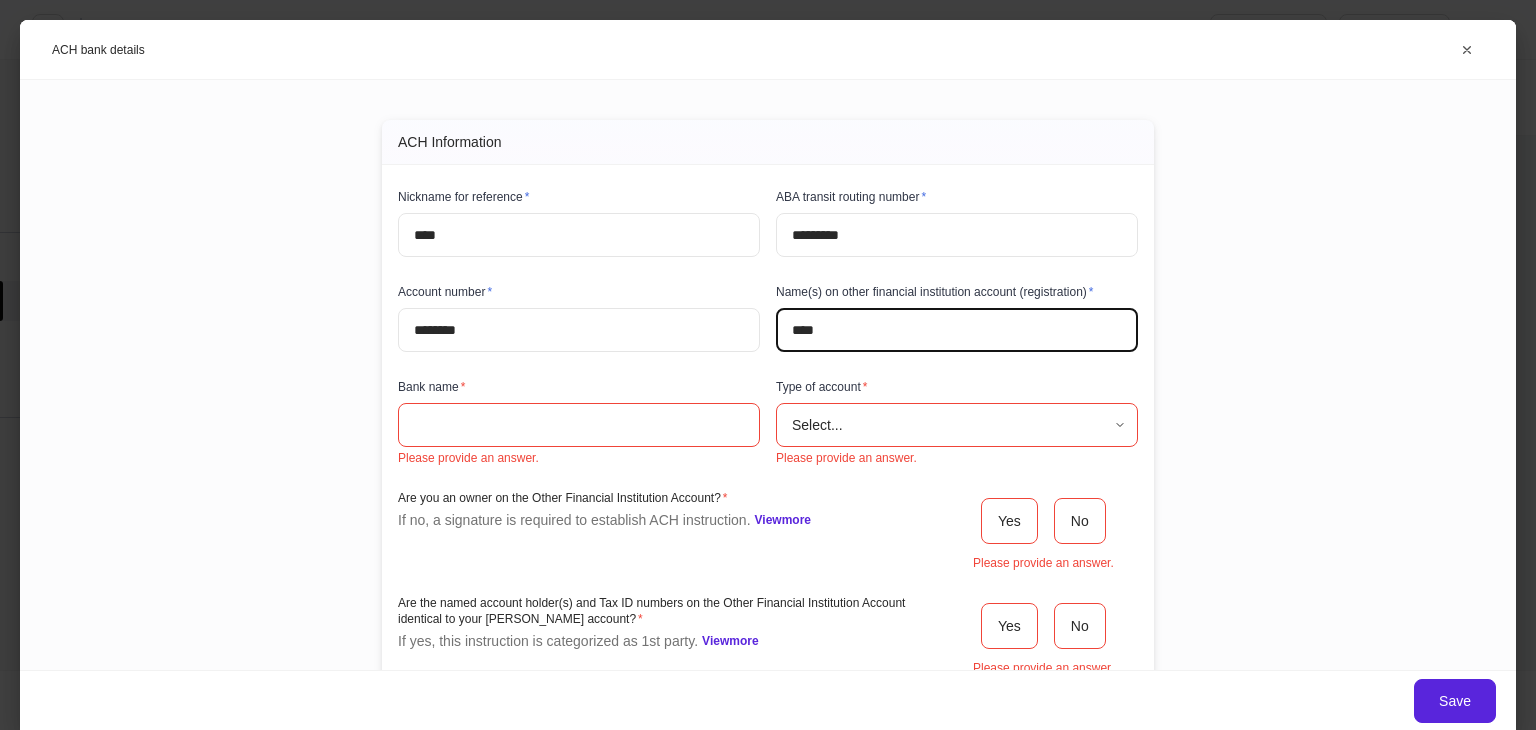 type on "****" 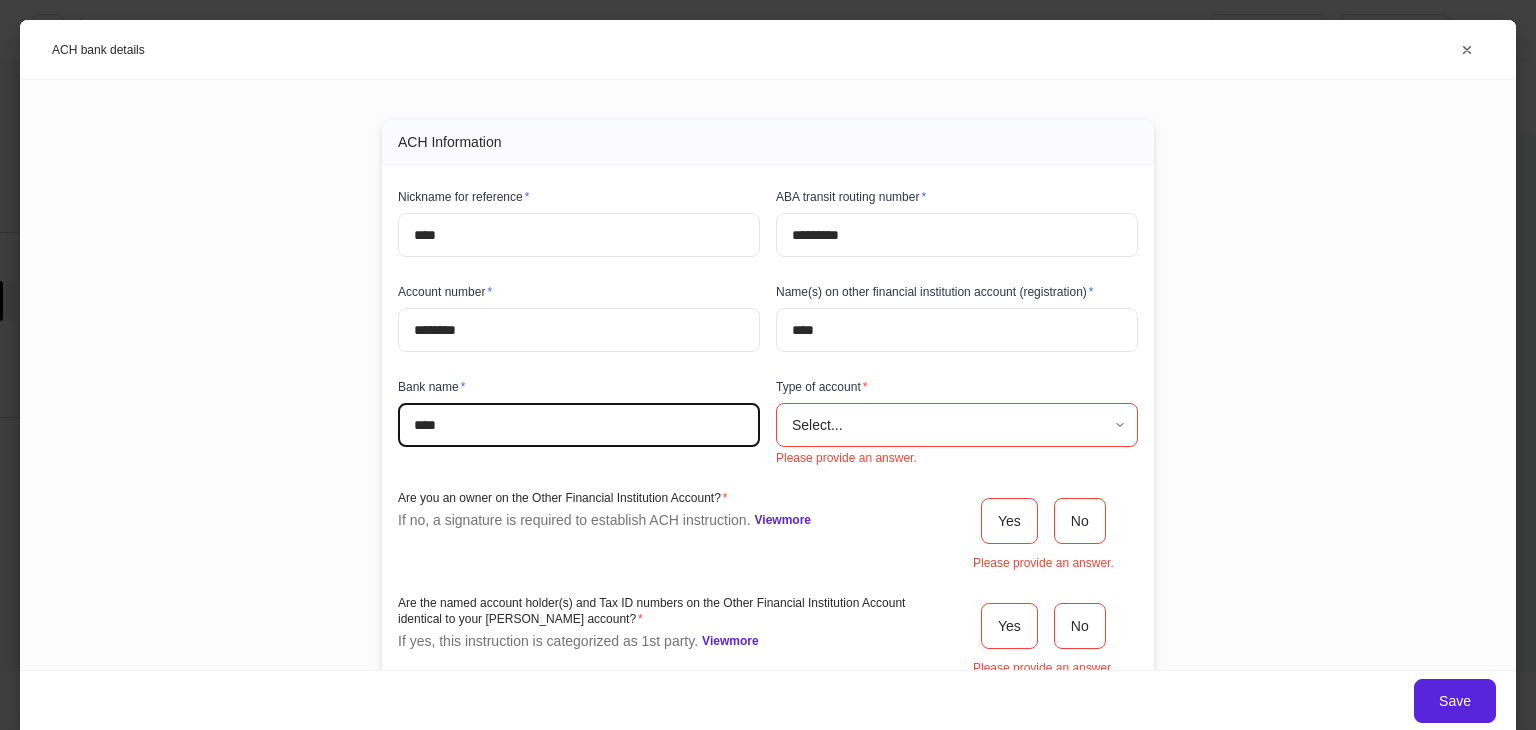 type on "****" 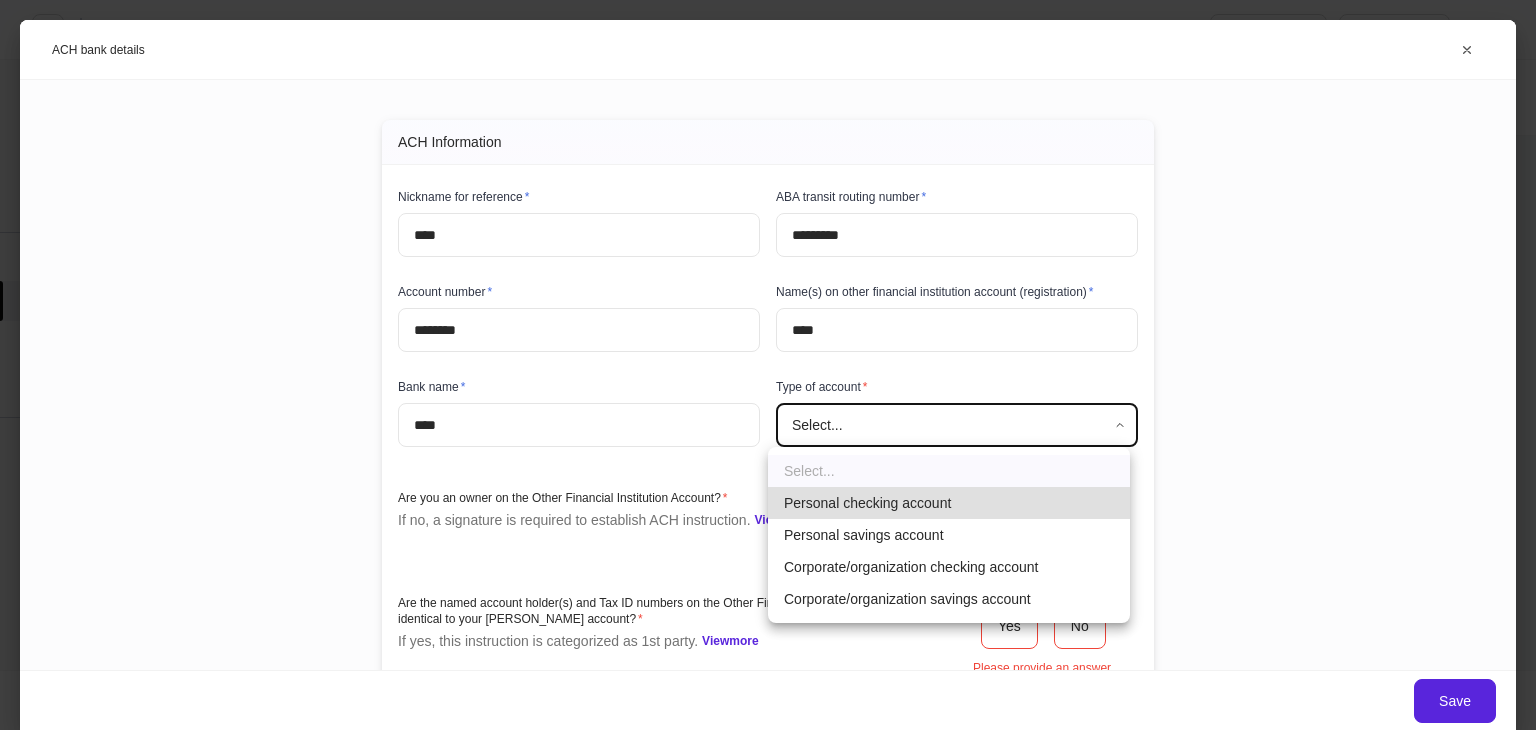 click on "Personal checking account" at bounding box center [949, 503] 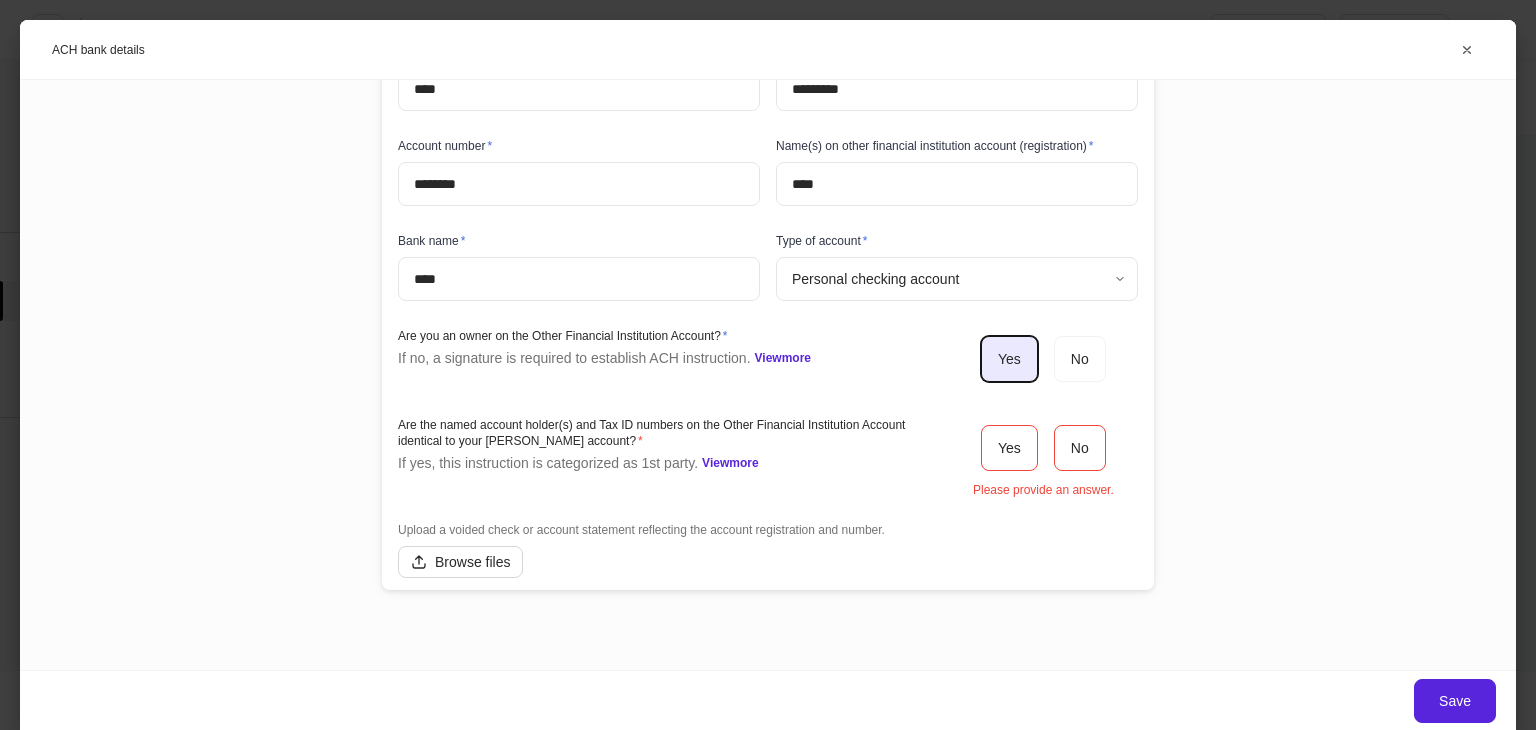 scroll, scrollTop: 145, scrollLeft: 0, axis: vertical 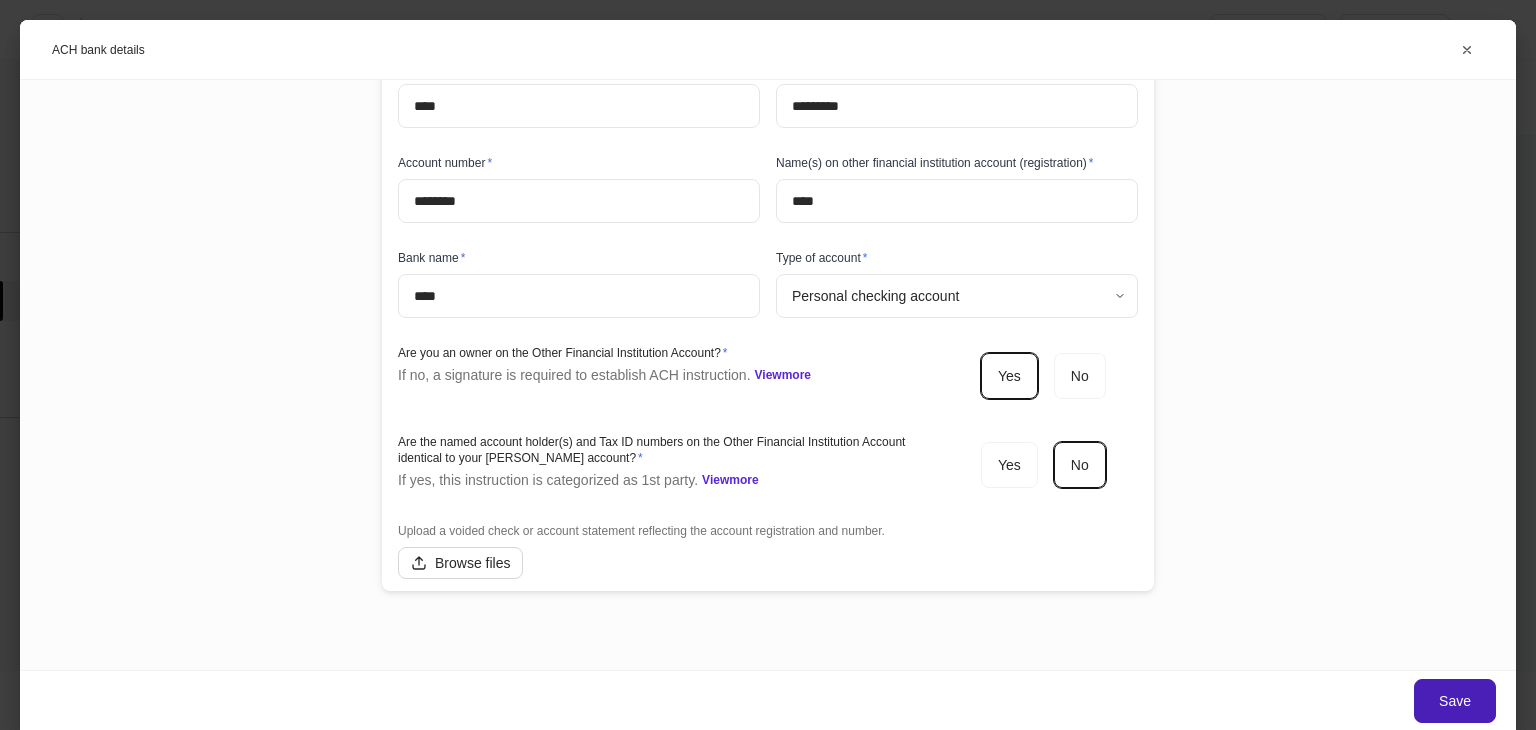 click on "Save" at bounding box center [1455, 701] 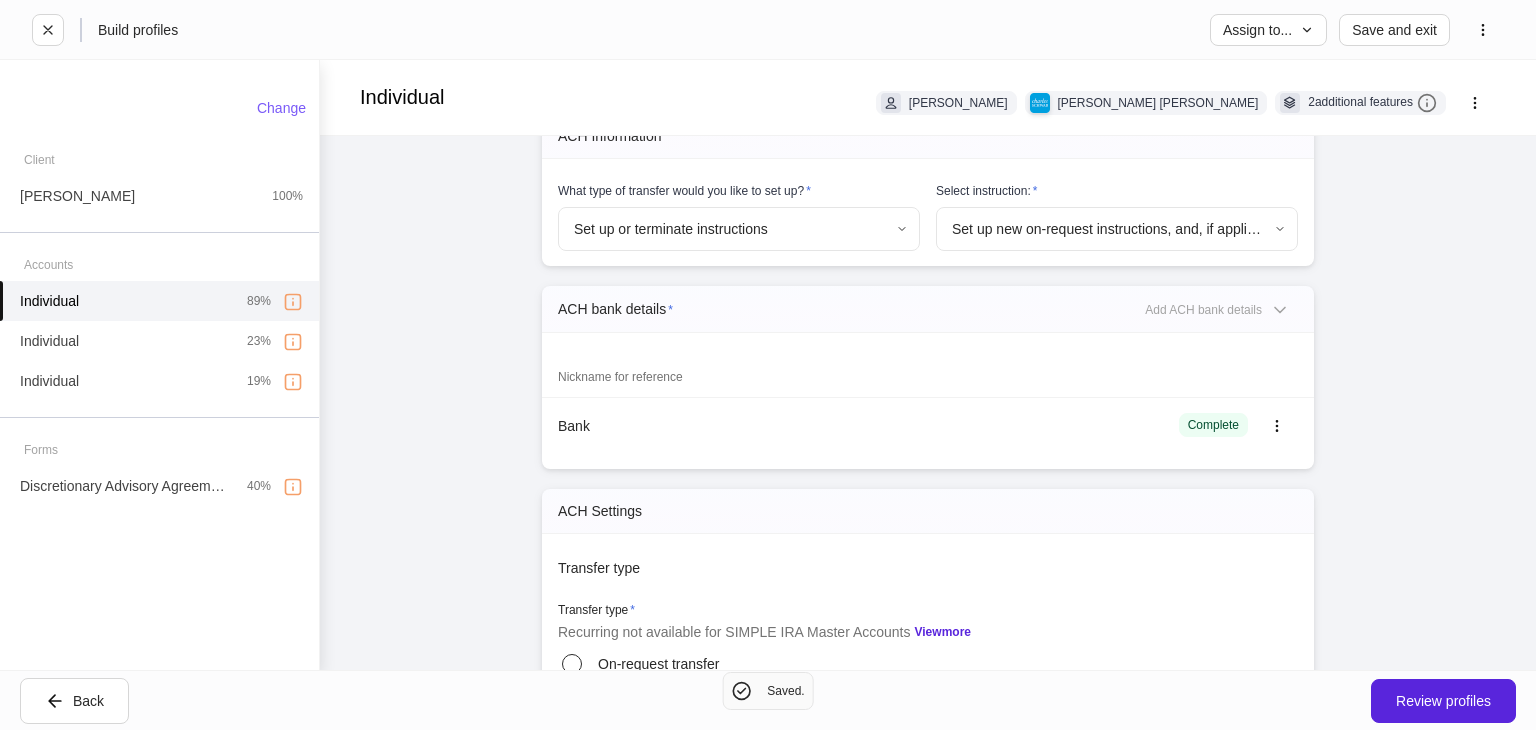 scroll, scrollTop: 5000, scrollLeft: 0, axis: vertical 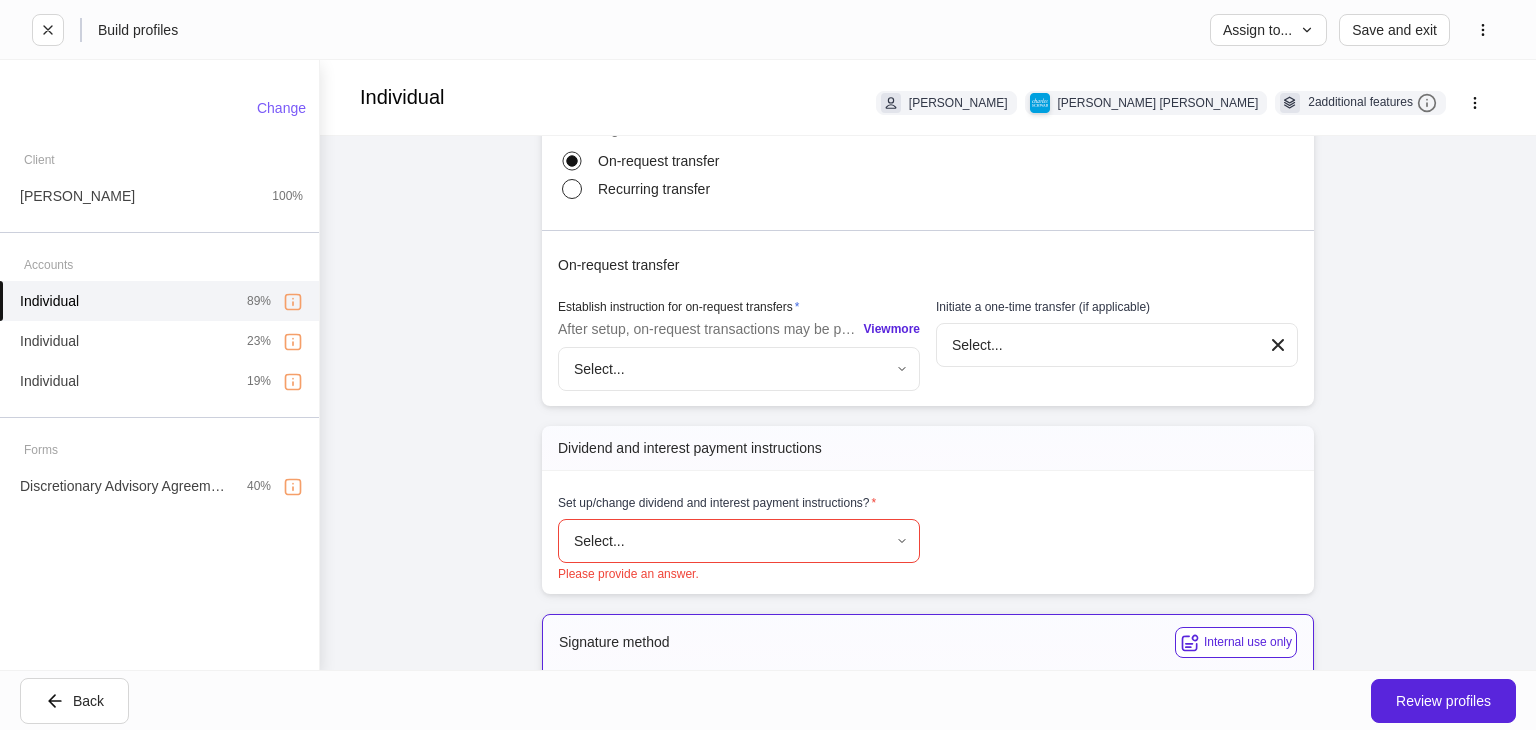click on "**********" at bounding box center [768, 365] 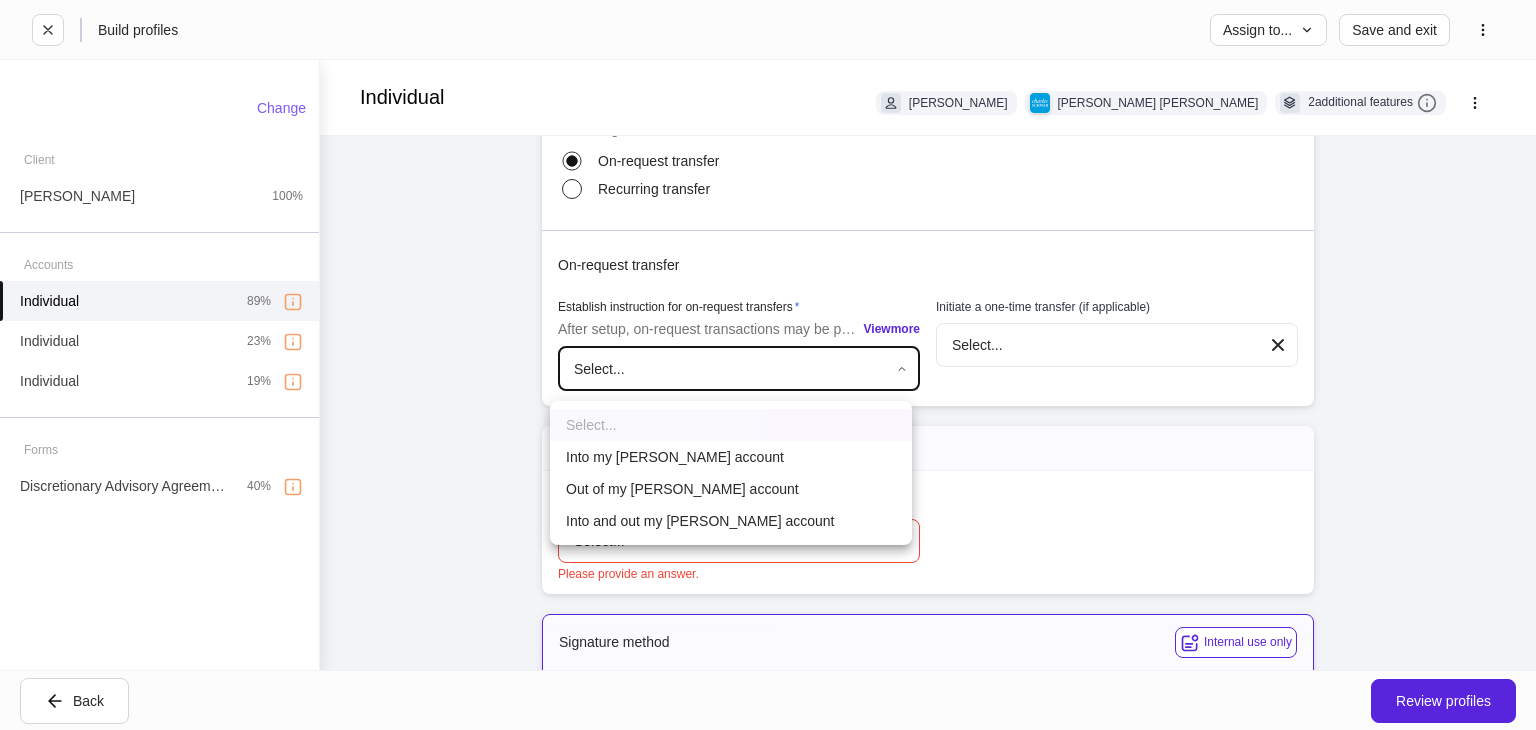 click on "Into and out my [PERSON_NAME] account" at bounding box center (731, 521) 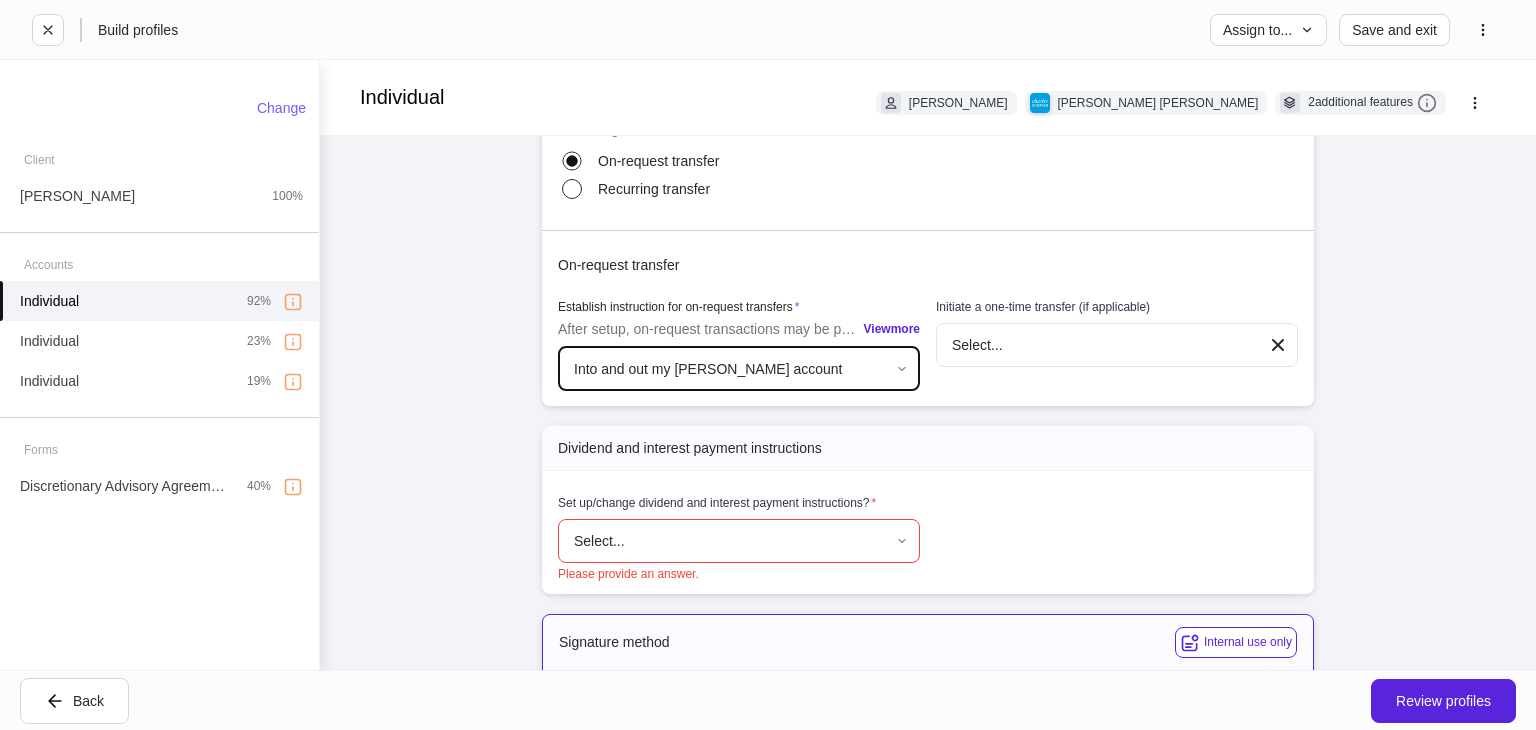 click on "**********" at bounding box center [768, 365] 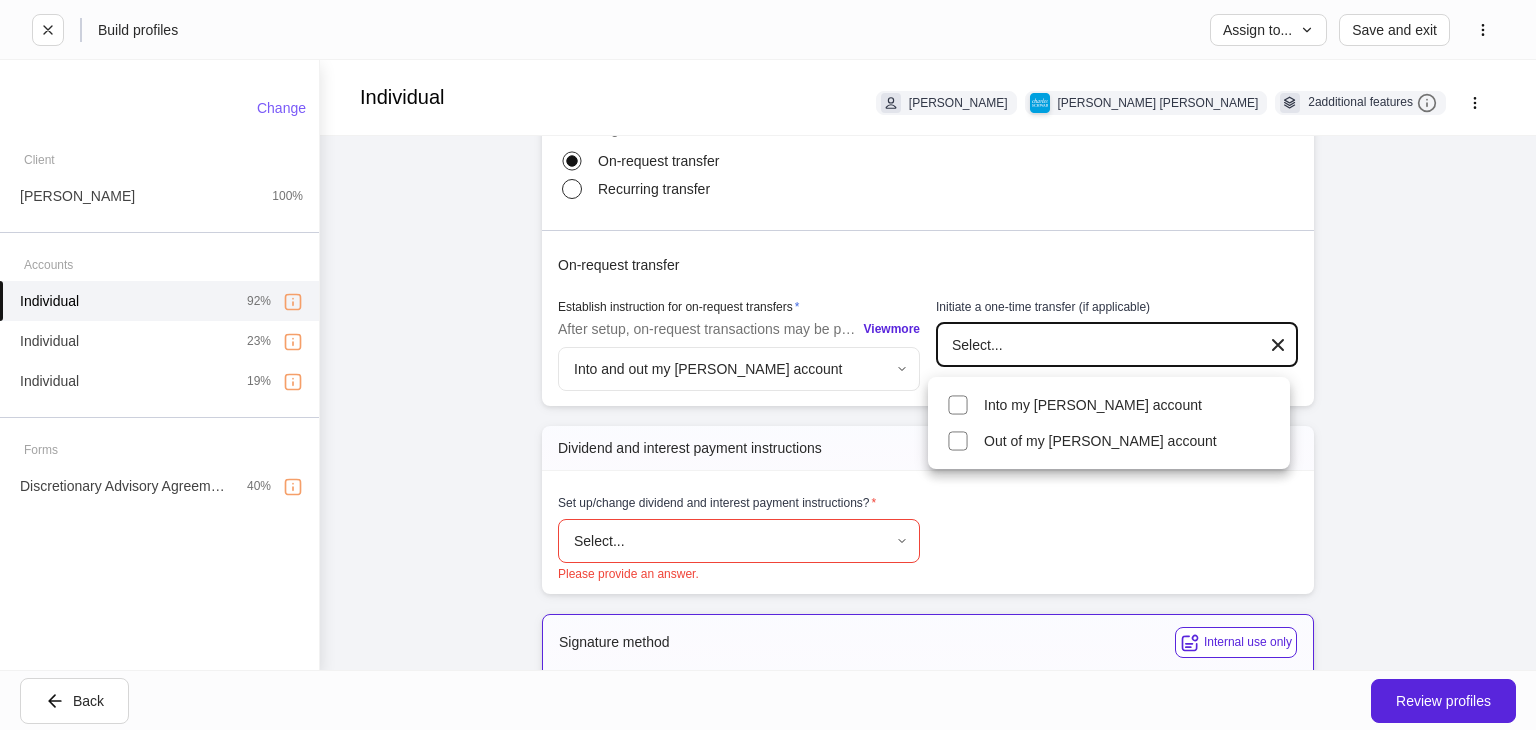 click at bounding box center [768, 365] 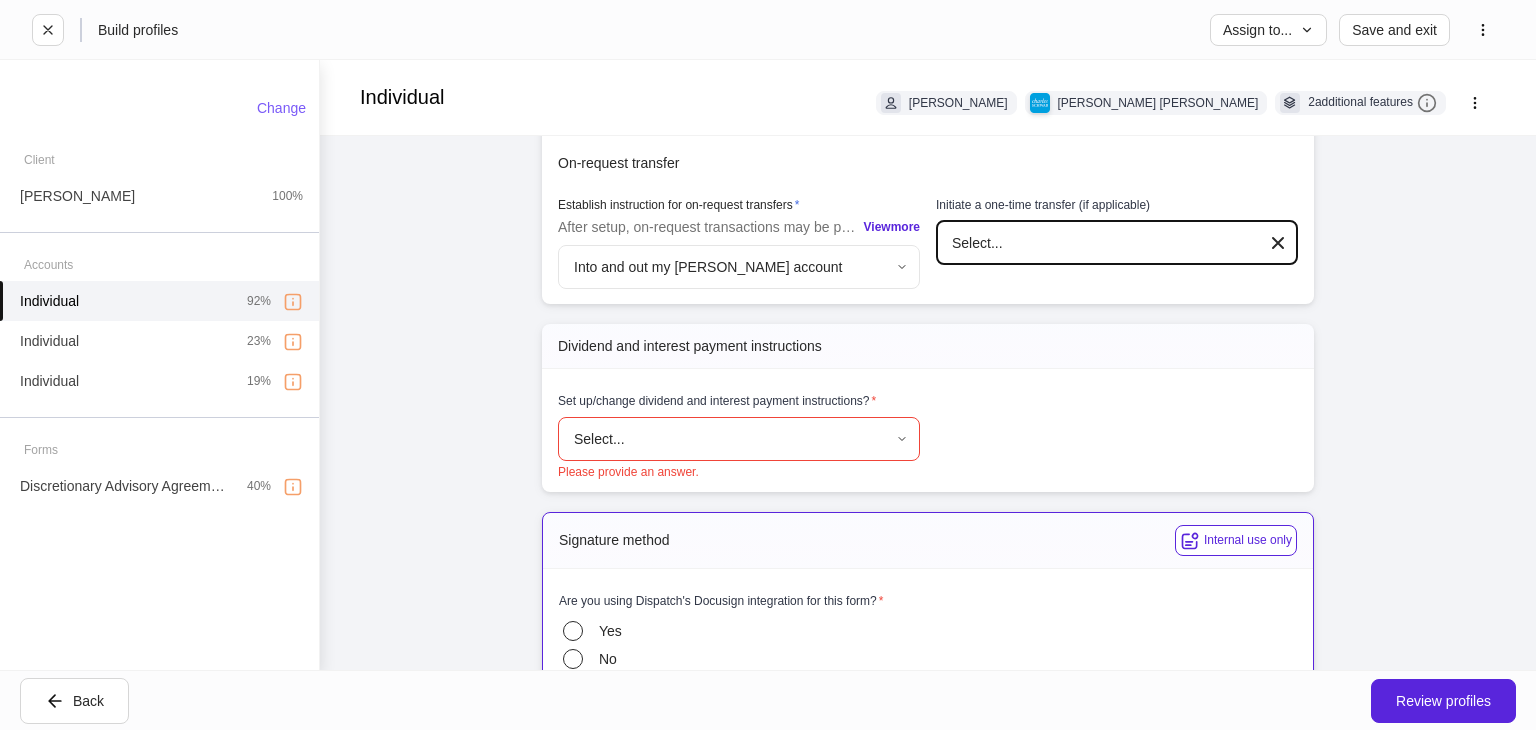 scroll, scrollTop: 5500, scrollLeft: 0, axis: vertical 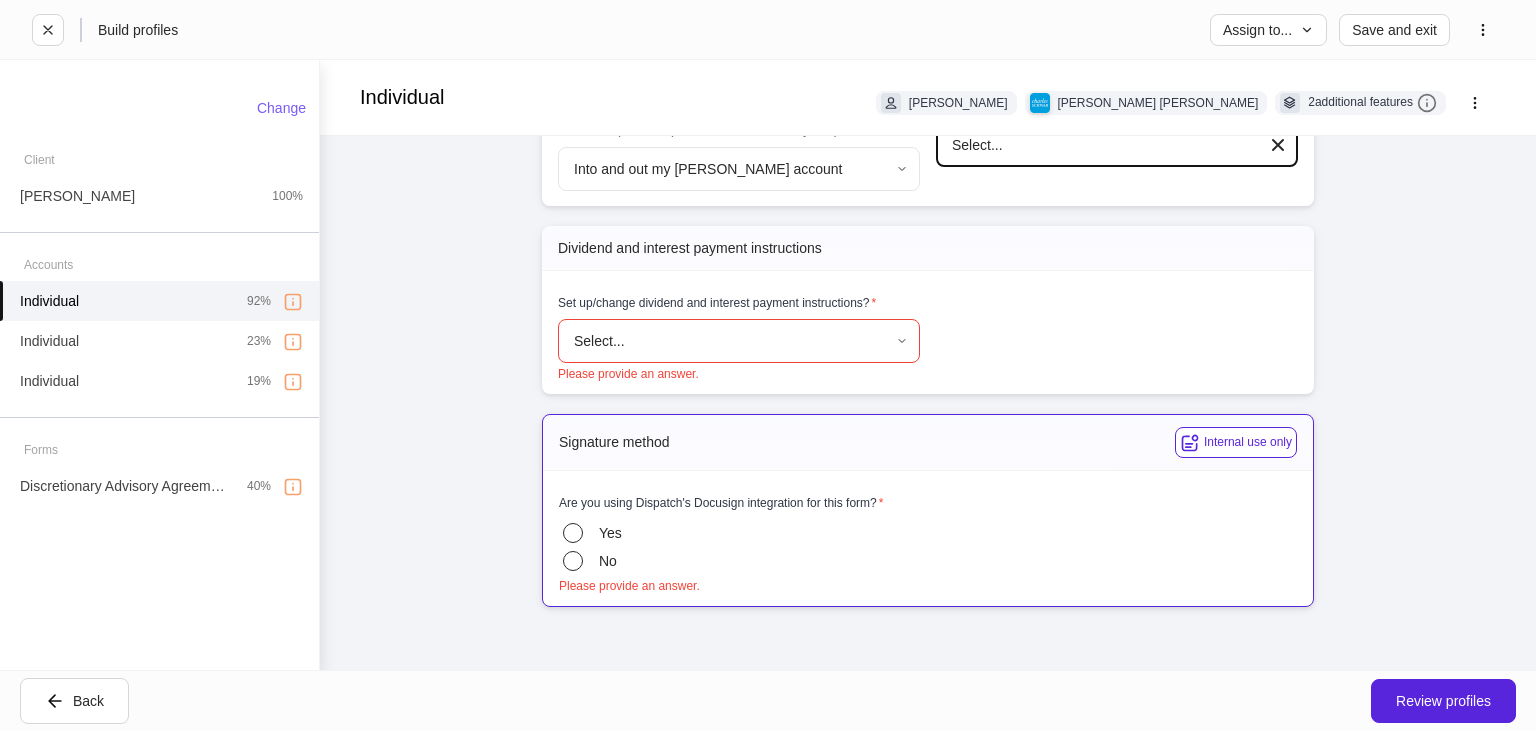 click on "**********" at bounding box center [768, 365] 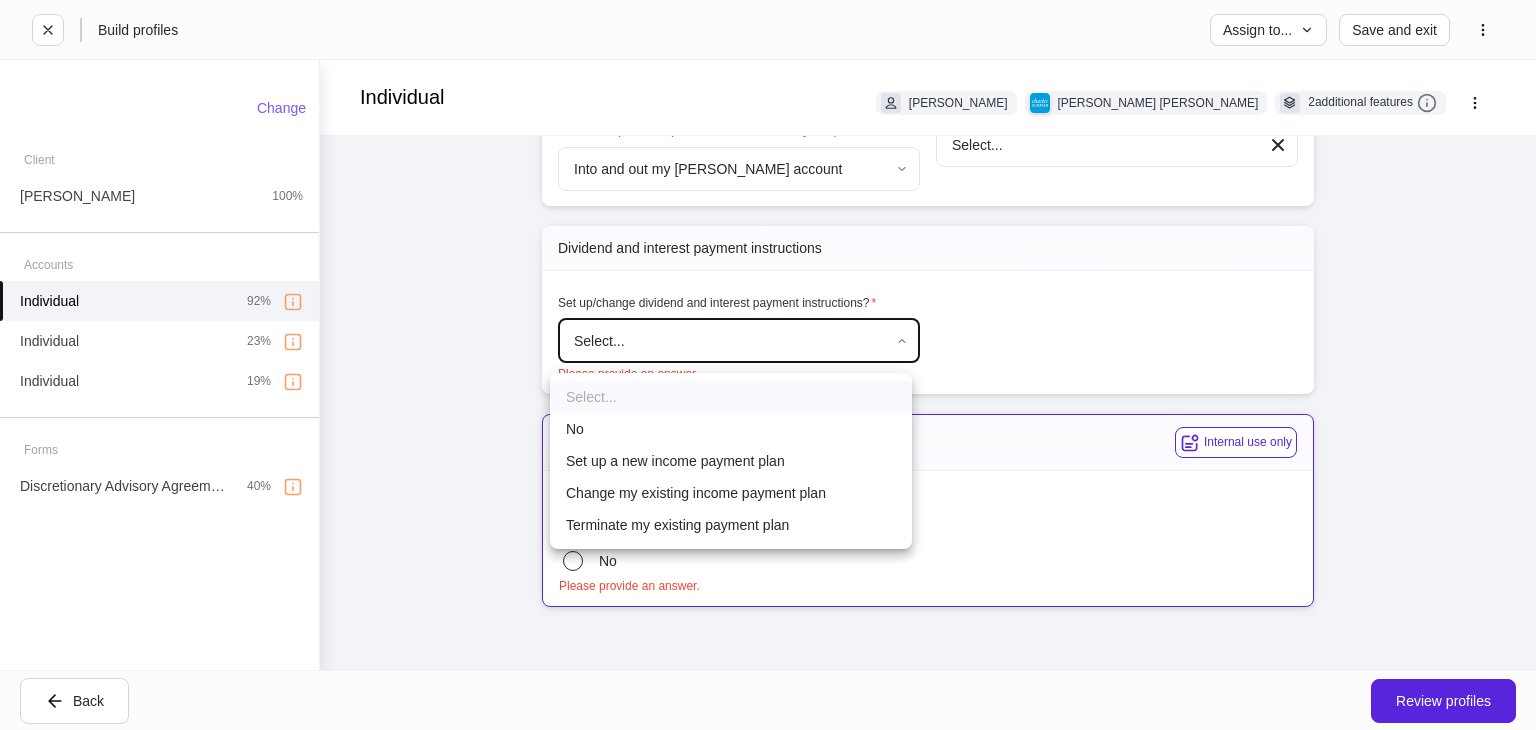 click on "No" at bounding box center (731, 429) 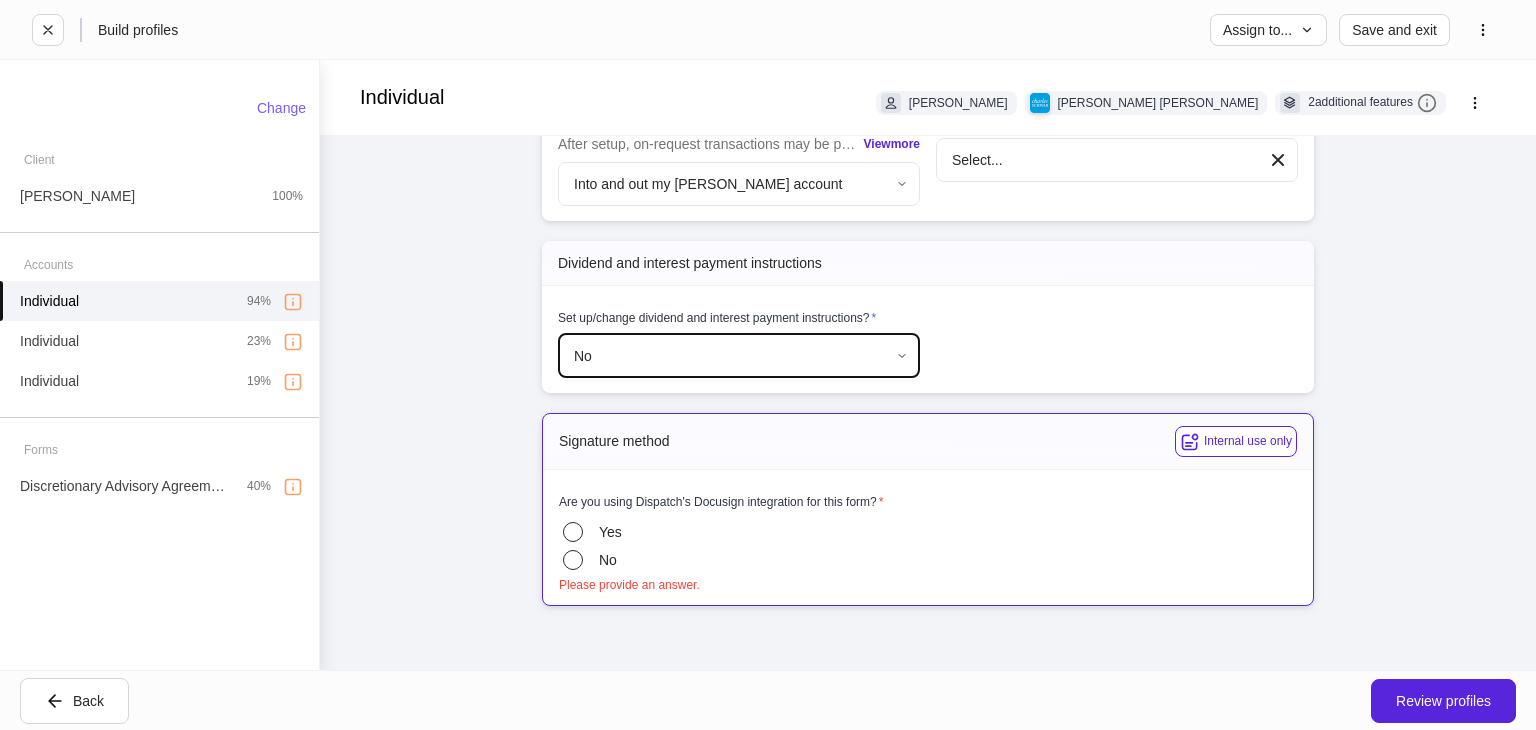 scroll, scrollTop: 5496, scrollLeft: 0, axis: vertical 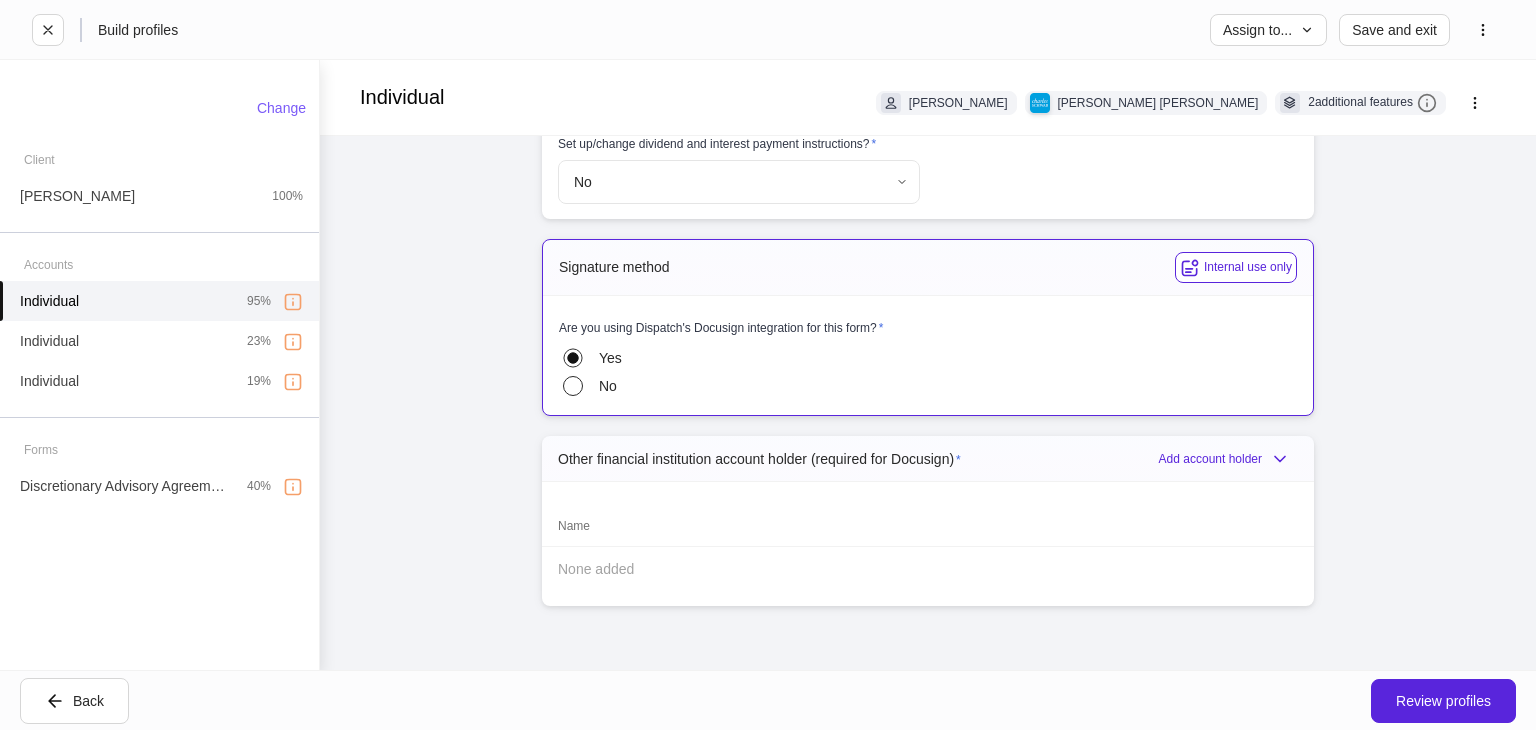 click on "Name" at bounding box center [743, 526] 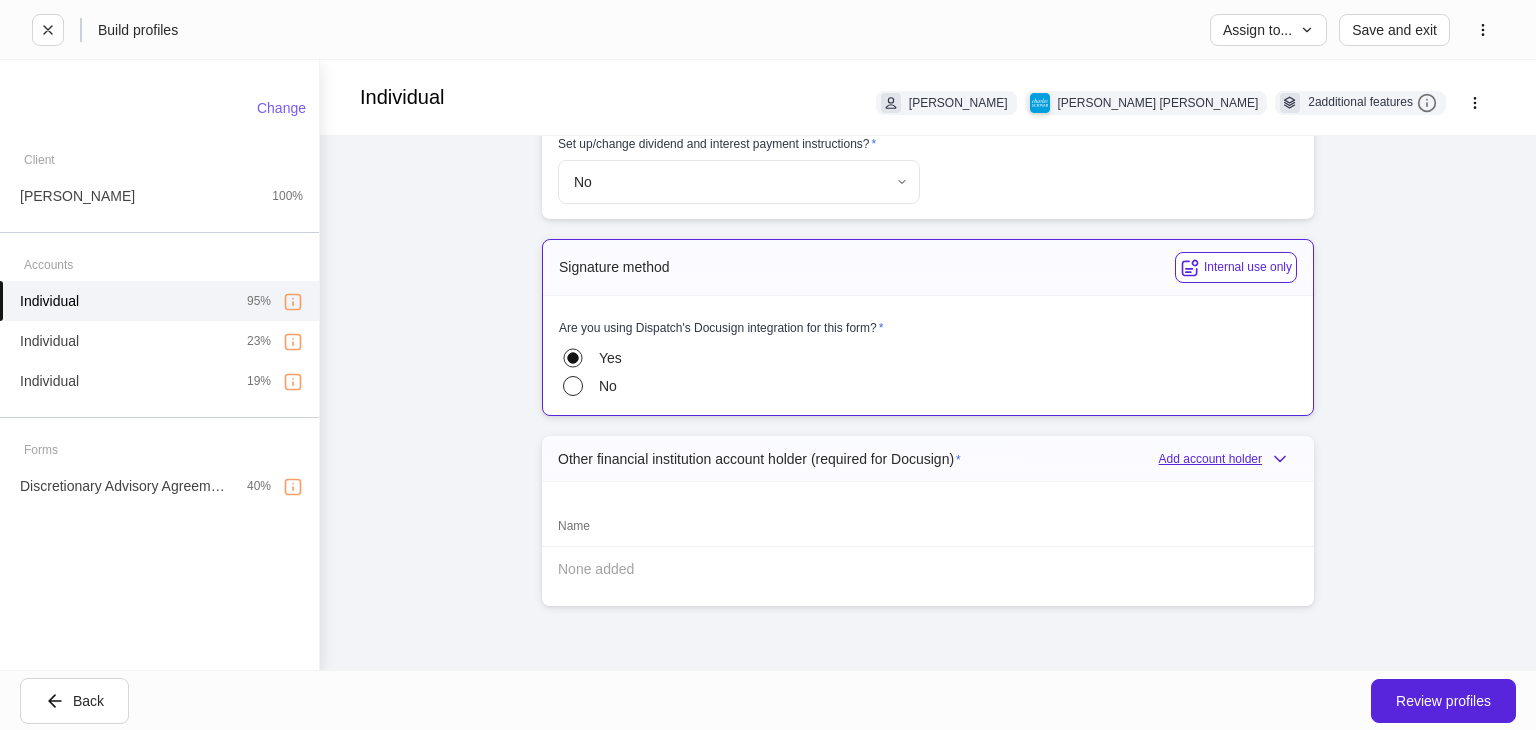 click on "Add account holder" at bounding box center [1228, 459] 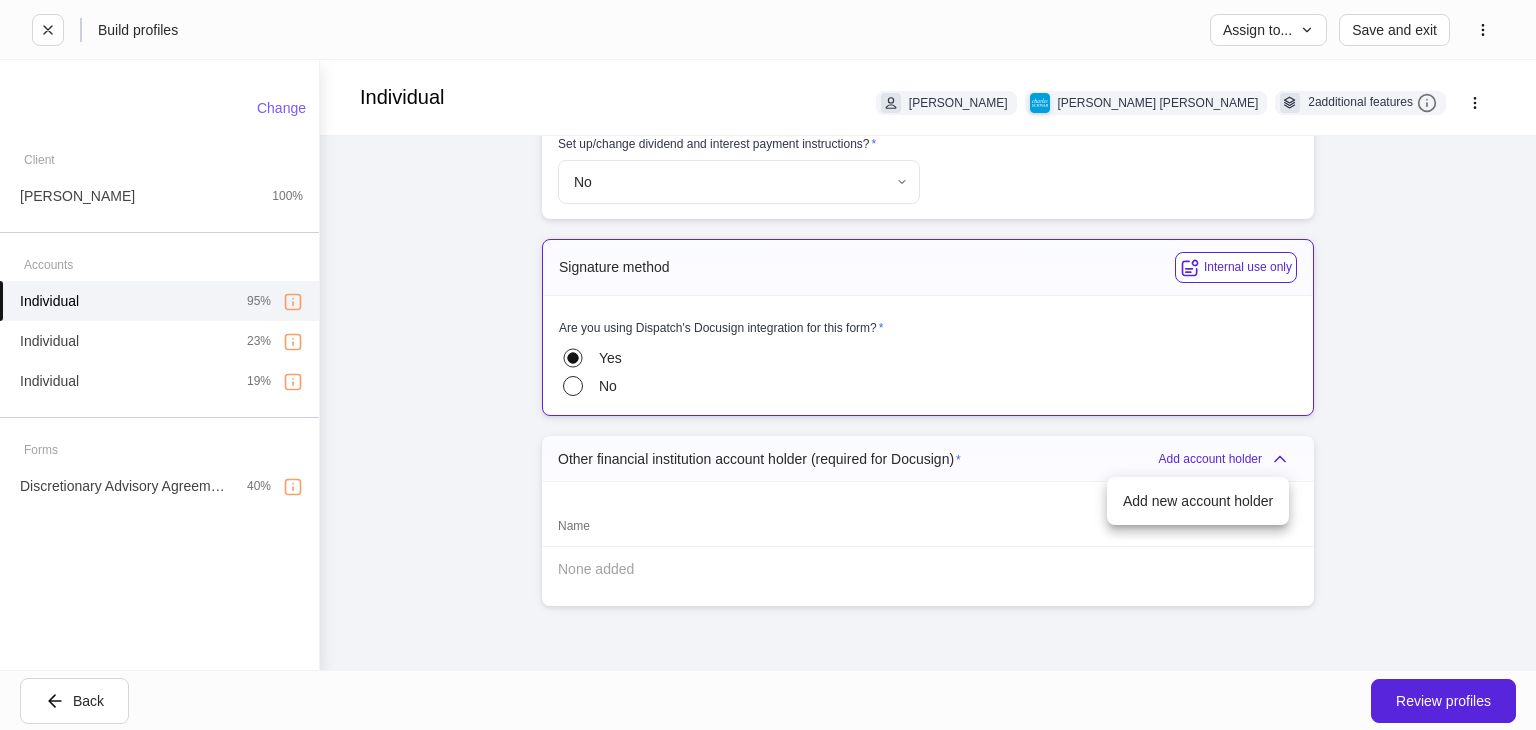 click on "Add new account holder" at bounding box center [1198, 501] 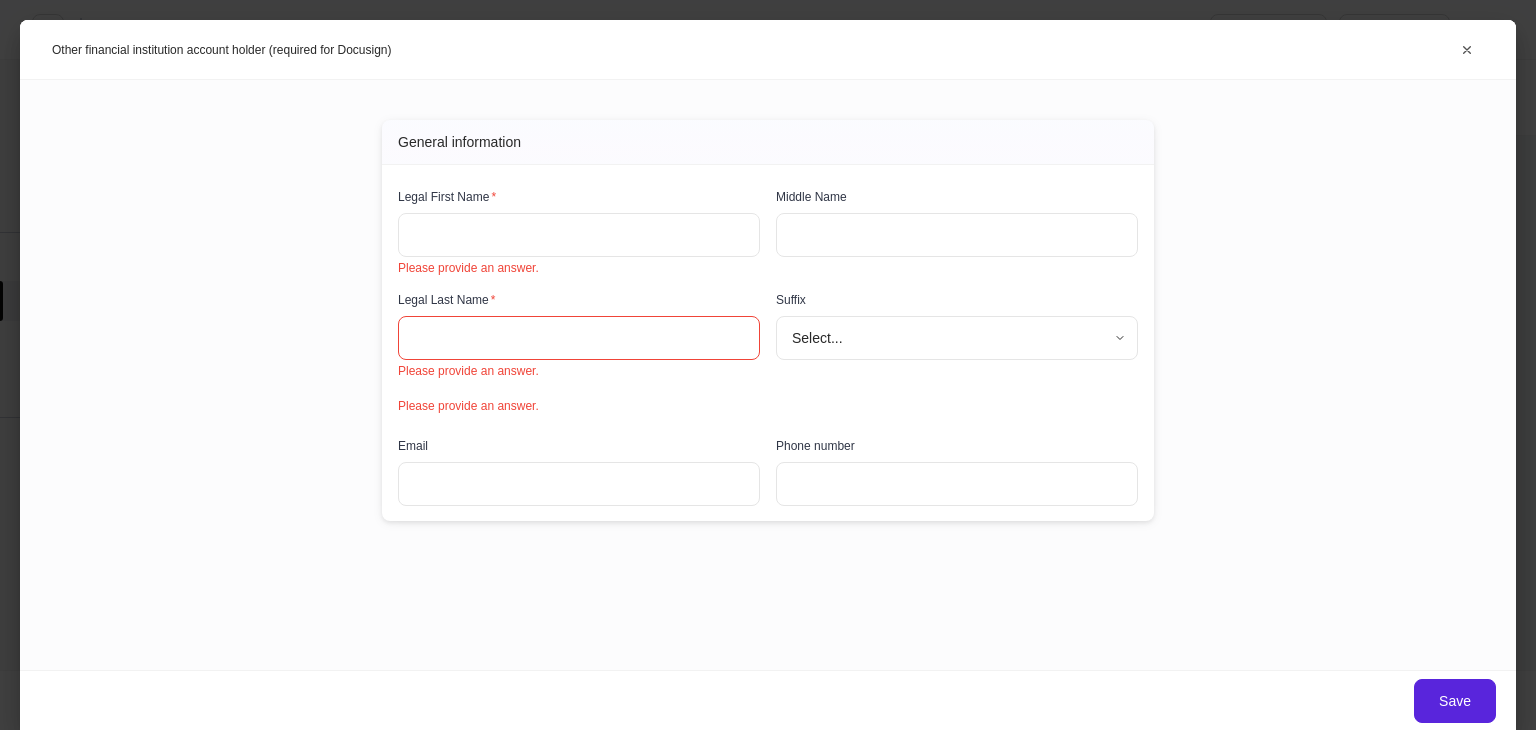click at bounding box center [579, 235] 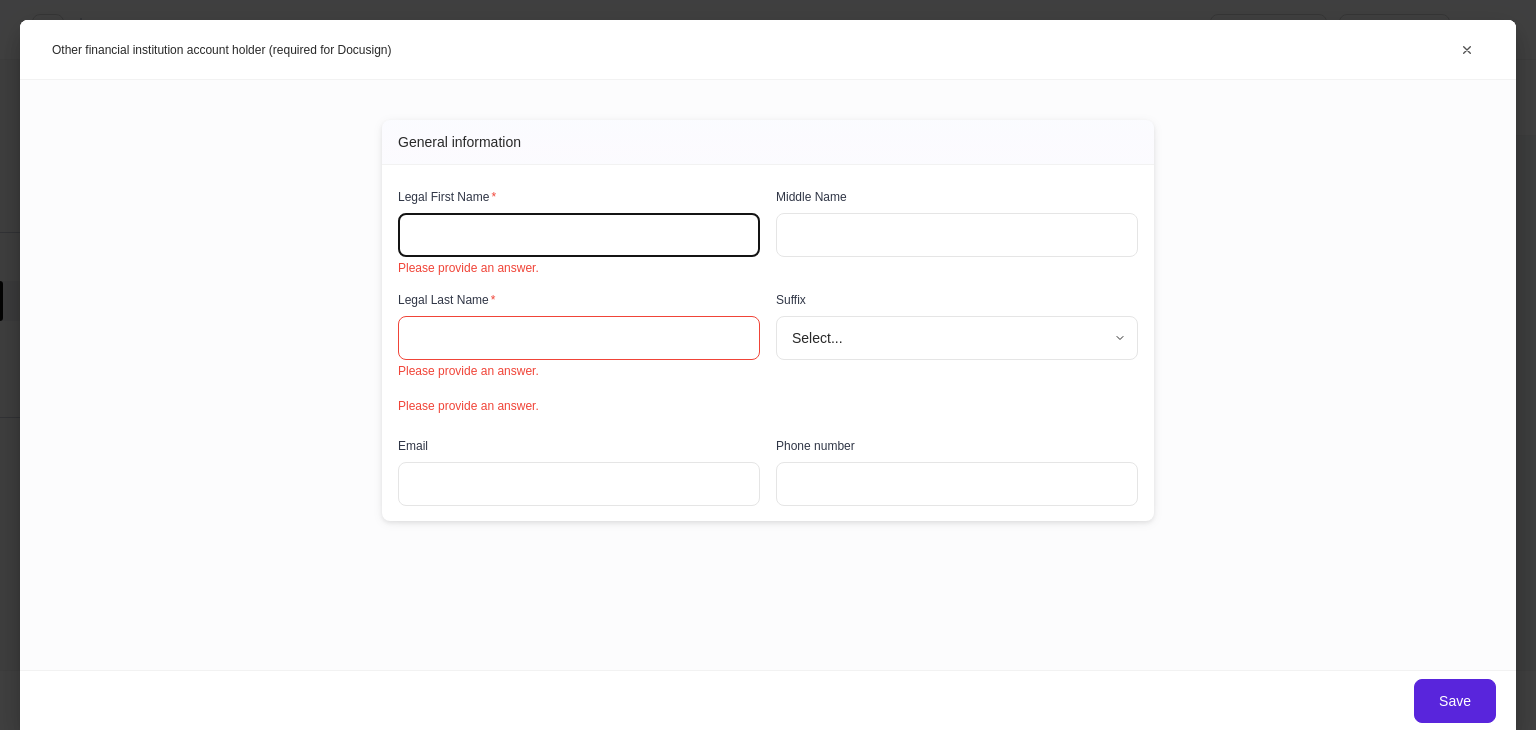 type on "******" 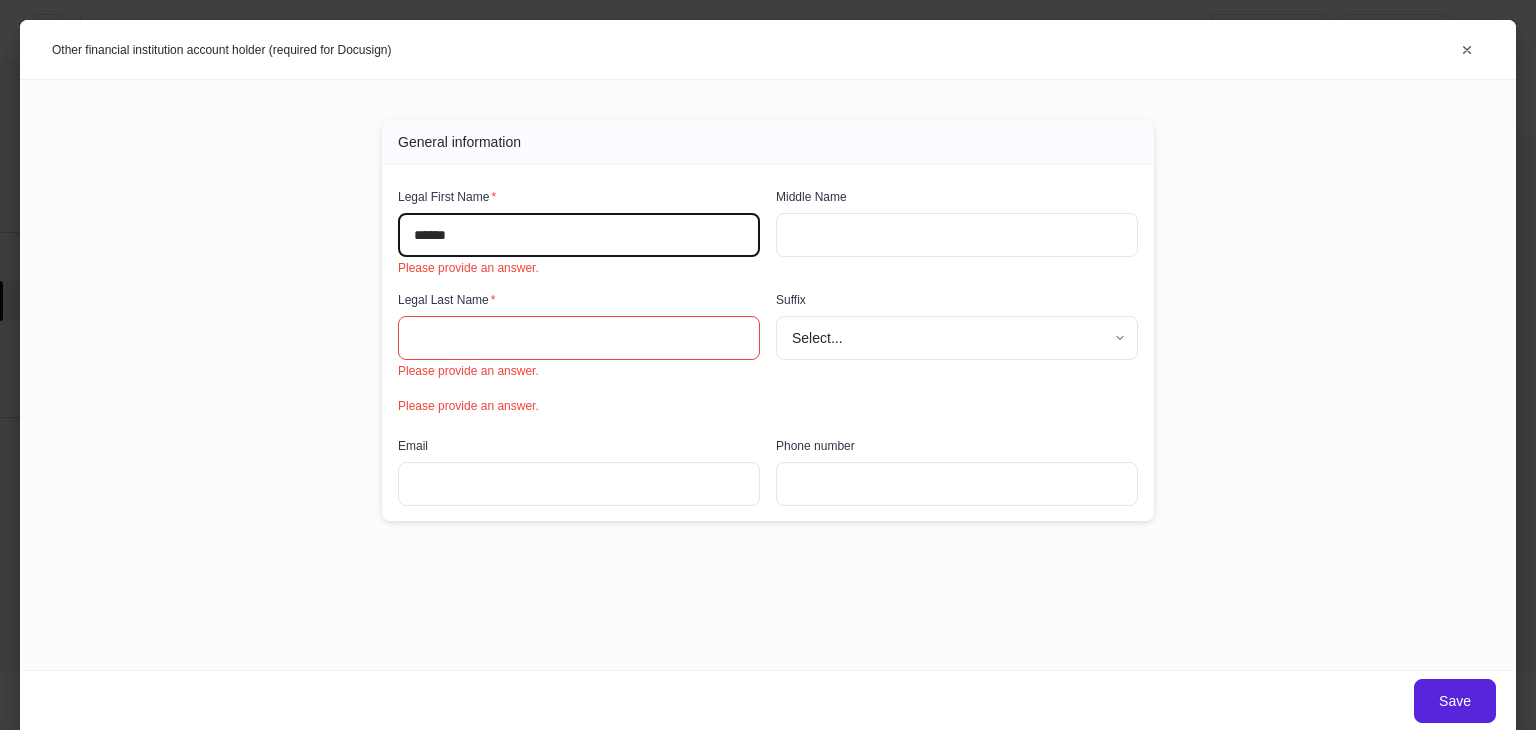 type on "*******" 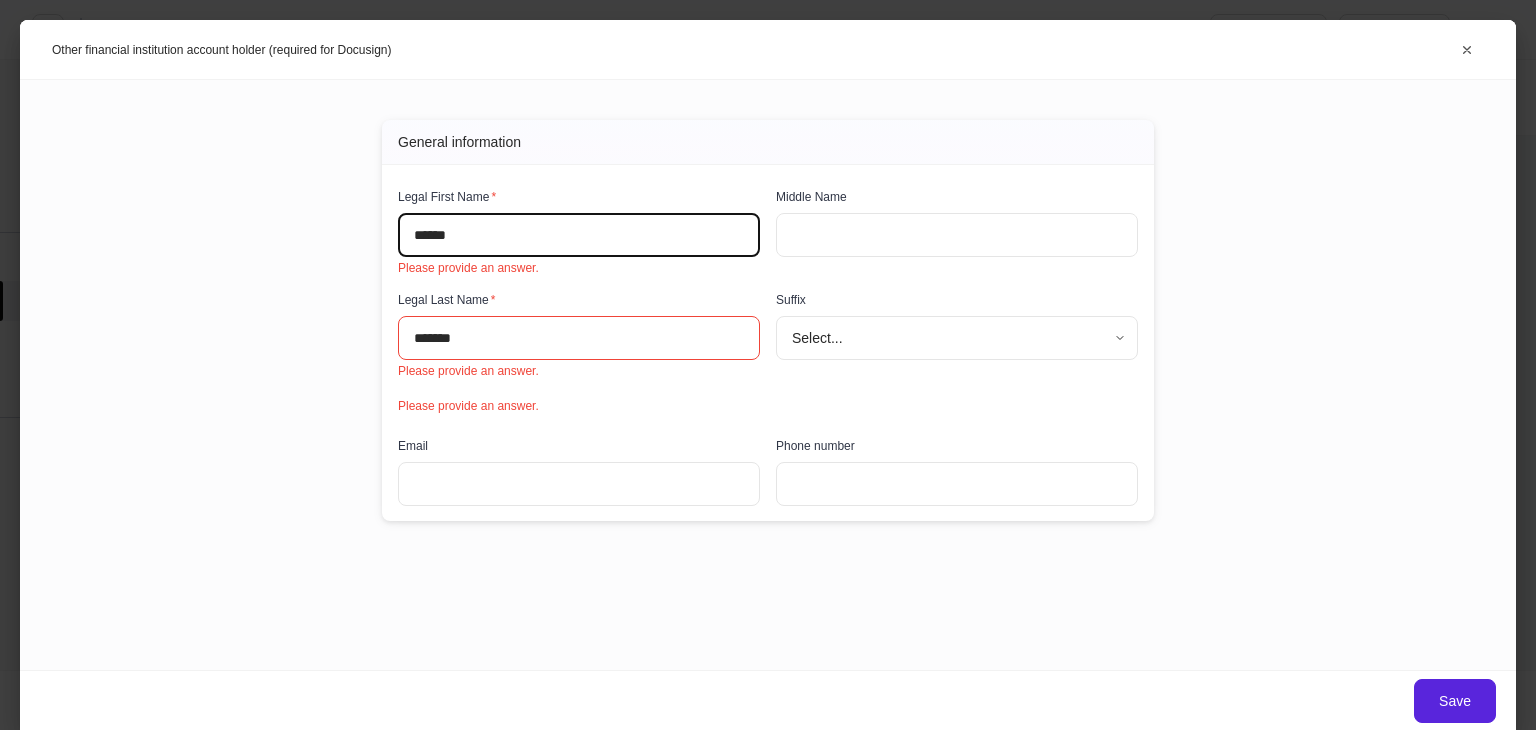 type on "**********" 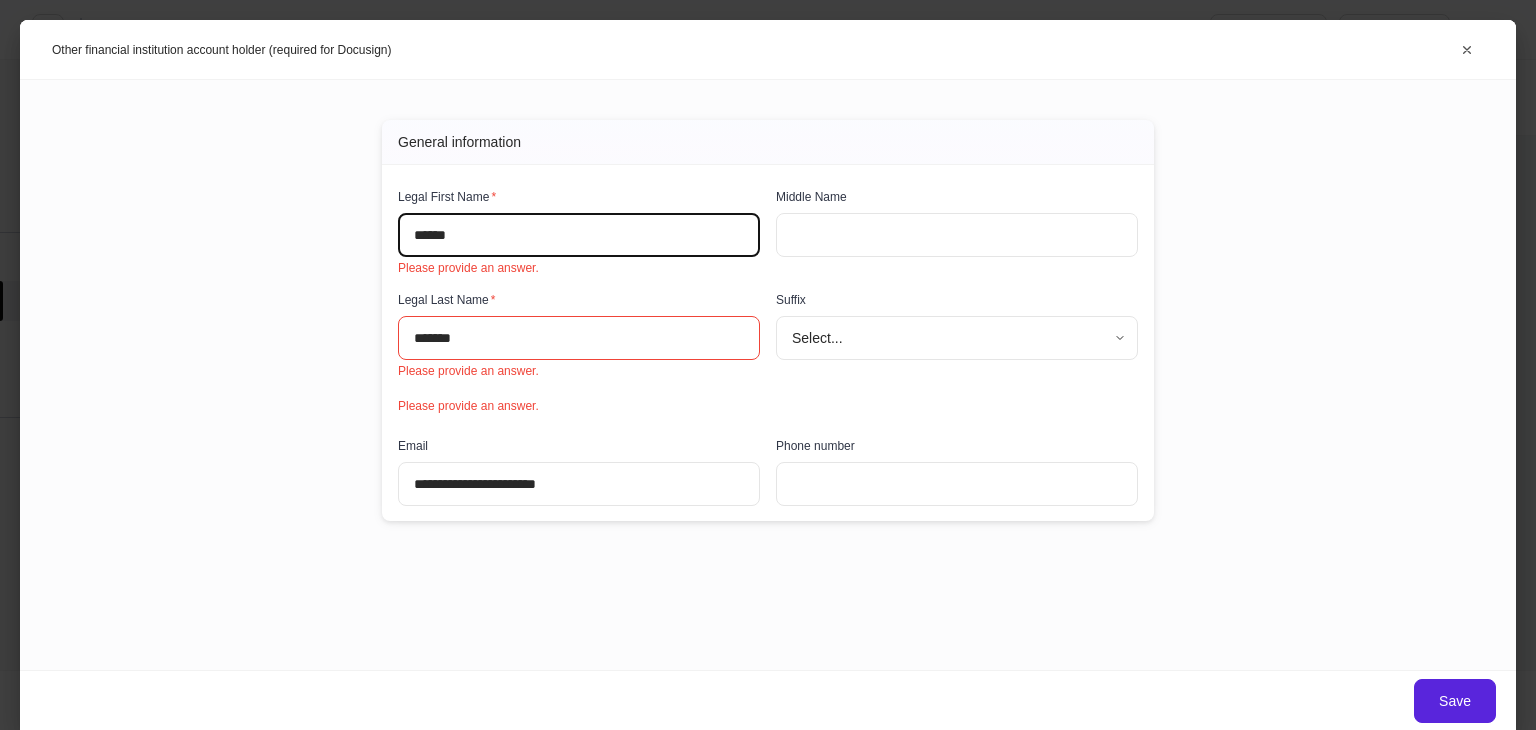 type on "**********" 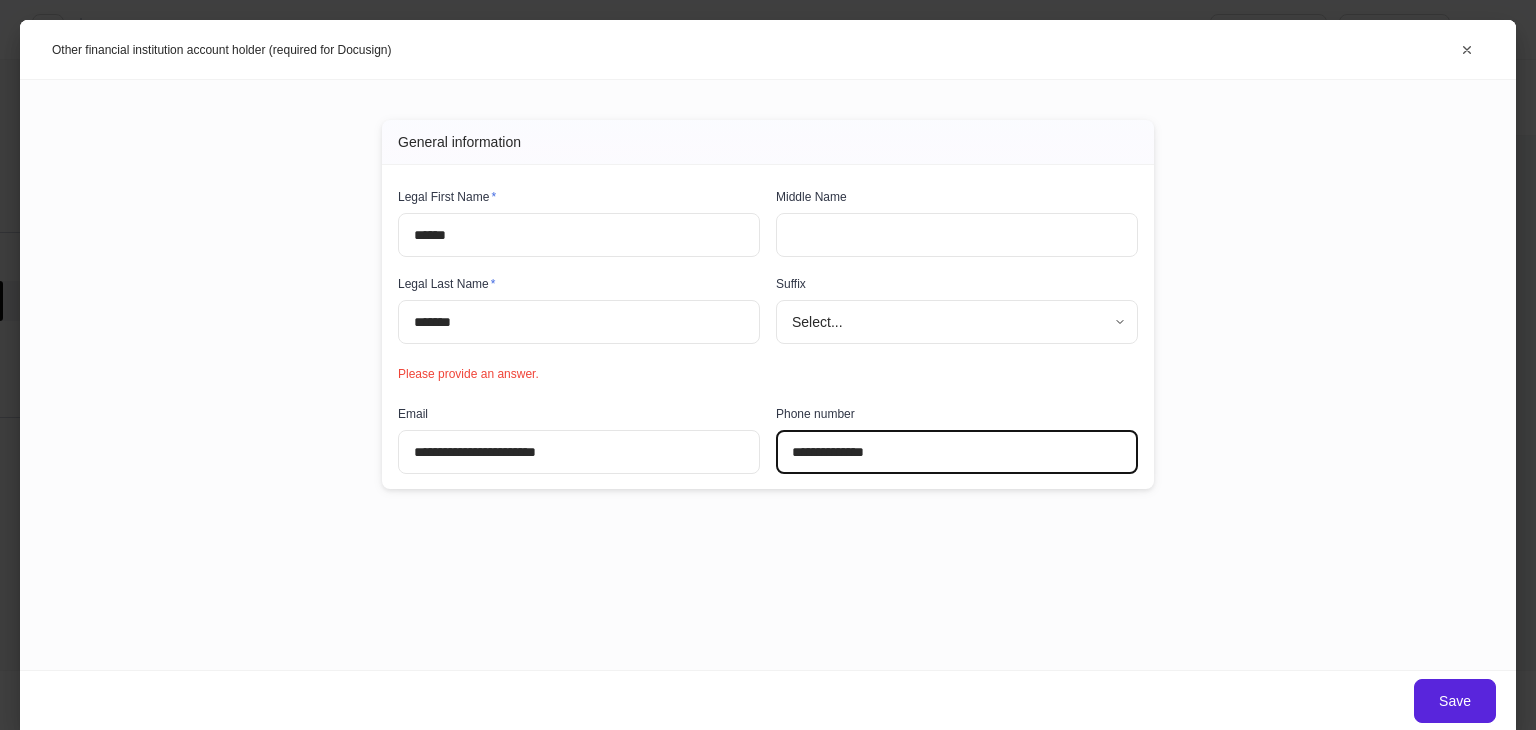 click on "**********" at bounding box center (768, 375) 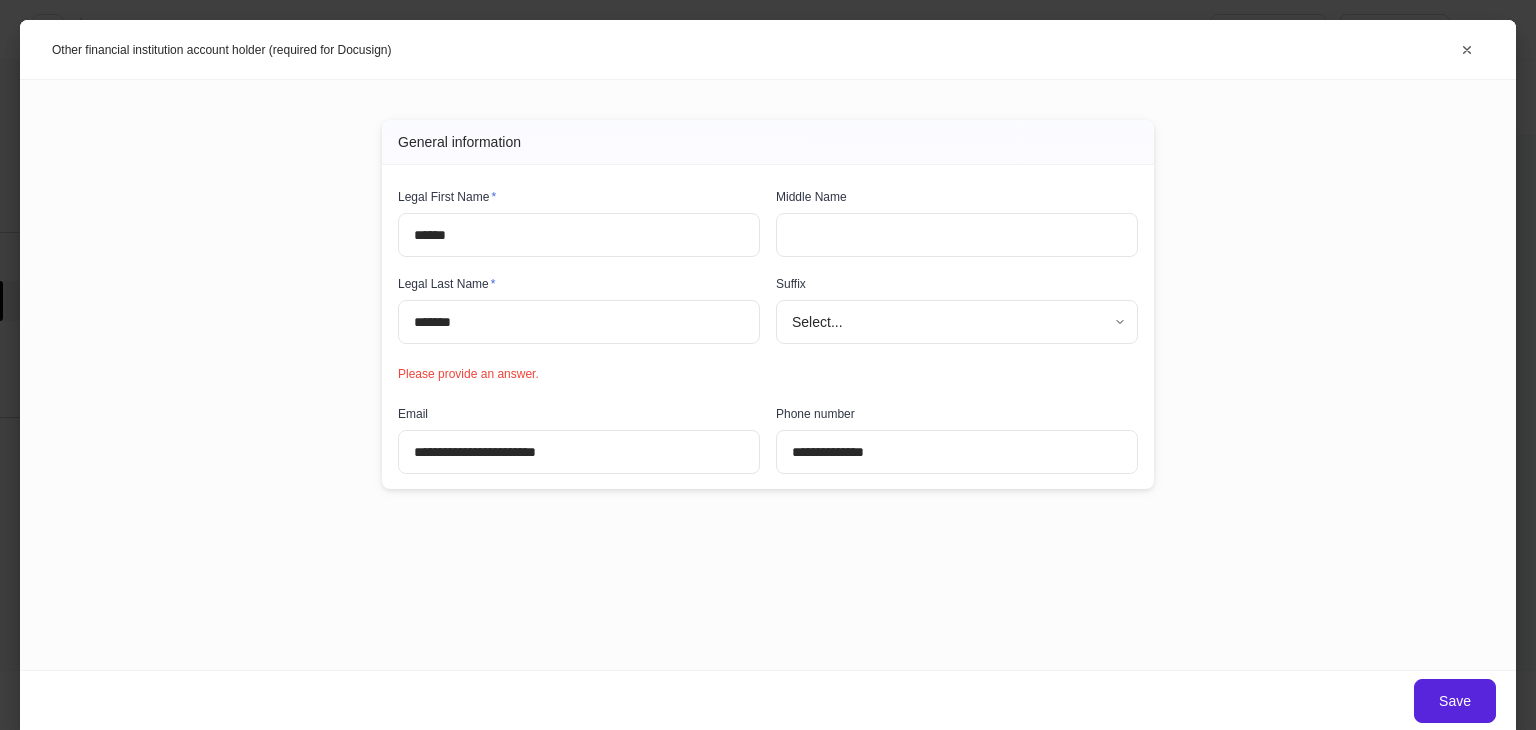 click on "**********" at bounding box center [579, 452] 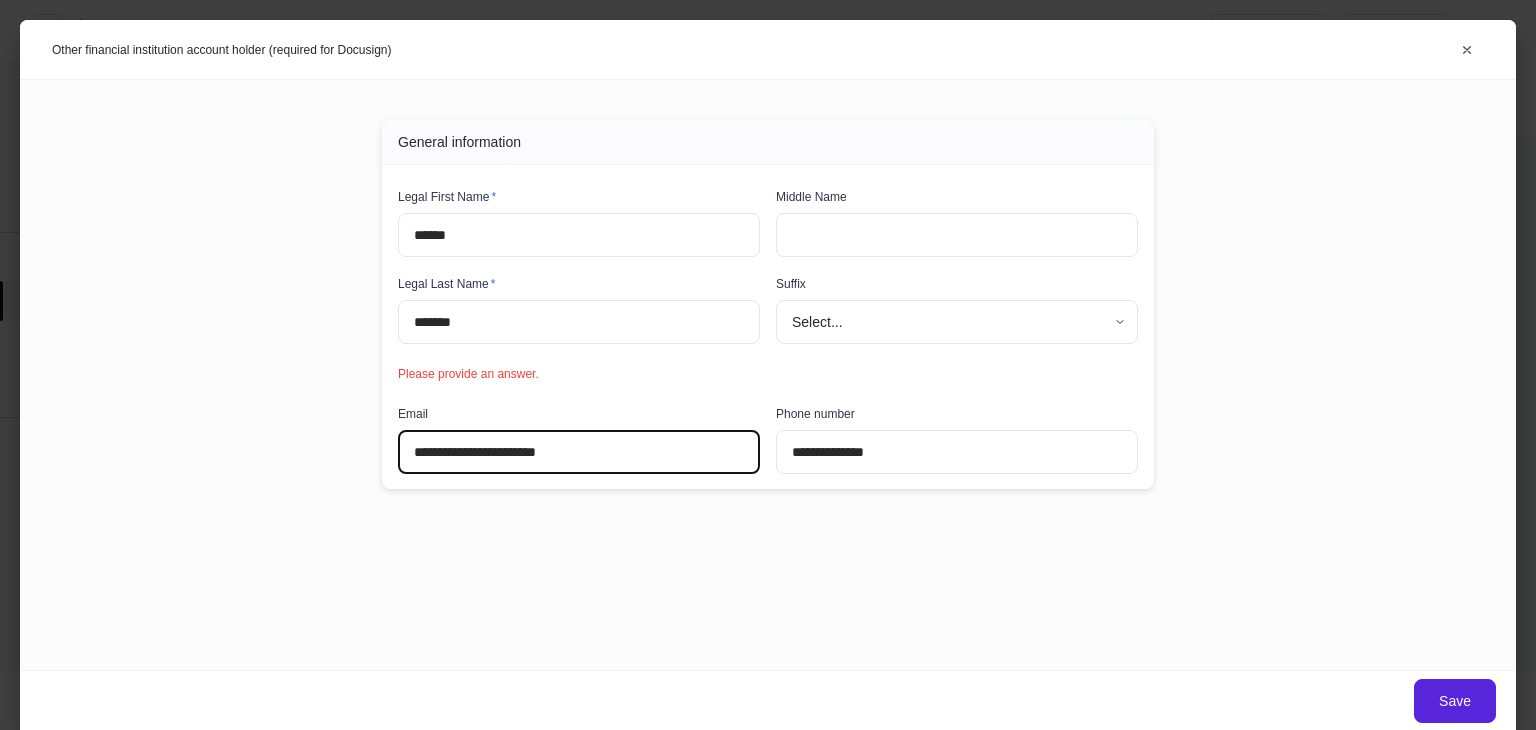 click on "**********" at bounding box center (579, 452) 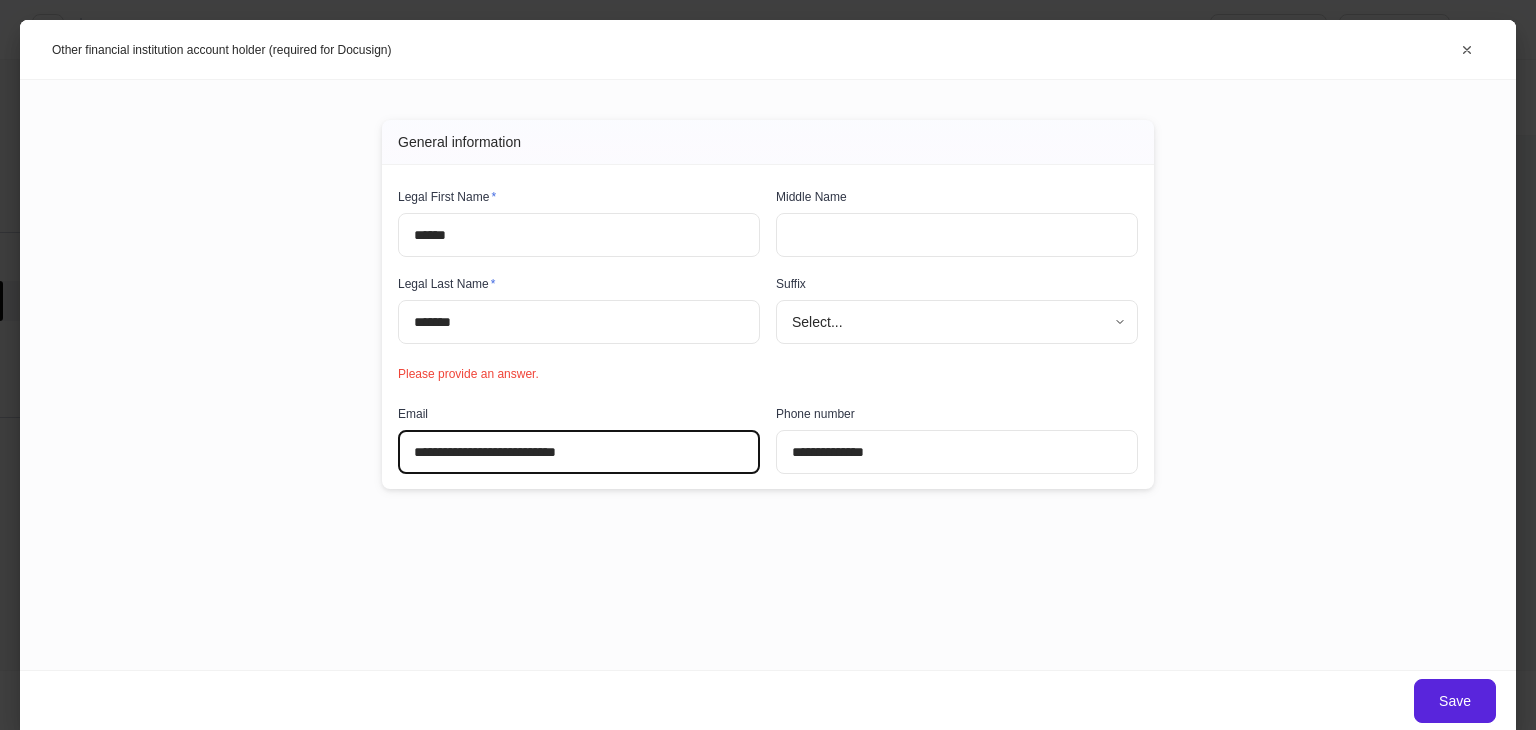 click on "**********" at bounding box center (579, 452) 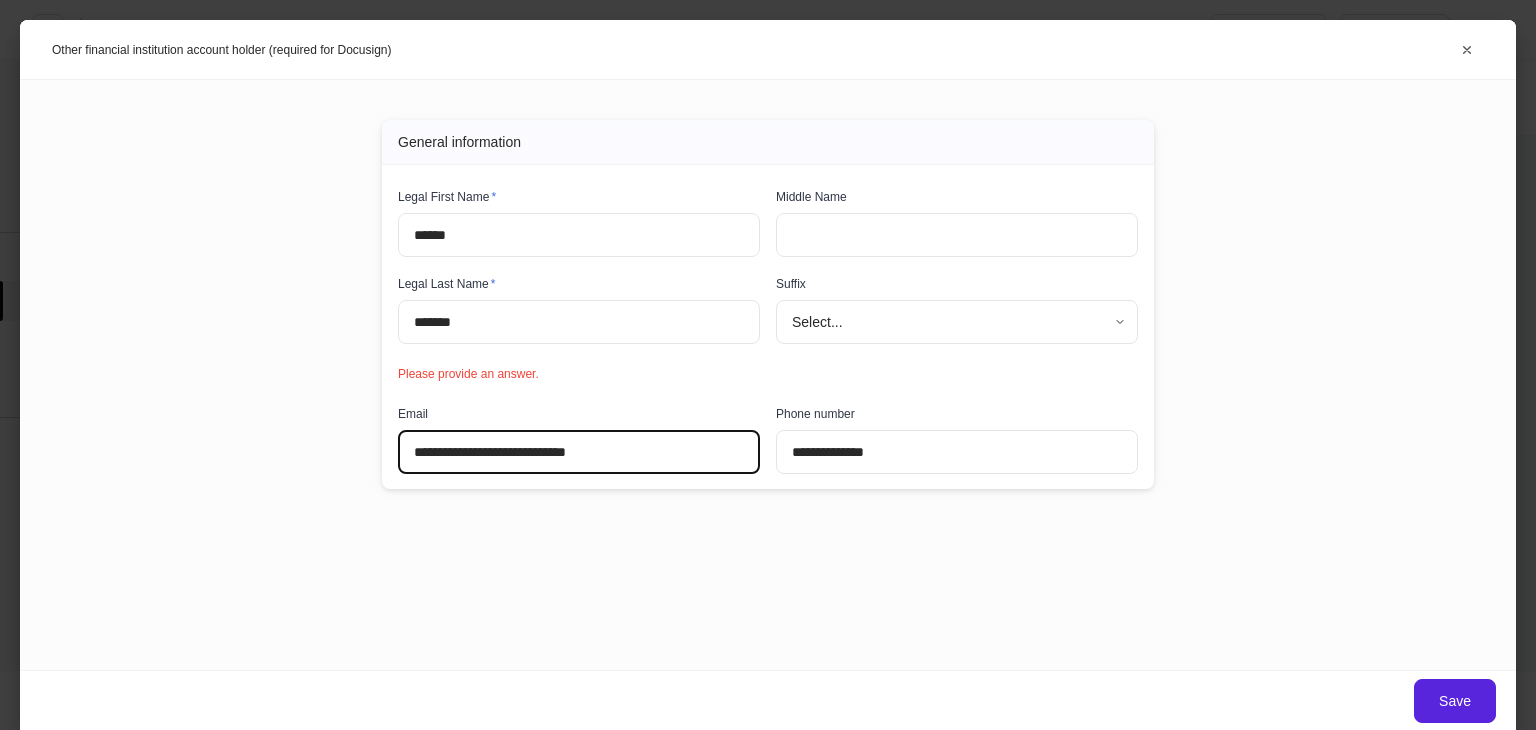 type on "**********" 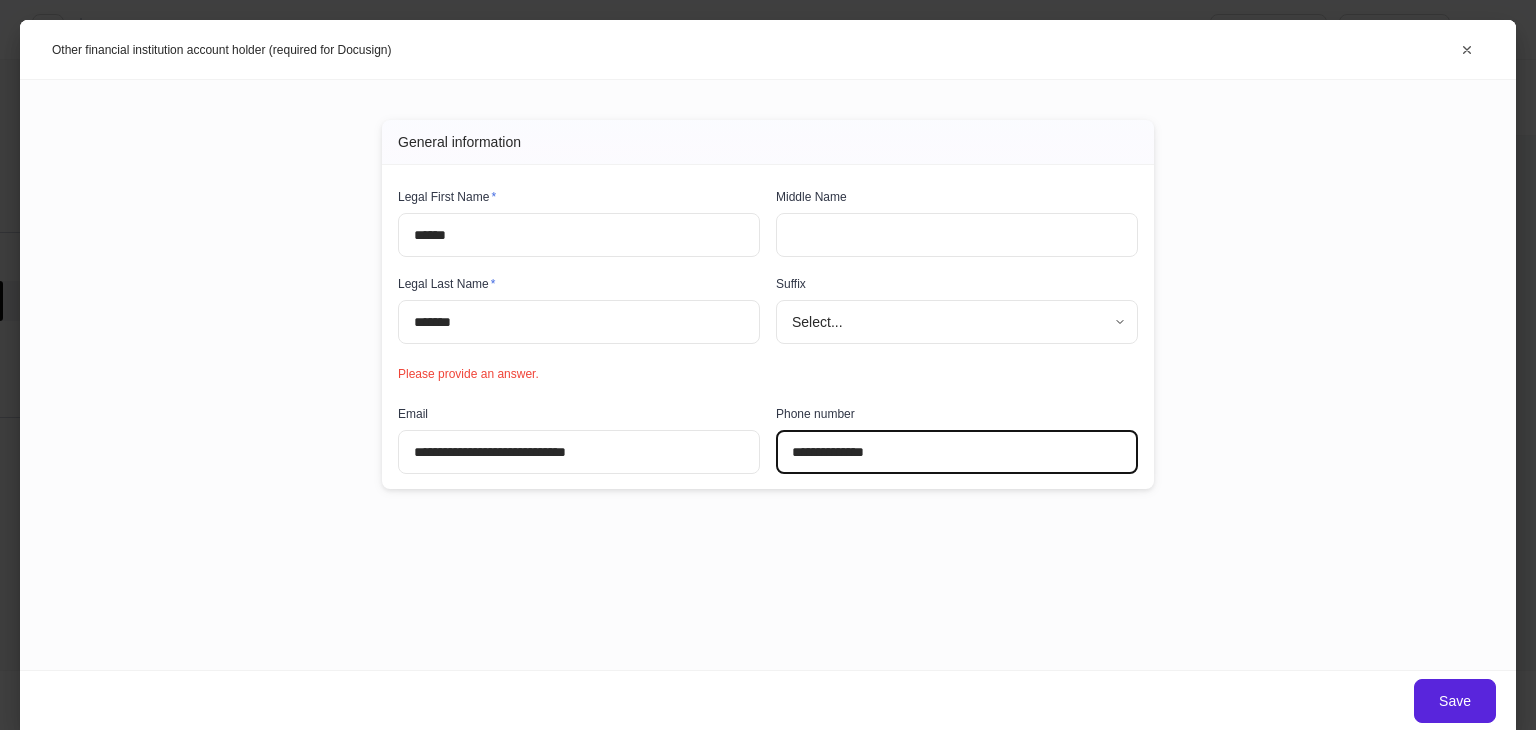 click on "**********" at bounding box center (957, 452) 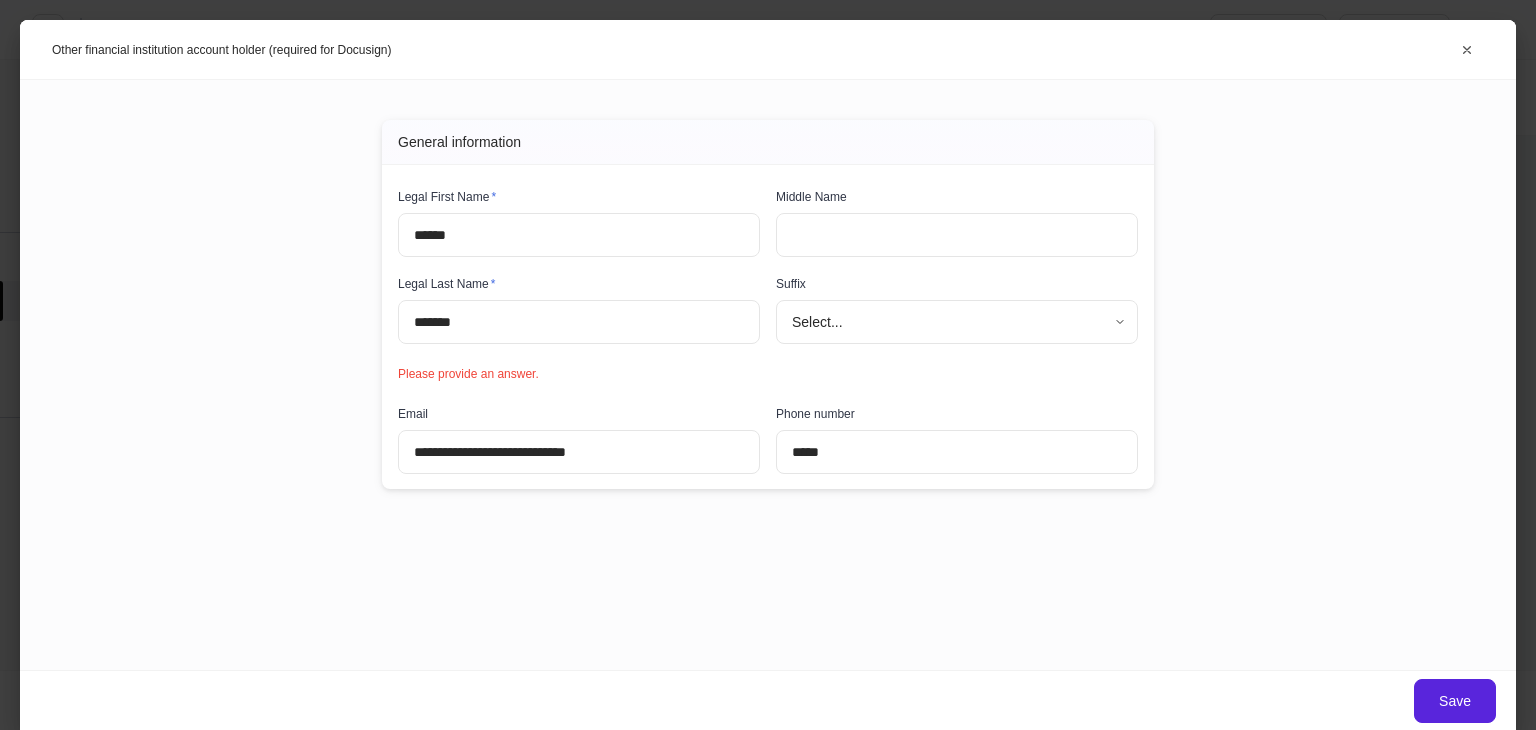 drag, startPoint x: 174, startPoint y: 549, endPoint x: 520, endPoint y: 549, distance: 346 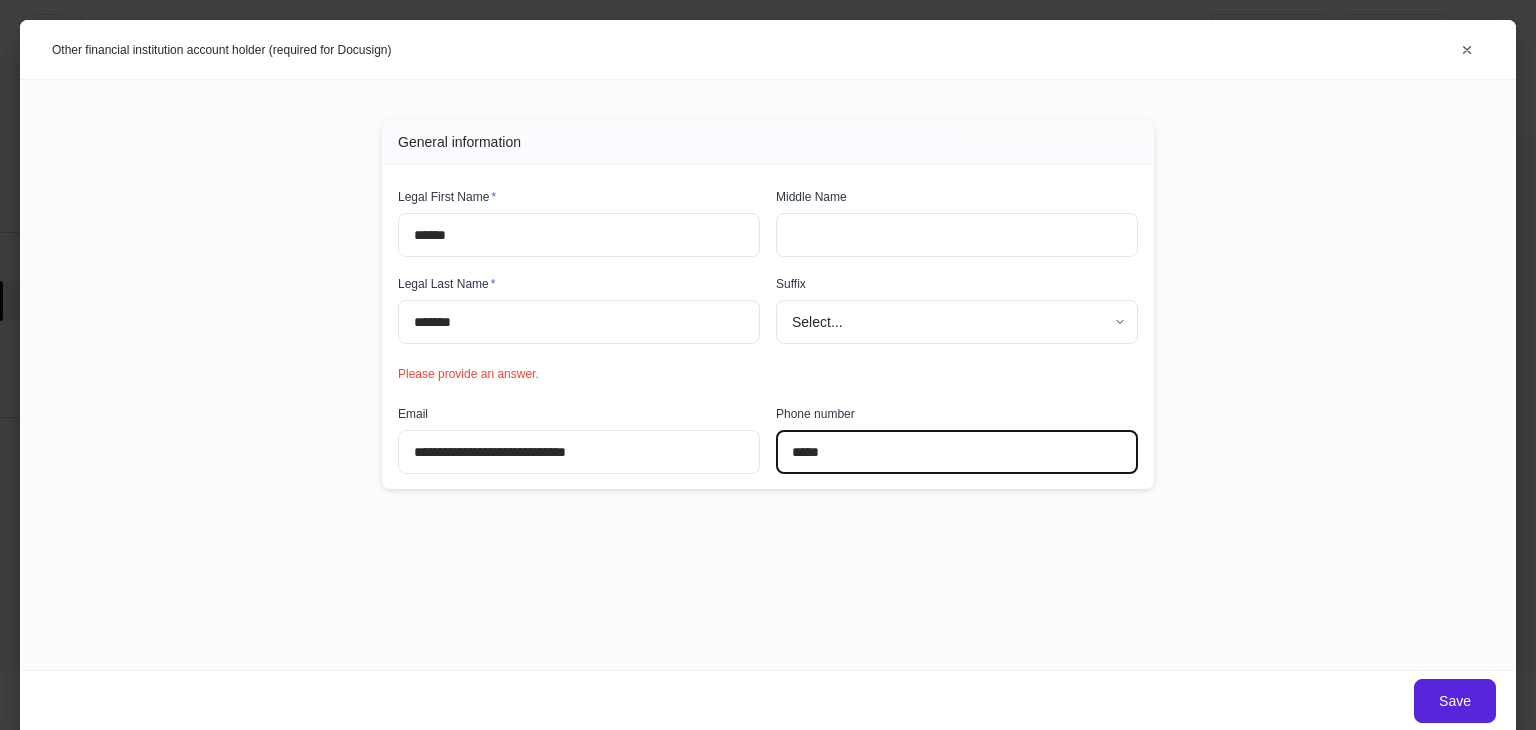 click on "*****" at bounding box center (957, 452) 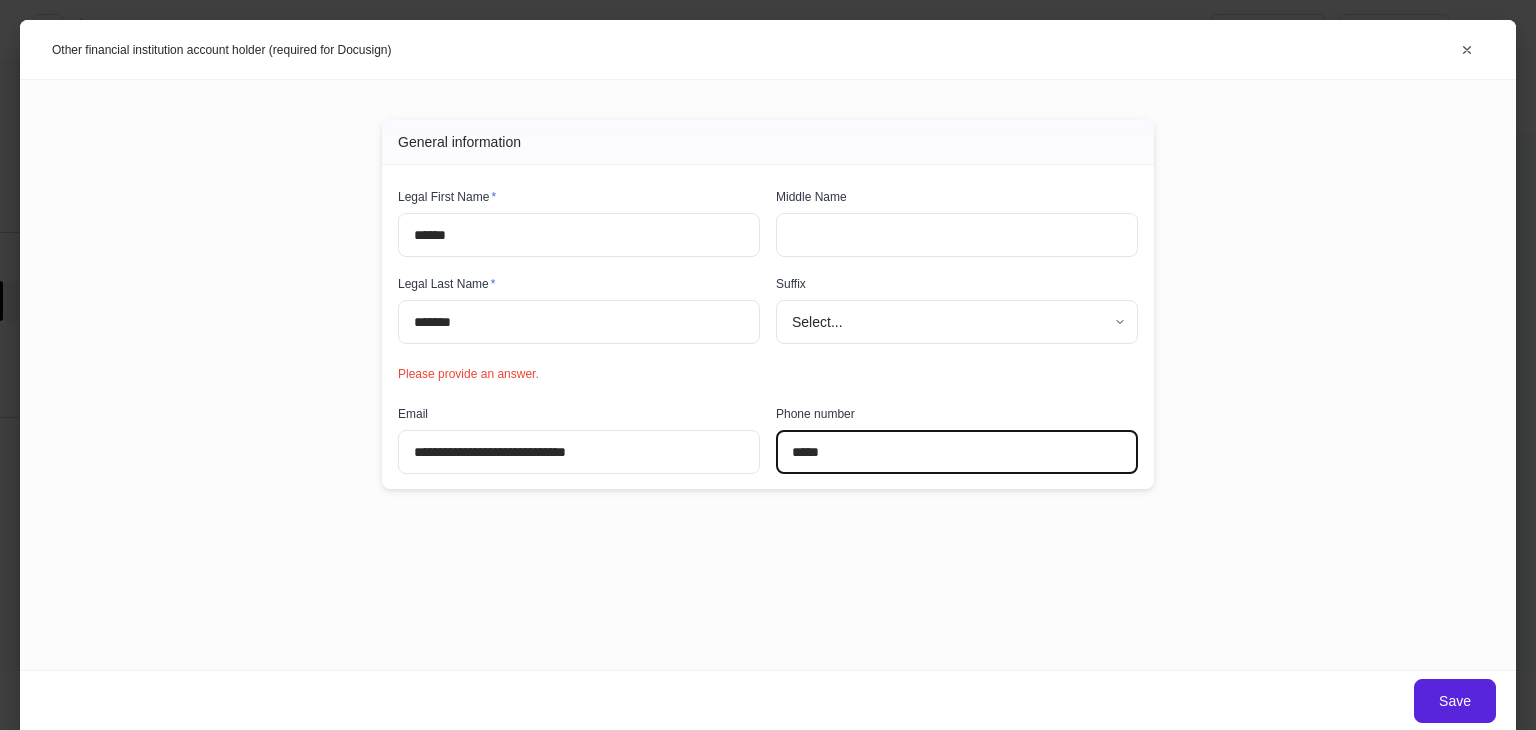 click on "*****" at bounding box center (957, 452) 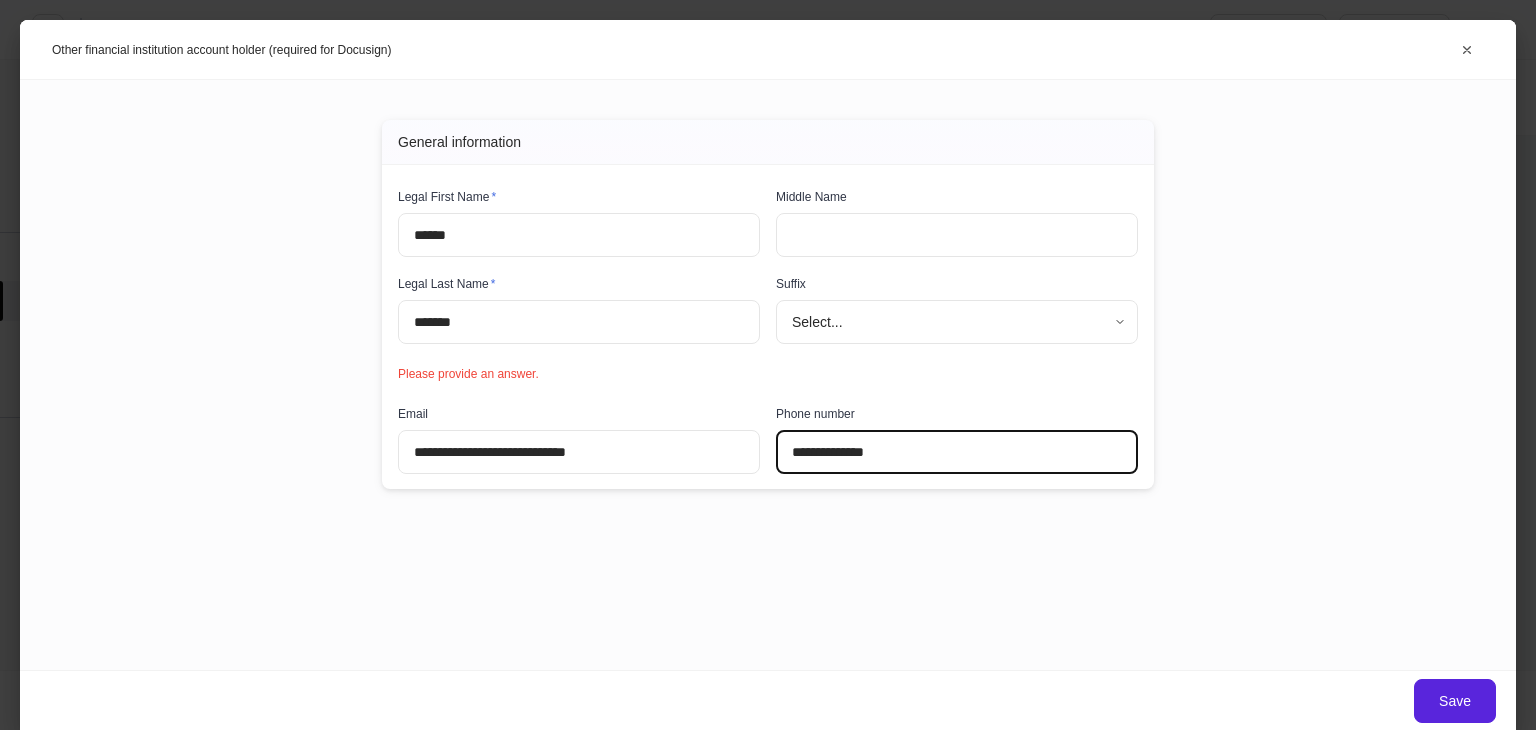 type on "**********" 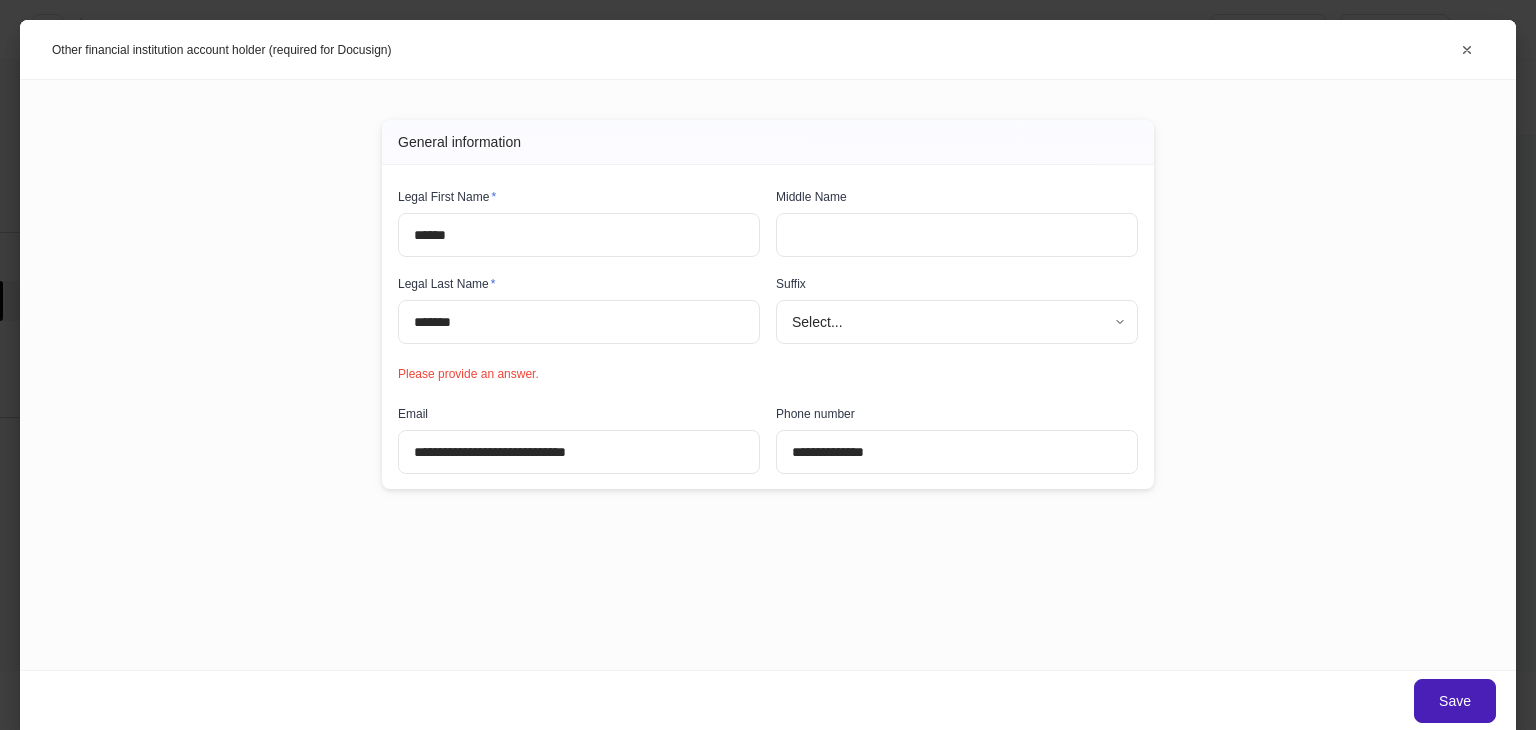 click on "Save" at bounding box center (1455, 701) 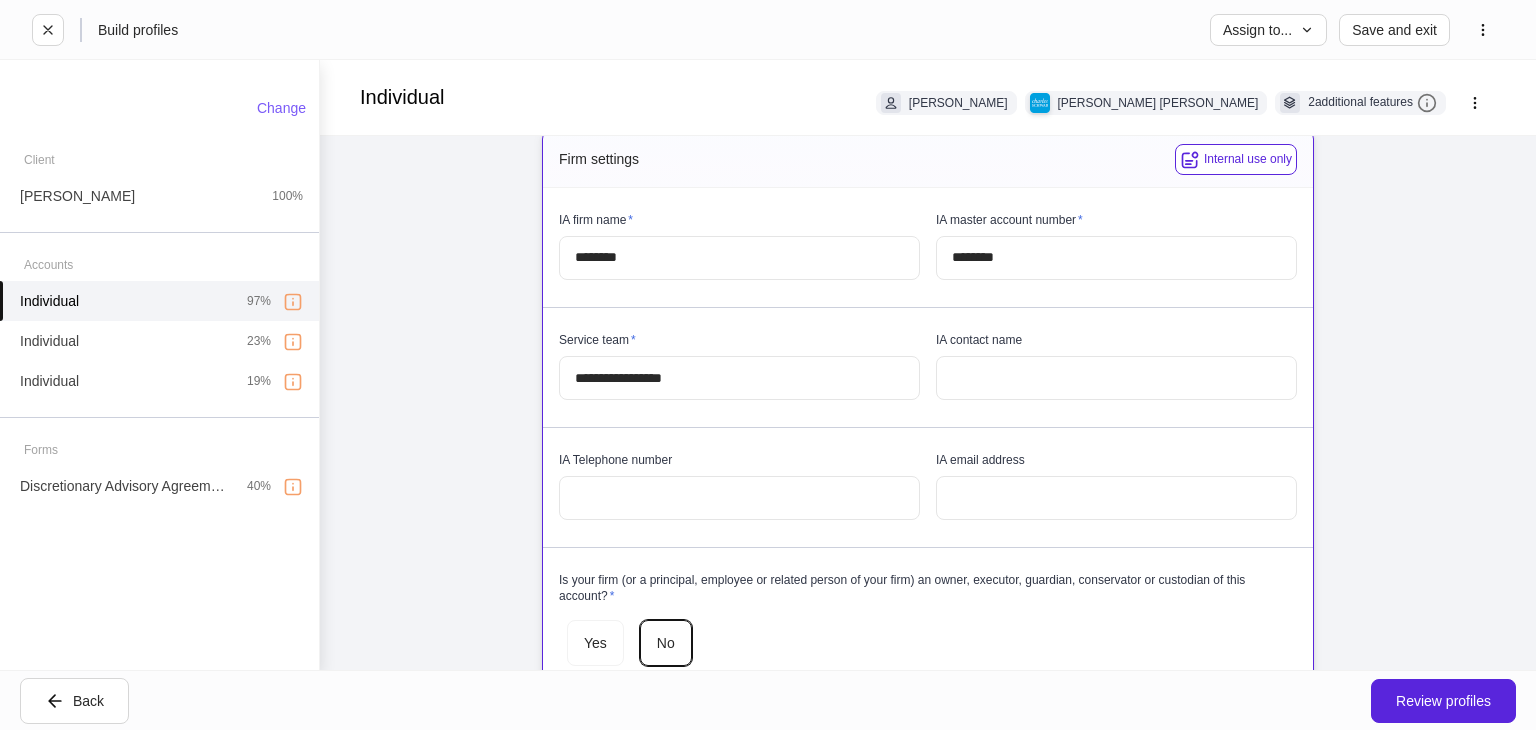 scroll, scrollTop: 0, scrollLeft: 0, axis: both 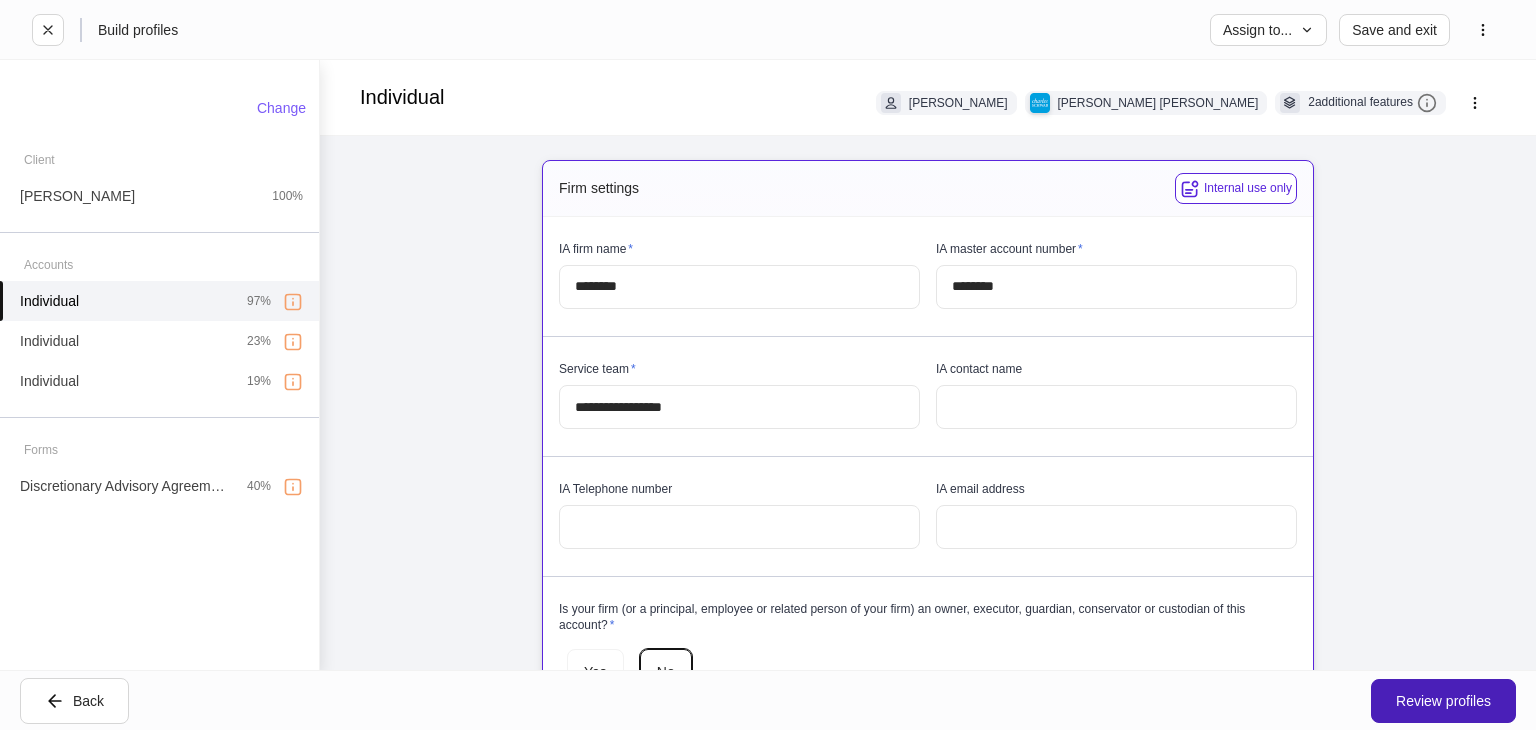 click on "Review profiles" at bounding box center [1443, 701] 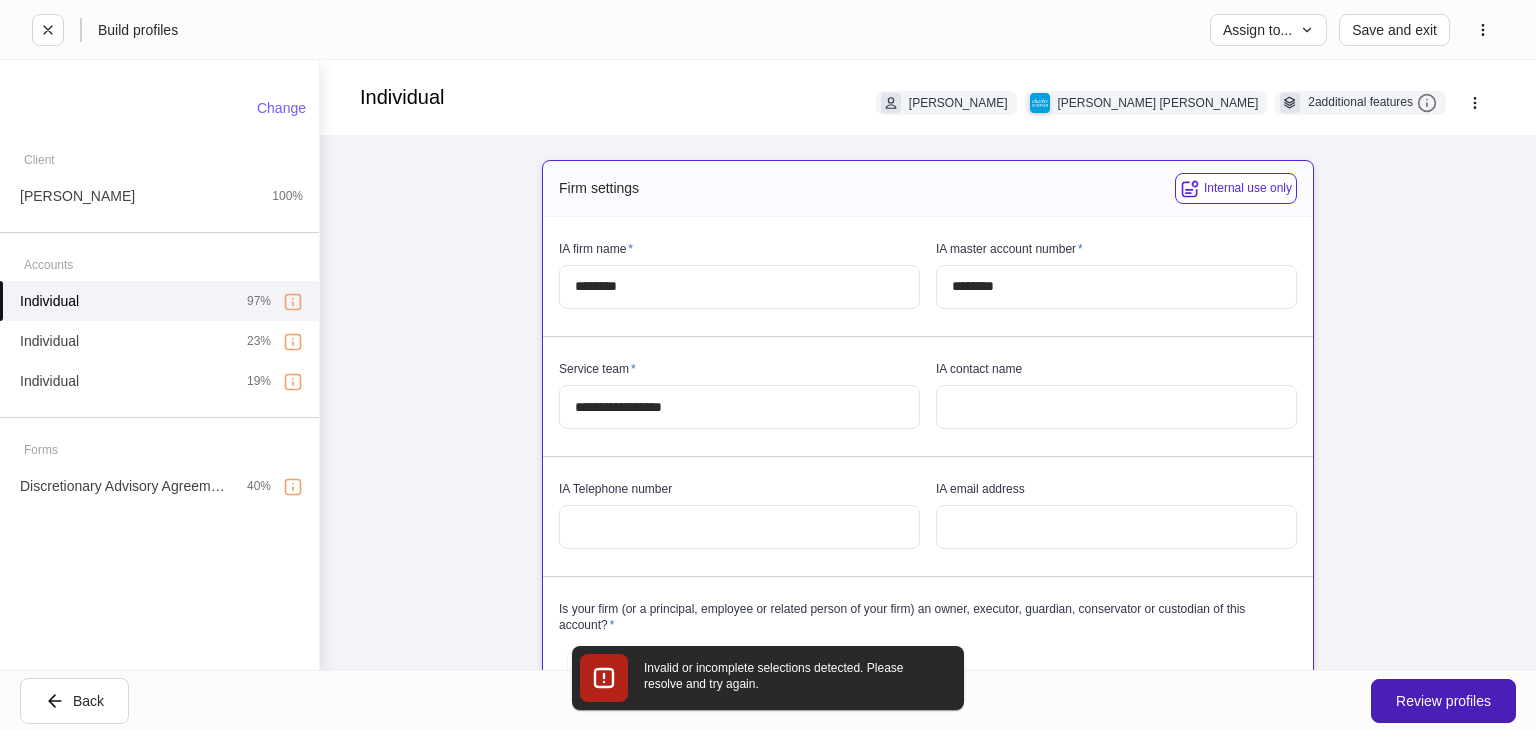 scroll, scrollTop: 4404, scrollLeft: 0, axis: vertical 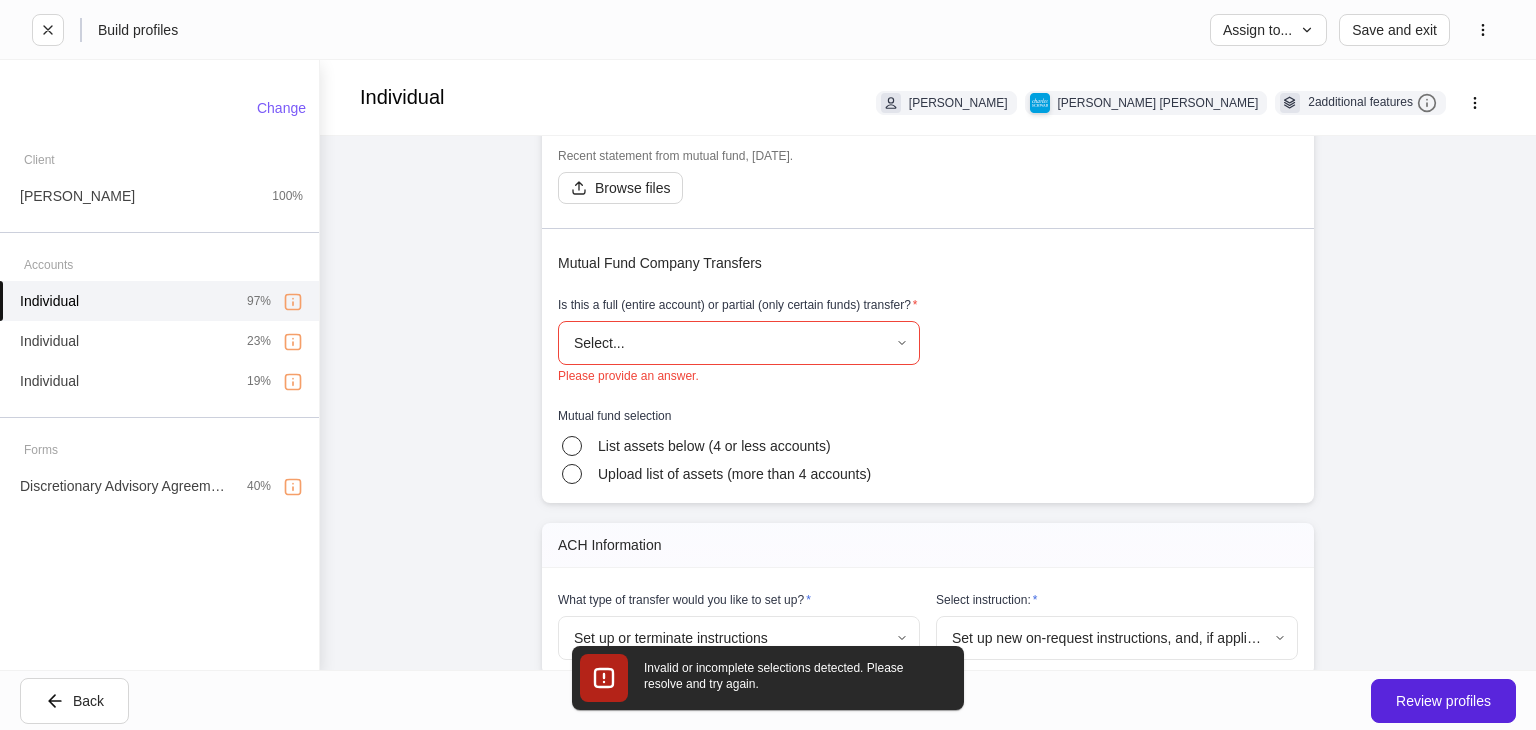 click on "**********" at bounding box center (768, 365) 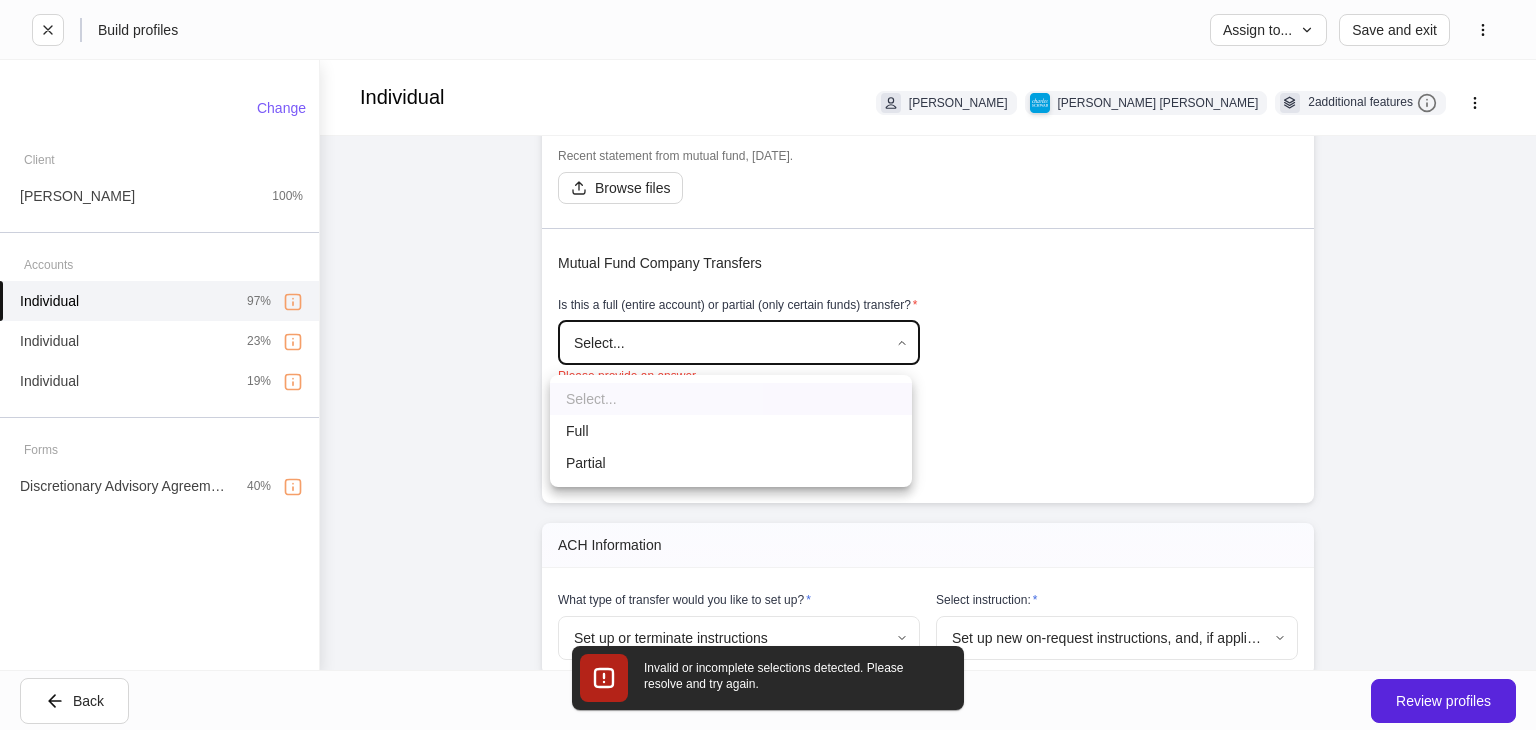 click on "Full" at bounding box center [731, 431] 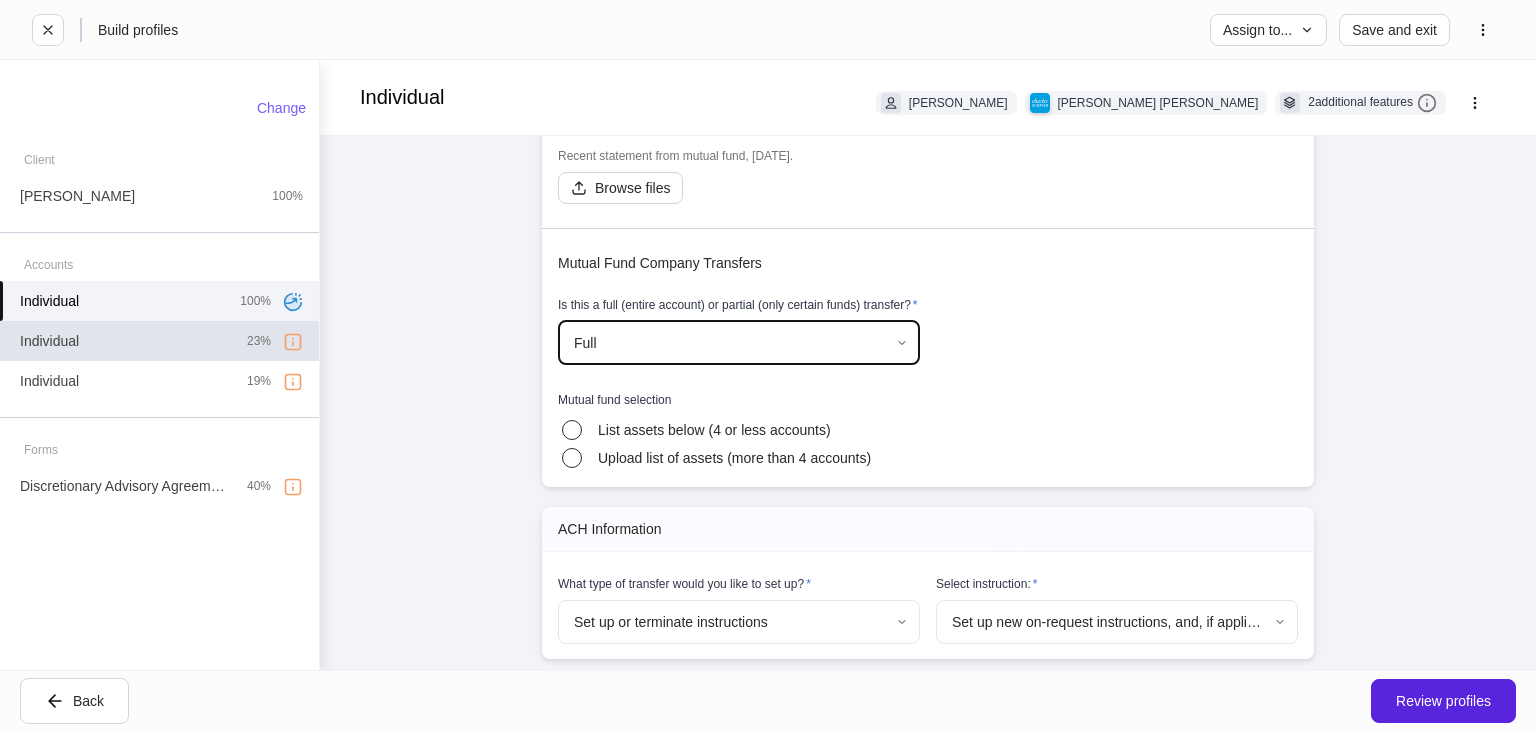 click on "Individual 23%" at bounding box center (159, 341) 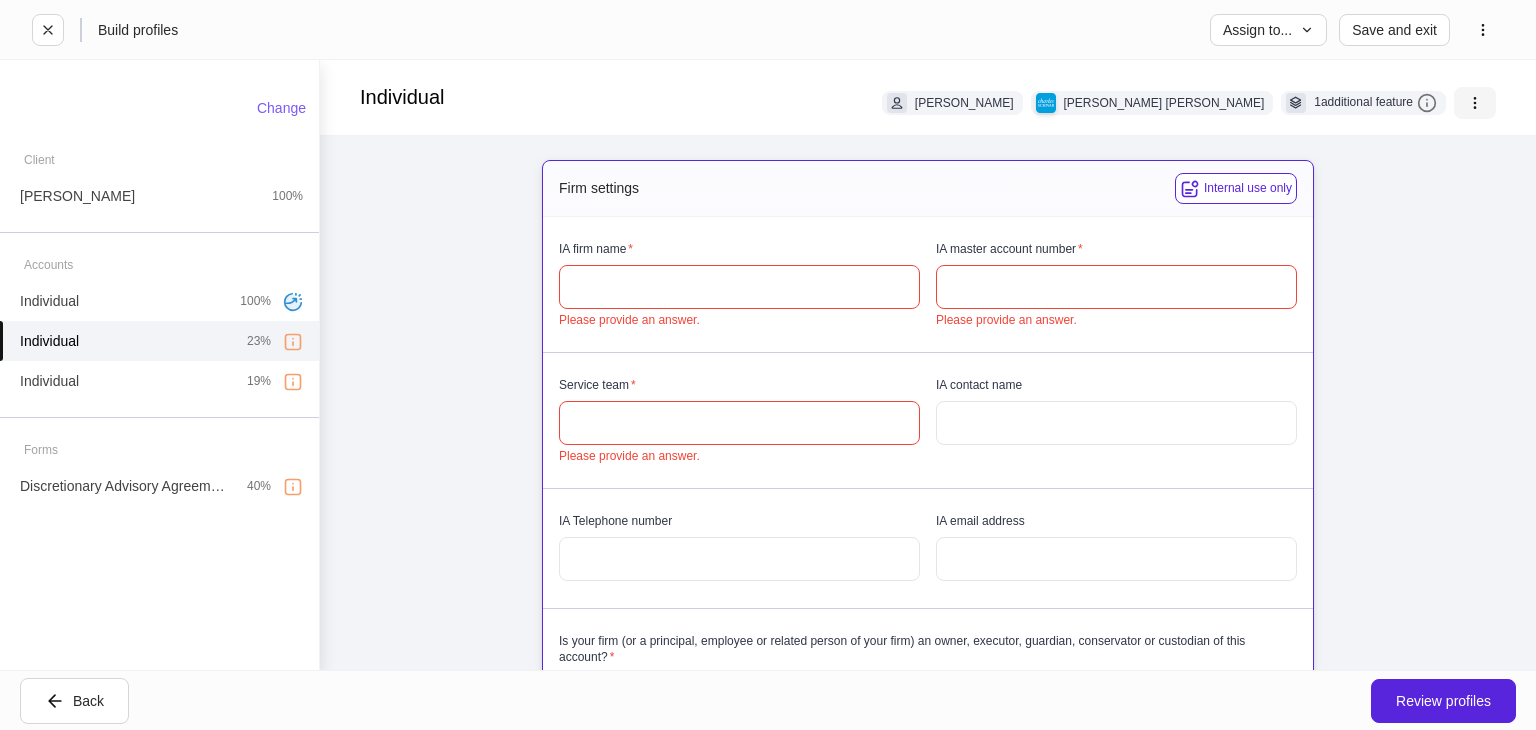 click 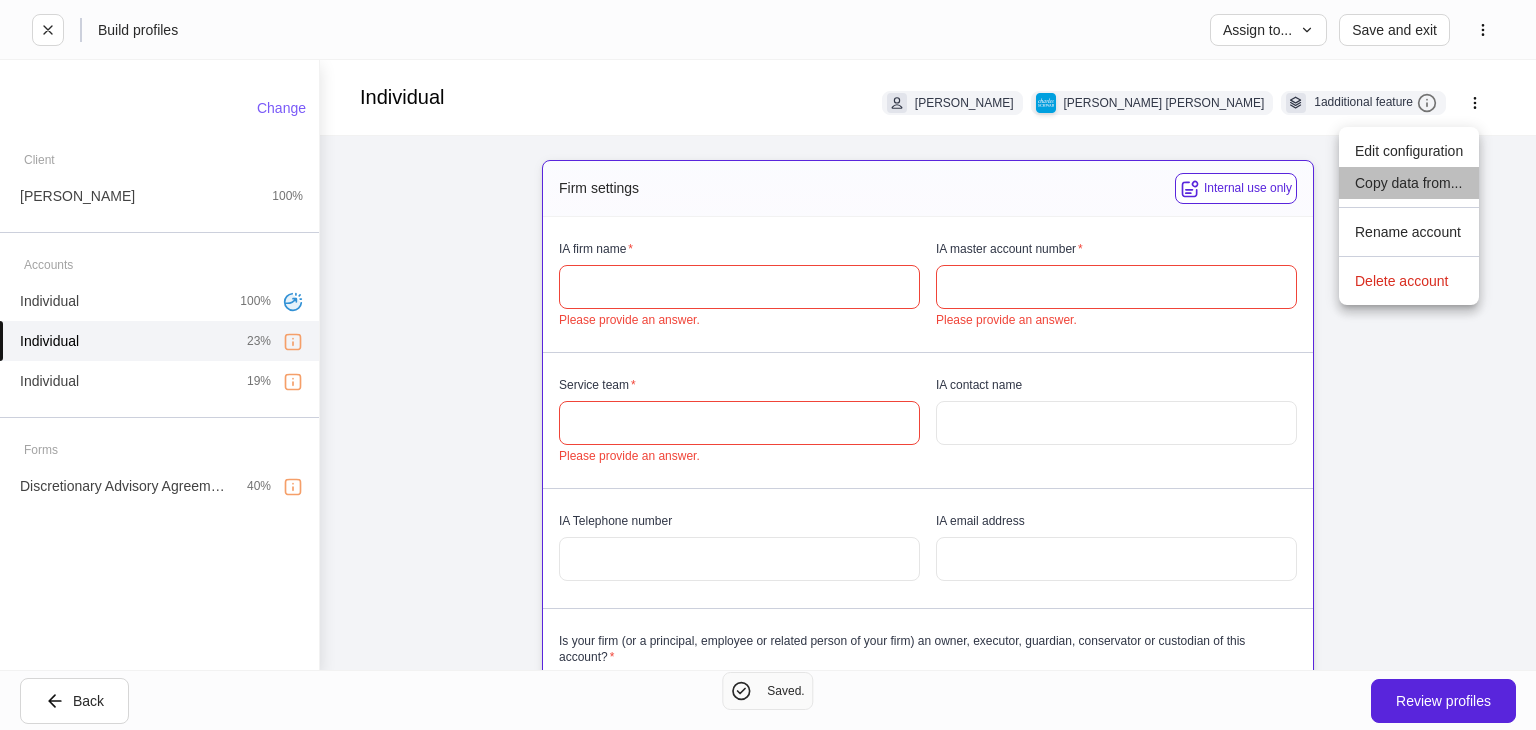 click on "Copy data from..." at bounding box center (1409, 183) 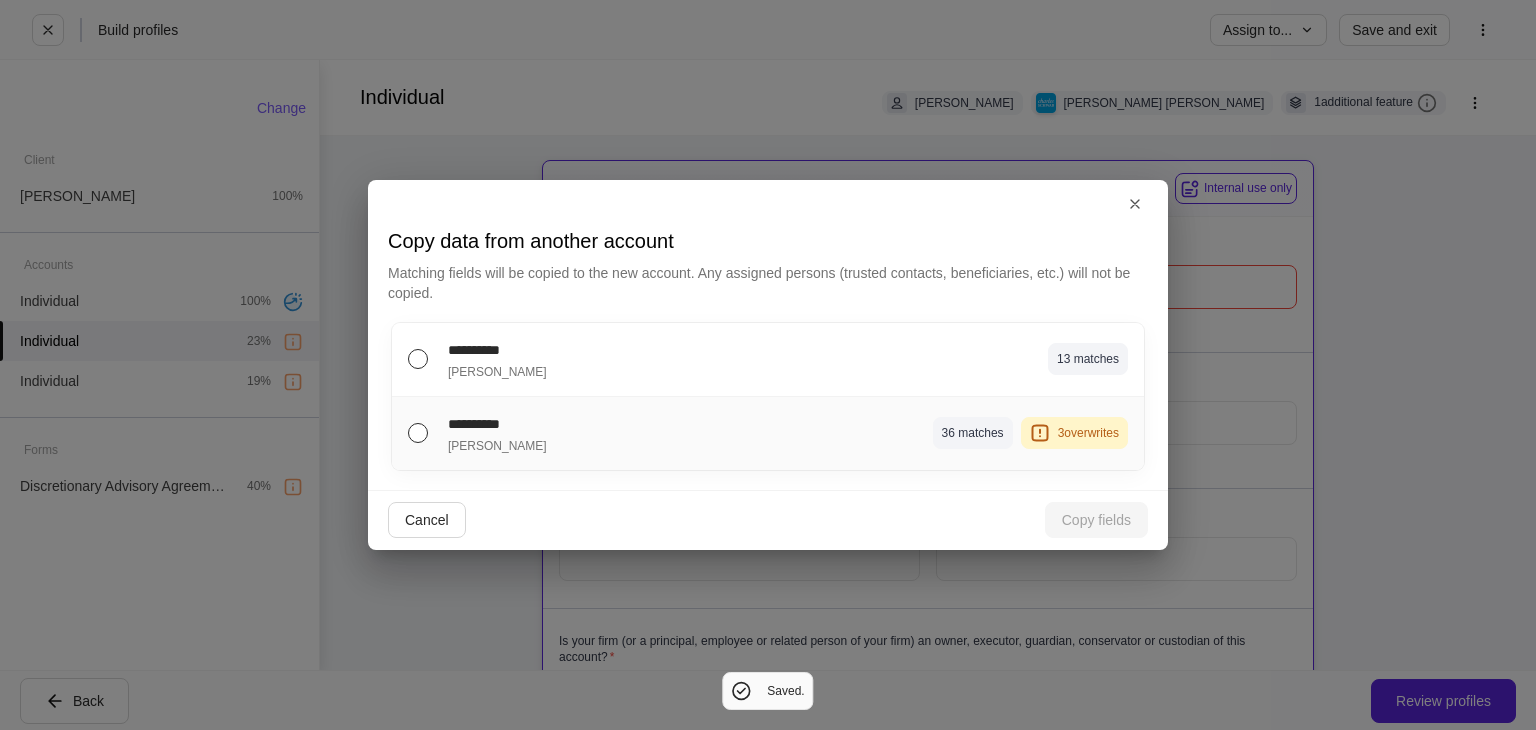 click on "**********" at bounding box center (768, 433) 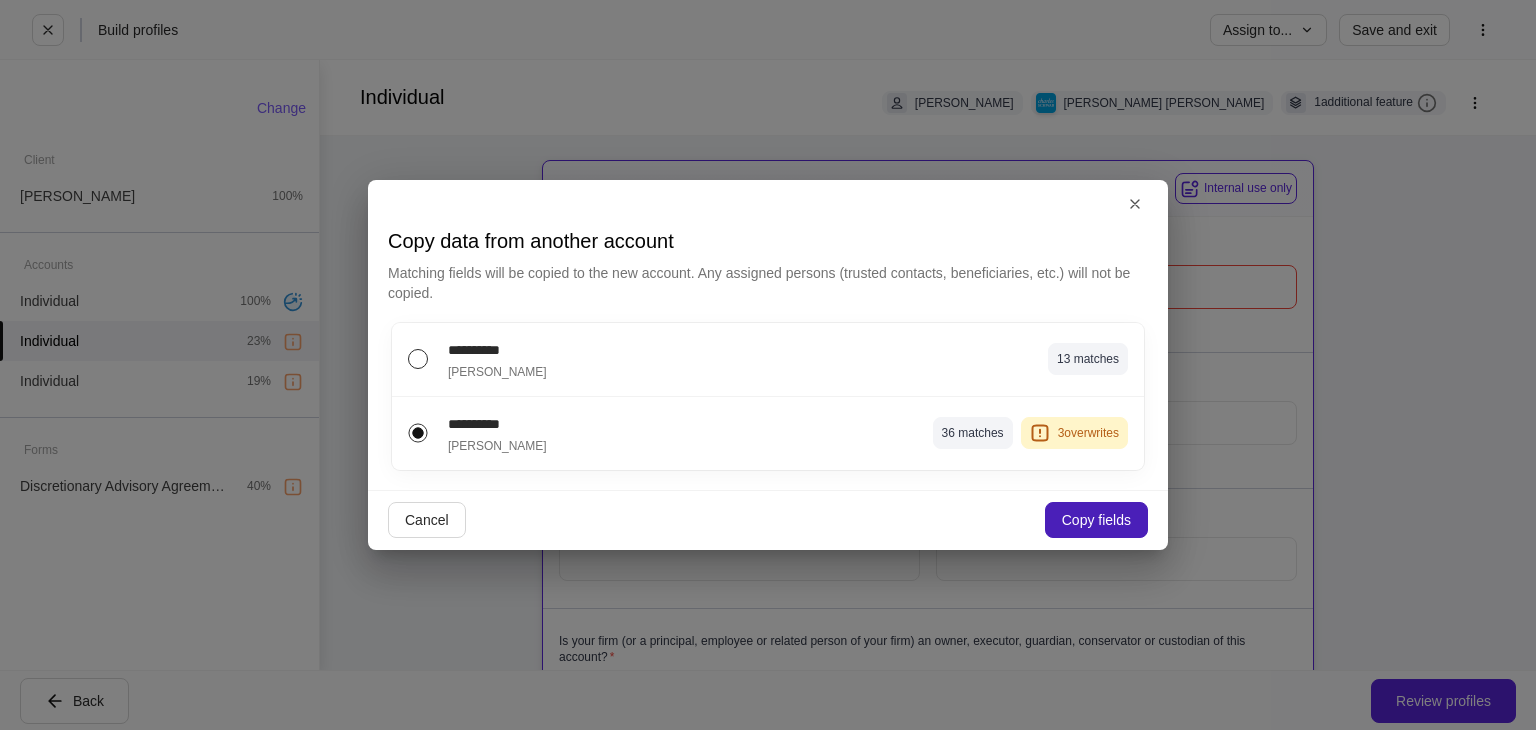 click on "Copy fields" at bounding box center [1096, 520] 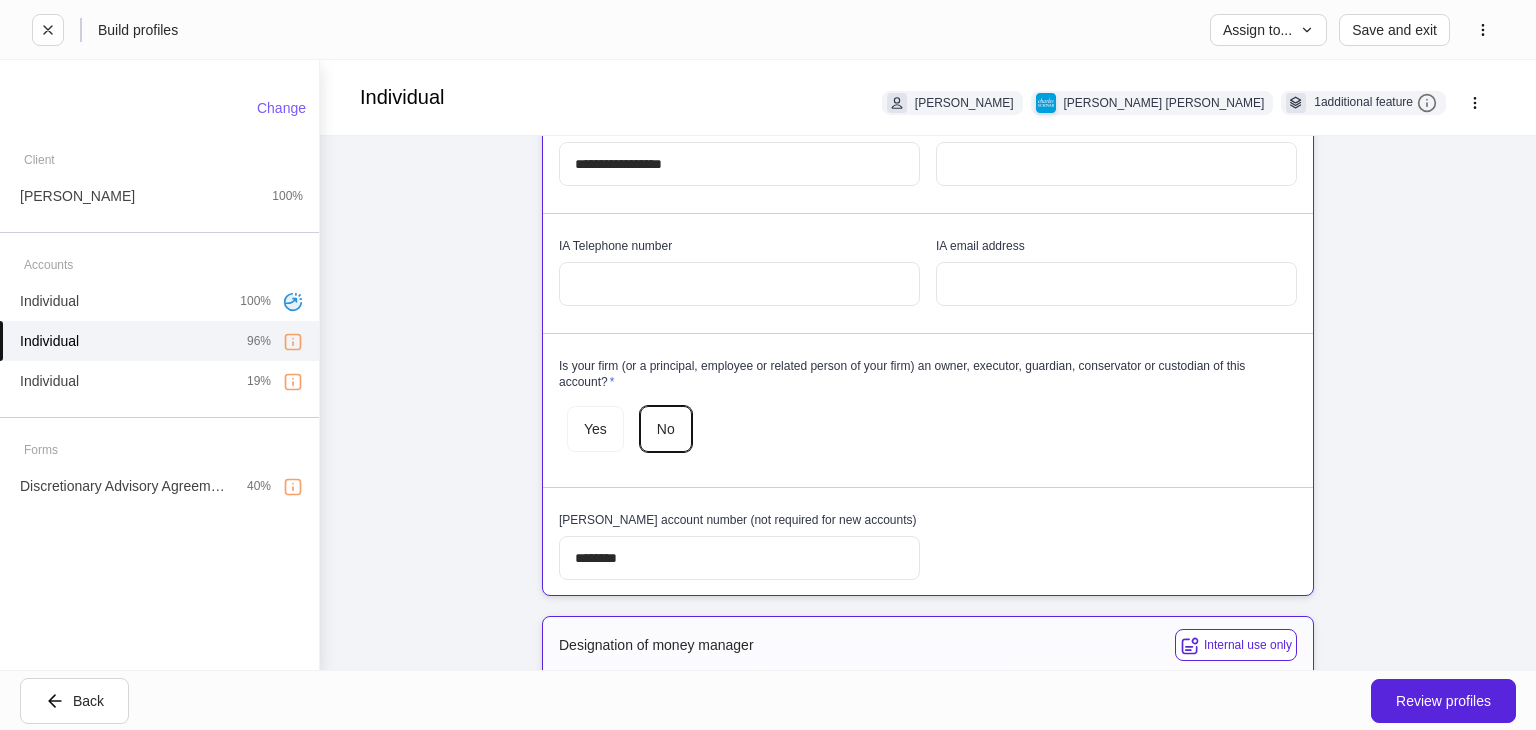 scroll, scrollTop: 242, scrollLeft: 0, axis: vertical 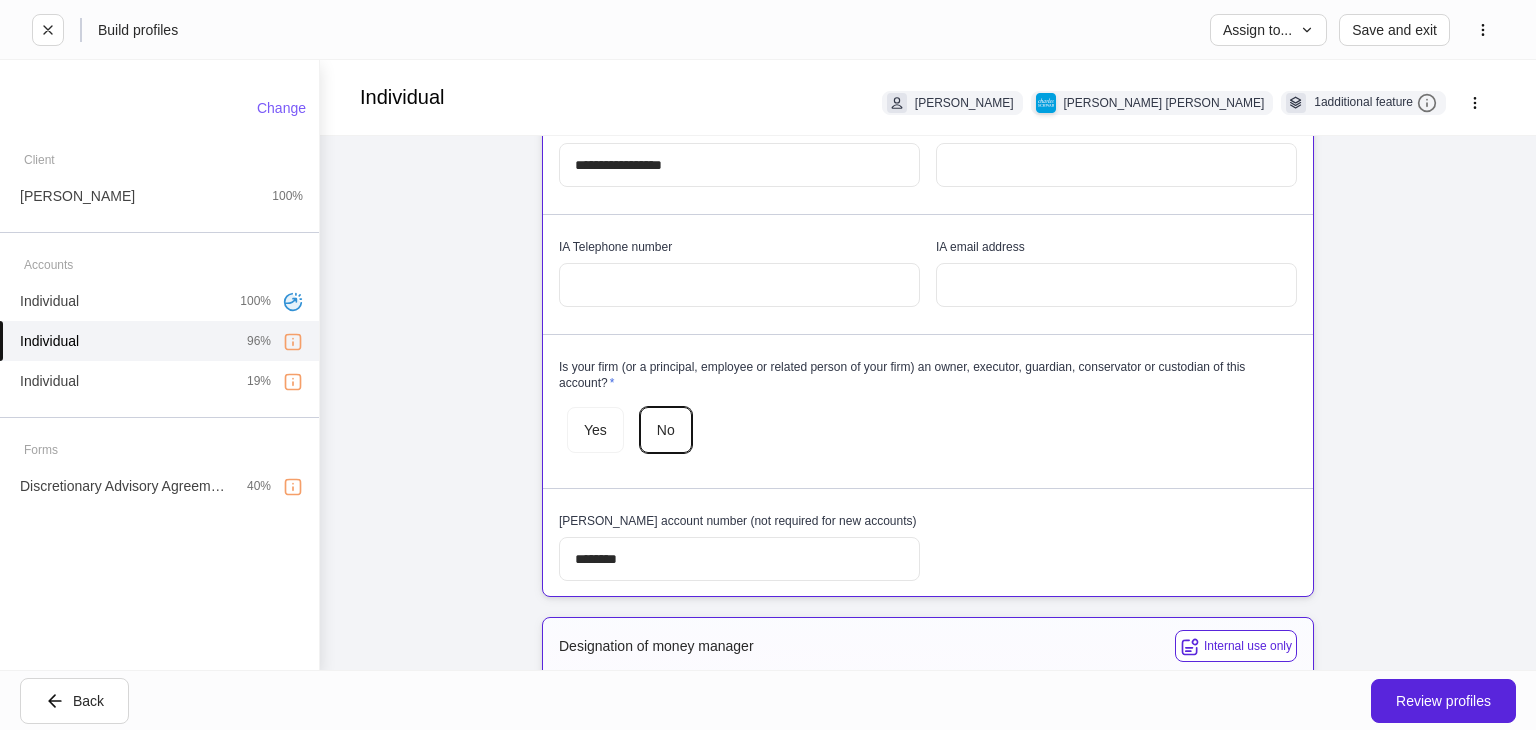 click on "********" at bounding box center (739, 559) 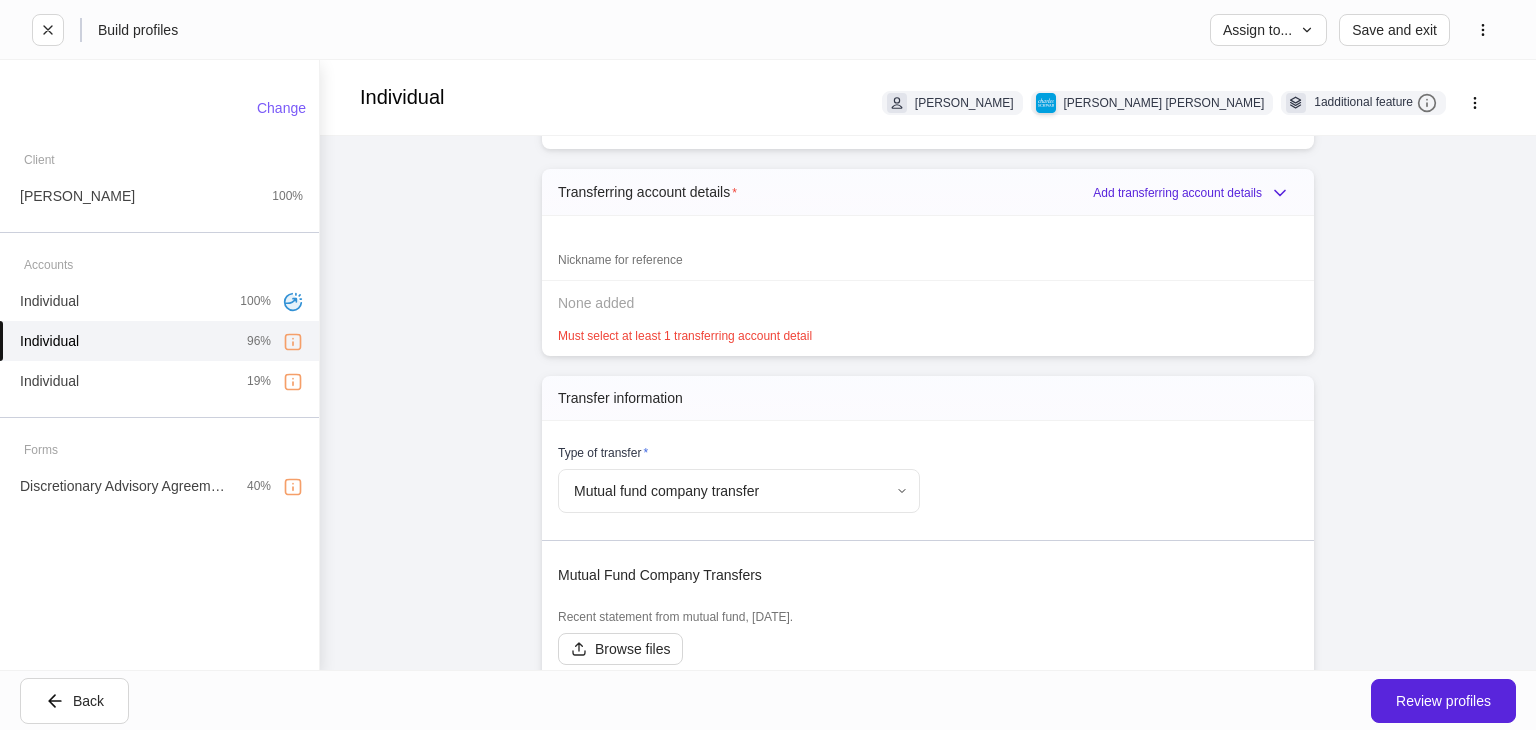 scroll, scrollTop: 3602, scrollLeft: 0, axis: vertical 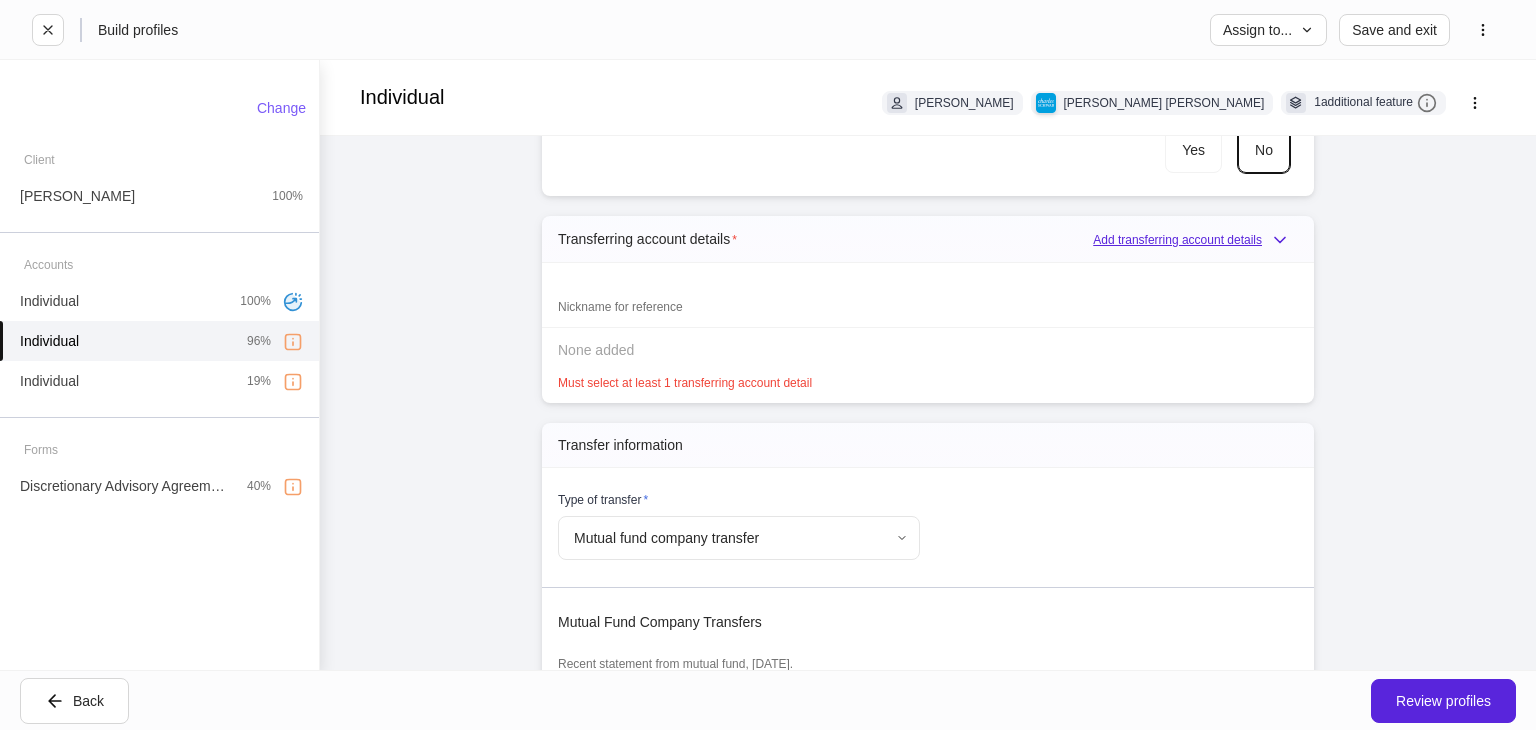 type on "********" 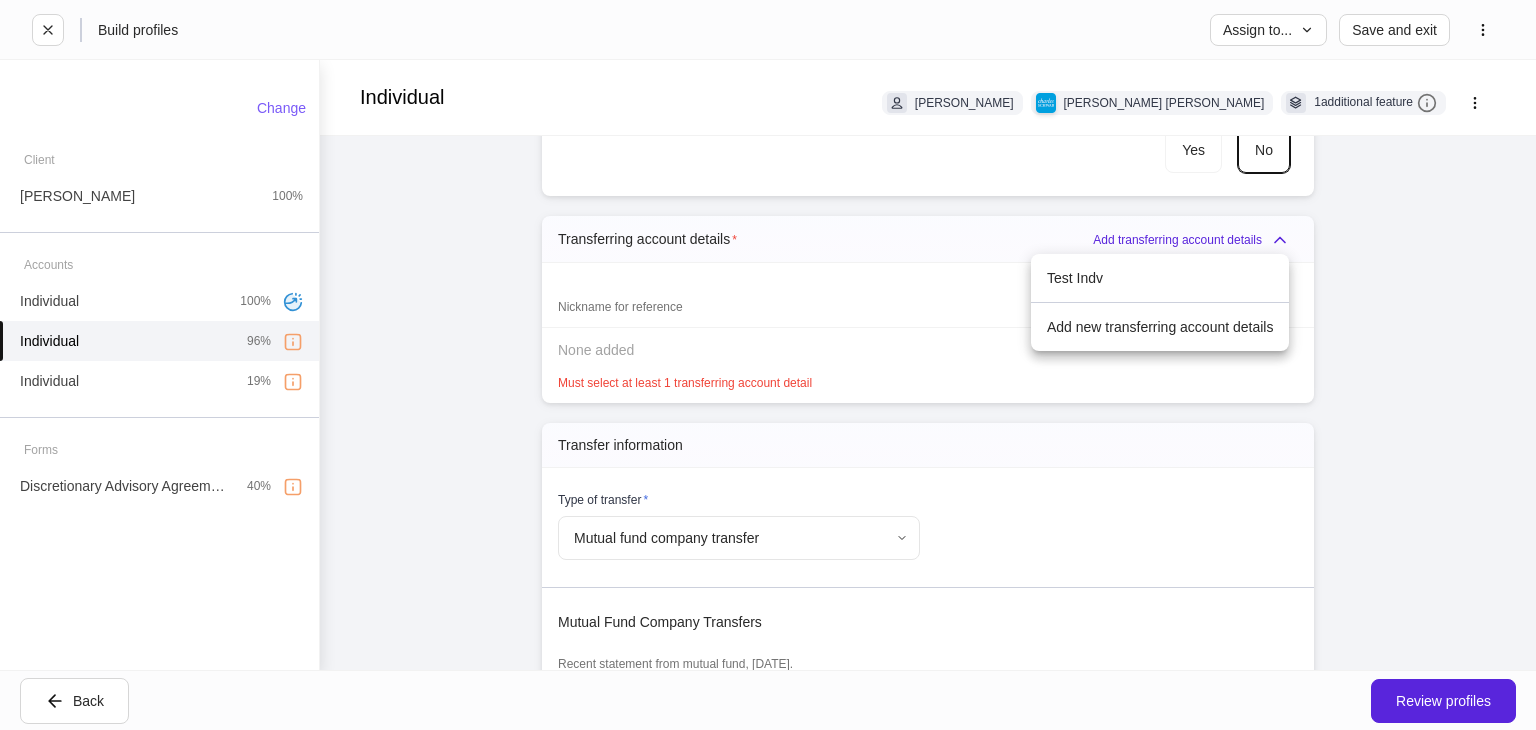click on "Test Indv" at bounding box center [1160, 278] 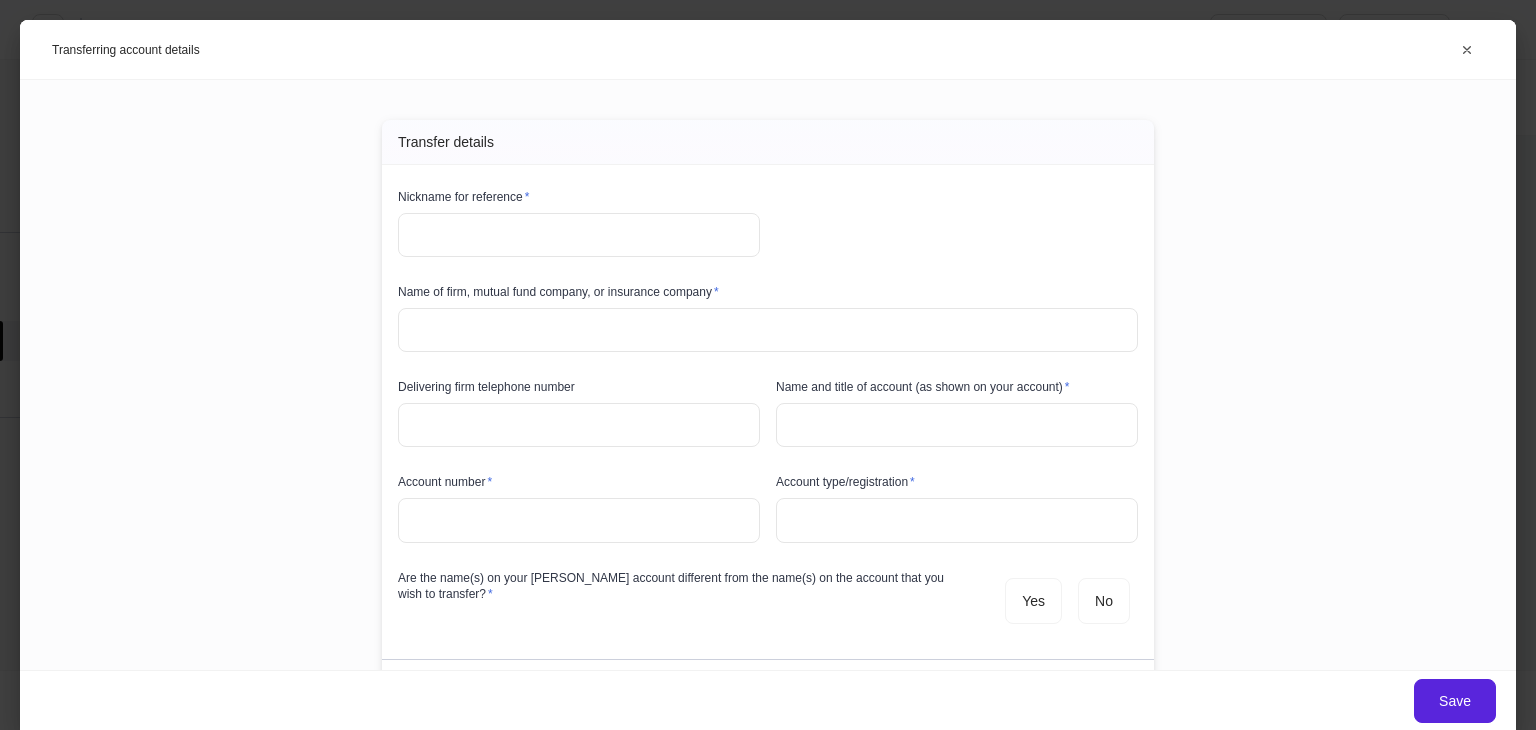 type on "*********" 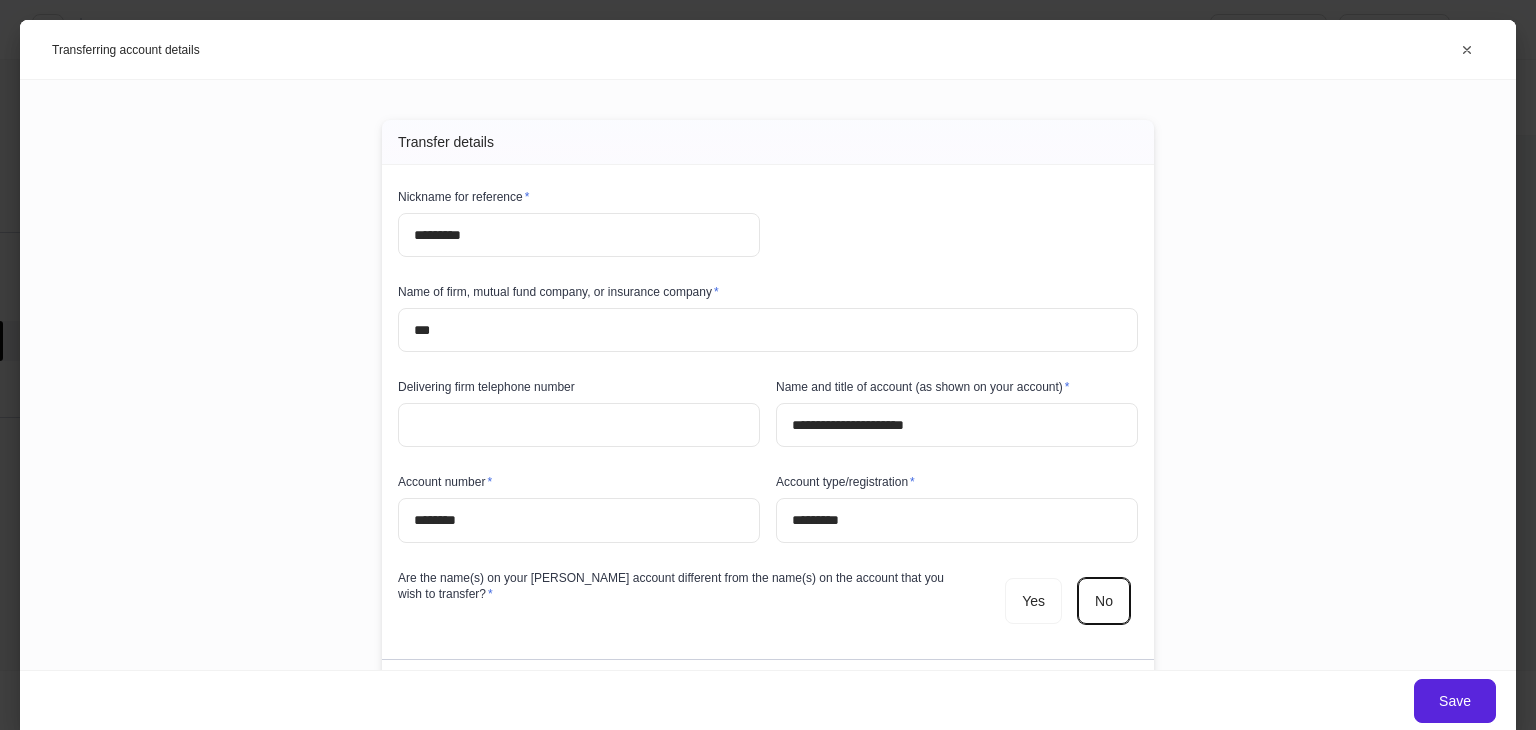 click on "********" at bounding box center (579, 520) 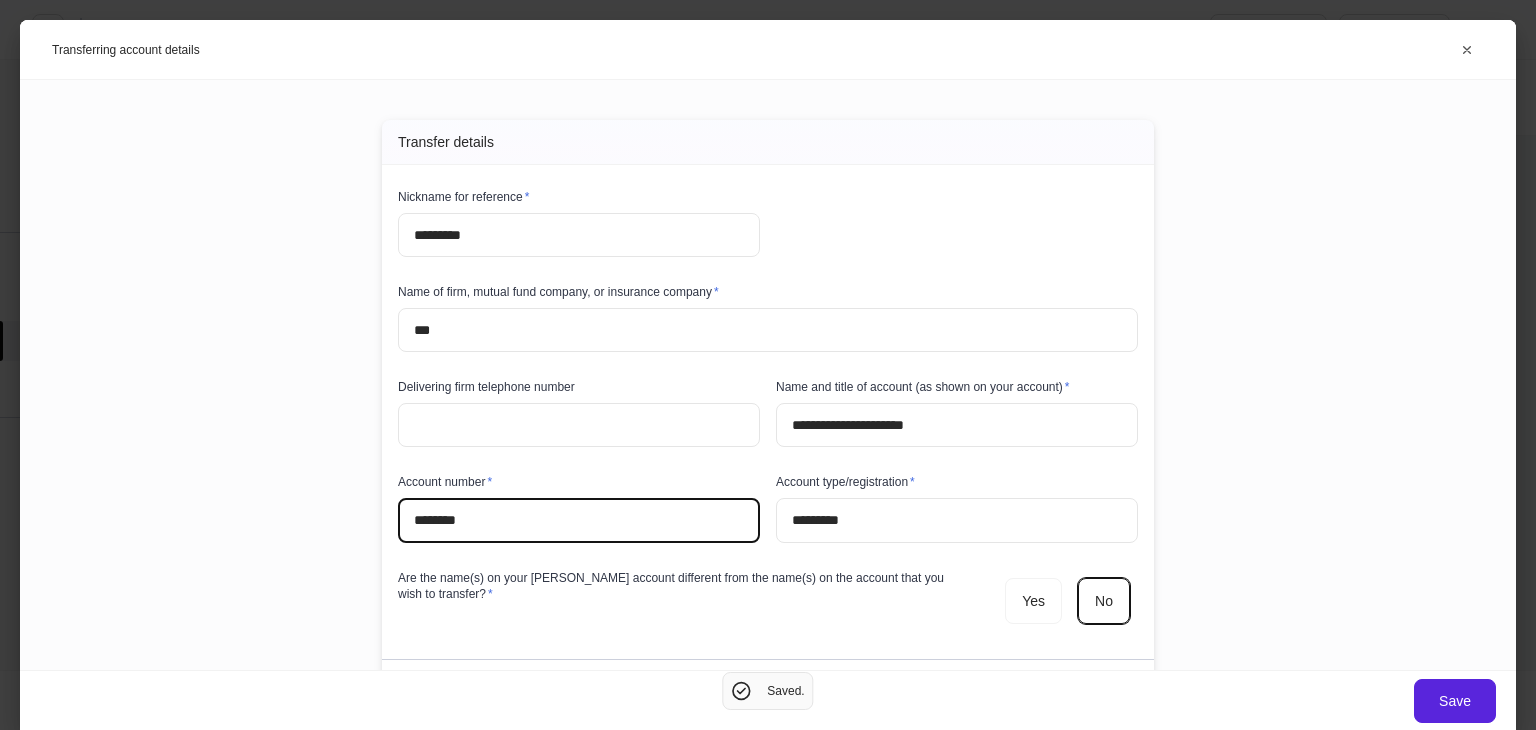 click on "********" at bounding box center (579, 520) 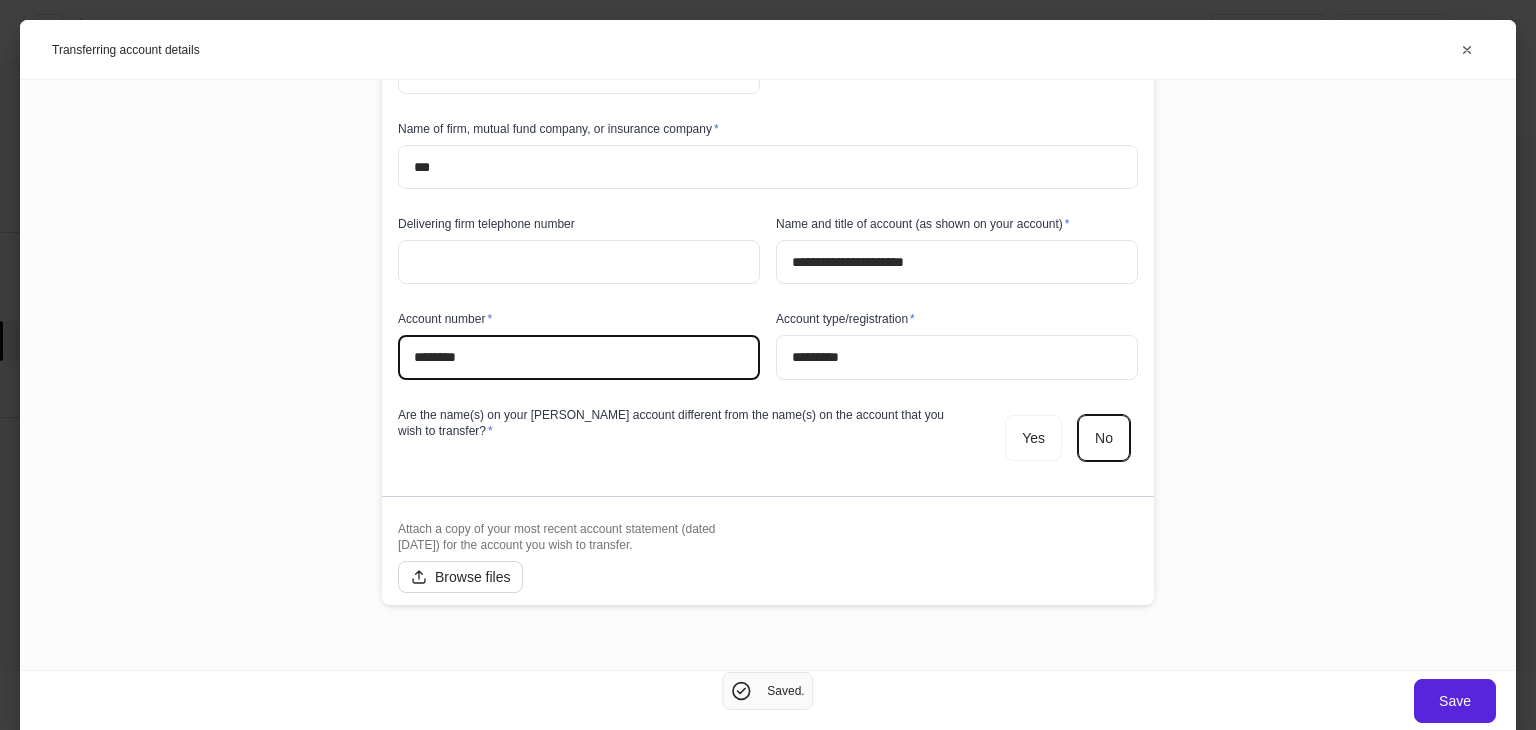 scroll, scrollTop: 176, scrollLeft: 0, axis: vertical 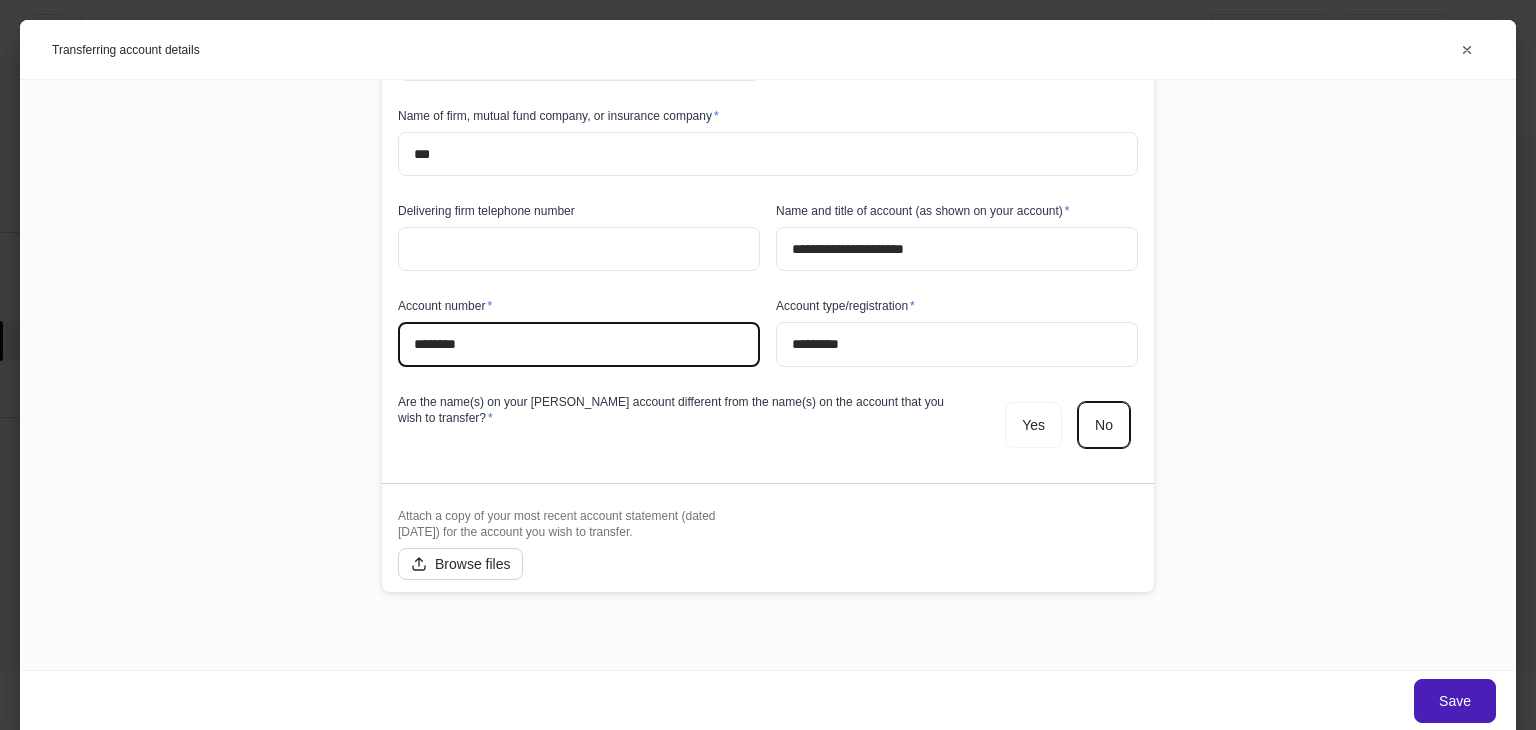 type on "********" 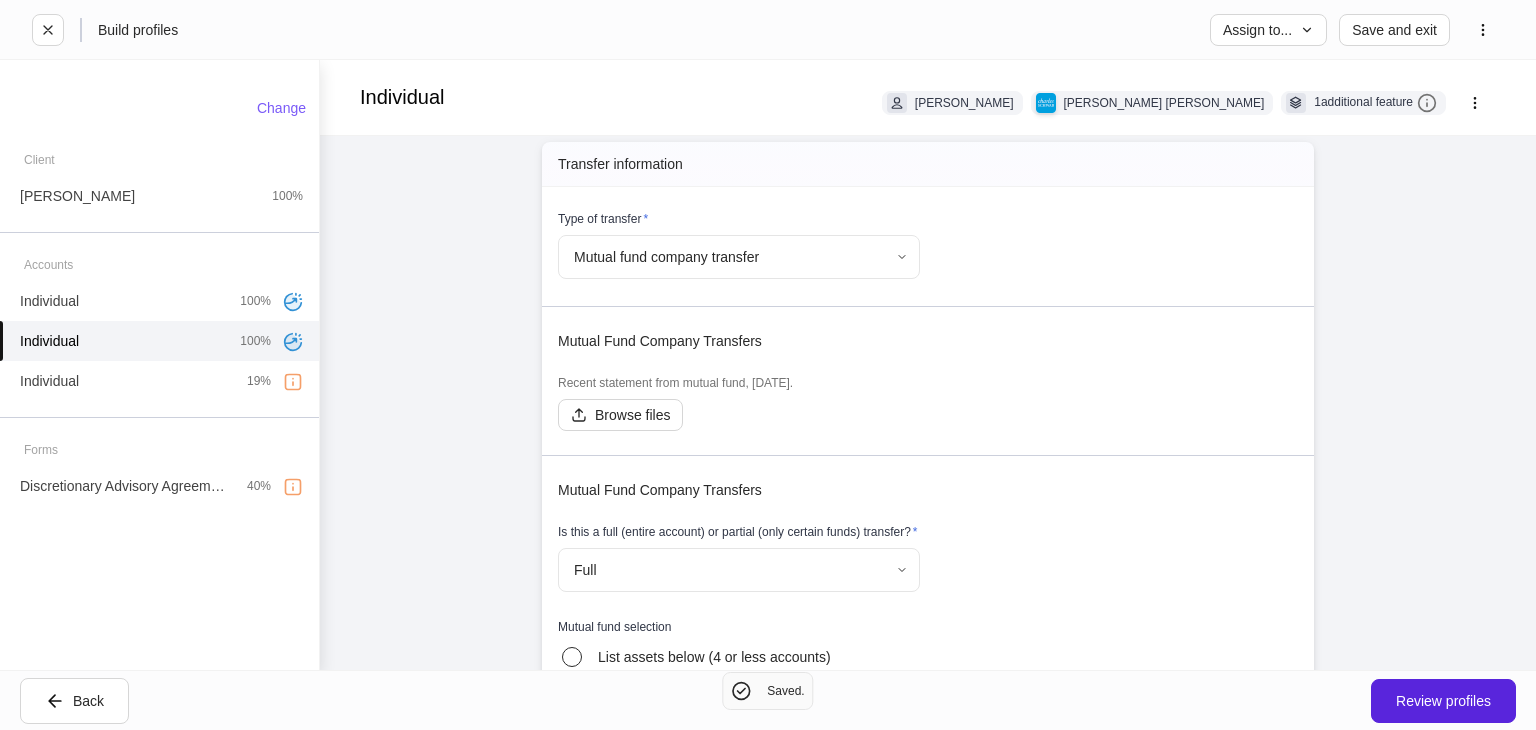 scroll, scrollTop: 3998, scrollLeft: 0, axis: vertical 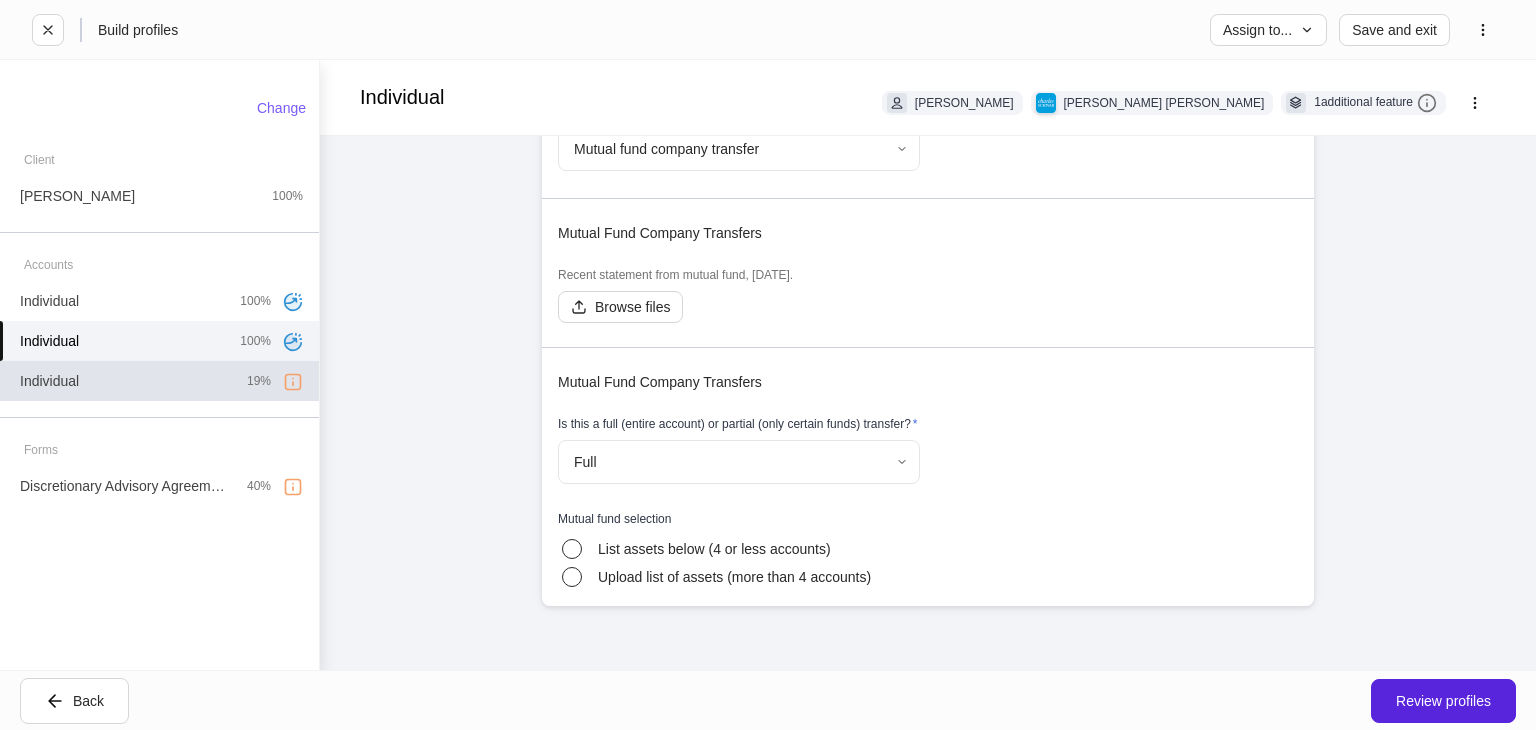 click on "Individual 19%" at bounding box center [159, 381] 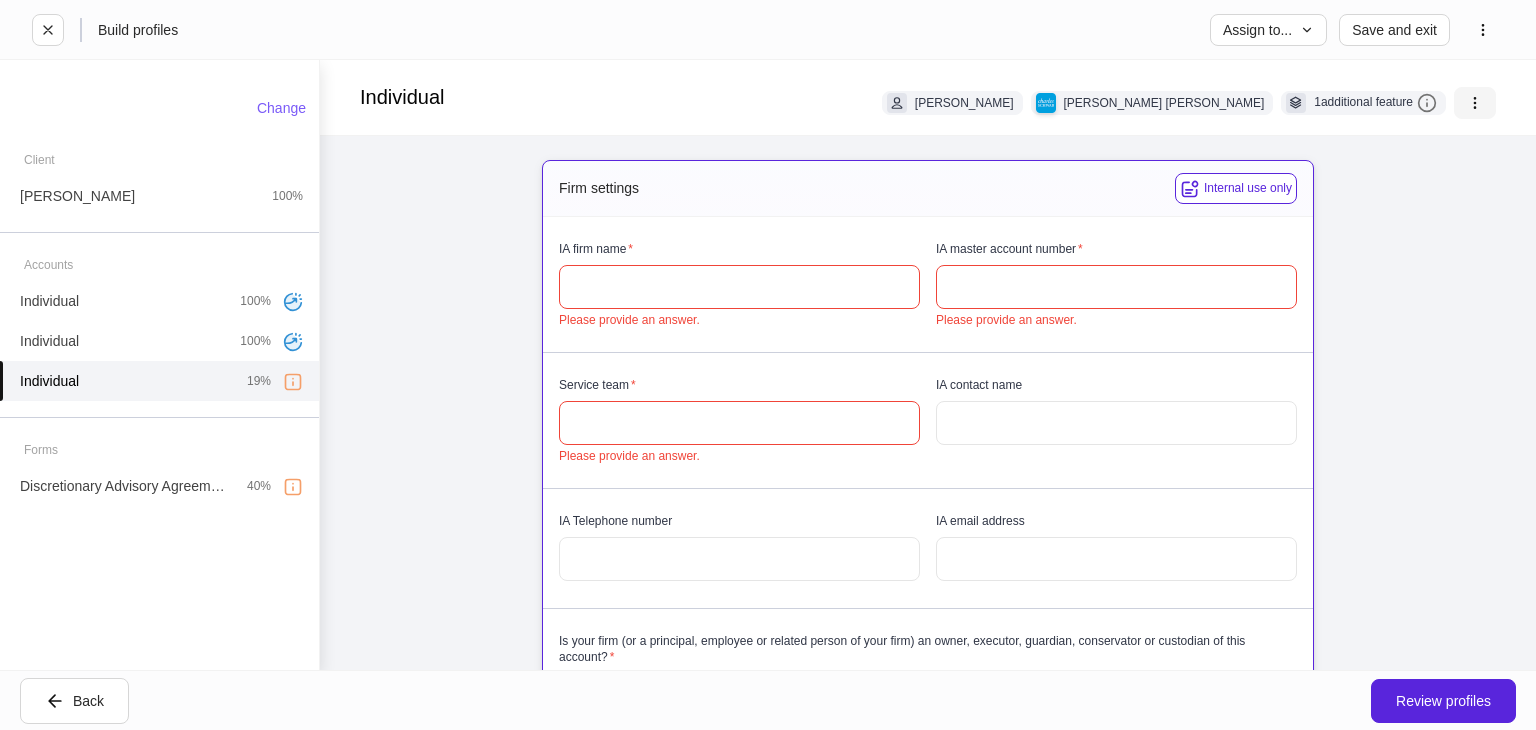 click 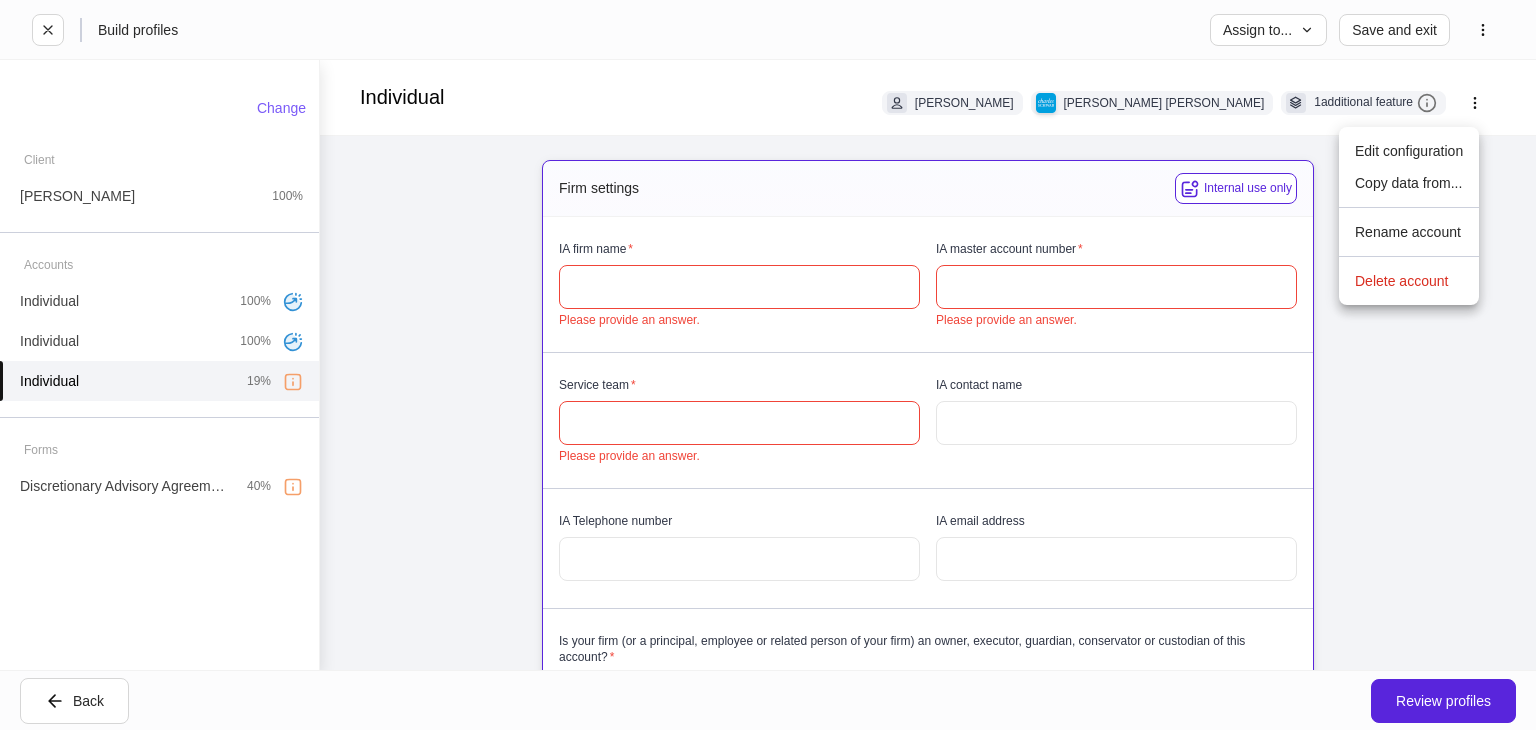 click on "Copy data from..." at bounding box center (1409, 183) 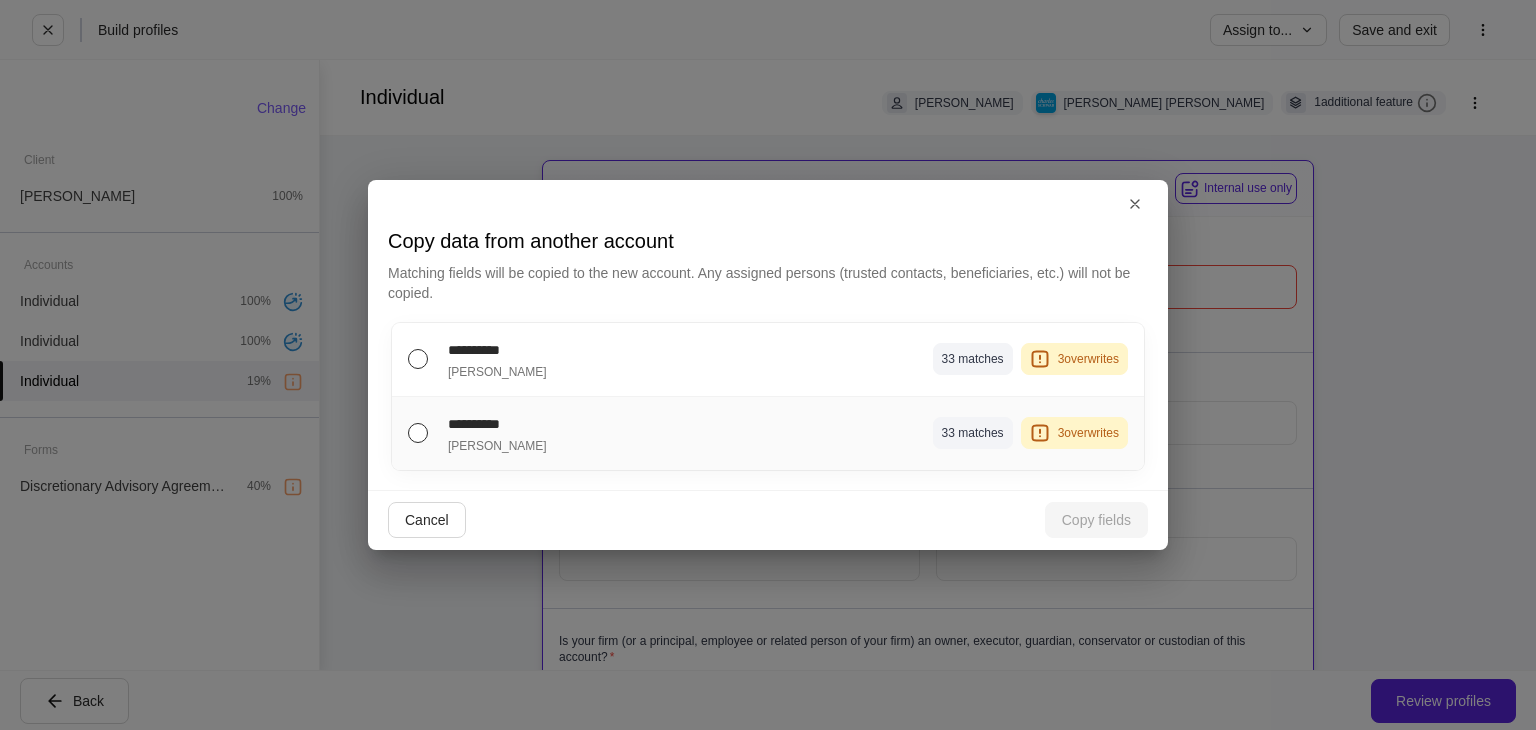 click on "**********" at bounding box center [768, 433] 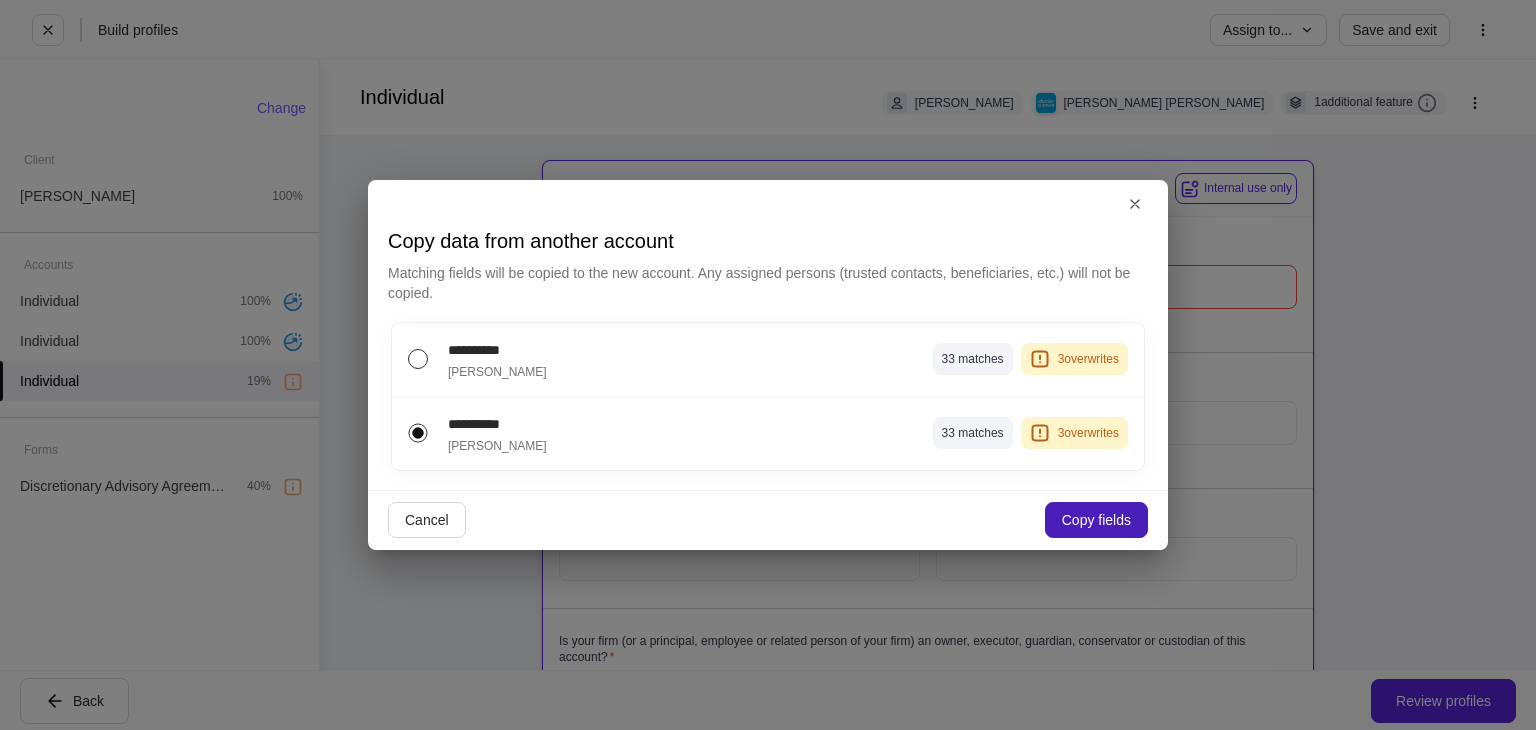 click on "Copy fields" at bounding box center [1096, 520] 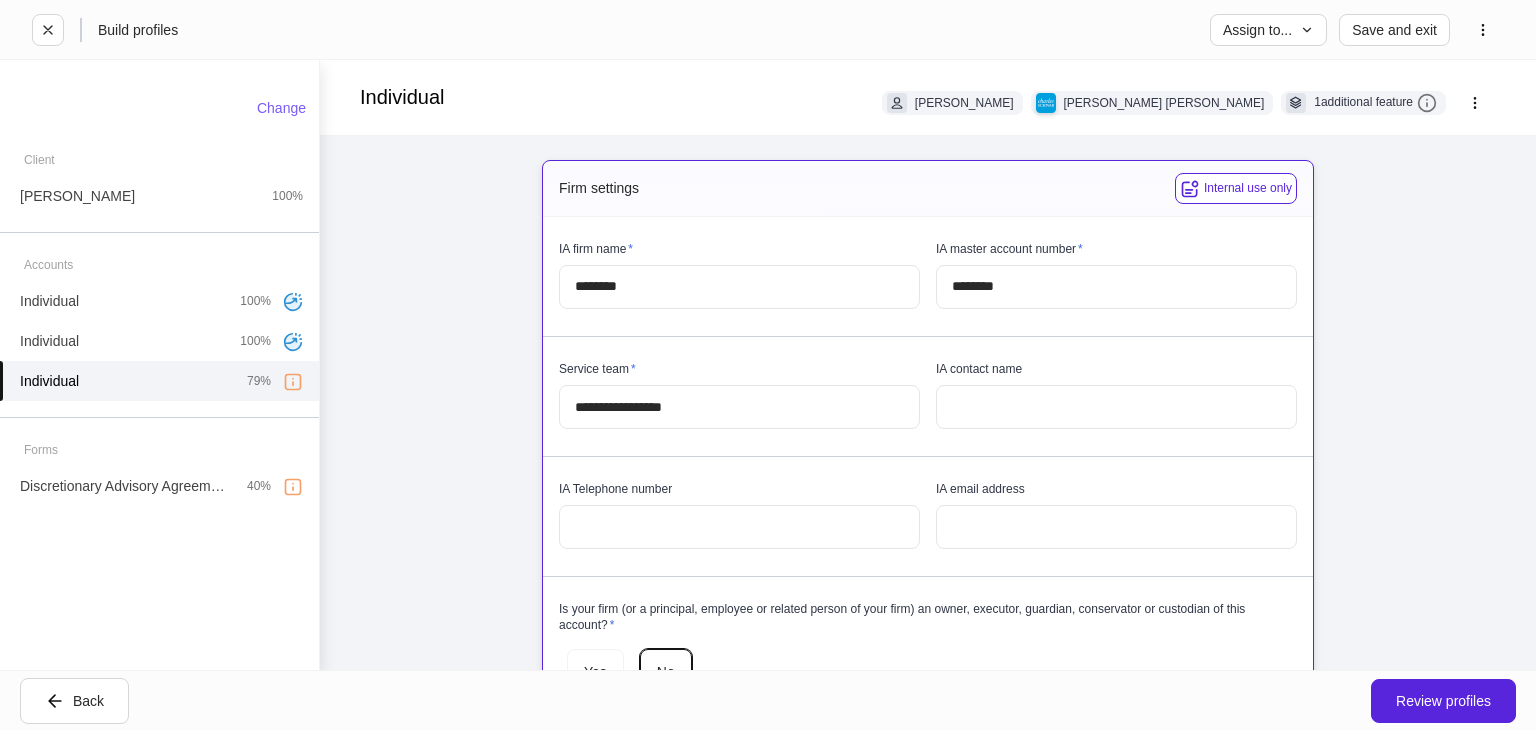 scroll, scrollTop: 996, scrollLeft: 0, axis: vertical 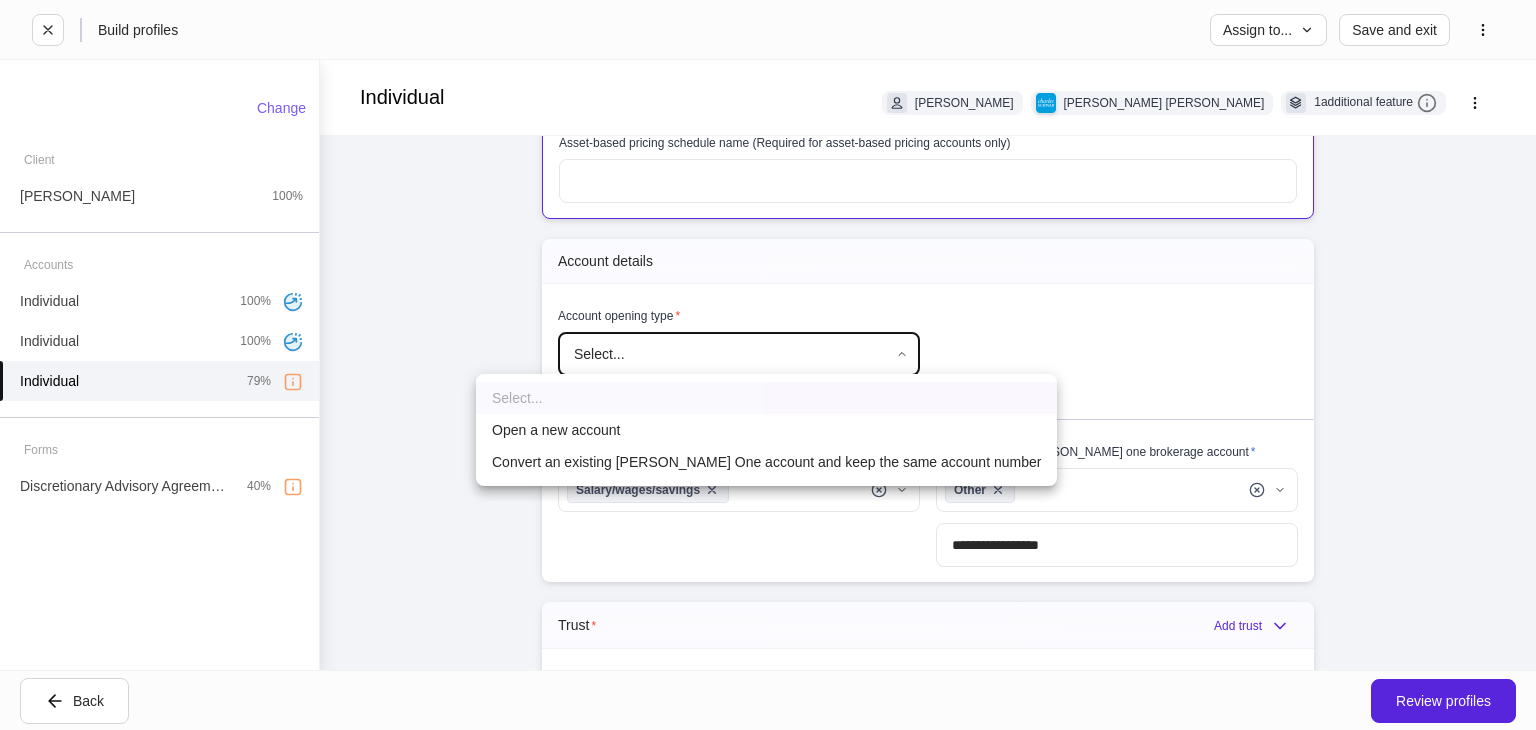 click on "**********" at bounding box center [768, 365] 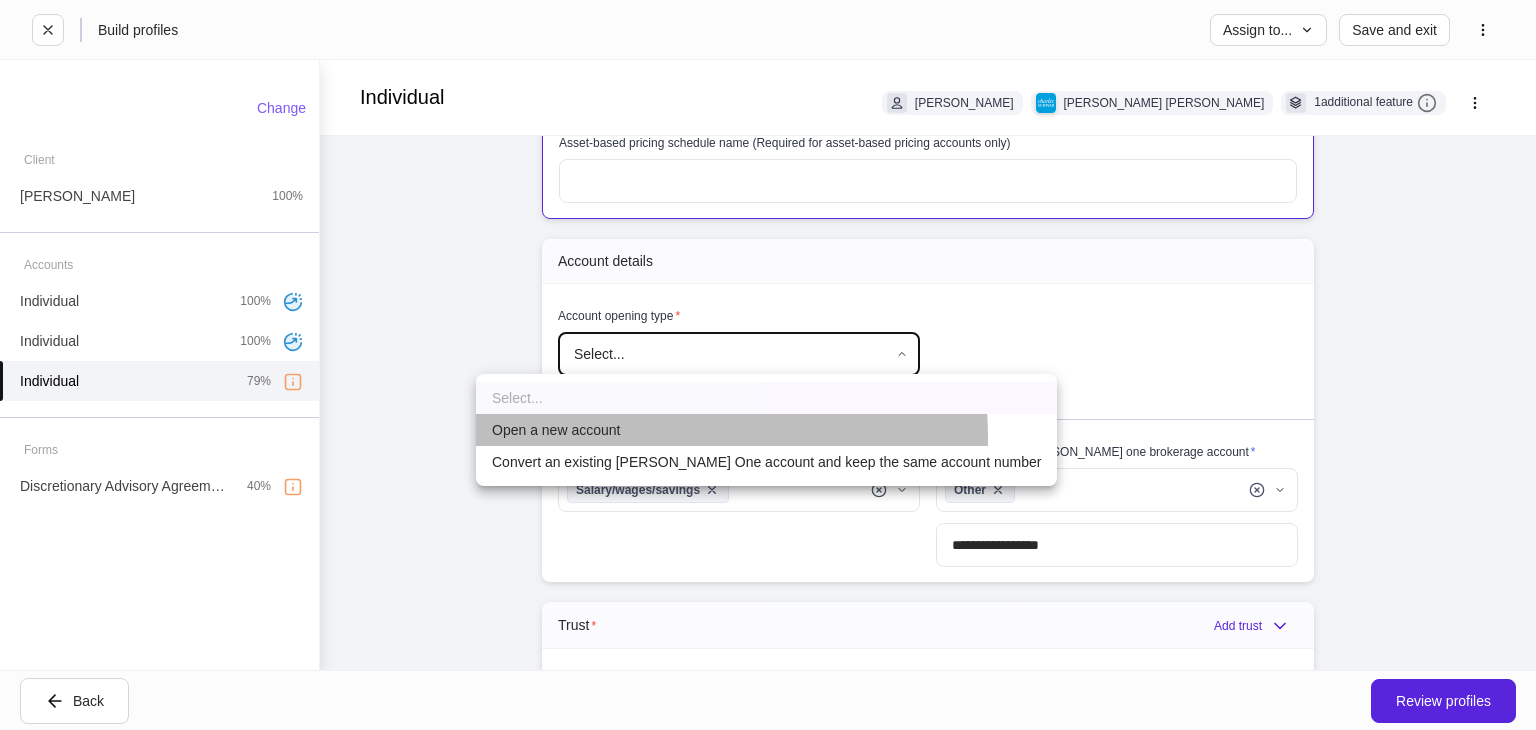 click on "Open a new account" at bounding box center (766, 430) 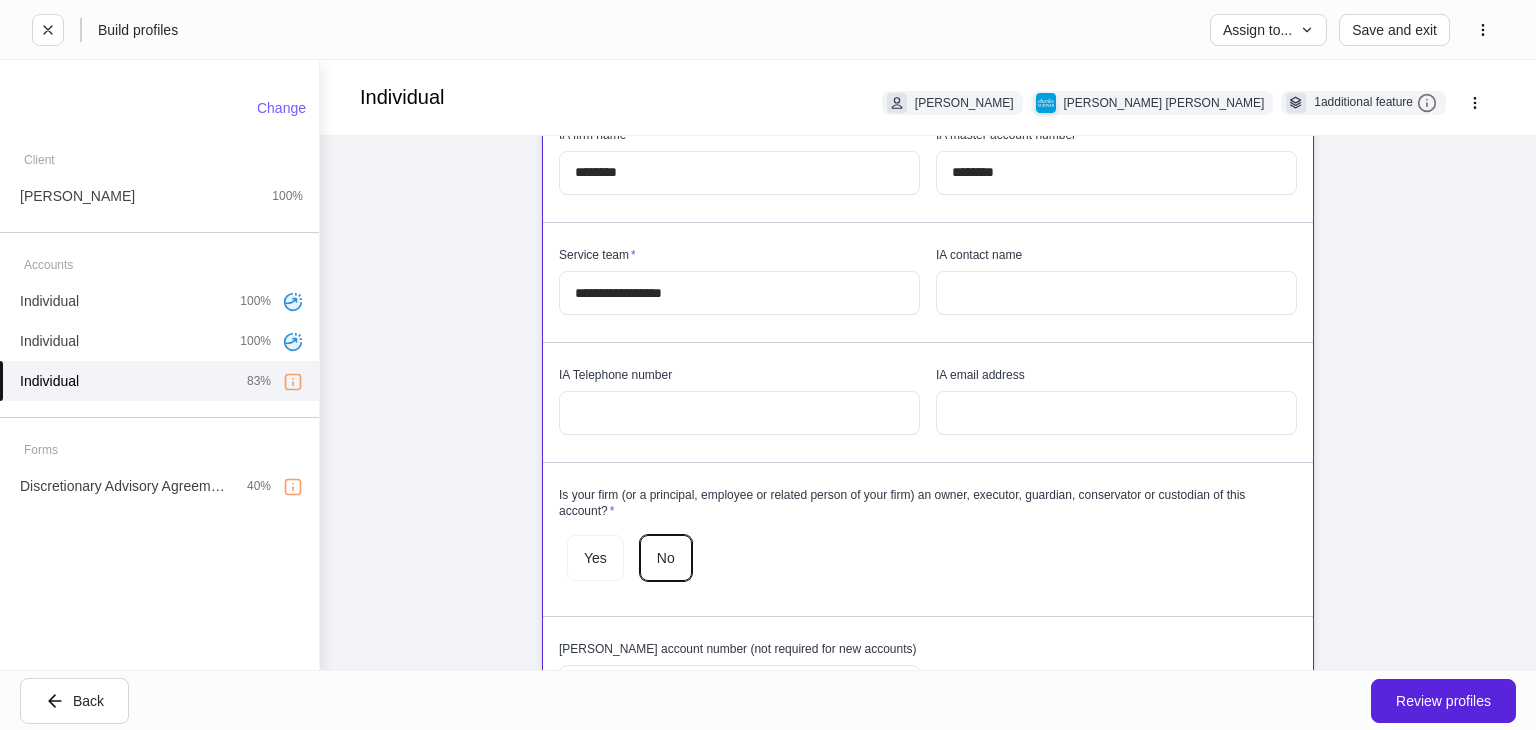 scroll, scrollTop: 200, scrollLeft: 0, axis: vertical 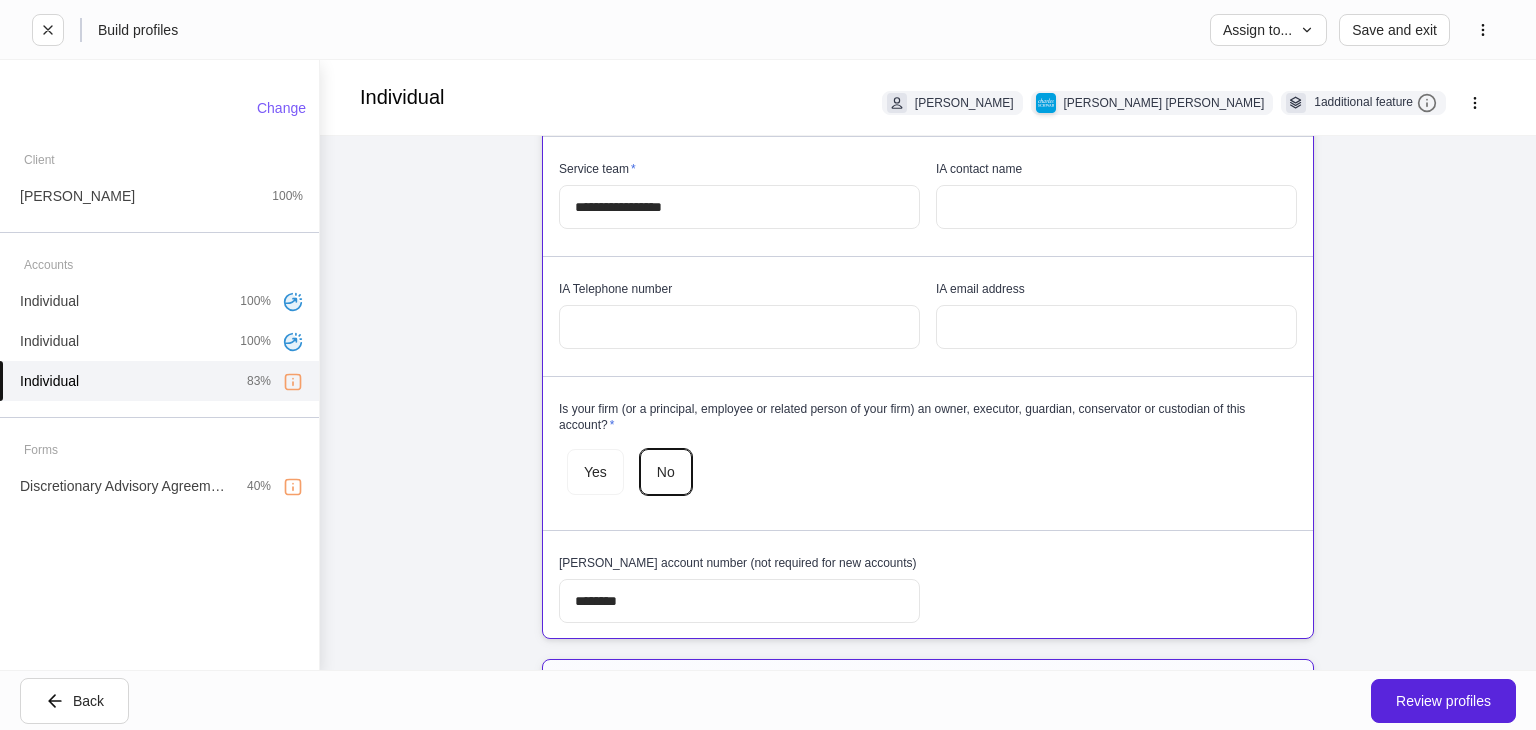 click on "********" at bounding box center [739, 601] 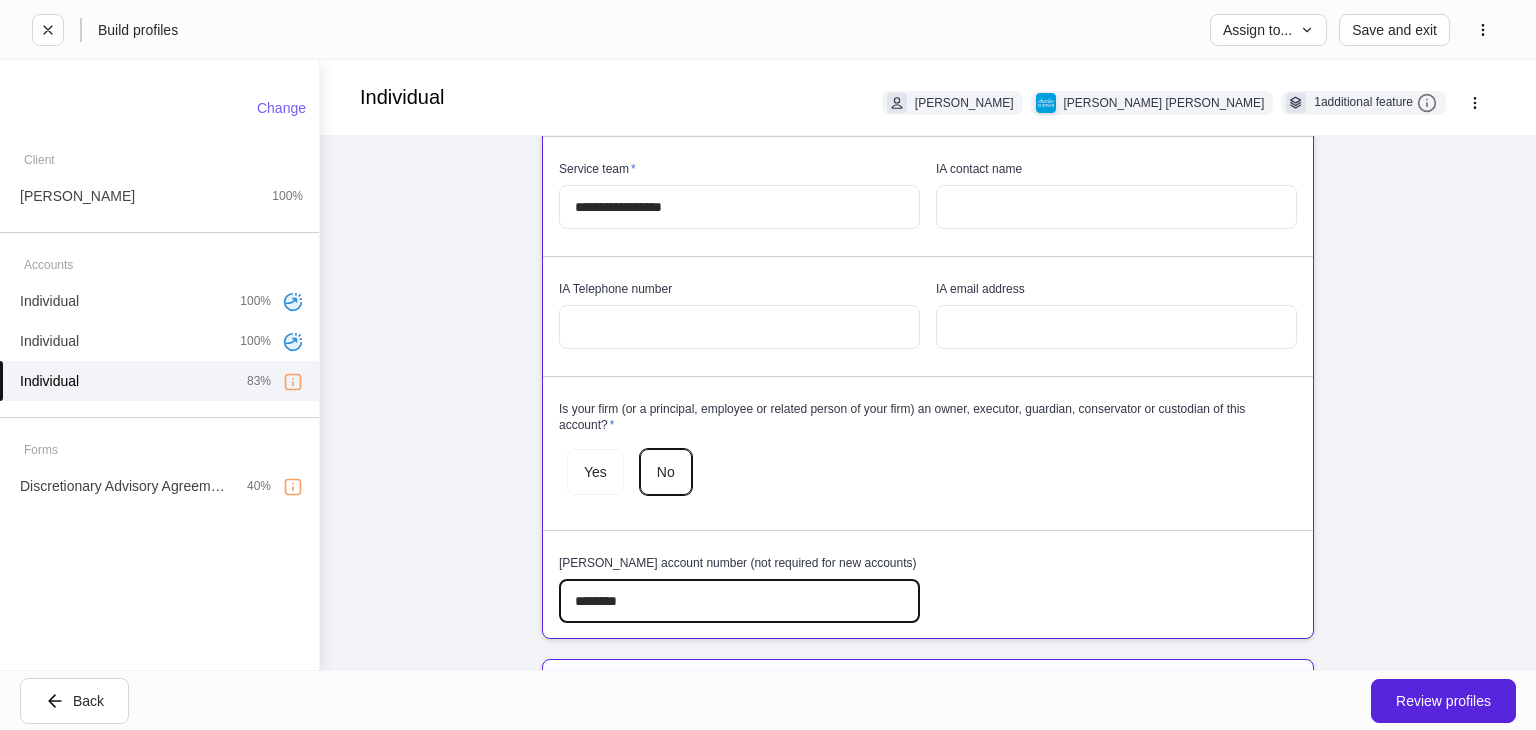 type on "********" 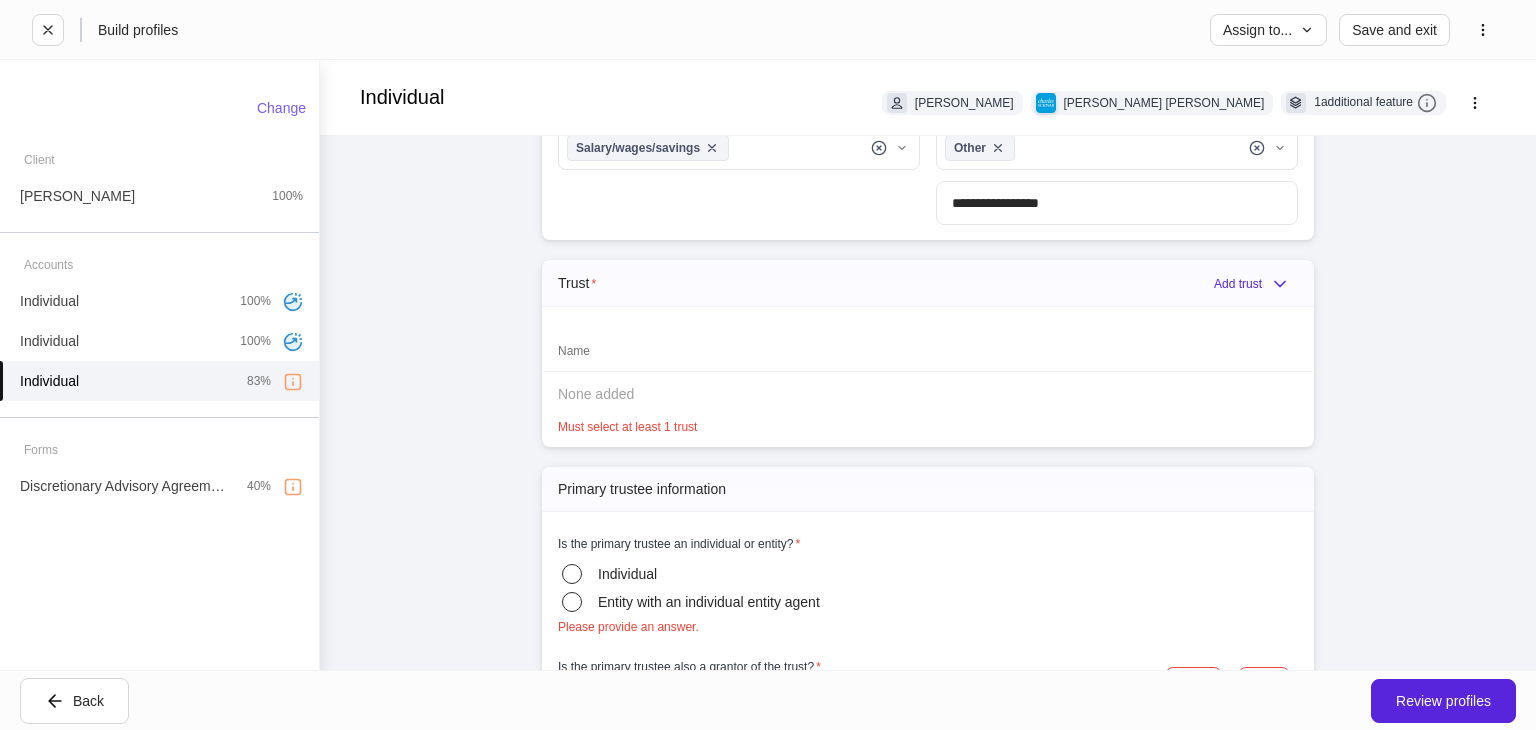 scroll, scrollTop: 1400, scrollLeft: 0, axis: vertical 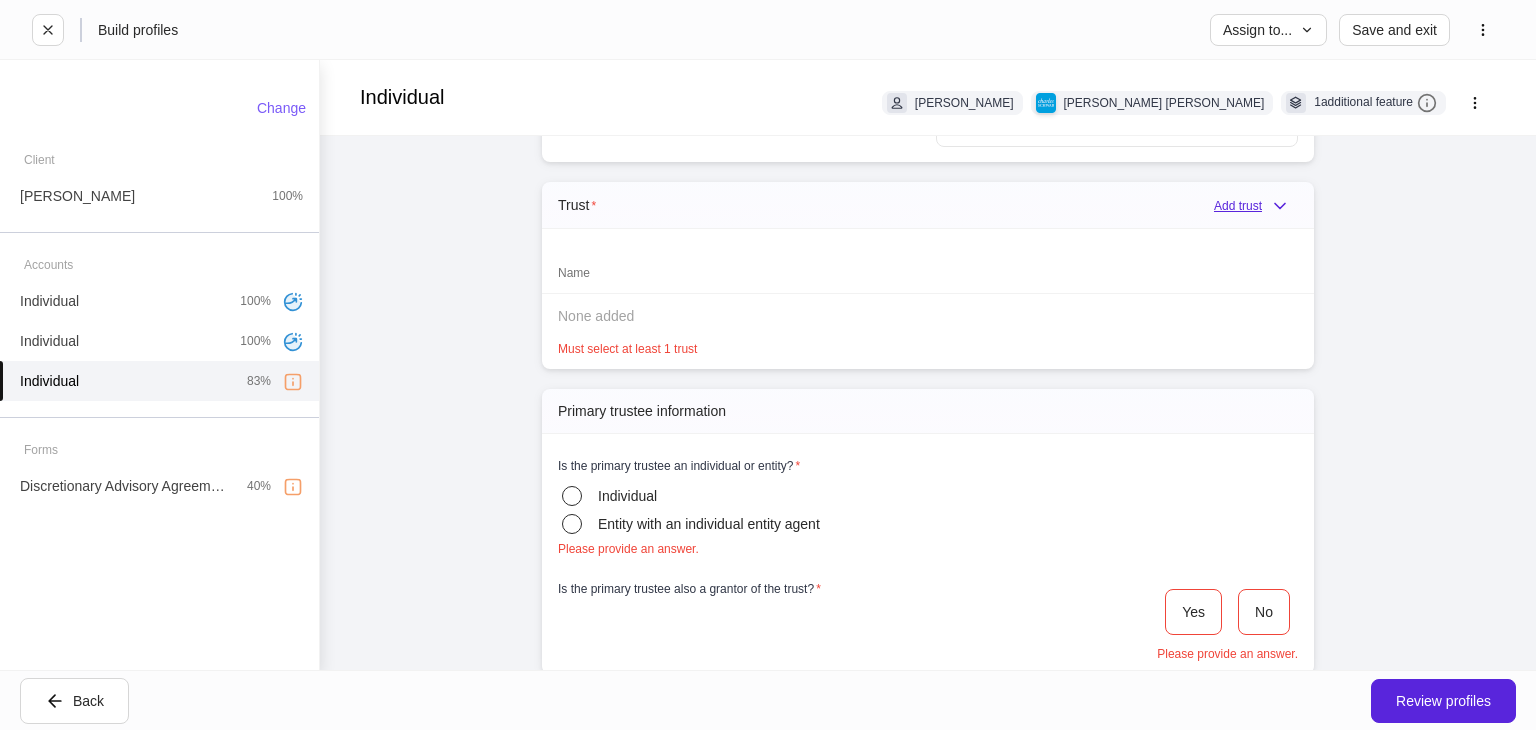click on "Add trust" at bounding box center [1256, 206] 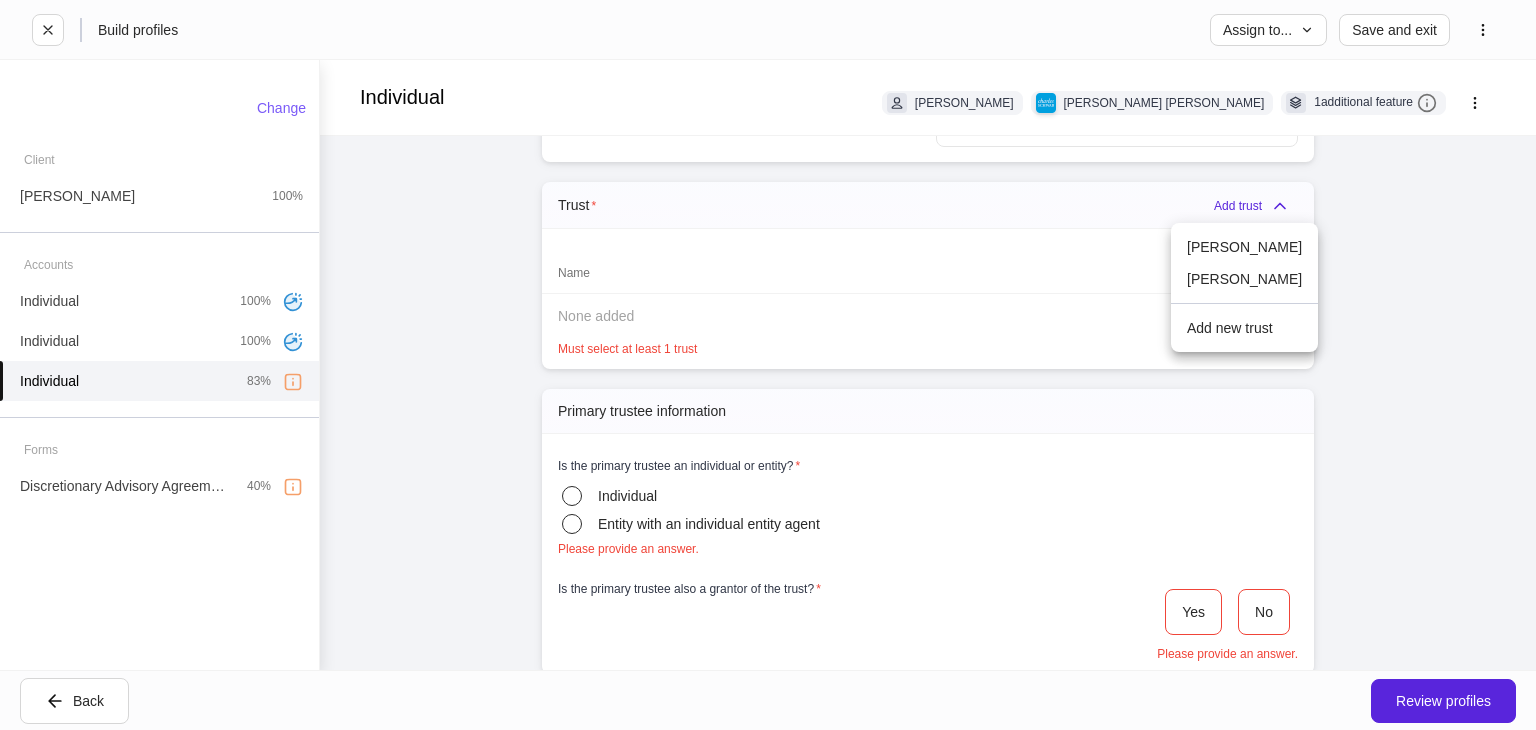 click on "[PERSON_NAME]" at bounding box center (1244, 279) 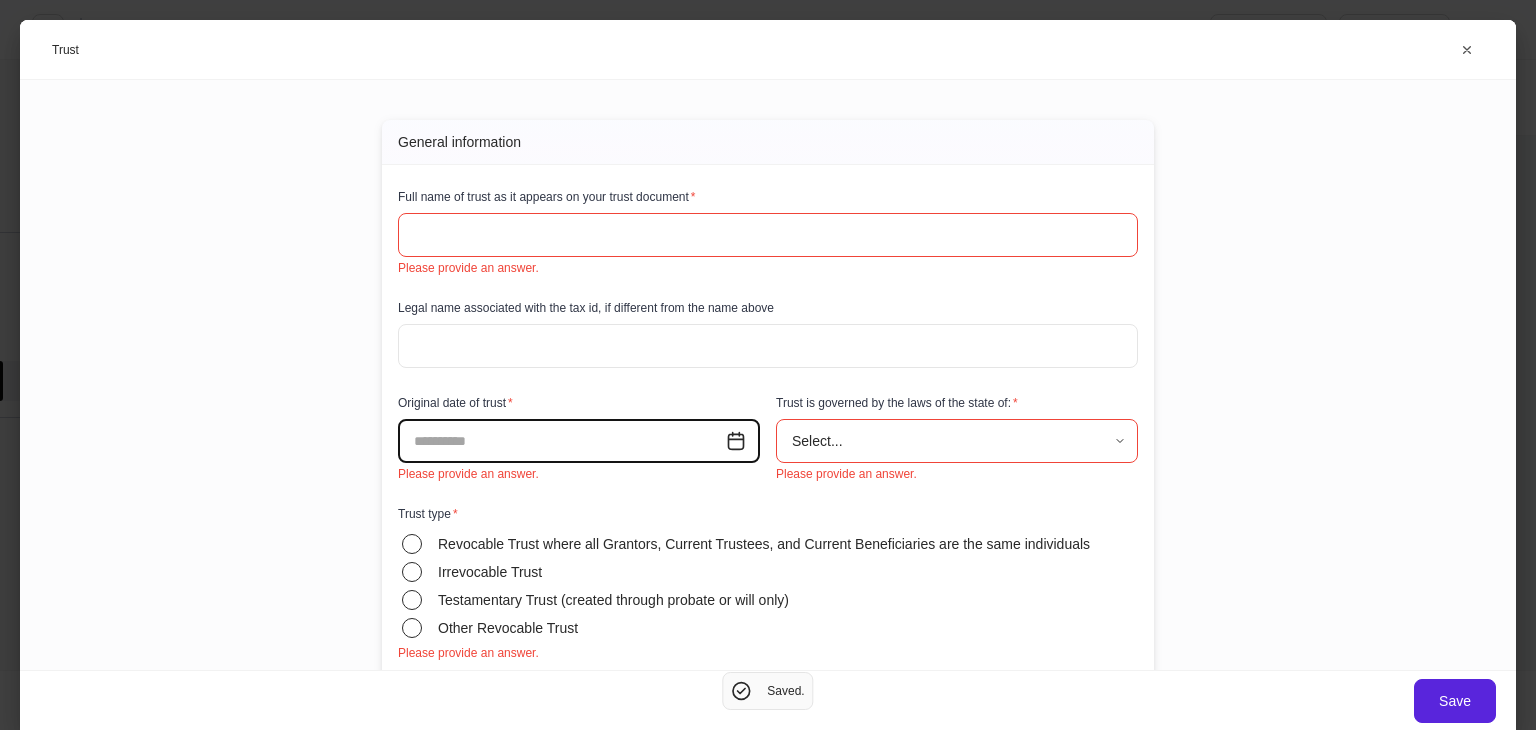 click at bounding box center (562, 441) 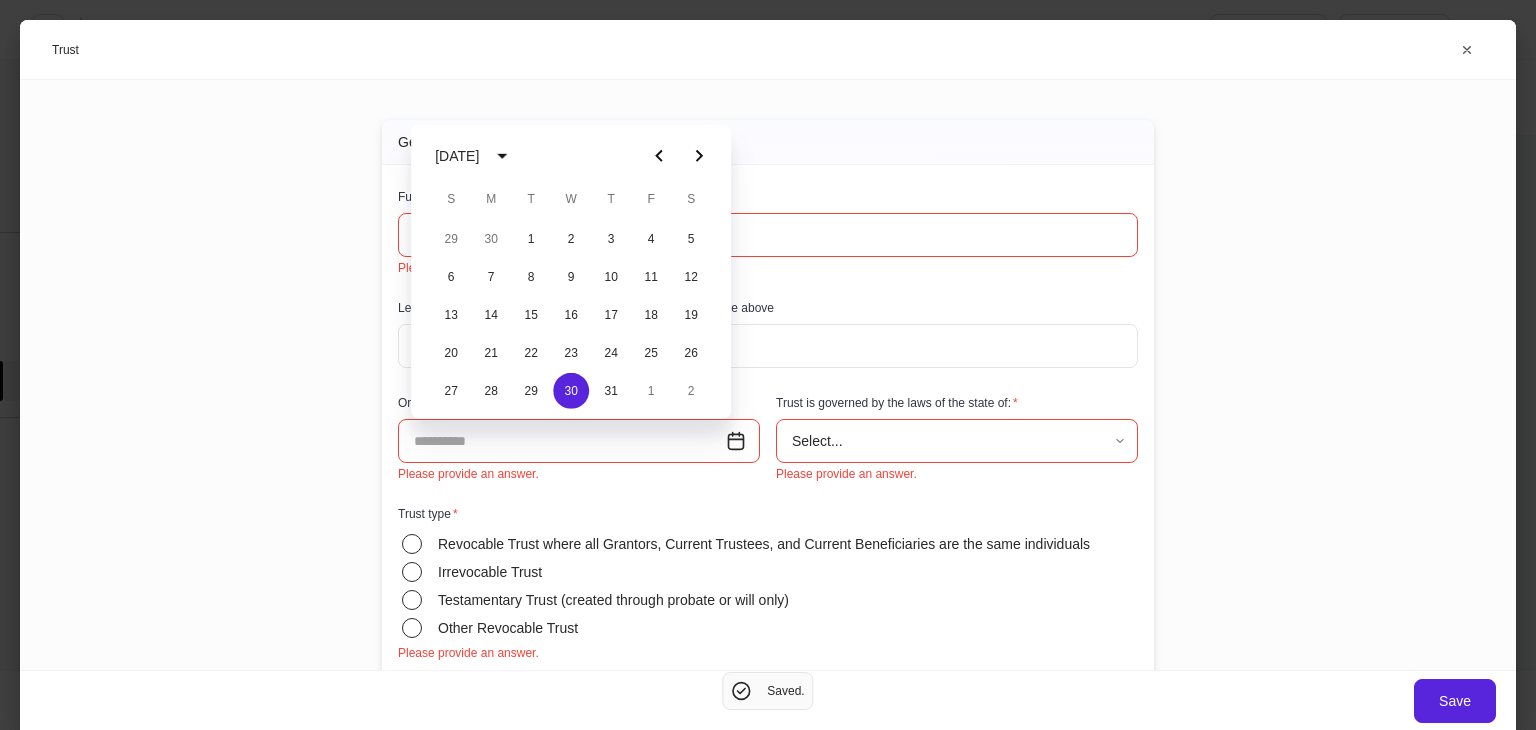 click on "[DATE]" at bounding box center [457, 156] 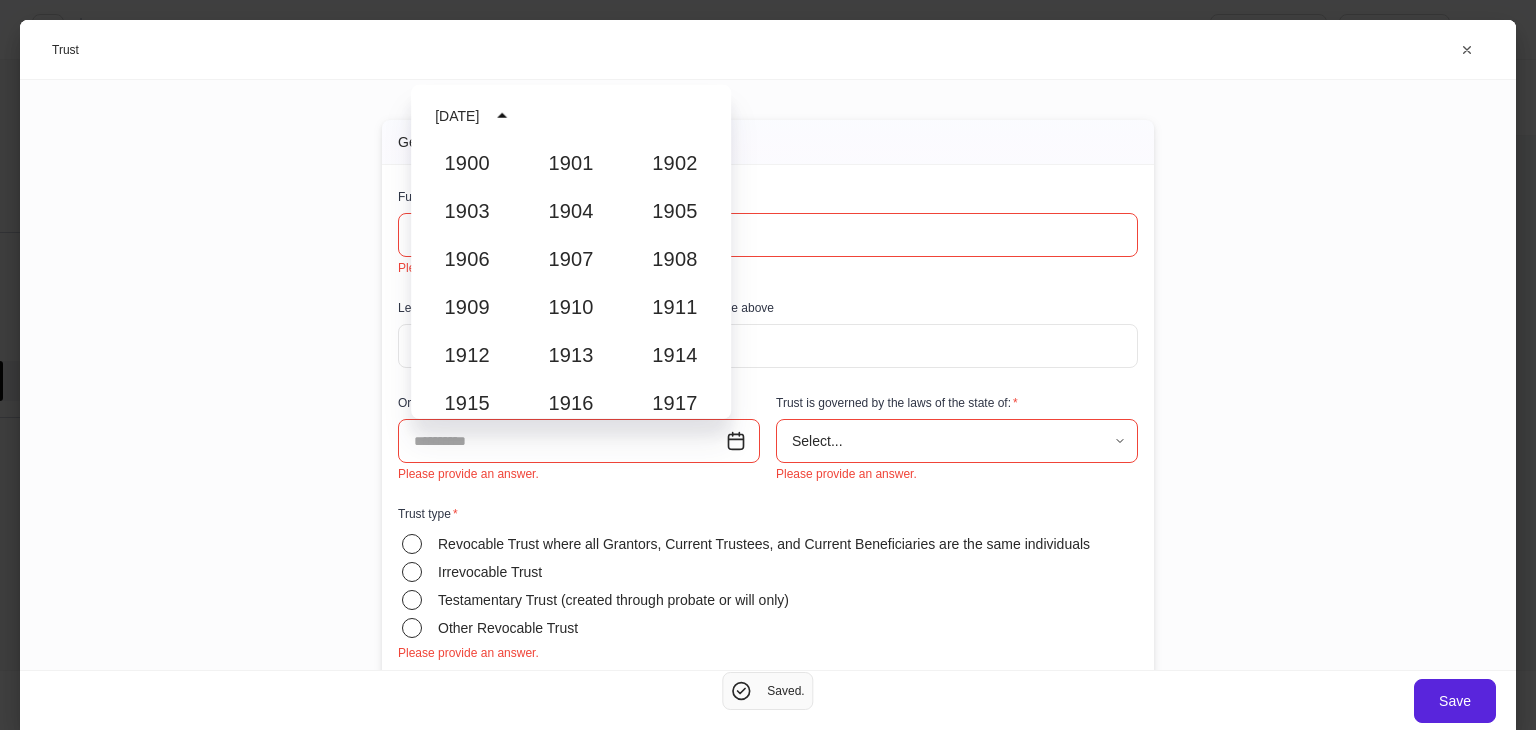 scroll, scrollTop: 1852, scrollLeft: 0, axis: vertical 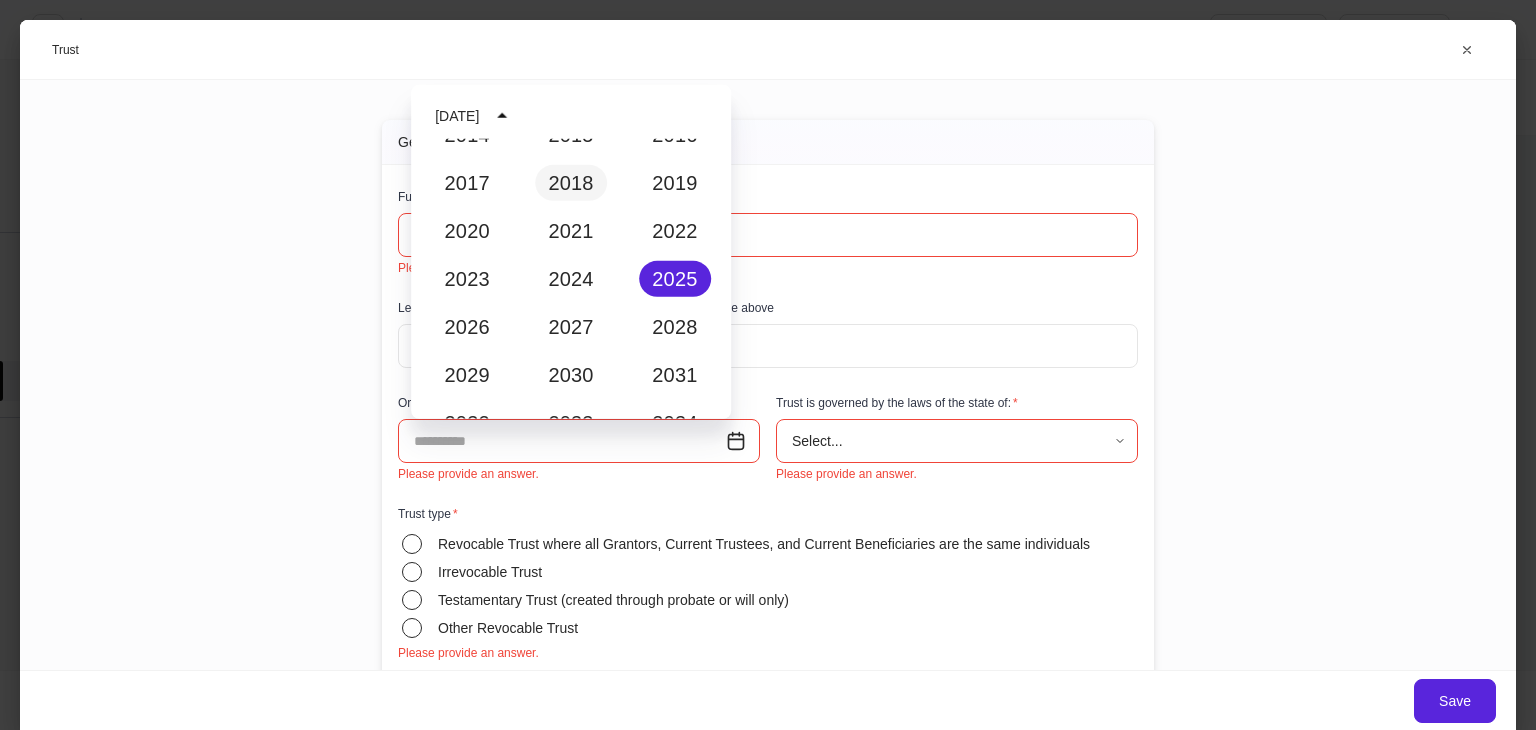 click on "2018" at bounding box center [571, 183] 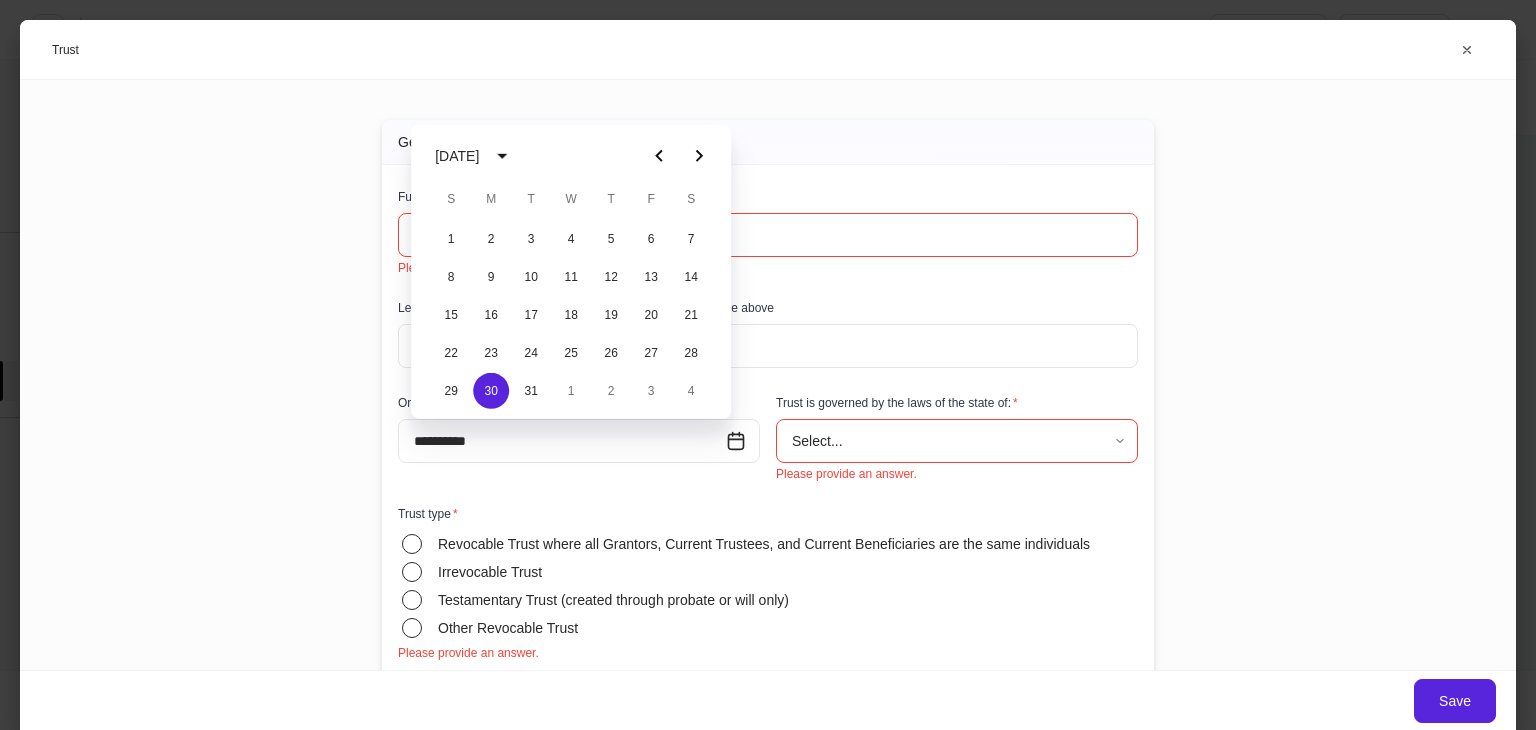click on "**********" at bounding box center (768, 365) 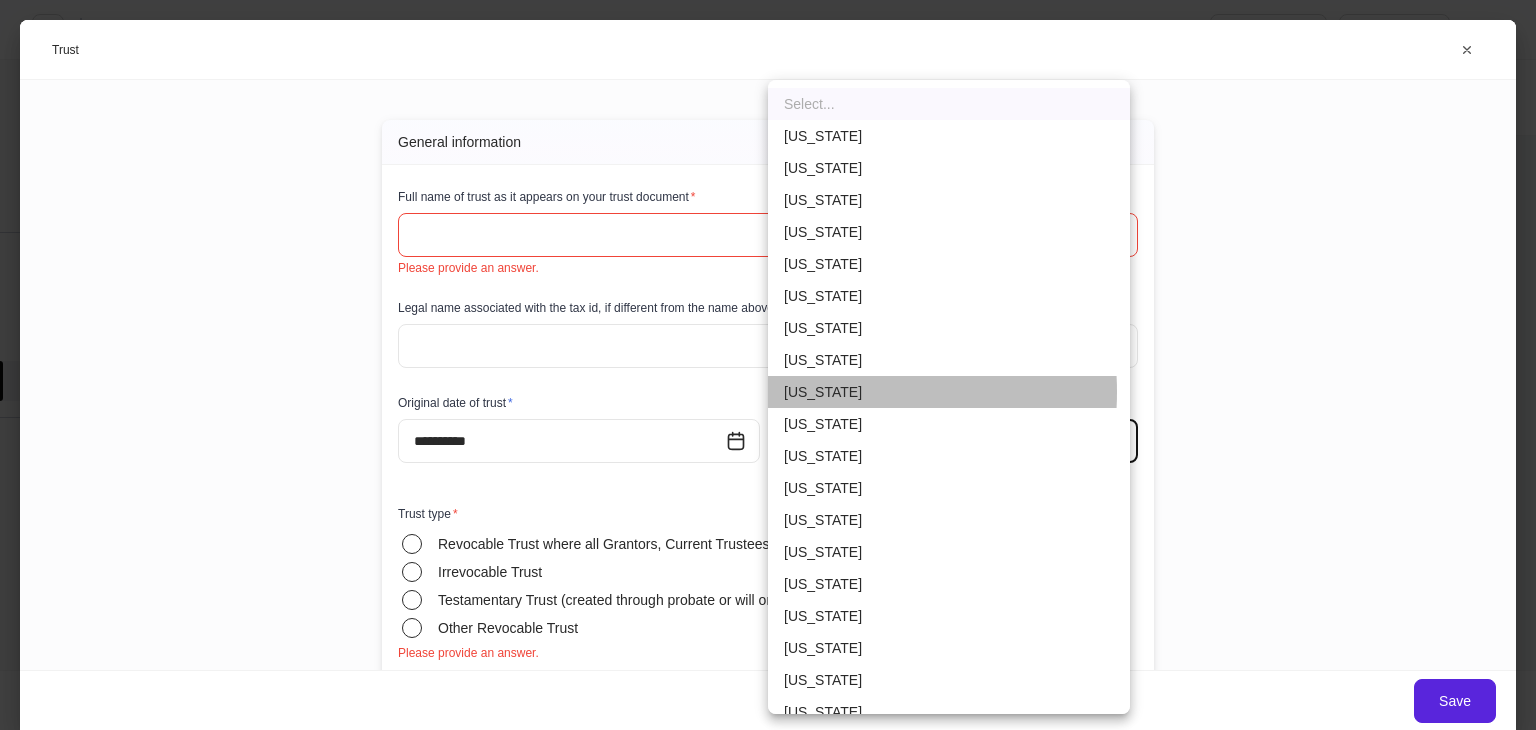 click on "[US_STATE]" at bounding box center (949, 392) 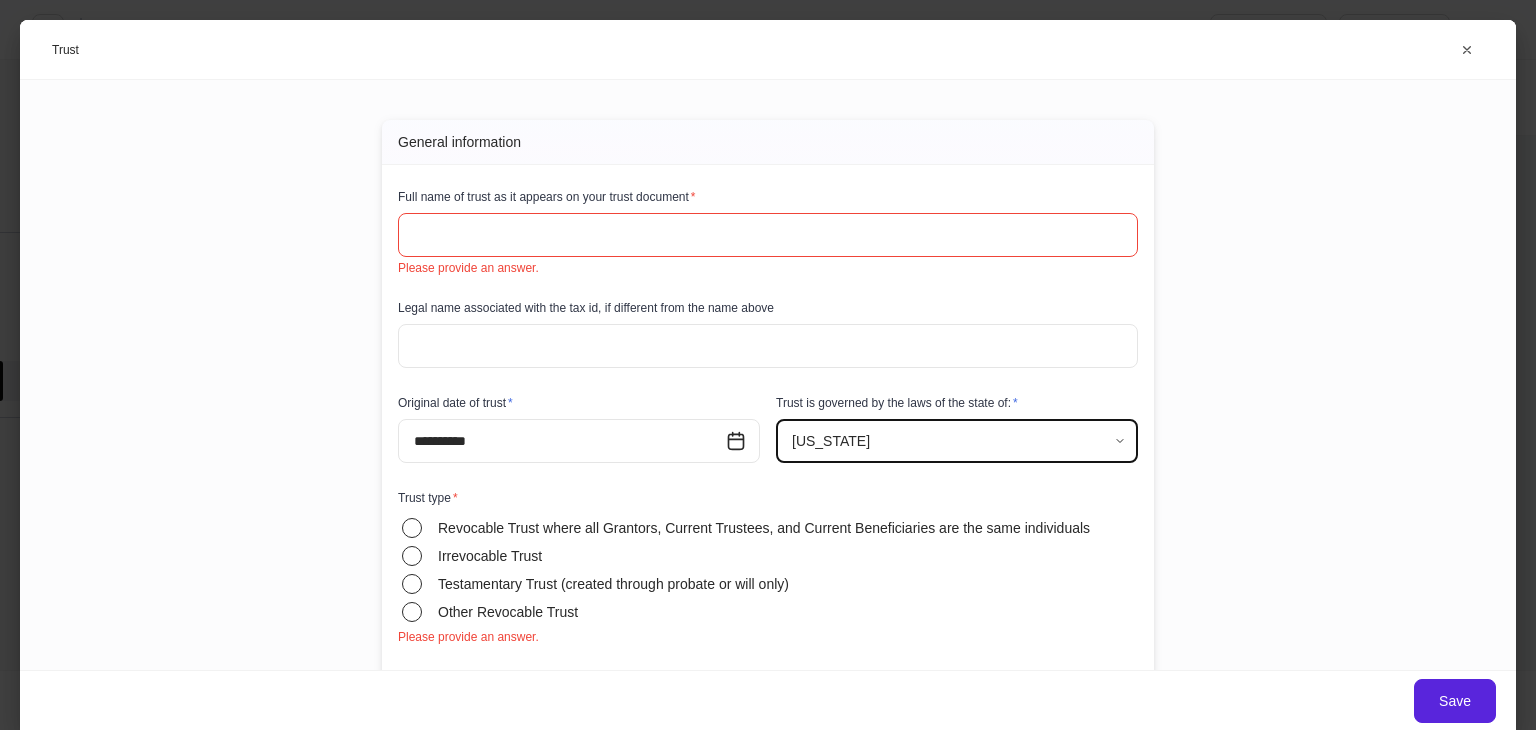 scroll, scrollTop: 200, scrollLeft: 0, axis: vertical 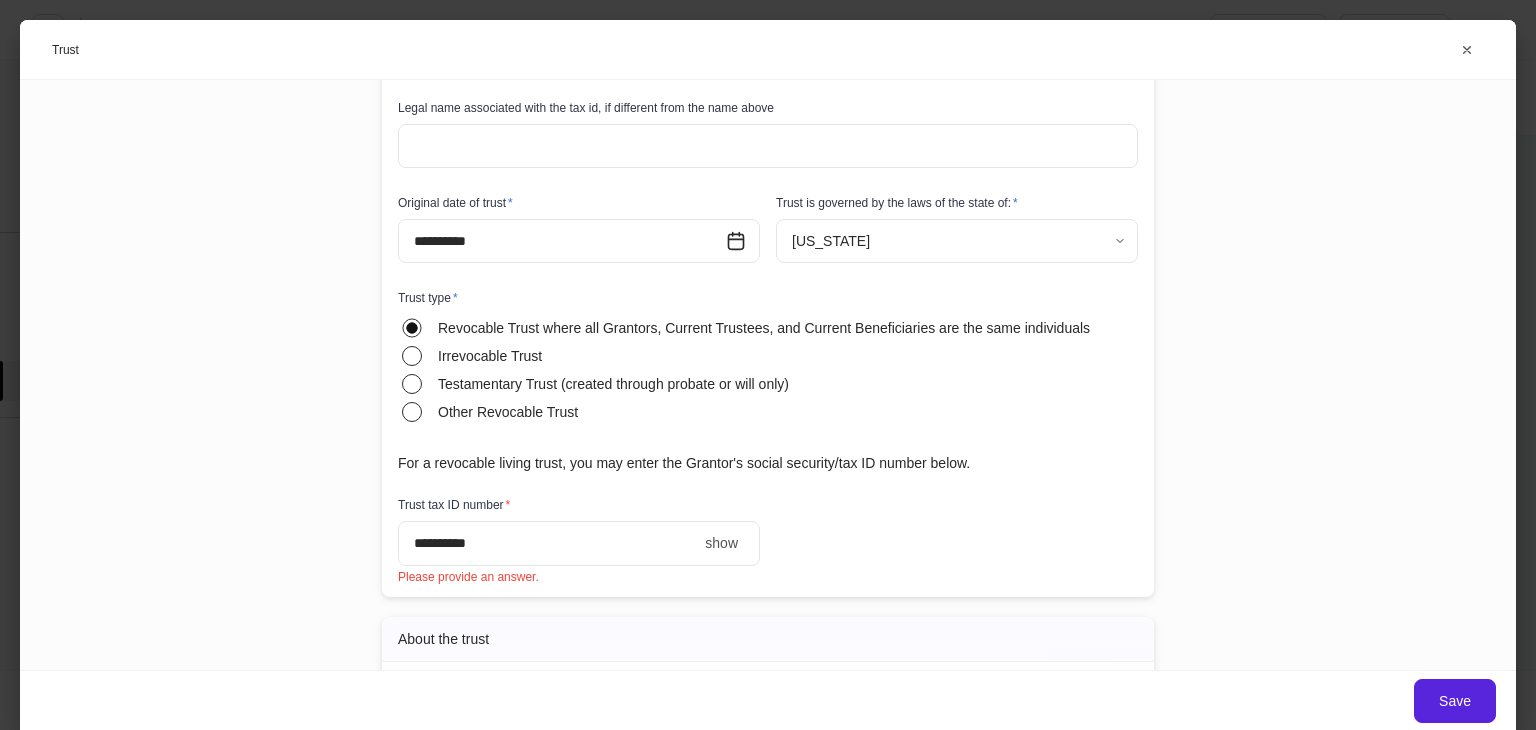 click on "*" at bounding box center [547, 543] 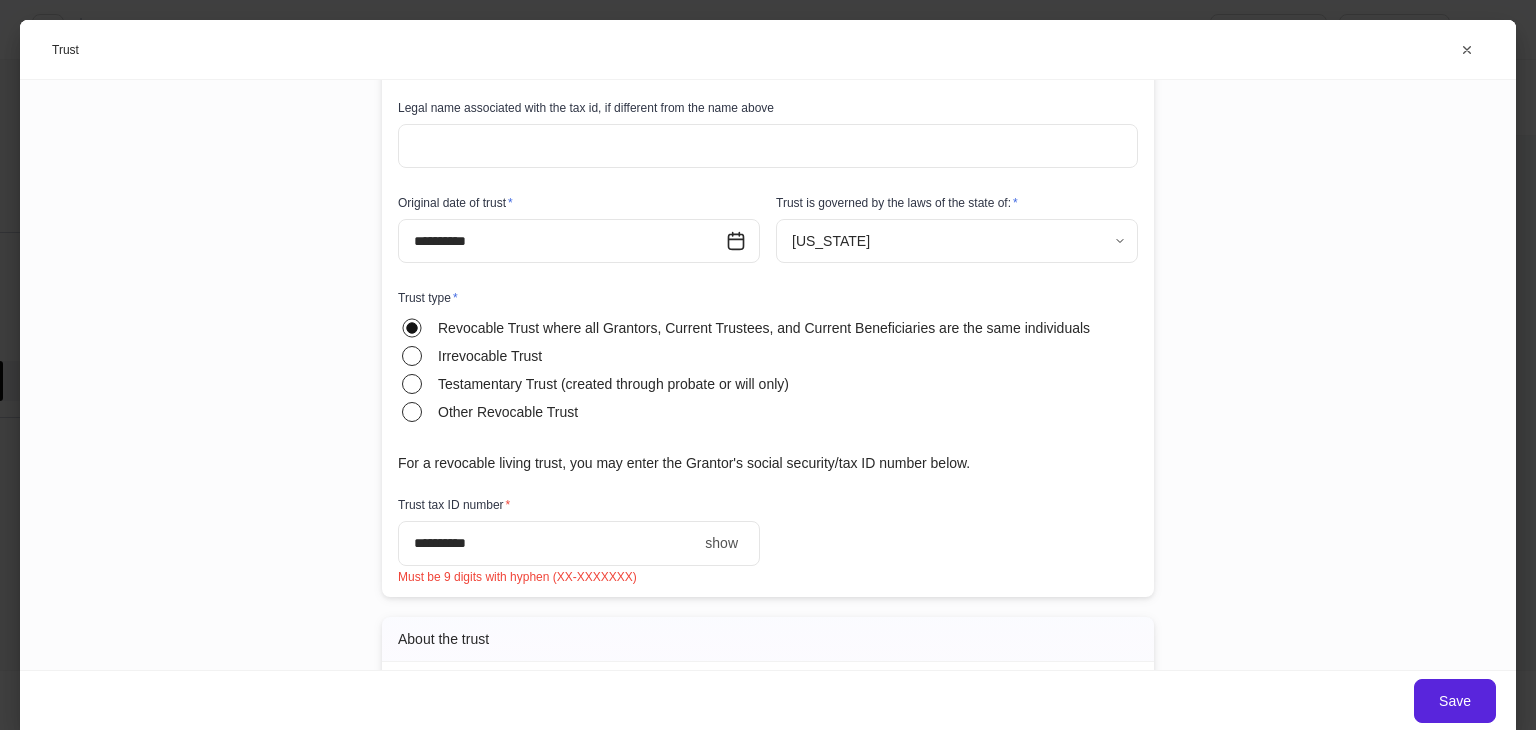click on "show" at bounding box center (721, 543) 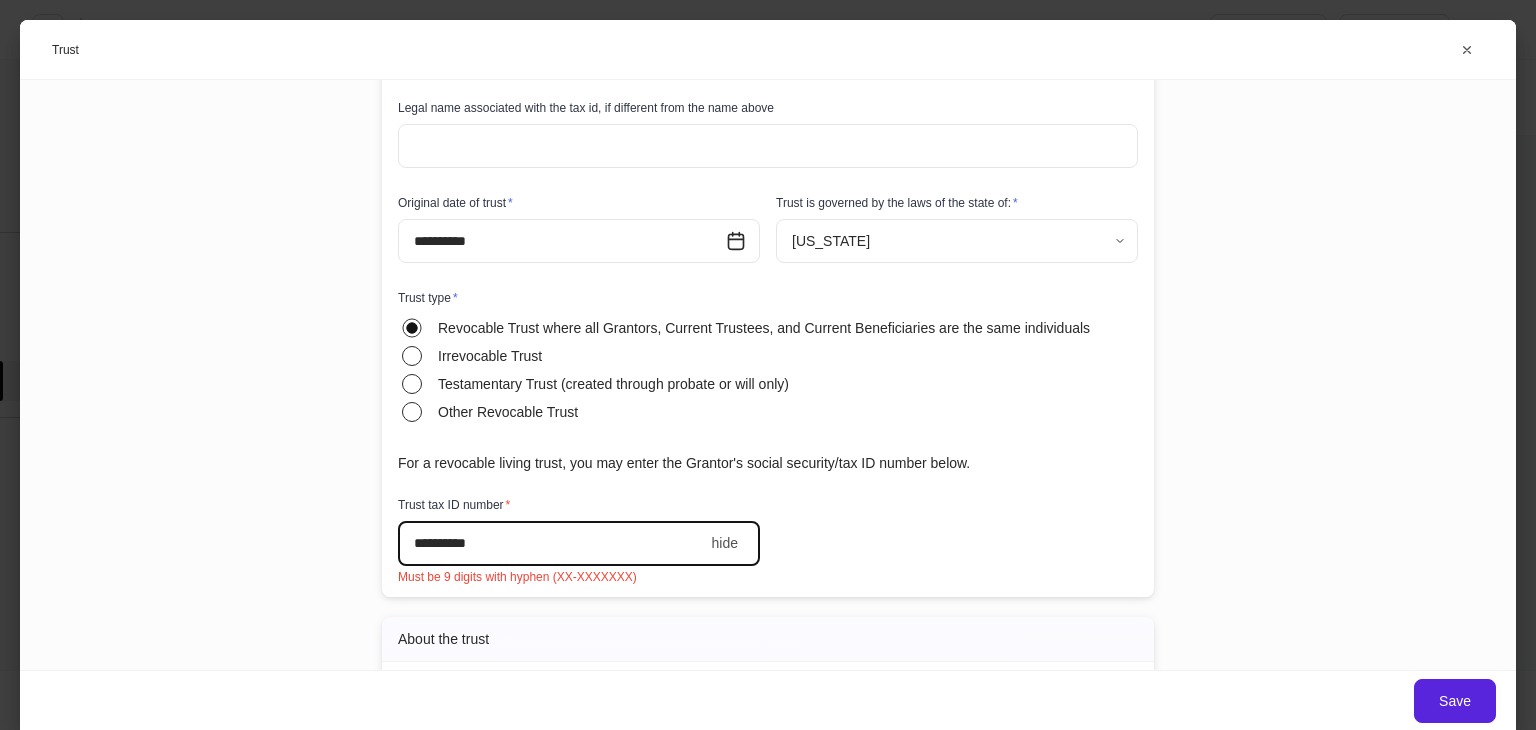 click on "*********" at bounding box center (551, 543) 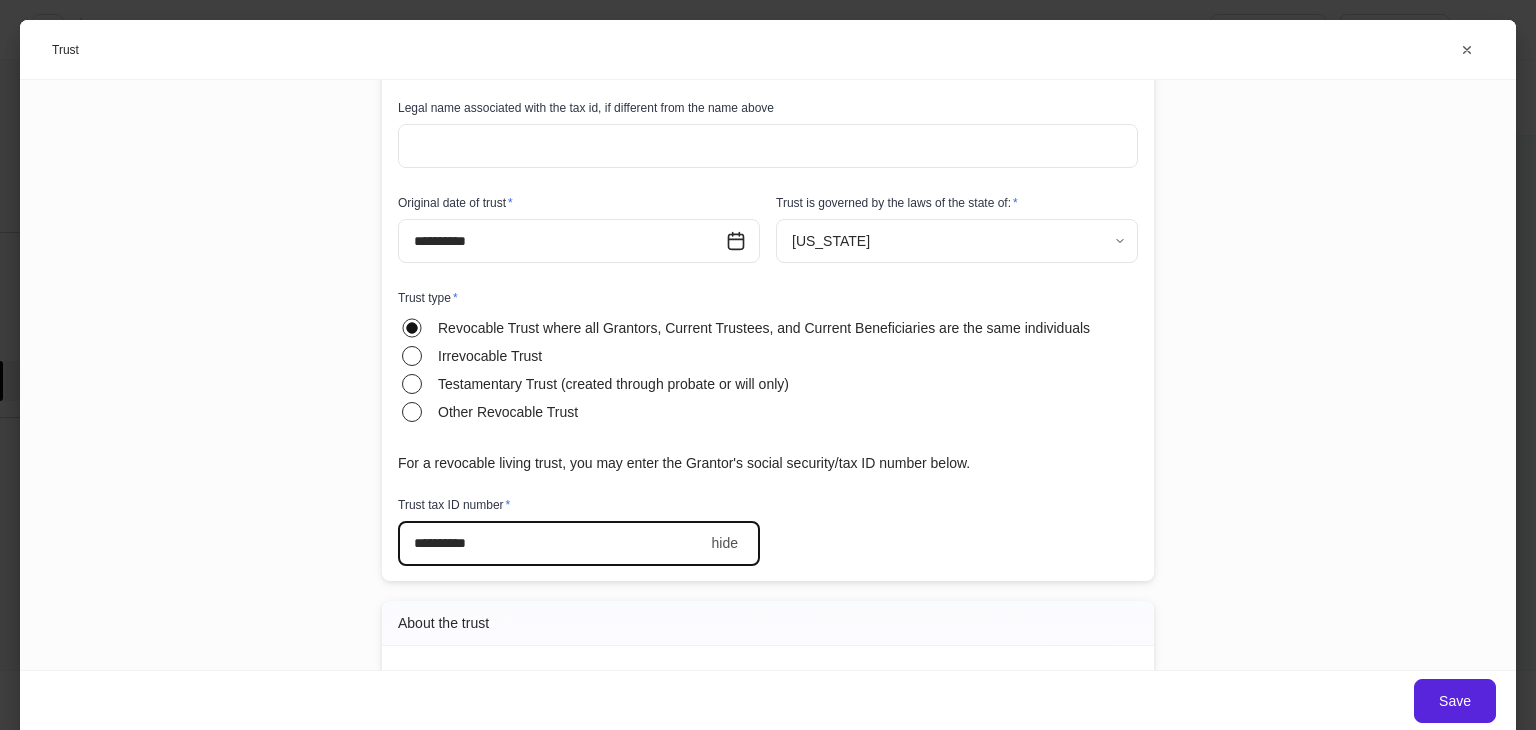 type on "**********" 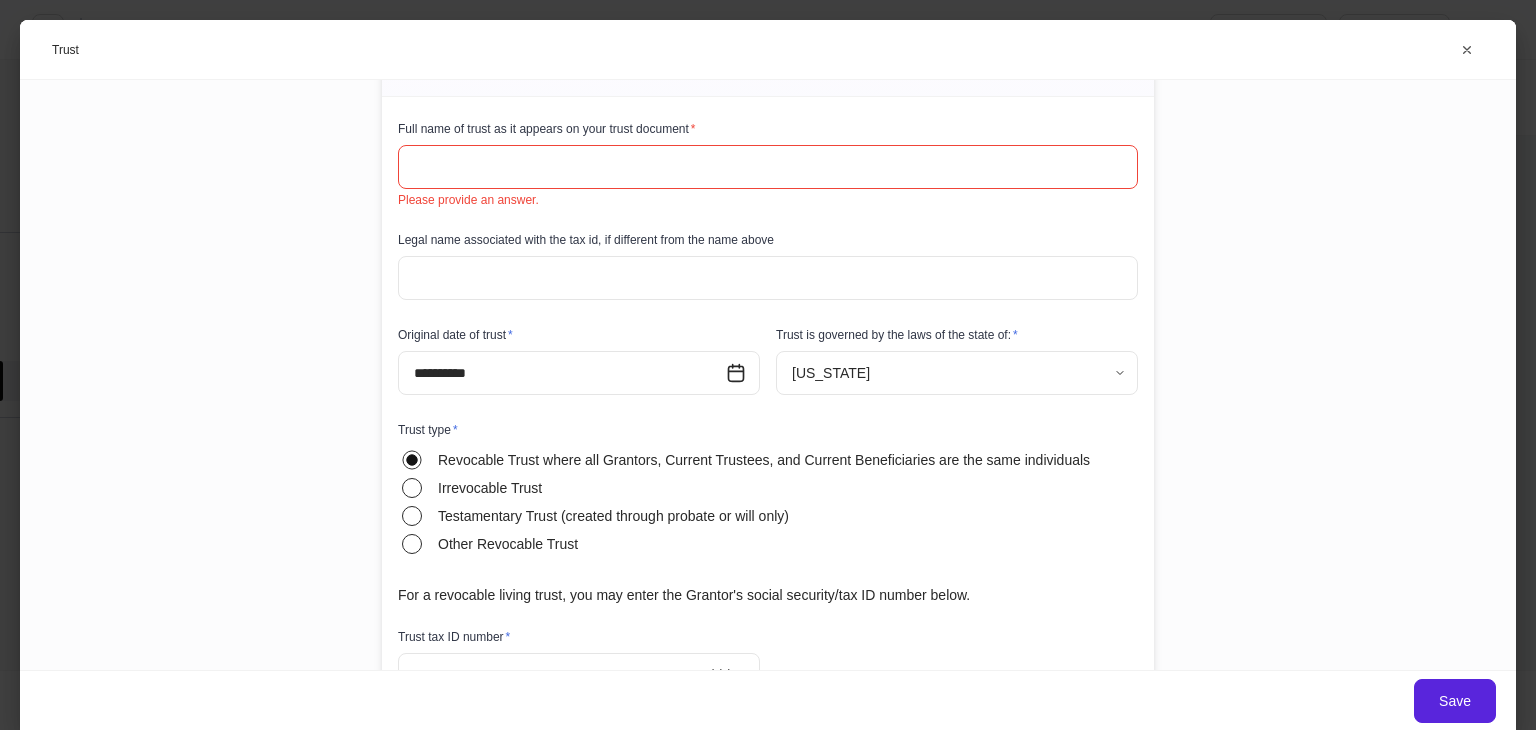 scroll, scrollTop: 0, scrollLeft: 0, axis: both 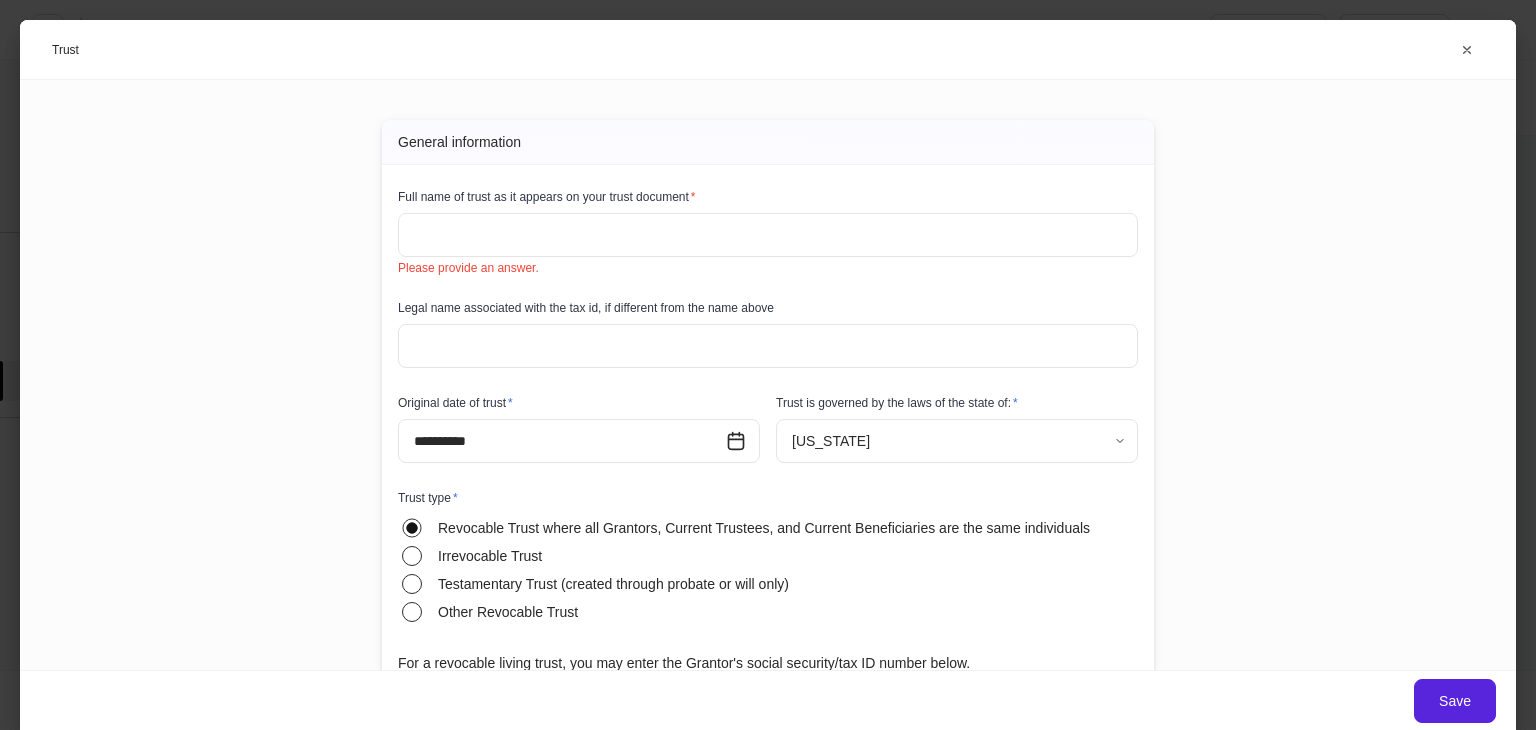 click at bounding box center (768, 235) 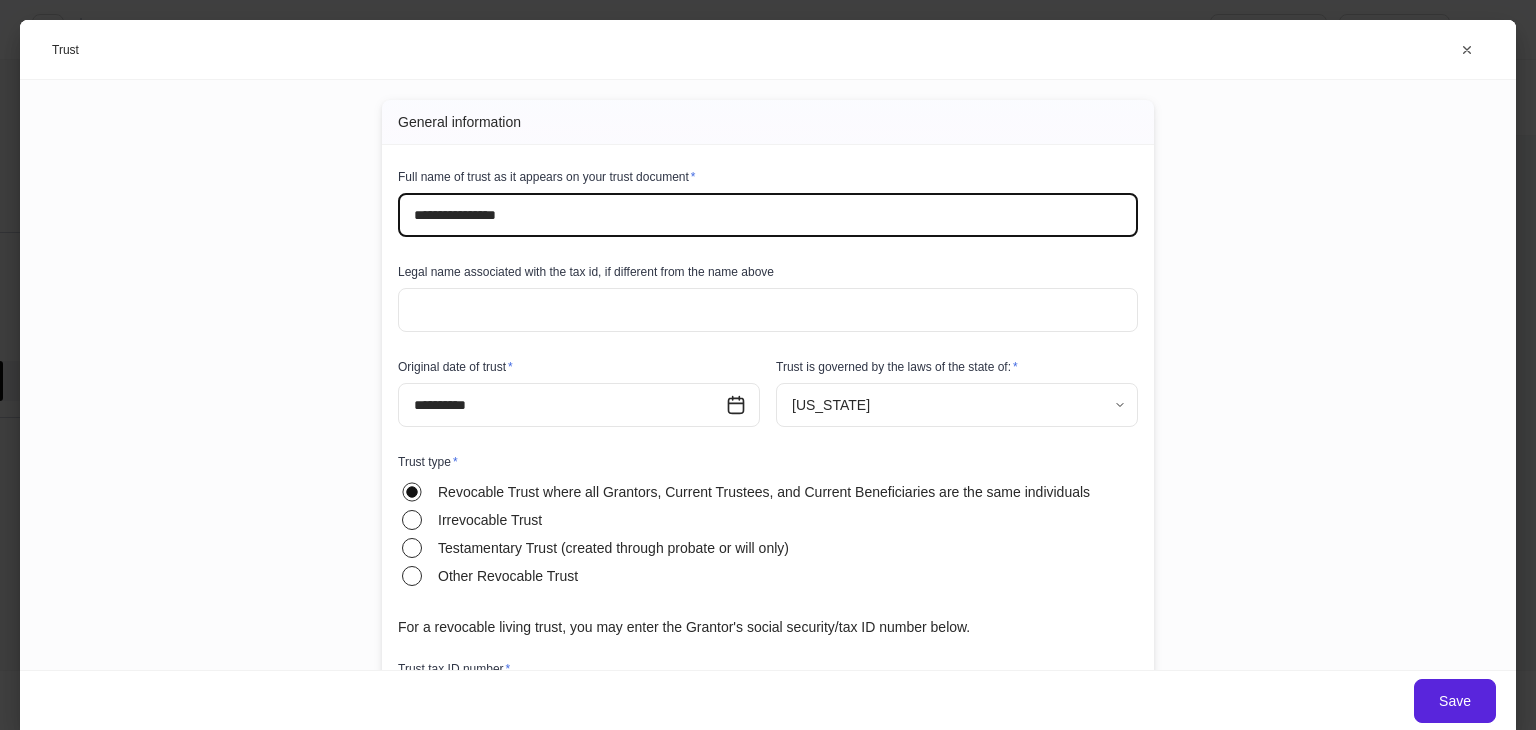 scroll, scrollTop: 0, scrollLeft: 0, axis: both 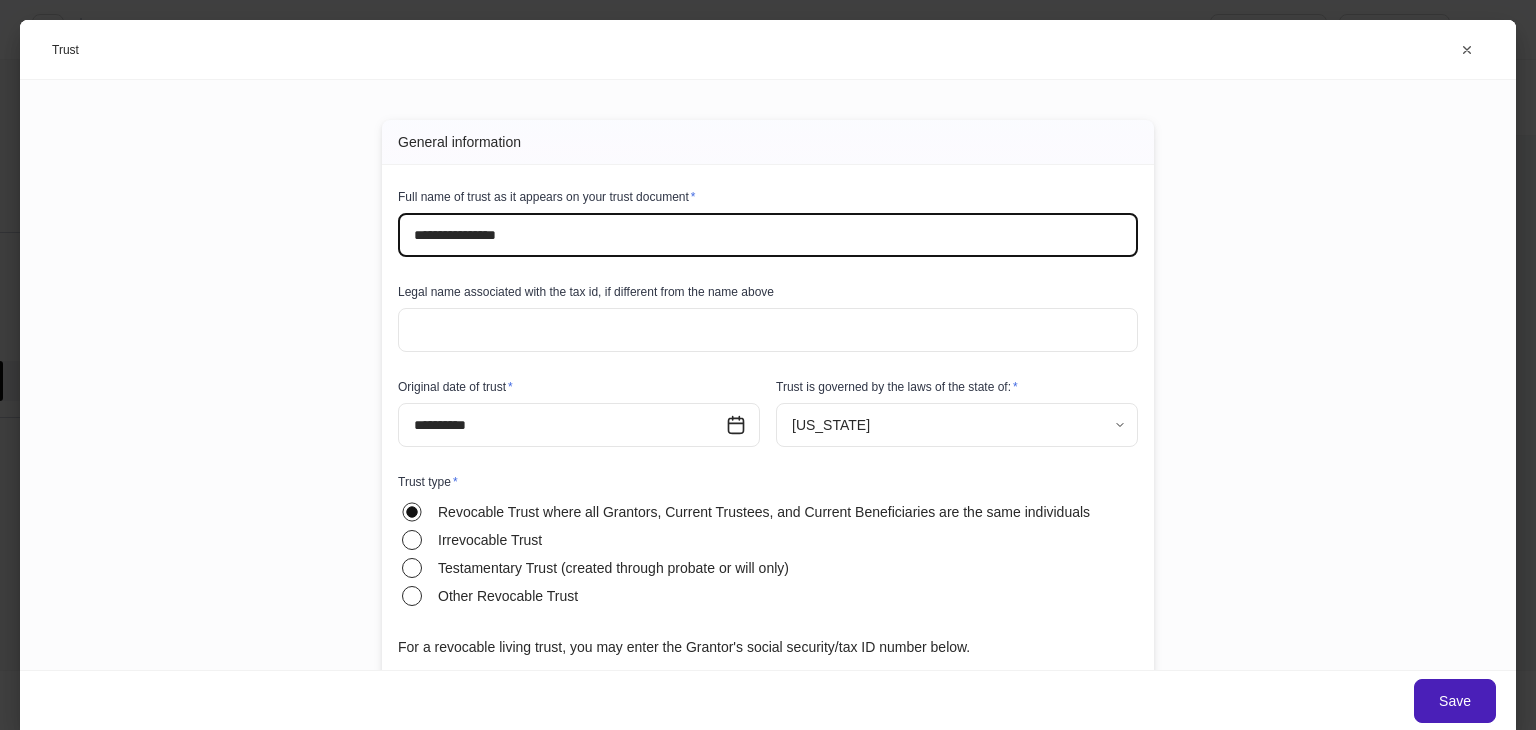 type on "**********" 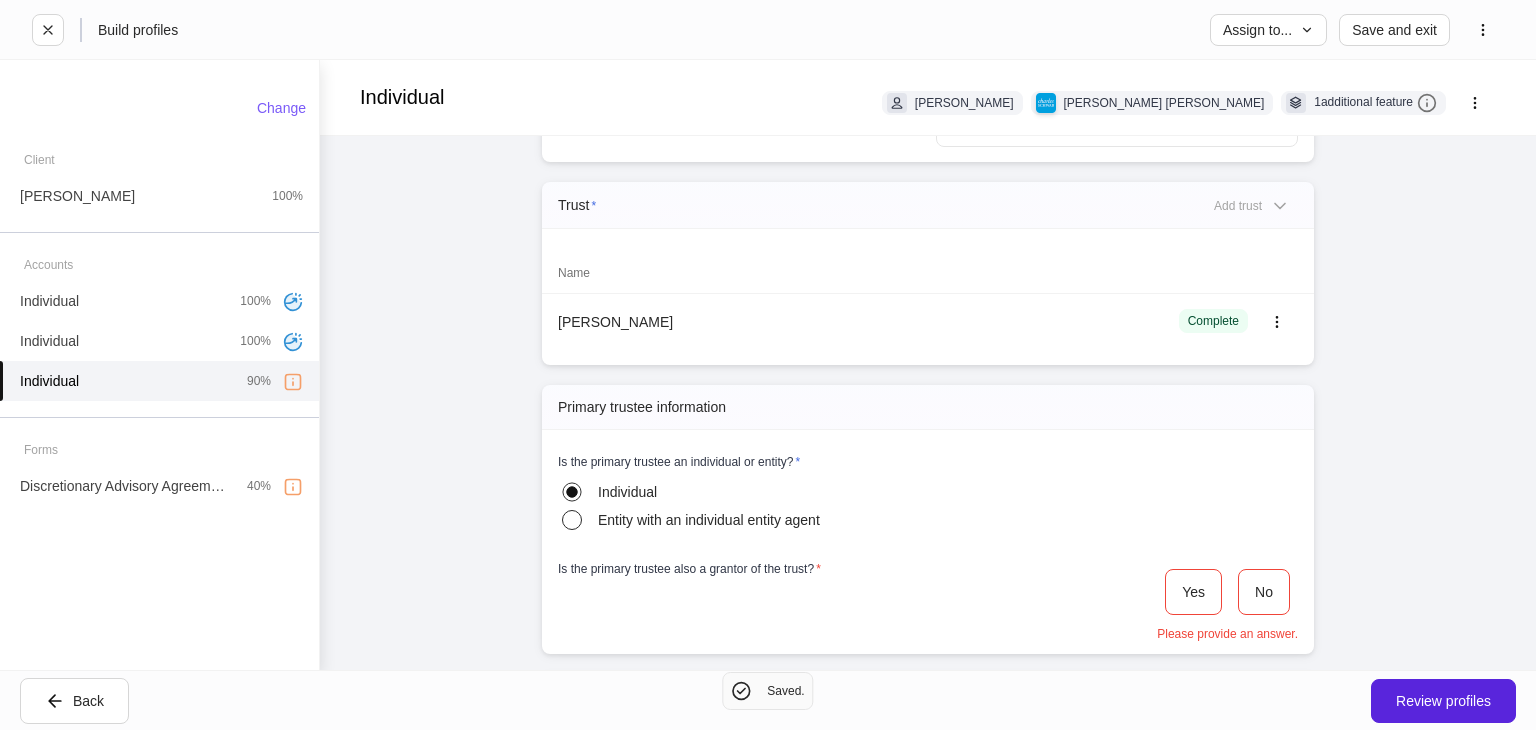 scroll, scrollTop: 1500, scrollLeft: 0, axis: vertical 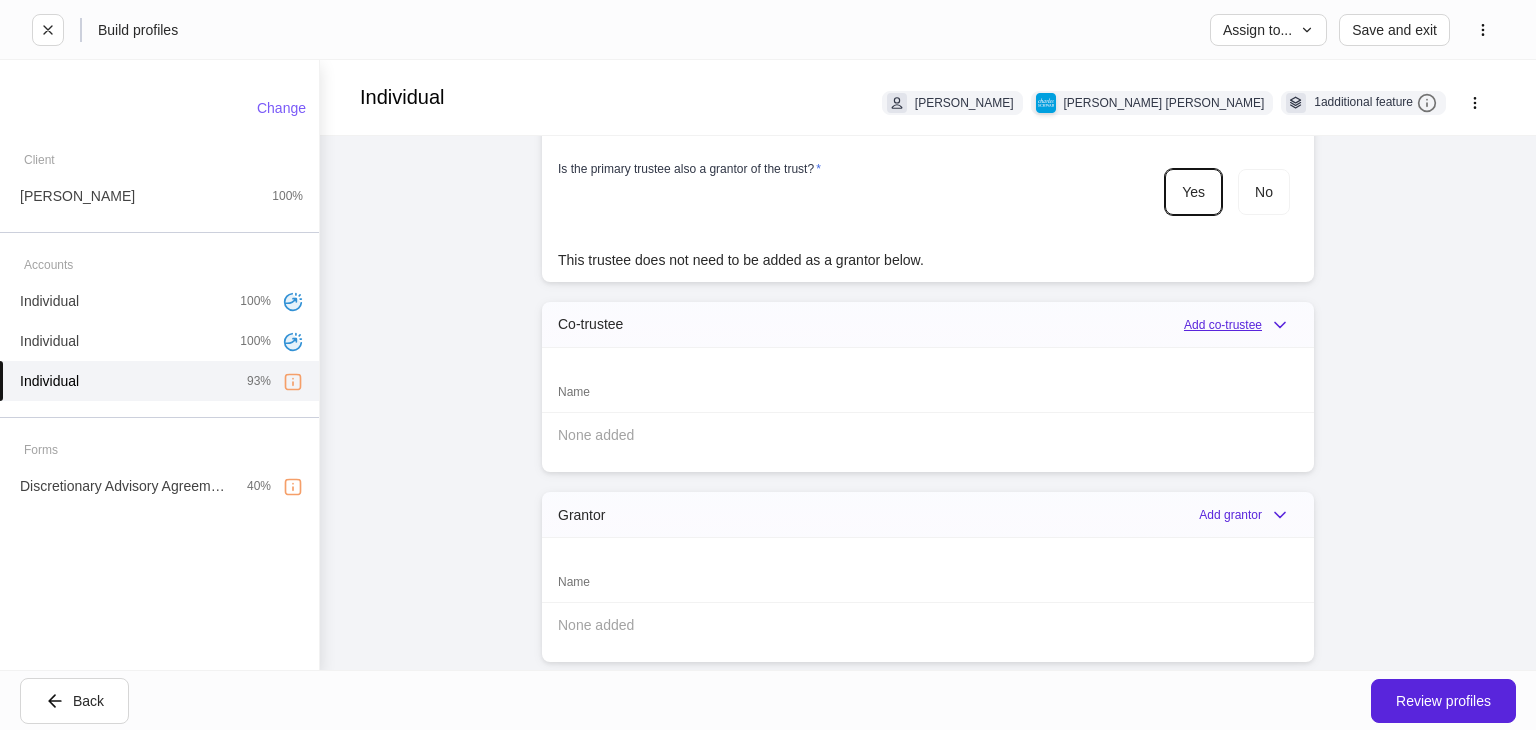 click on "Add co-trustee" at bounding box center [1241, 325] 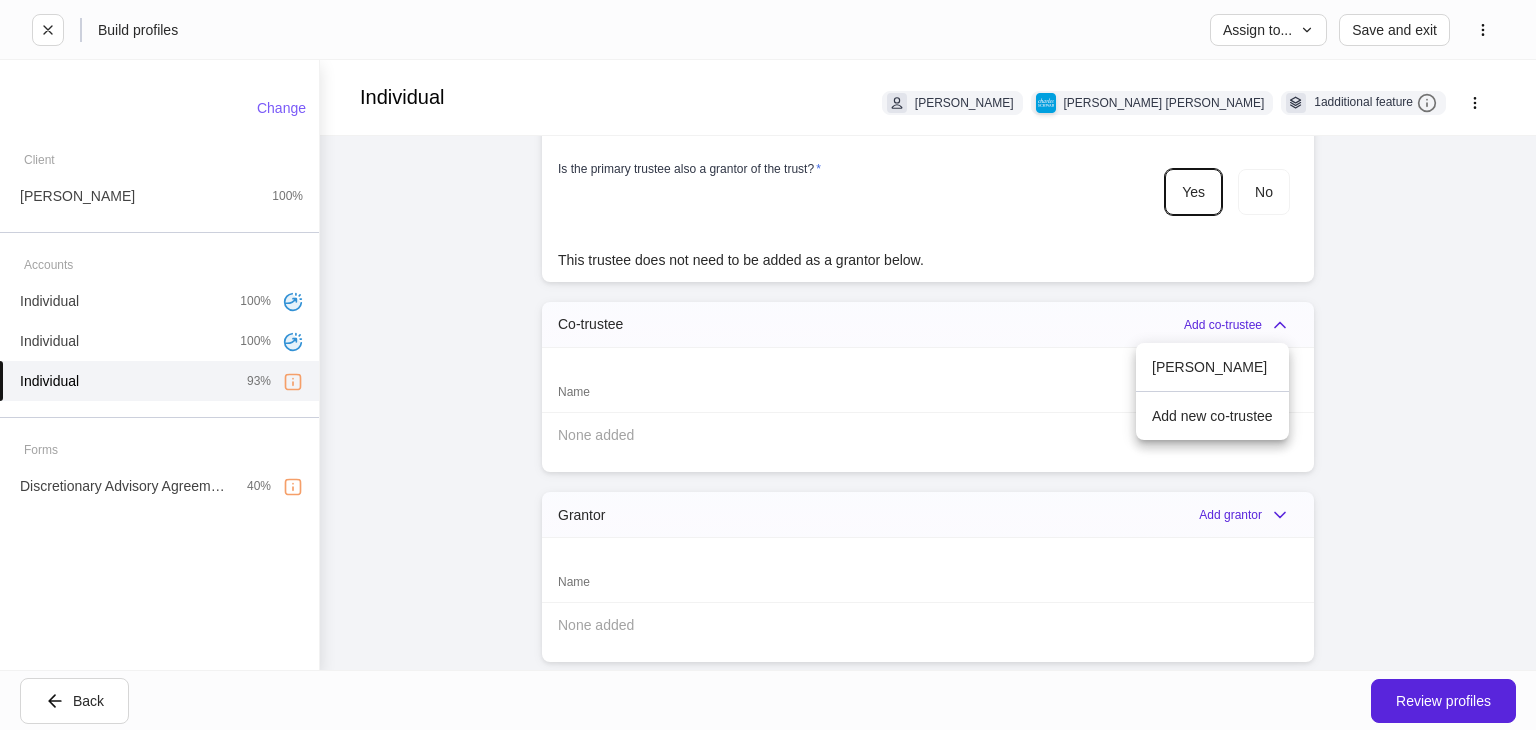 click at bounding box center [768, 365] 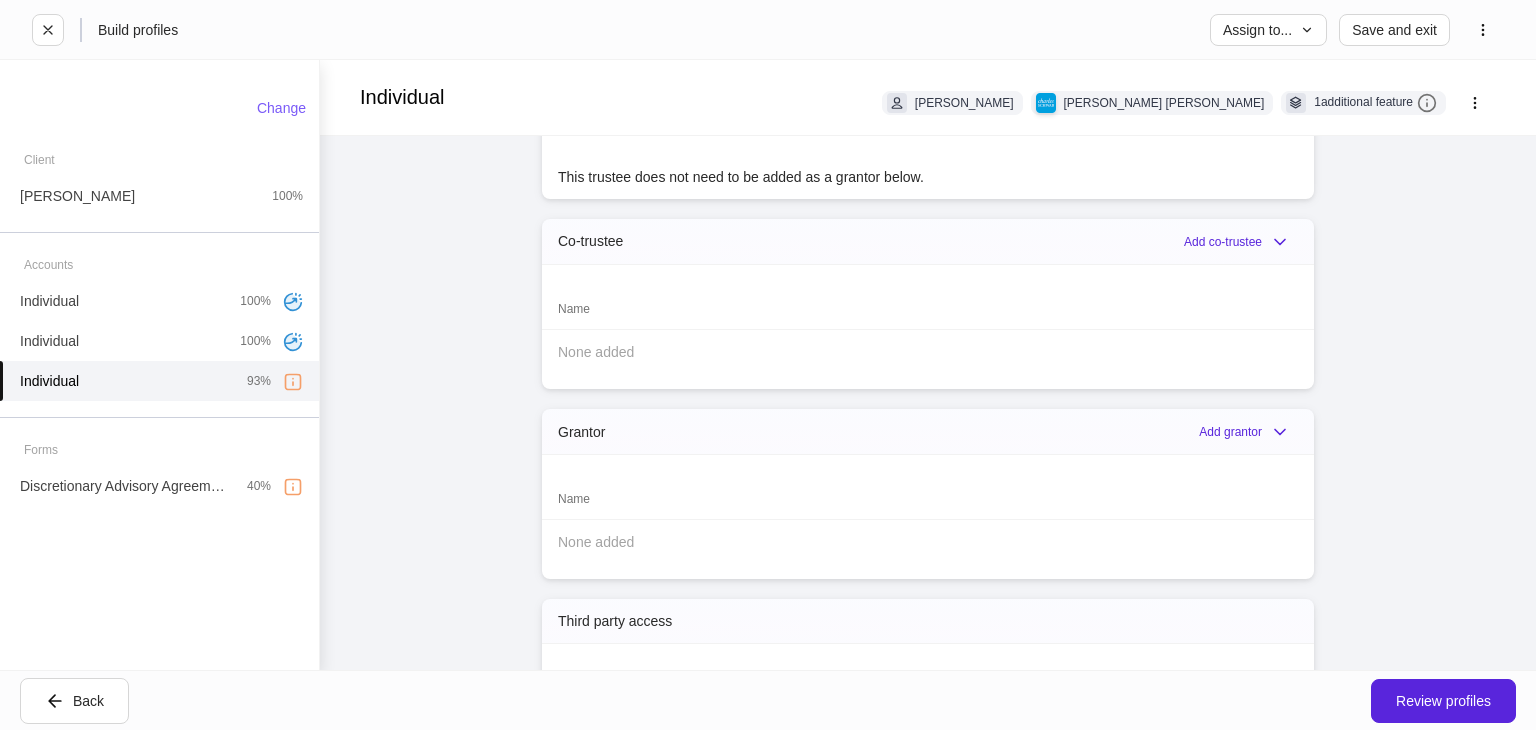 scroll, scrollTop: 2100, scrollLeft: 0, axis: vertical 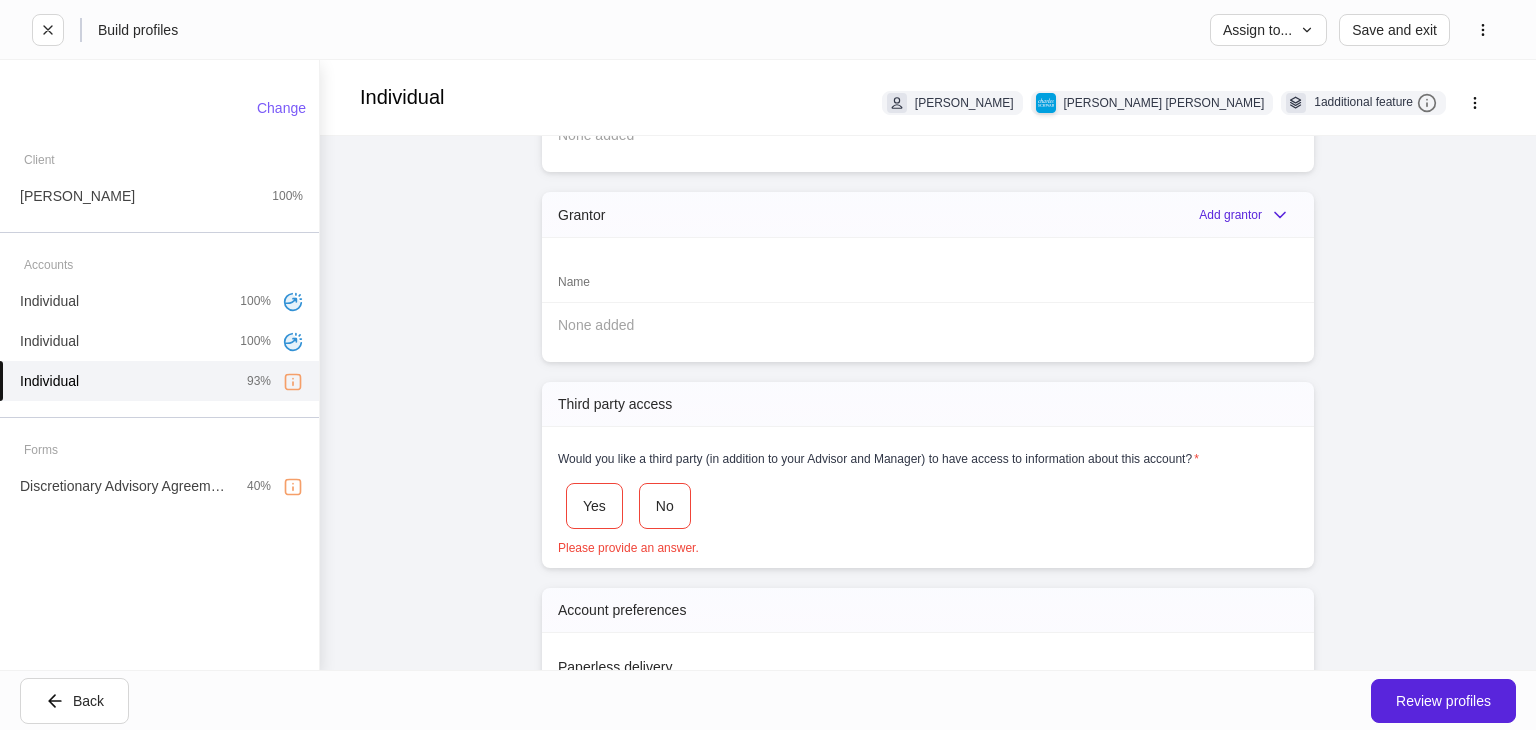 click on "Yes No" at bounding box center (928, 506) 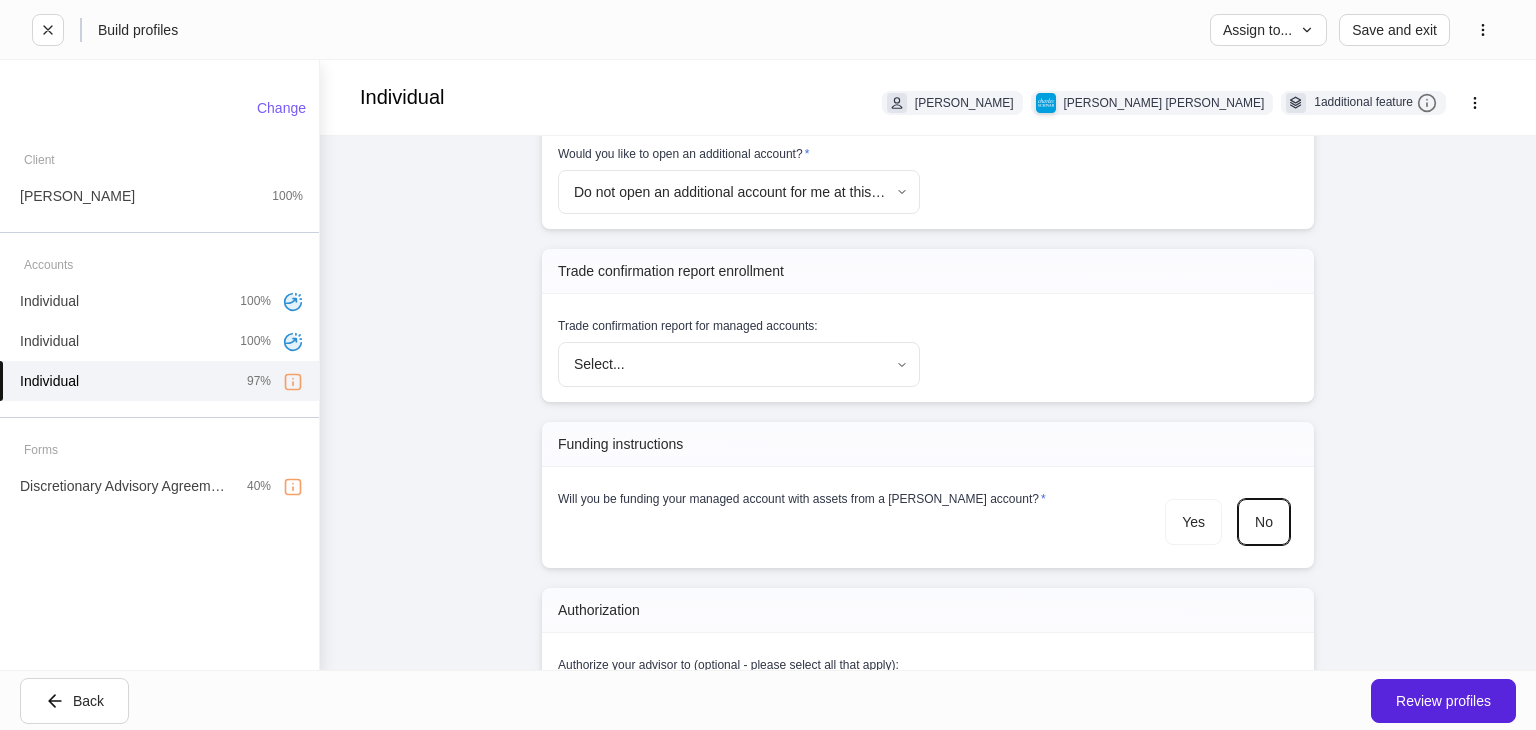 scroll, scrollTop: 3900, scrollLeft: 0, axis: vertical 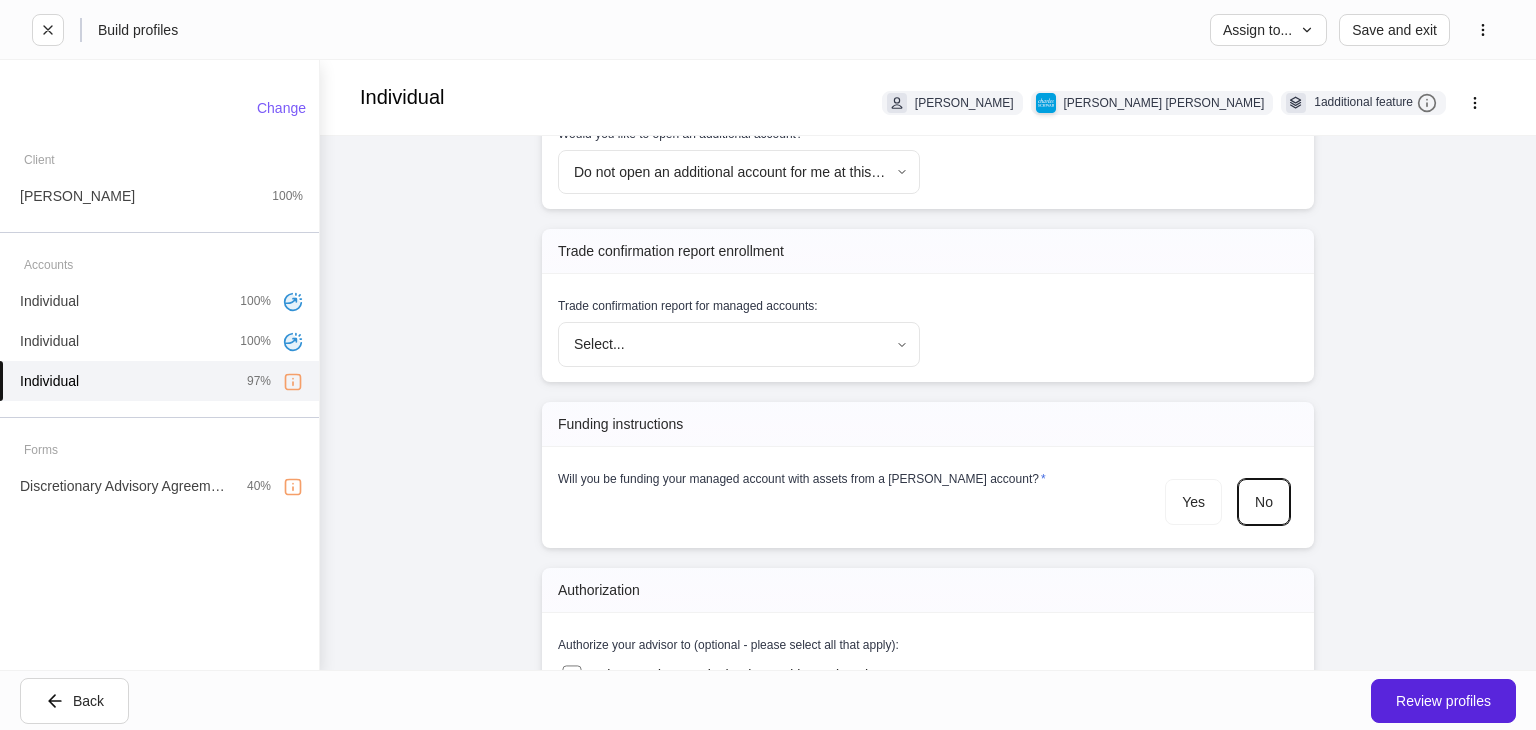 click on "**********" at bounding box center [768, 365] 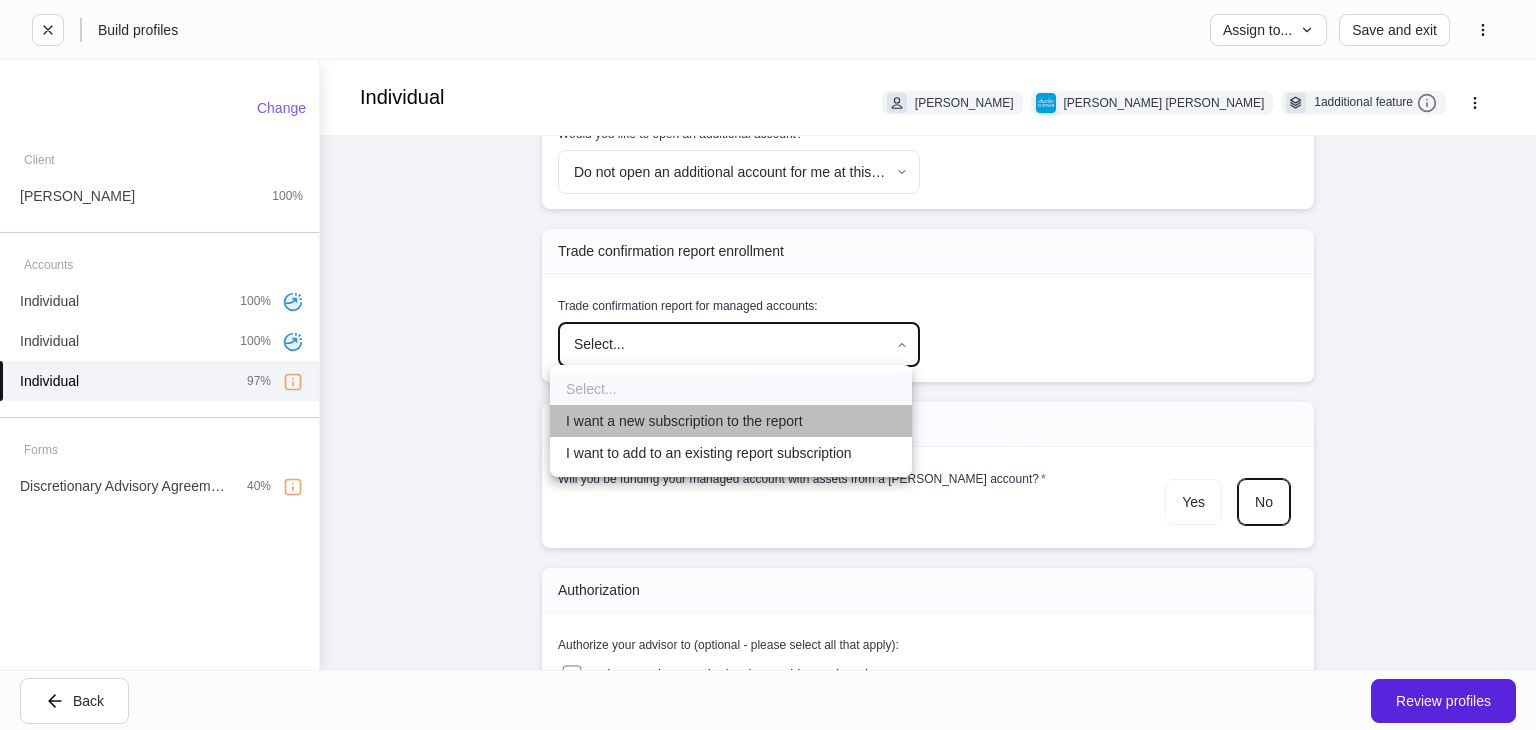 click on "I want a new subscription to the report" at bounding box center [731, 421] 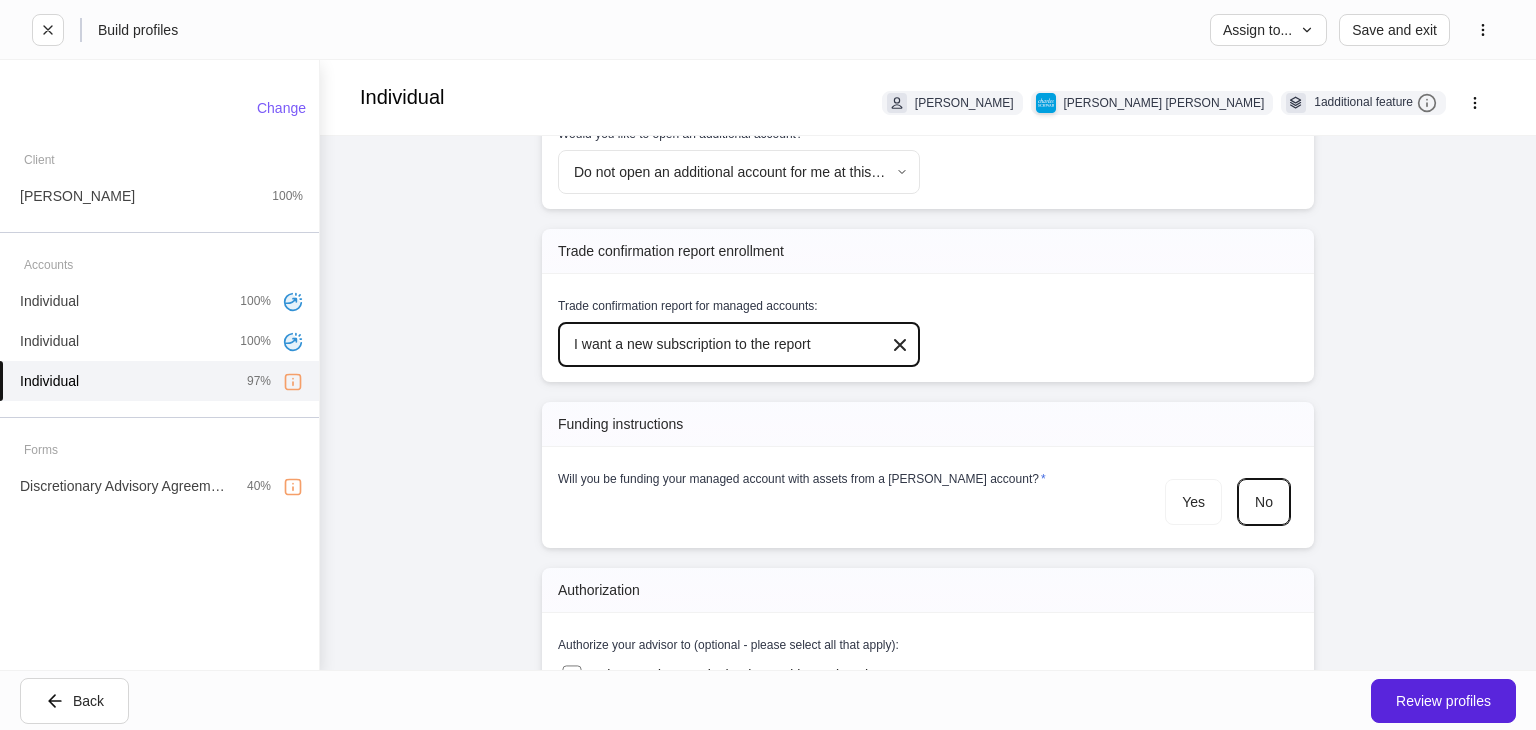 click on "**********" at bounding box center (928, -948) 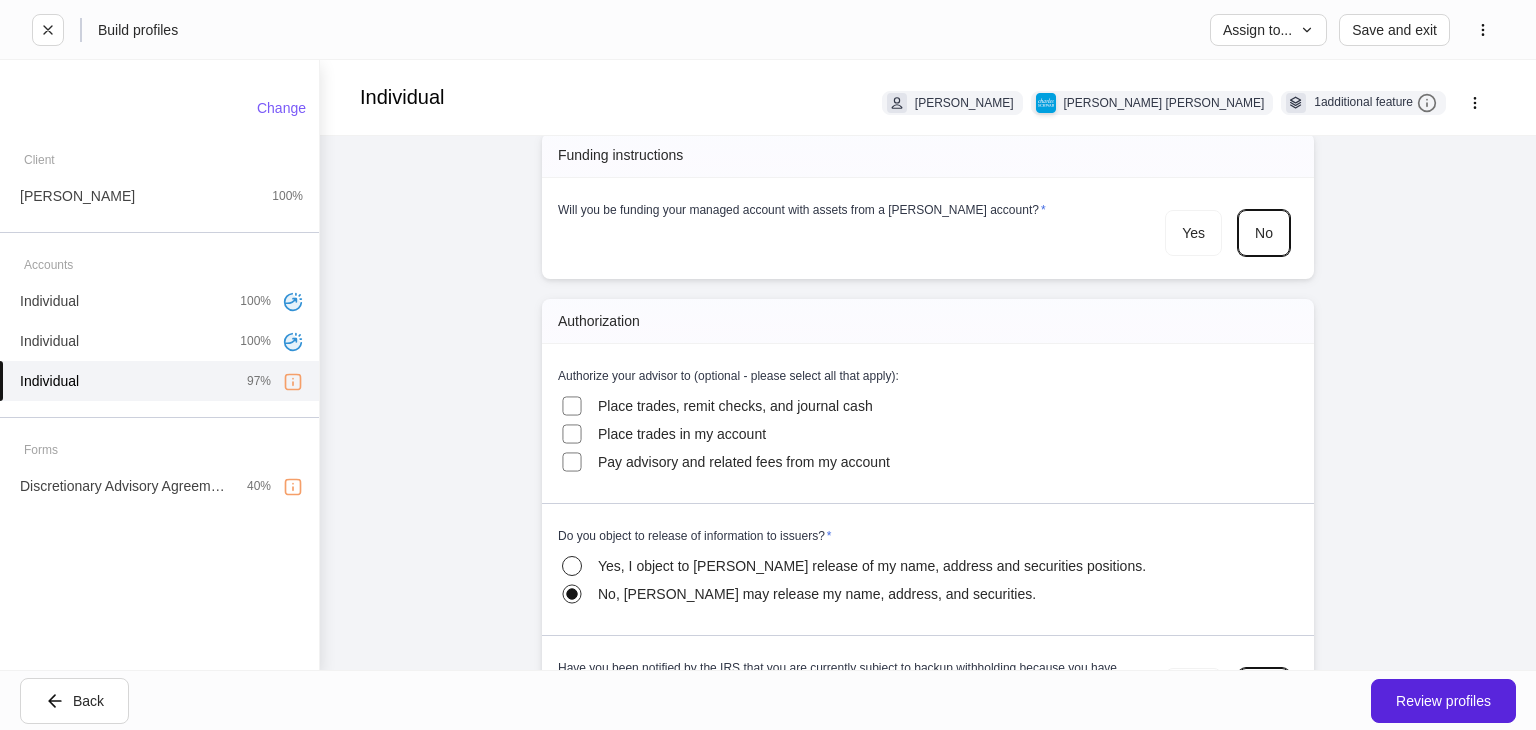 scroll, scrollTop: 4100, scrollLeft: 0, axis: vertical 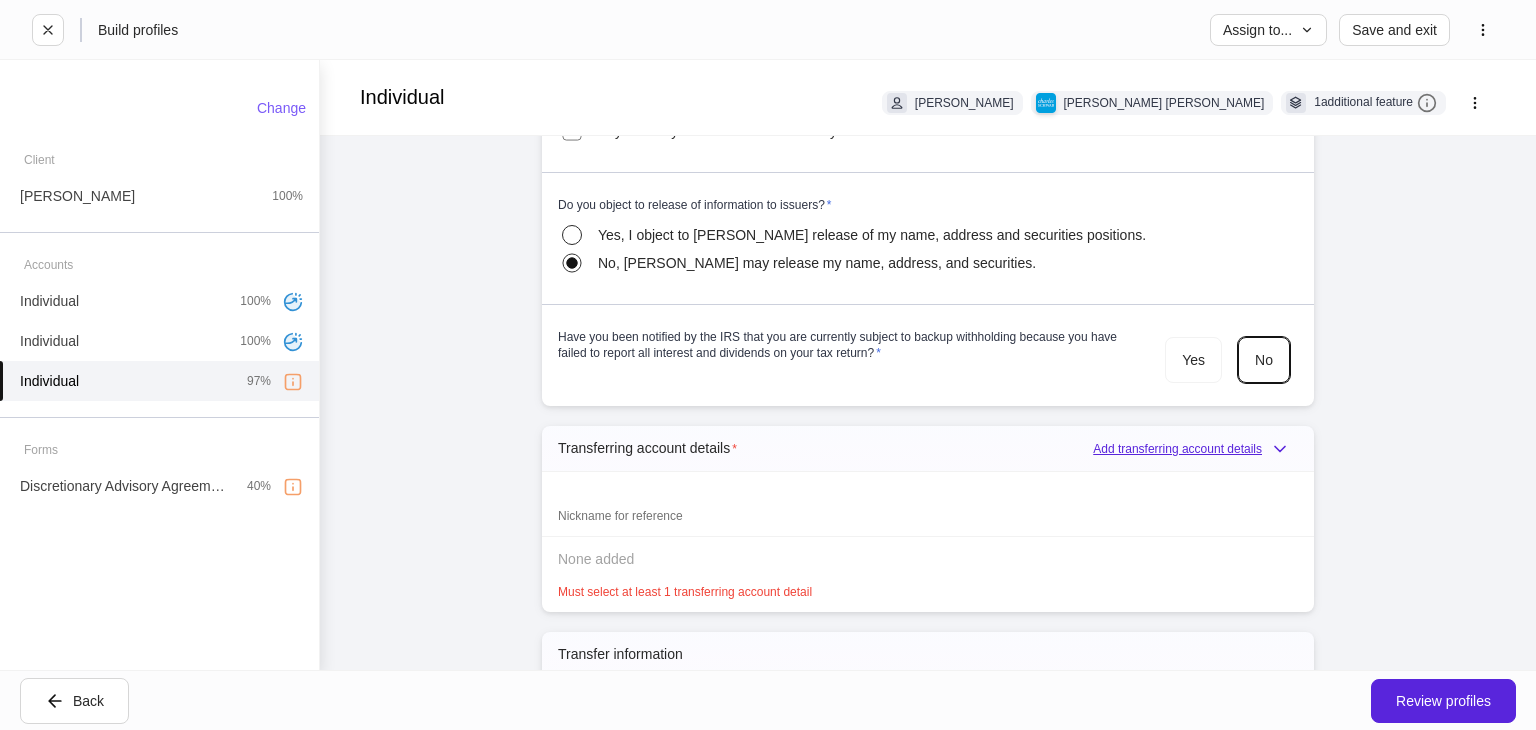 click on "Add transferring account details" at bounding box center [1195, 449] 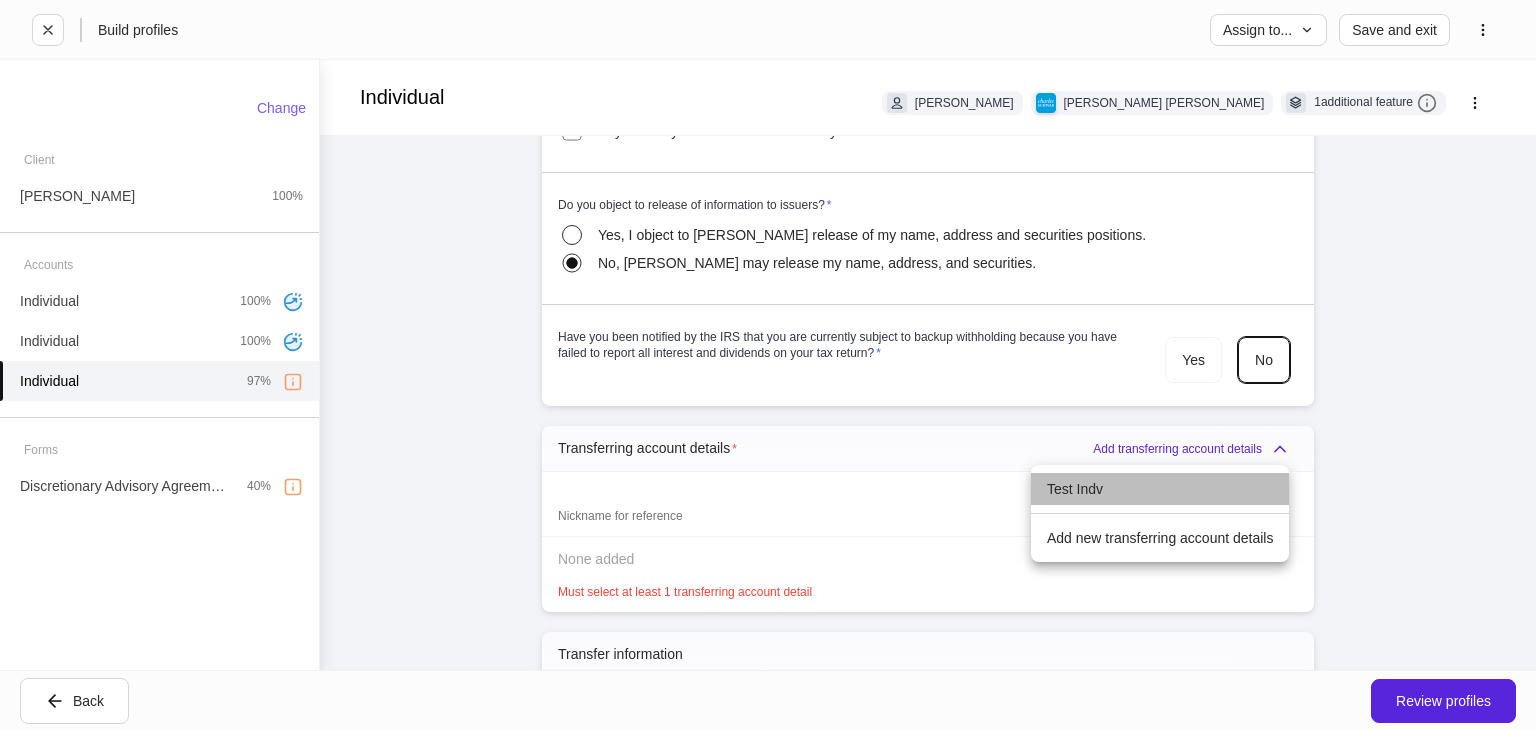 click on "Test Indv" at bounding box center (1160, 489) 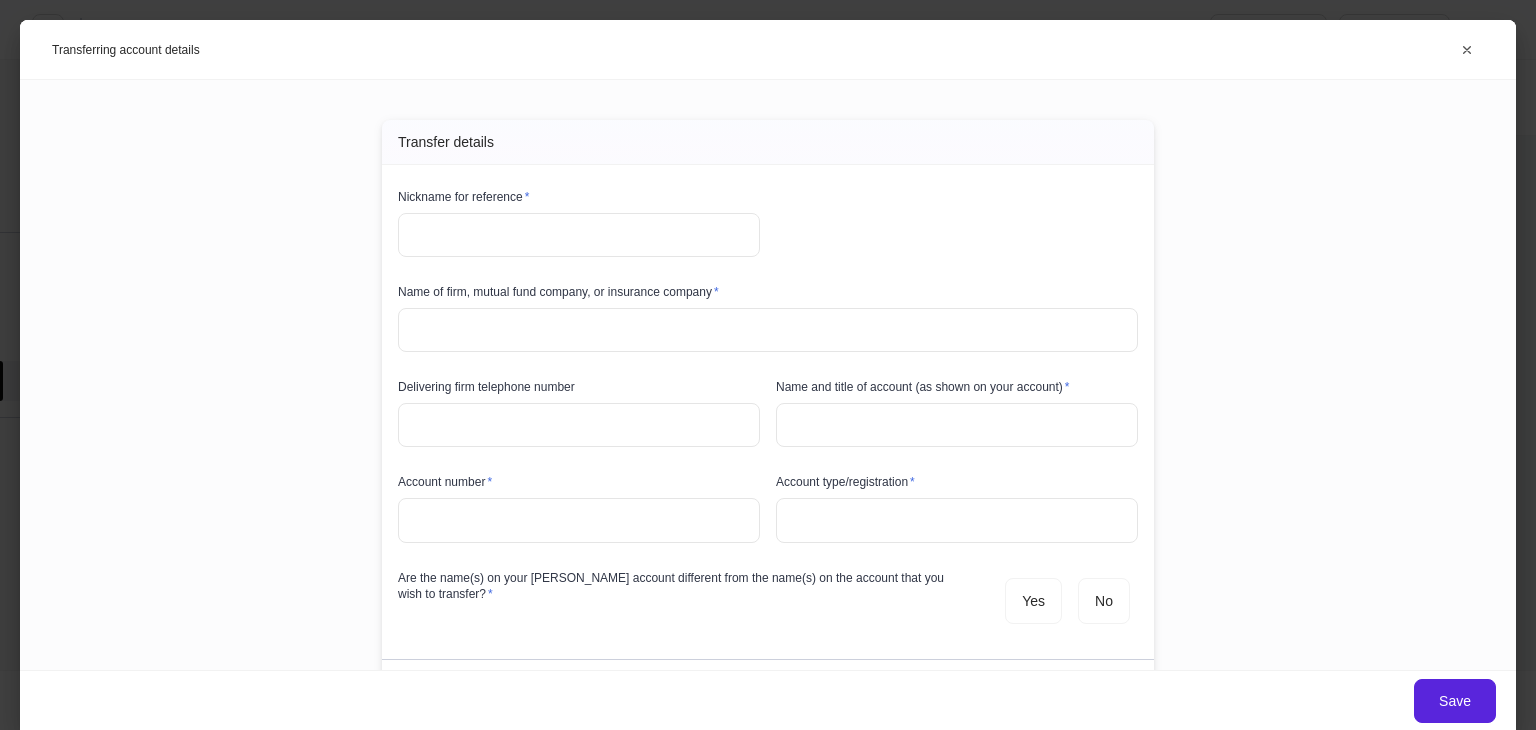 type on "*********" 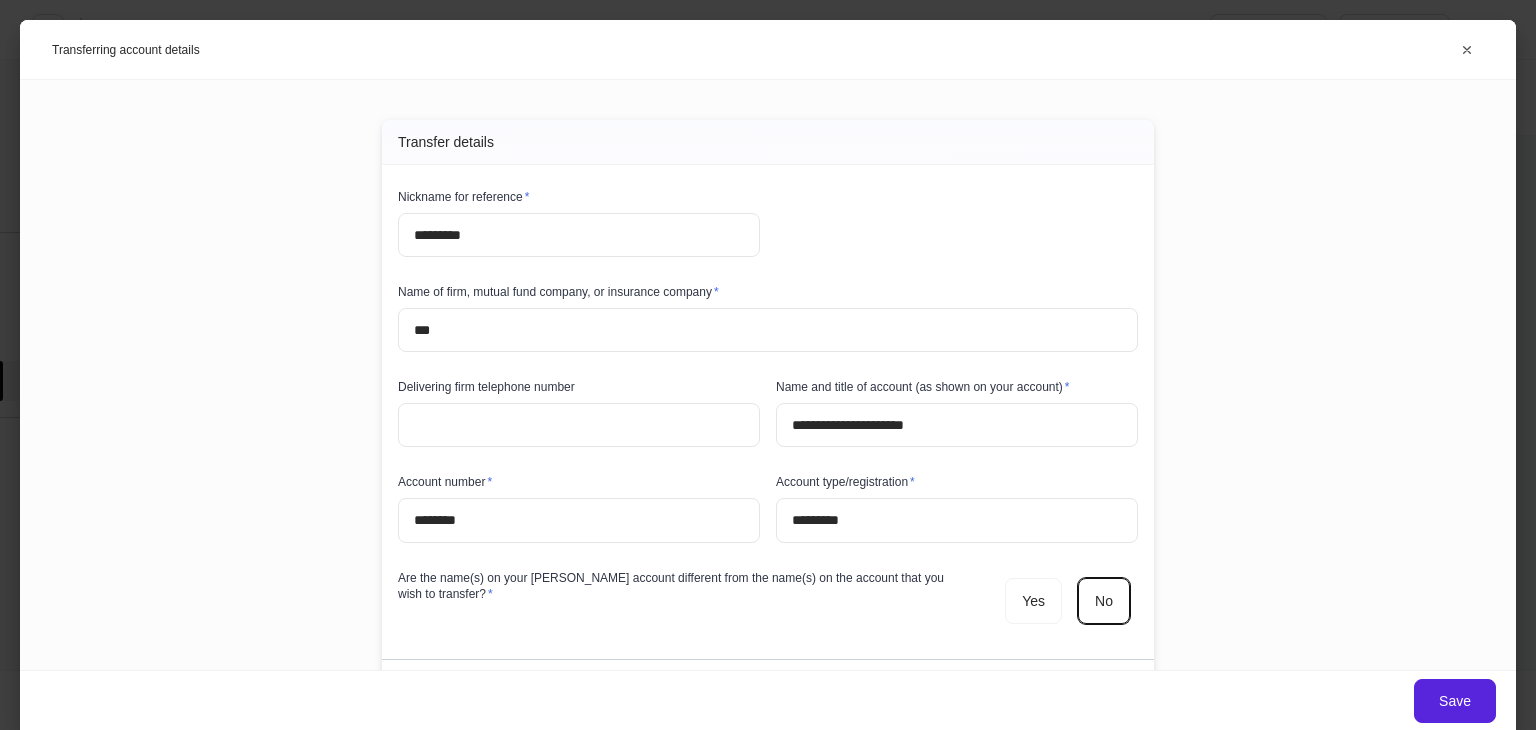 click on "*********" at bounding box center (579, 235) 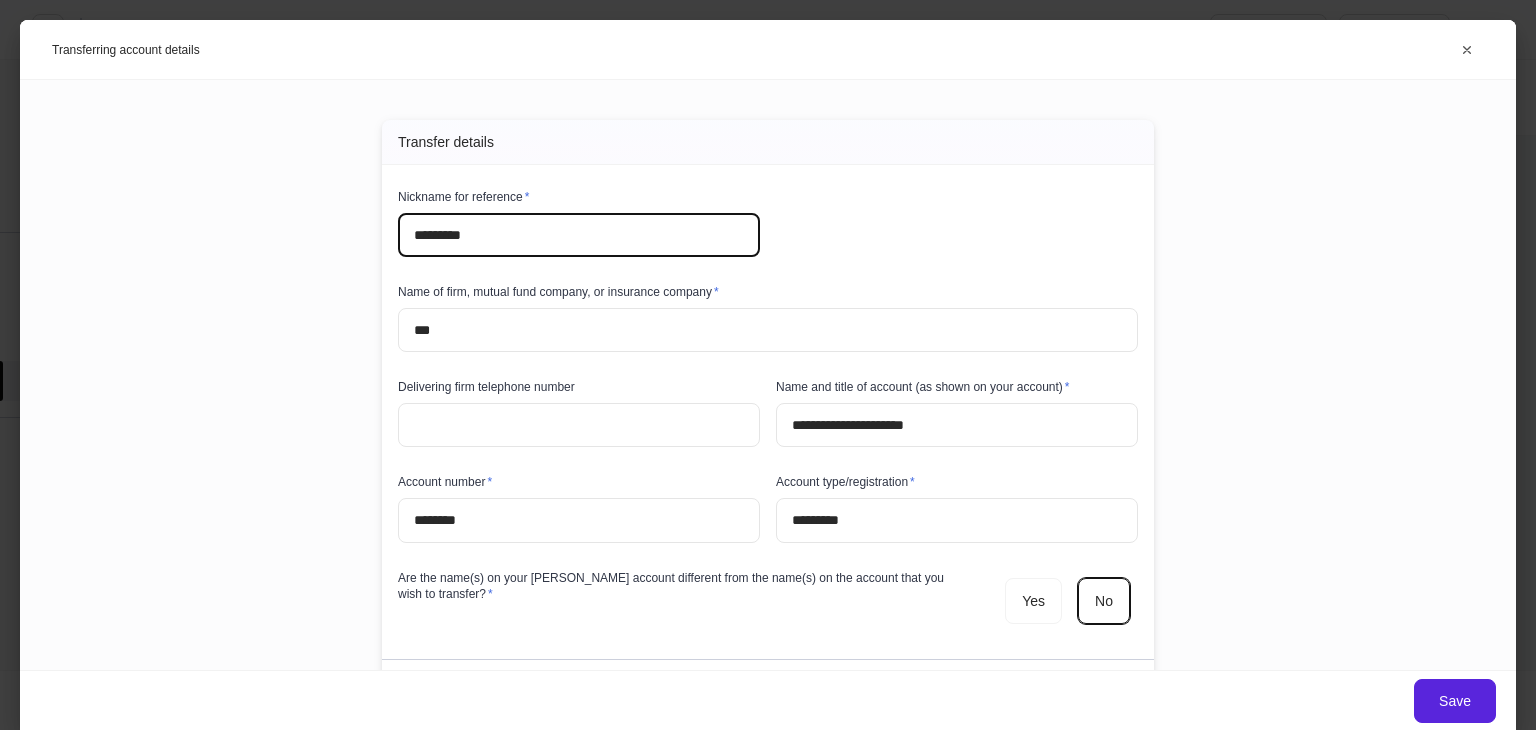 click on "*********" at bounding box center [579, 235] 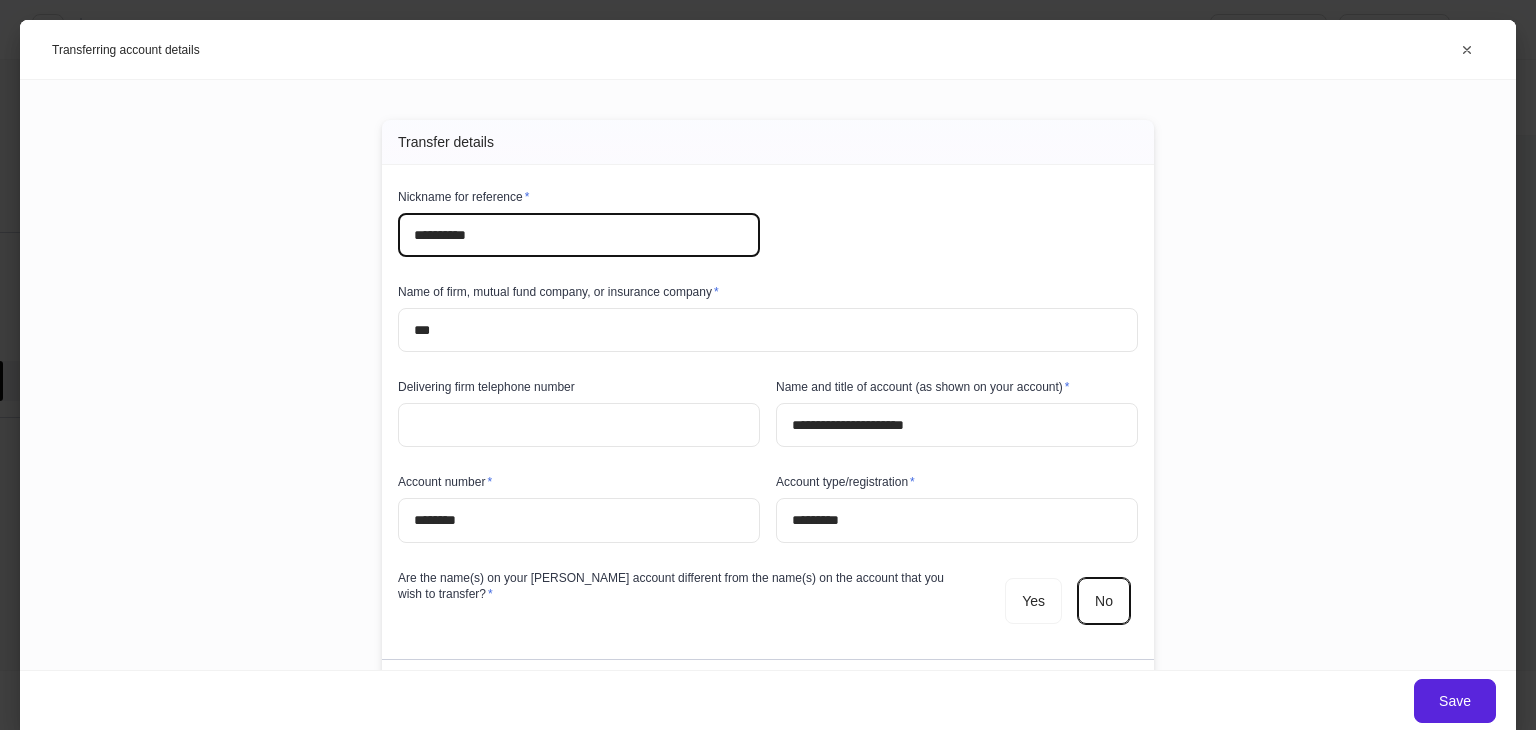 type on "**********" 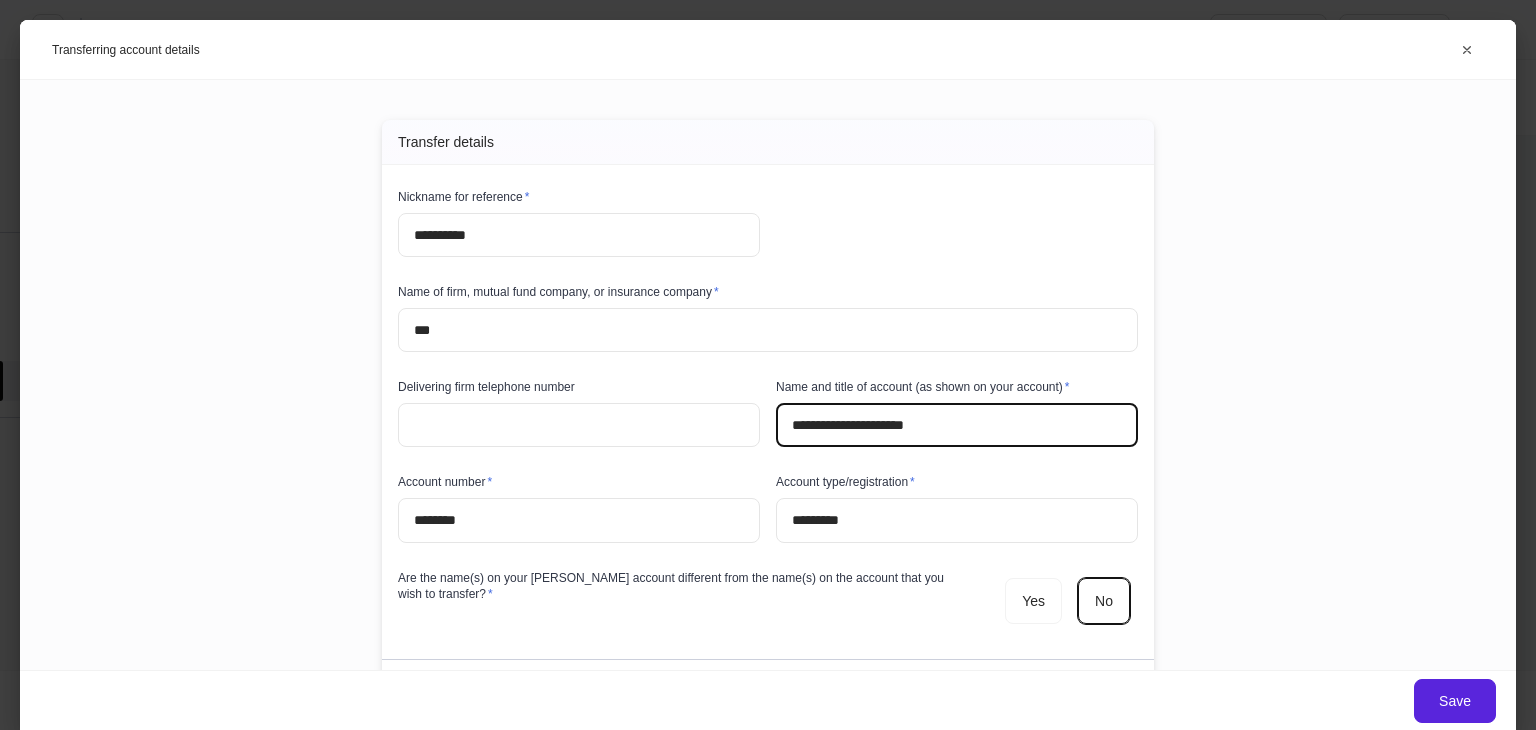 click on "**********" at bounding box center (957, 425) 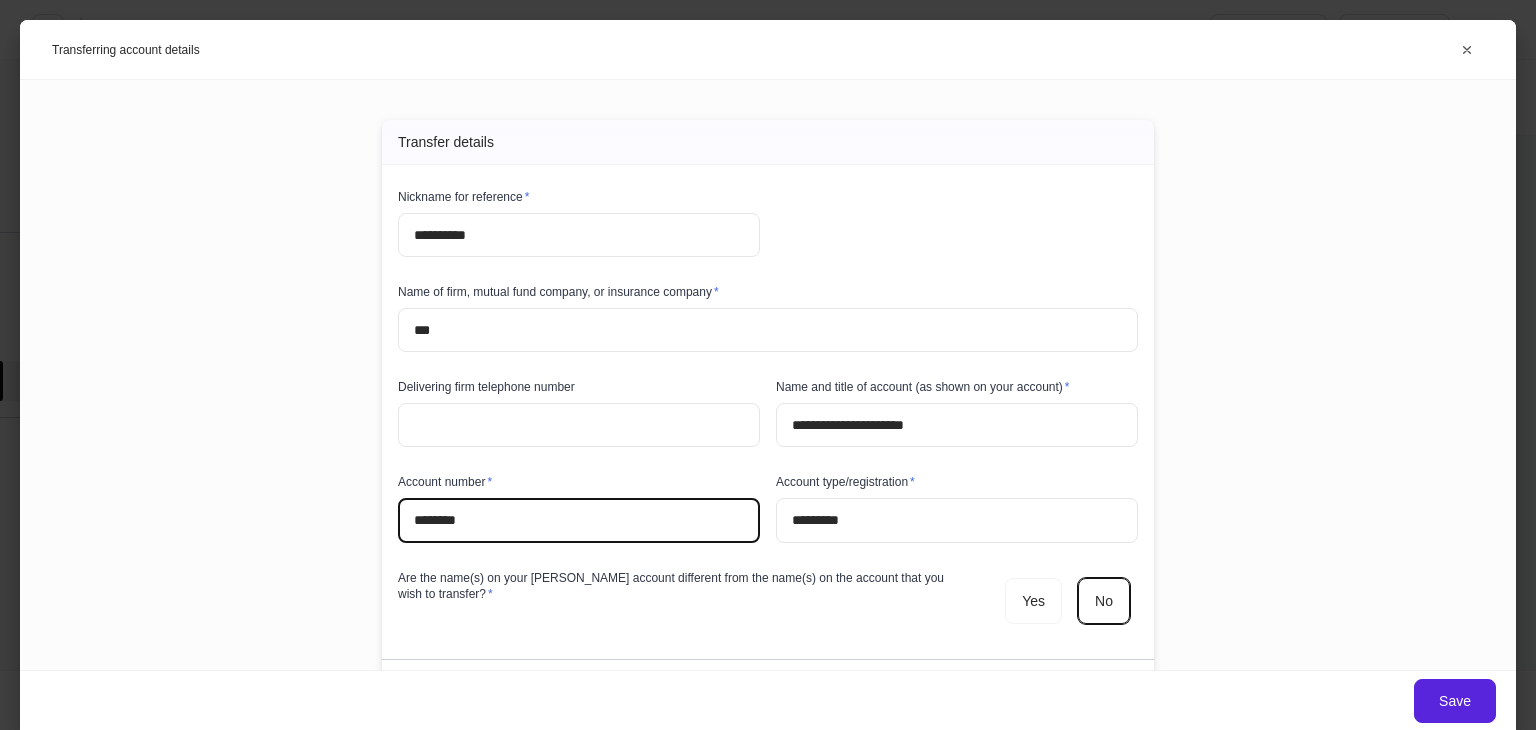 click on "********" at bounding box center [579, 520] 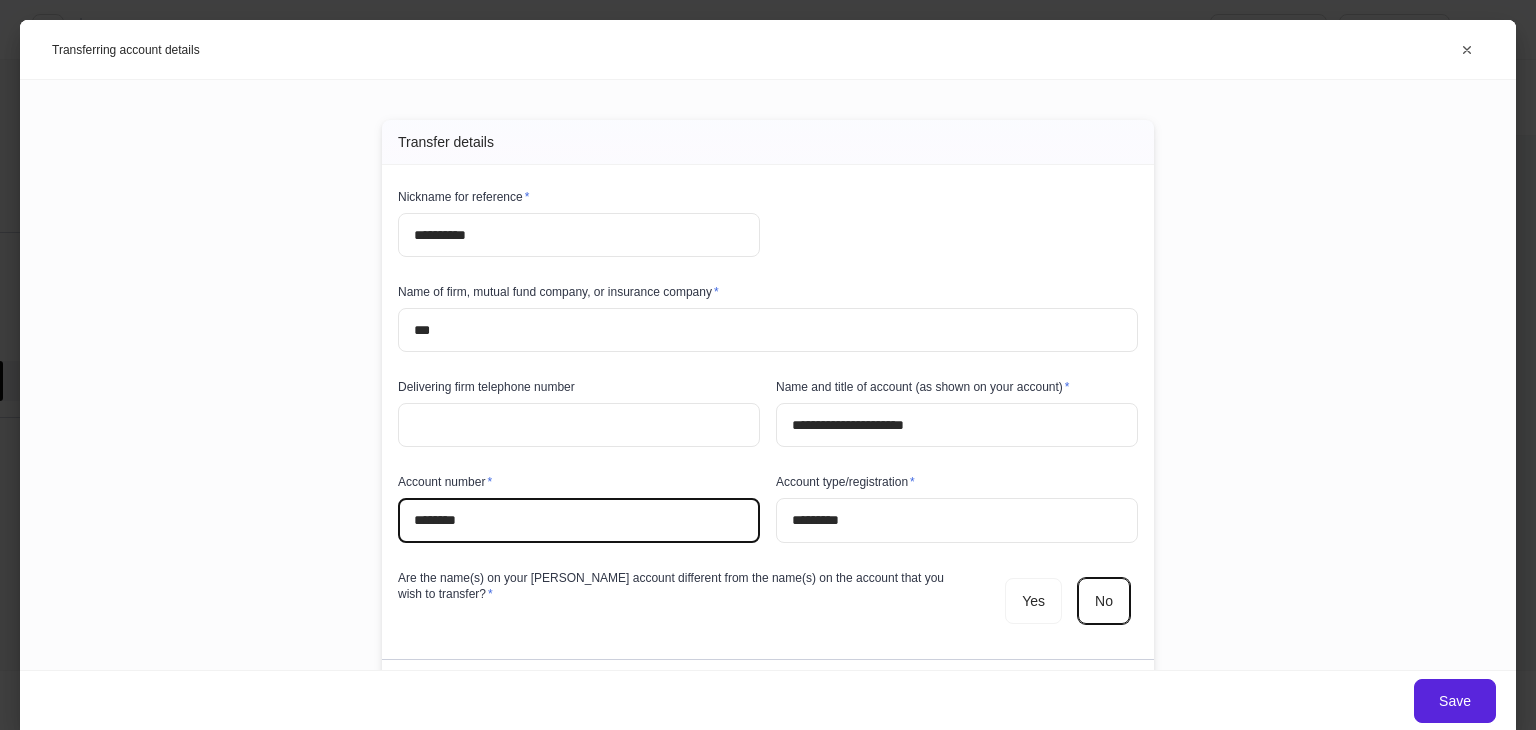 type on "********" 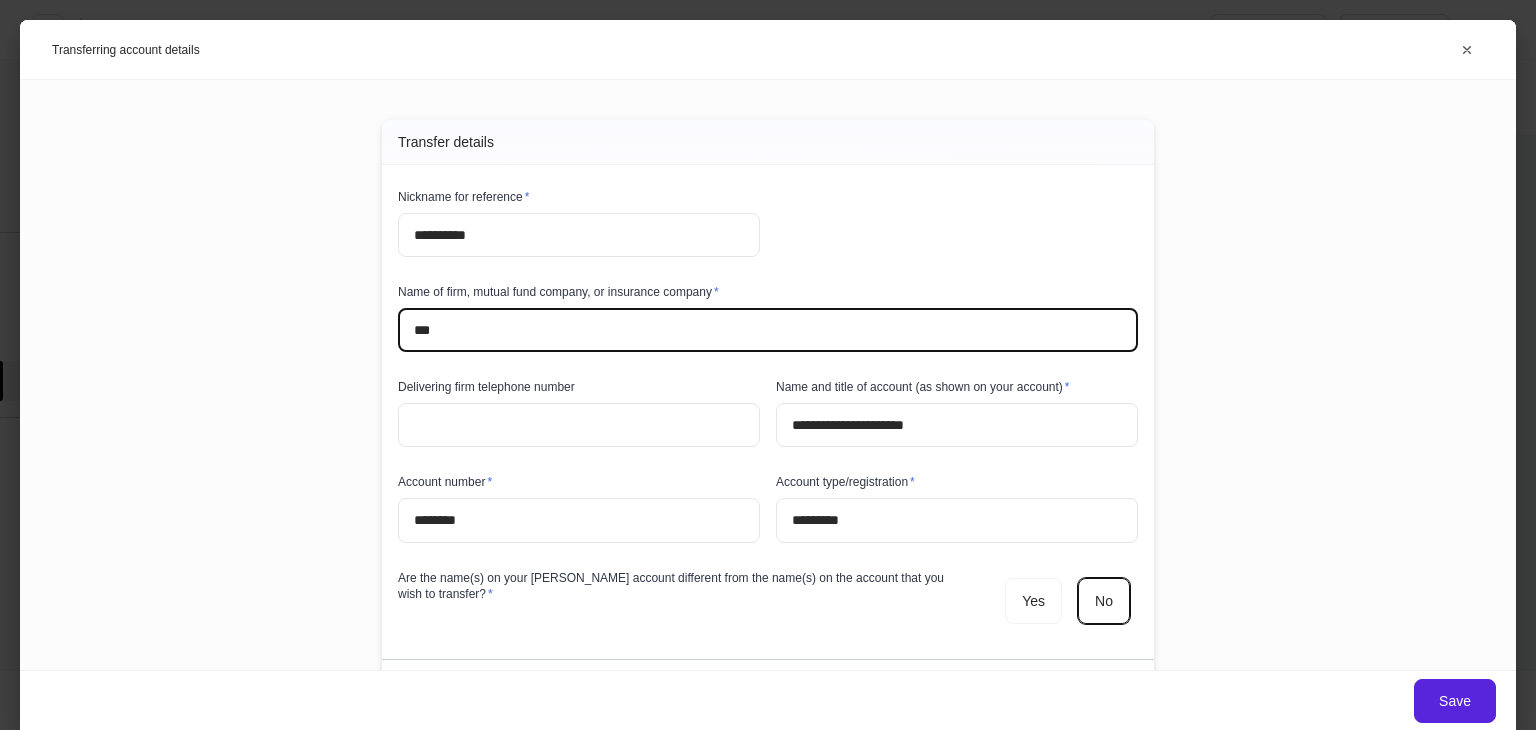 scroll, scrollTop: 176, scrollLeft: 0, axis: vertical 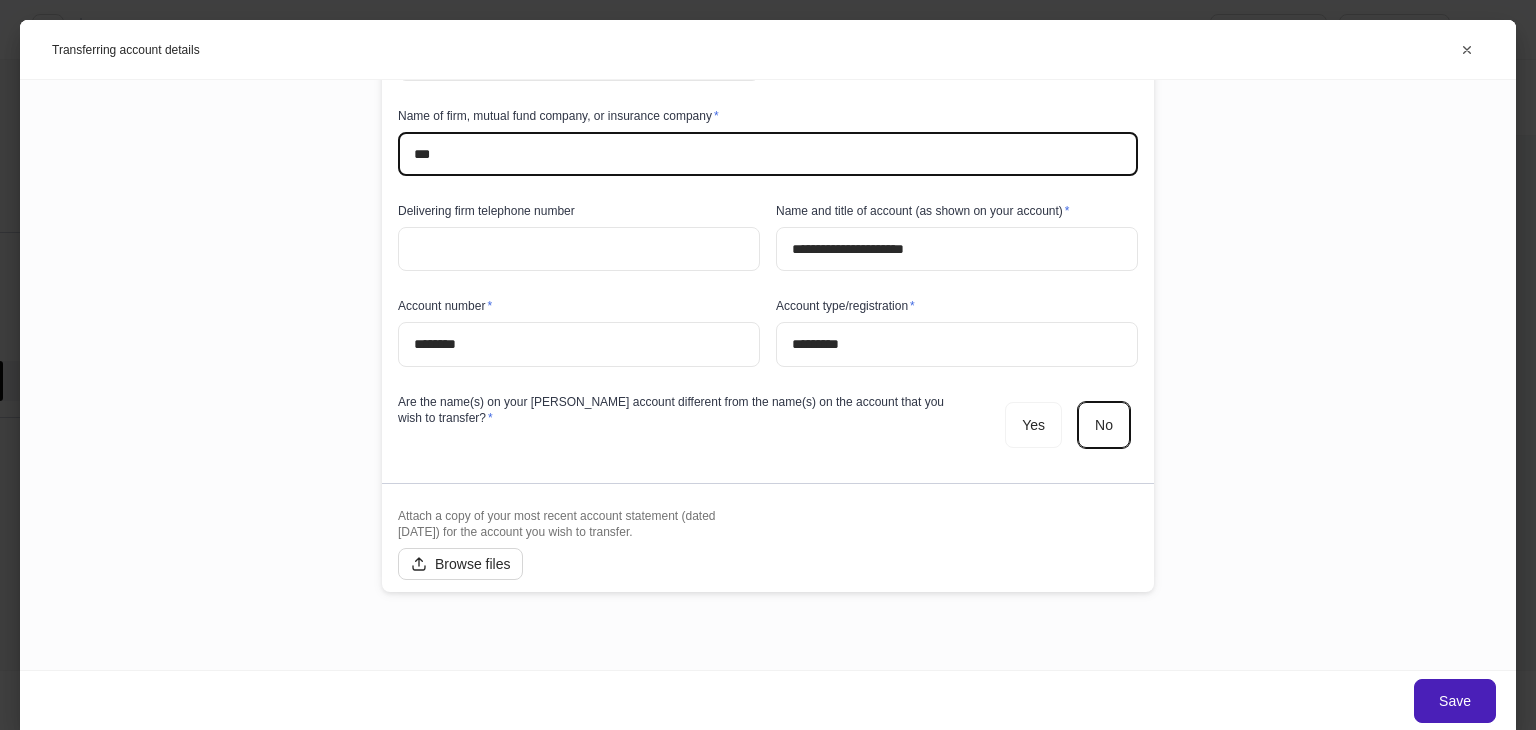 click on "Save" at bounding box center (1455, 701) 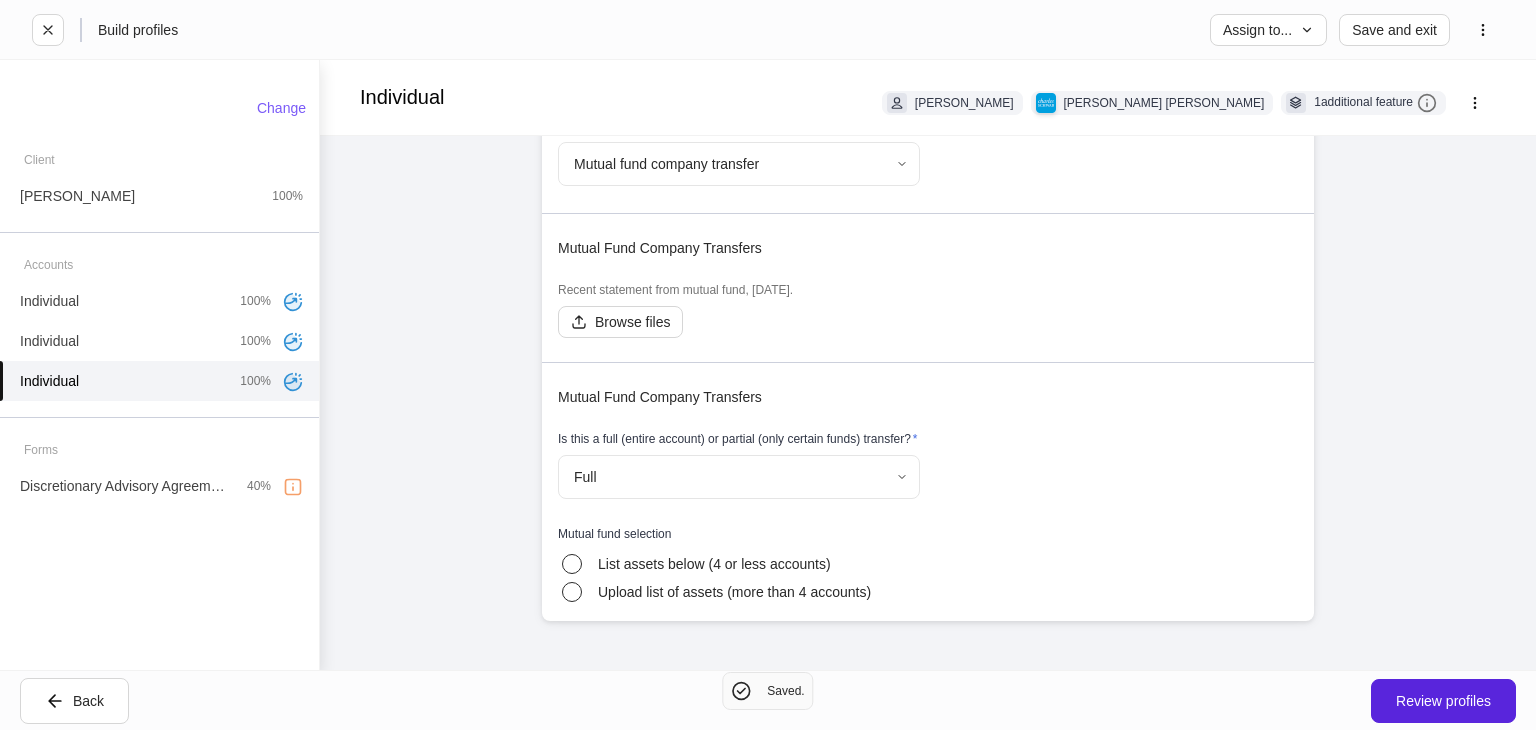 scroll, scrollTop: 5107, scrollLeft: 0, axis: vertical 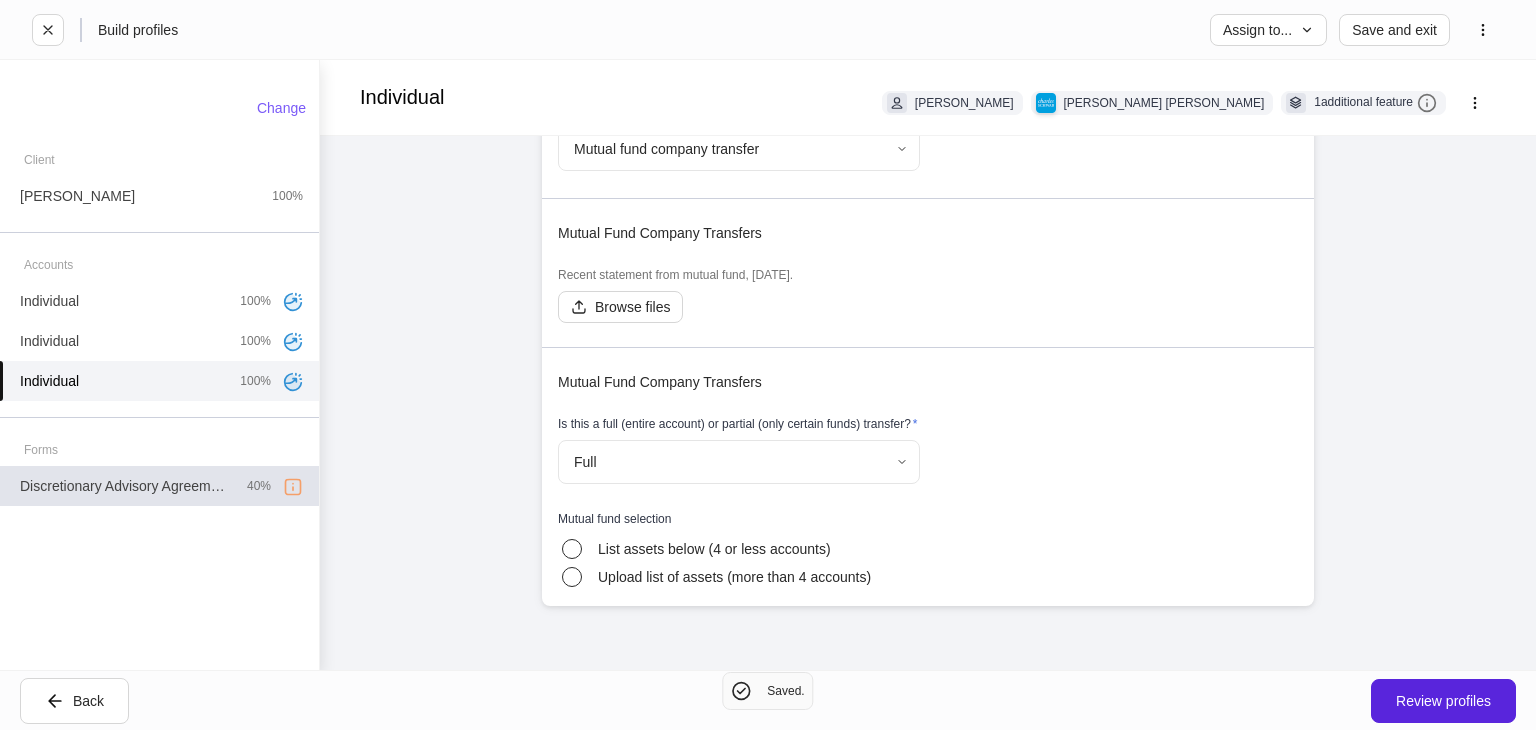 click on "Discretionary Advisory Agreement: Non-Wrap Fee" at bounding box center [125, 486] 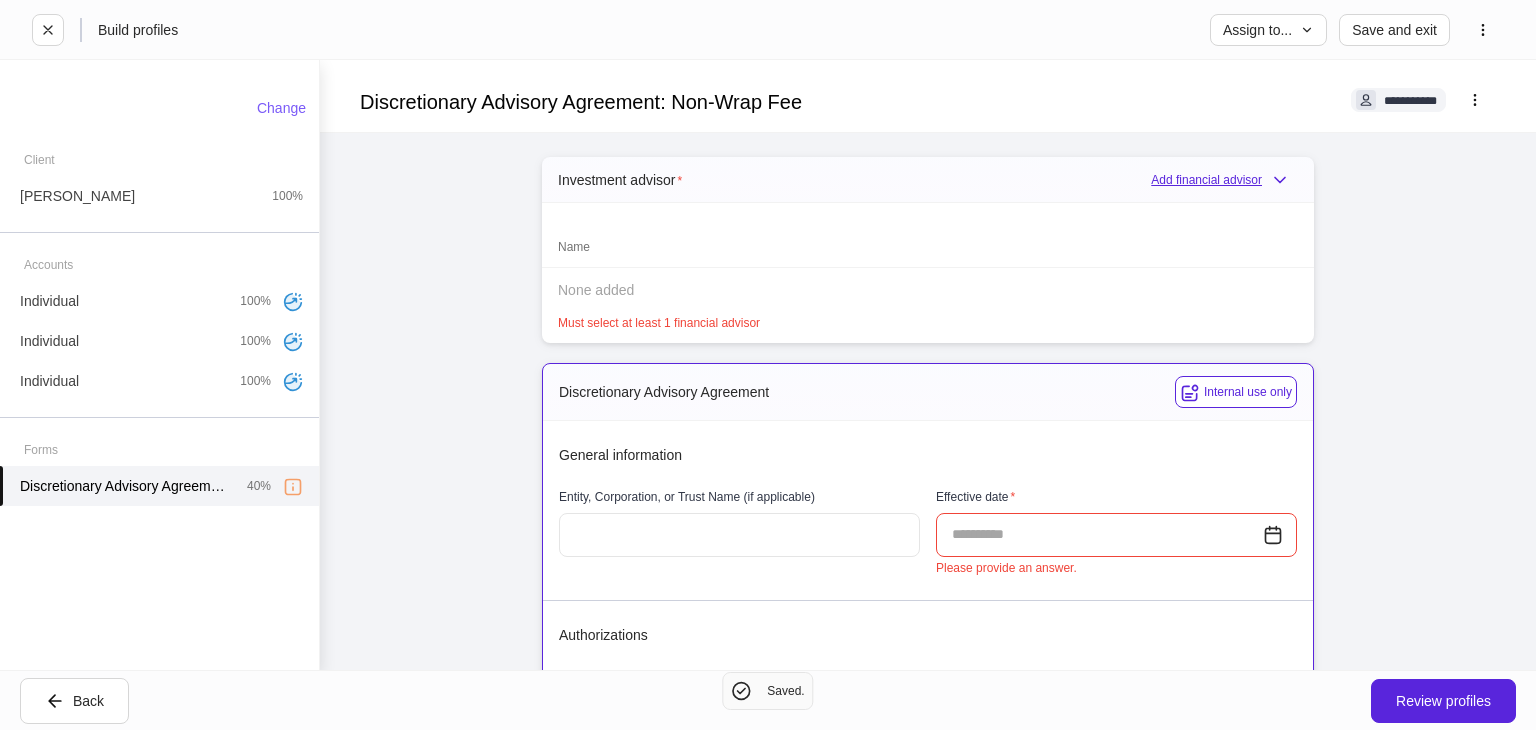 click on "Add financial advisor" at bounding box center [1224, 180] 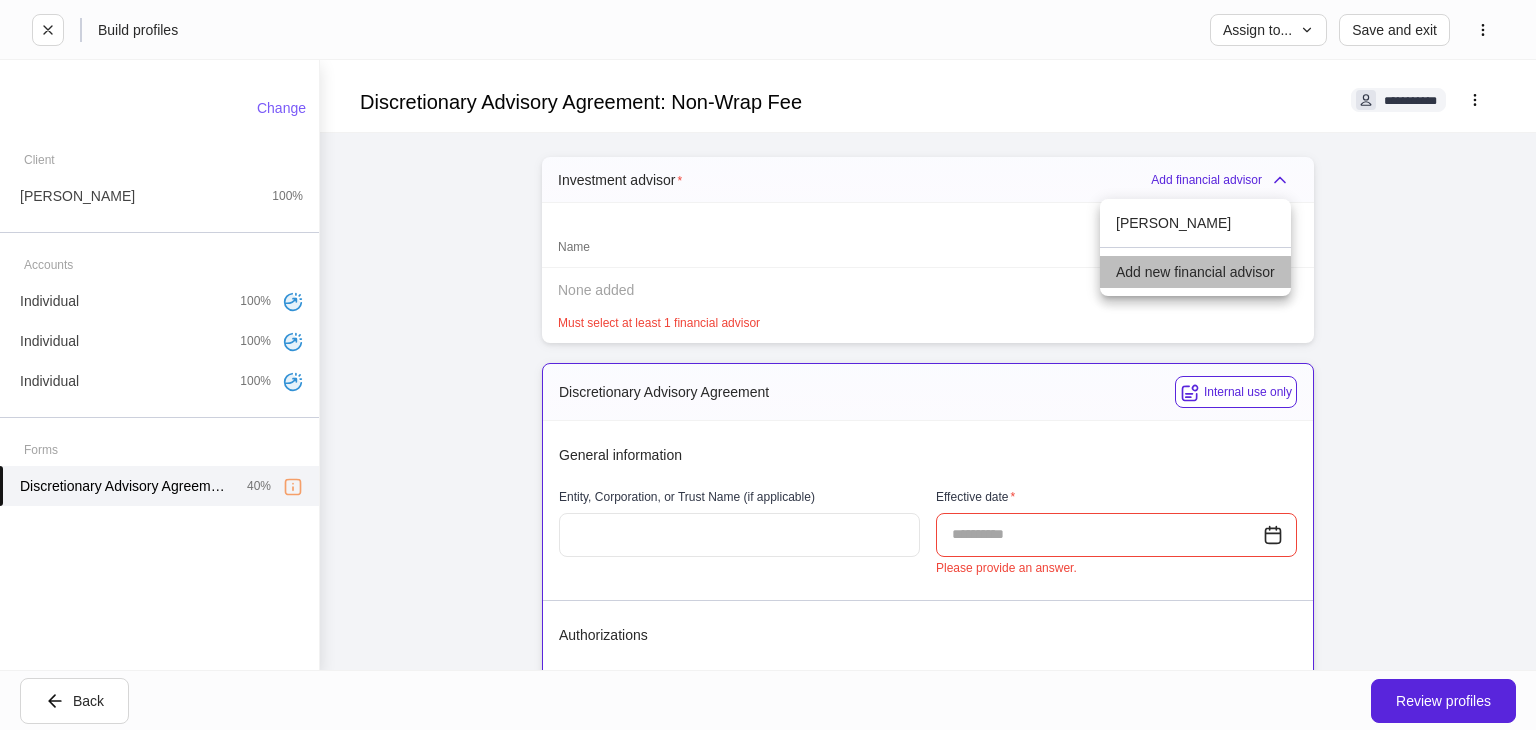 click on "Add new financial advisor" at bounding box center (1195, 272) 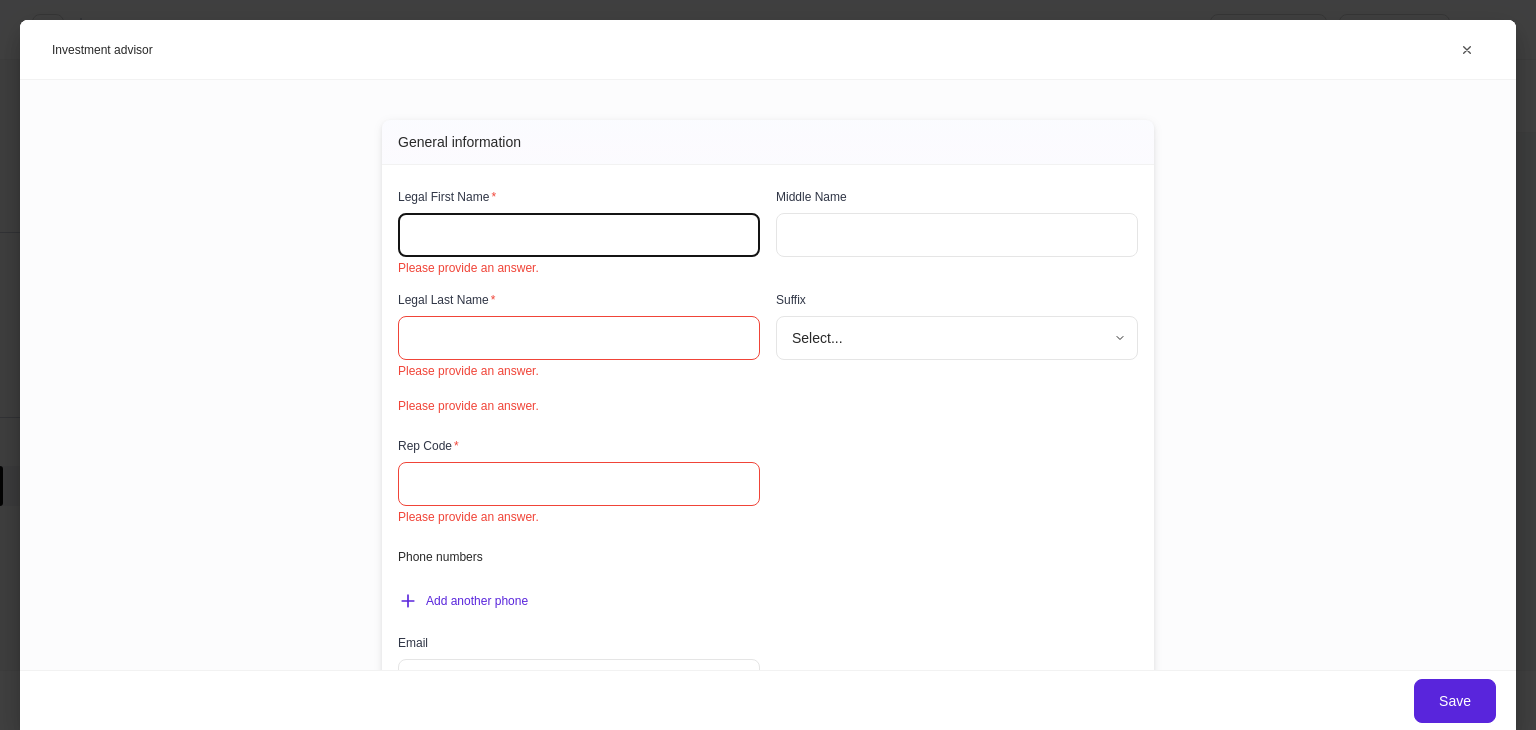 click at bounding box center (579, 235) 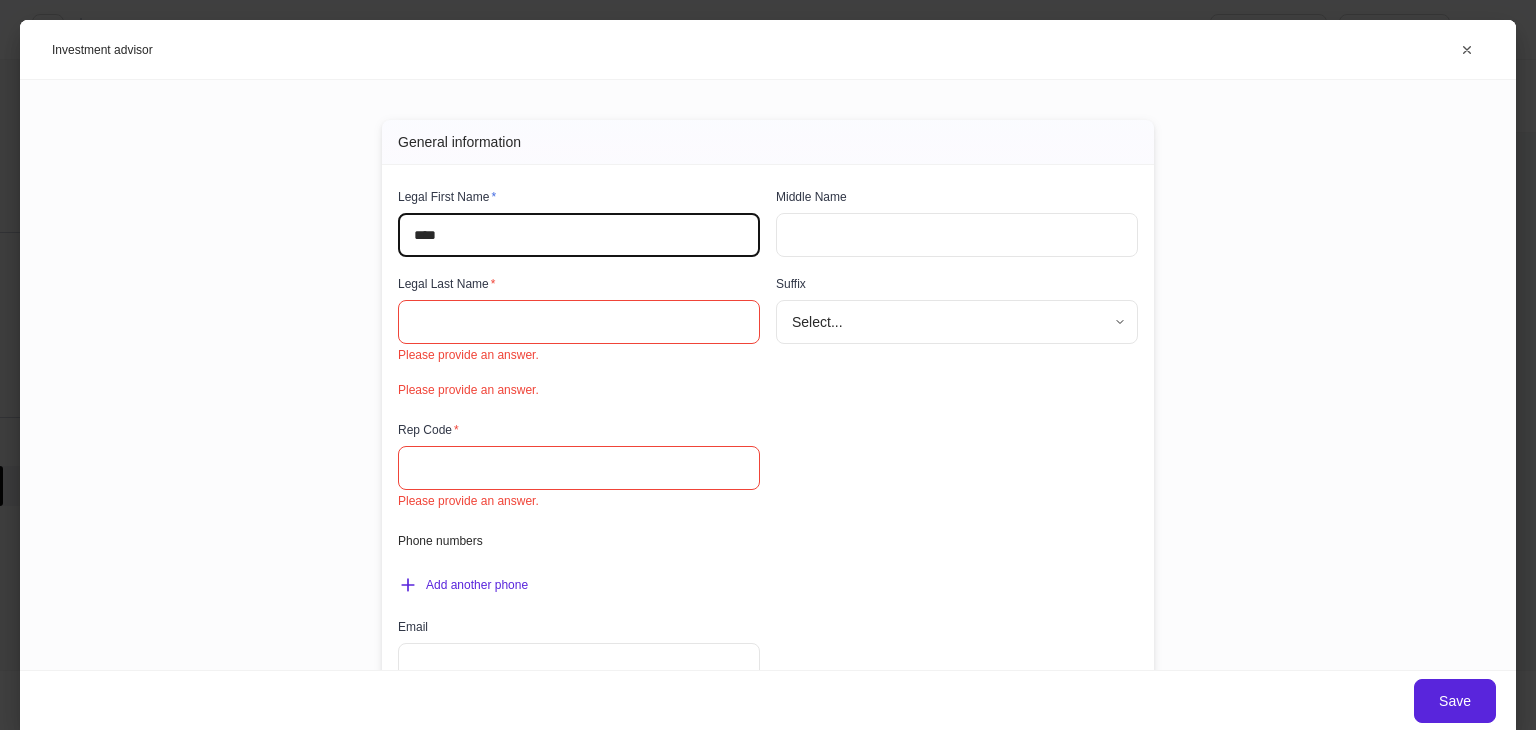 type on "****" 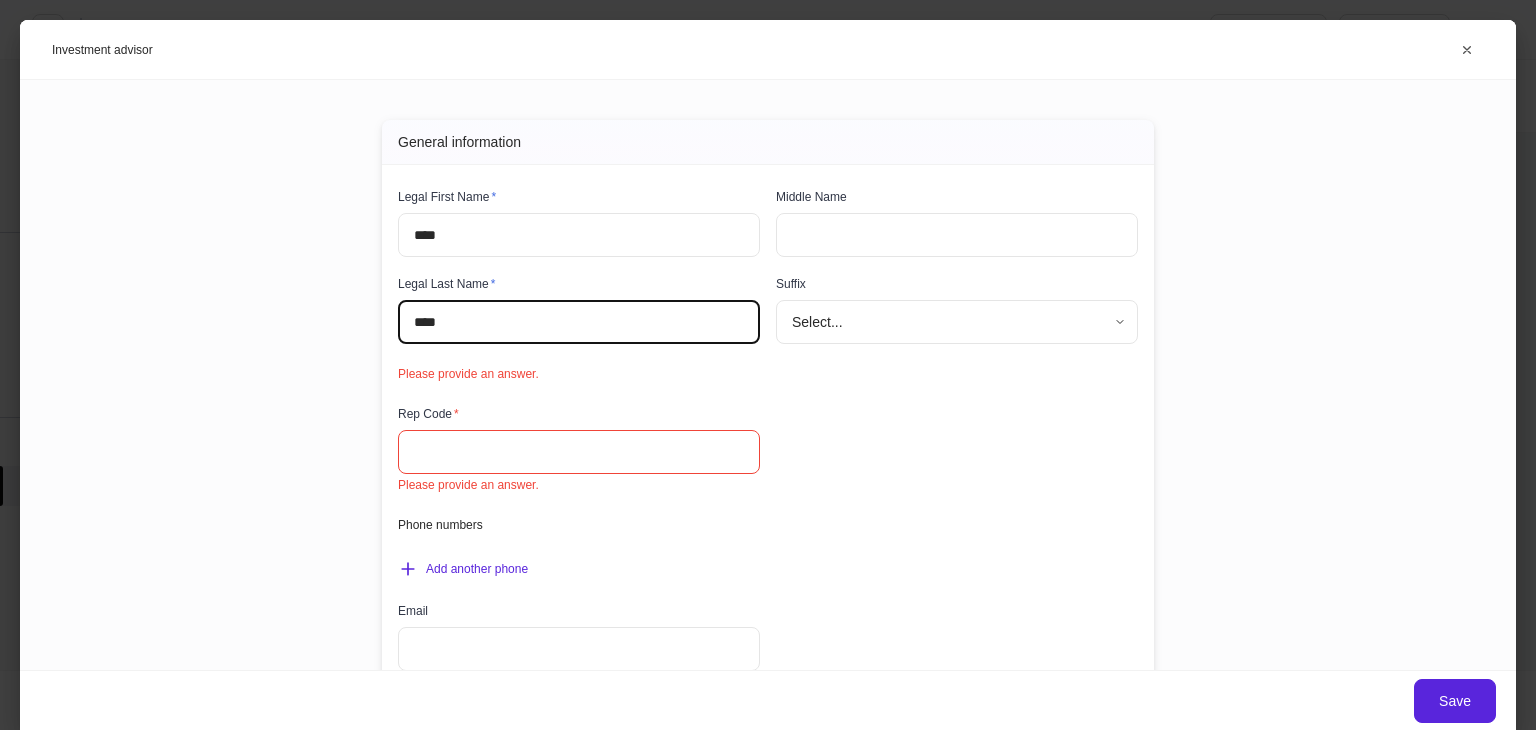 type on "****" 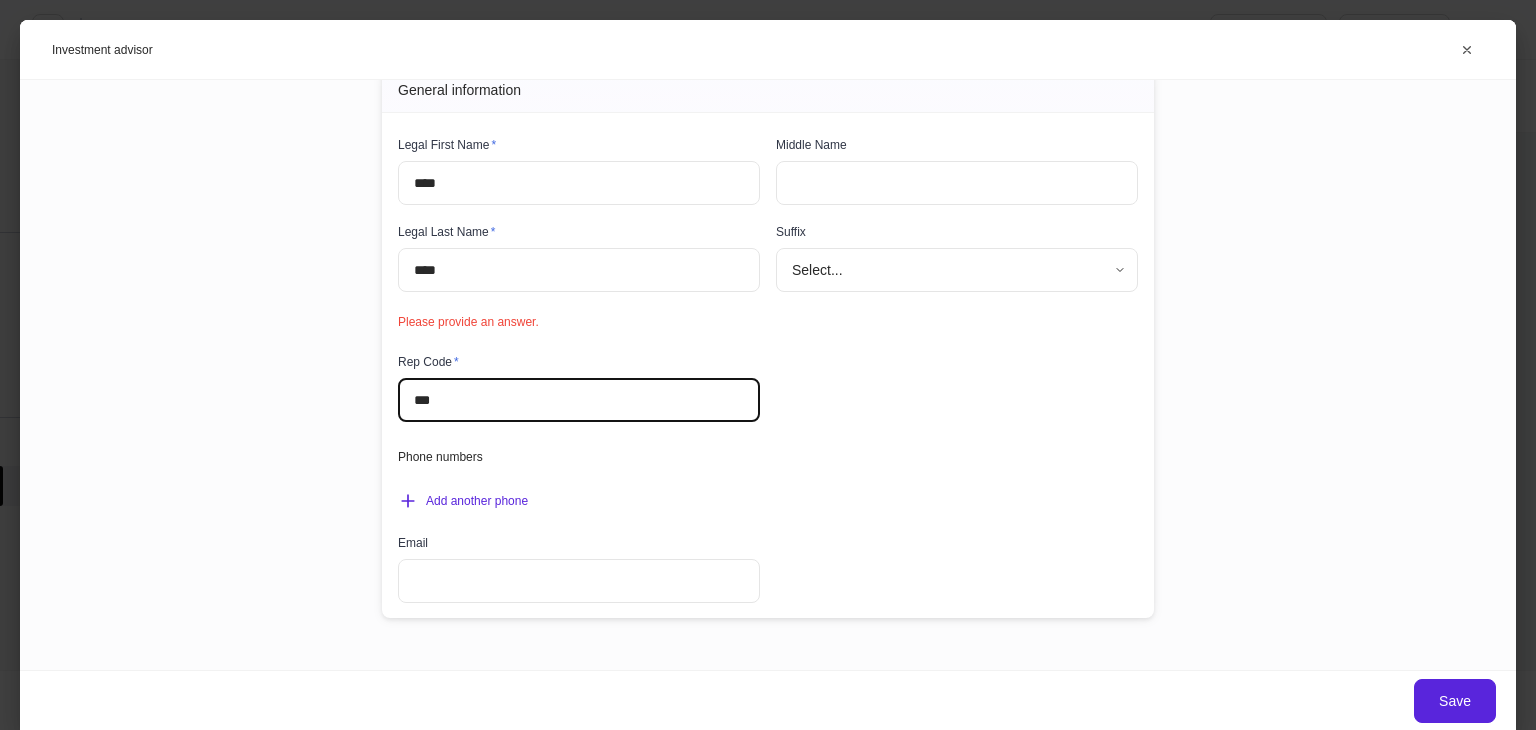 scroll, scrollTop: 81, scrollLeft: 0, axis: vertical 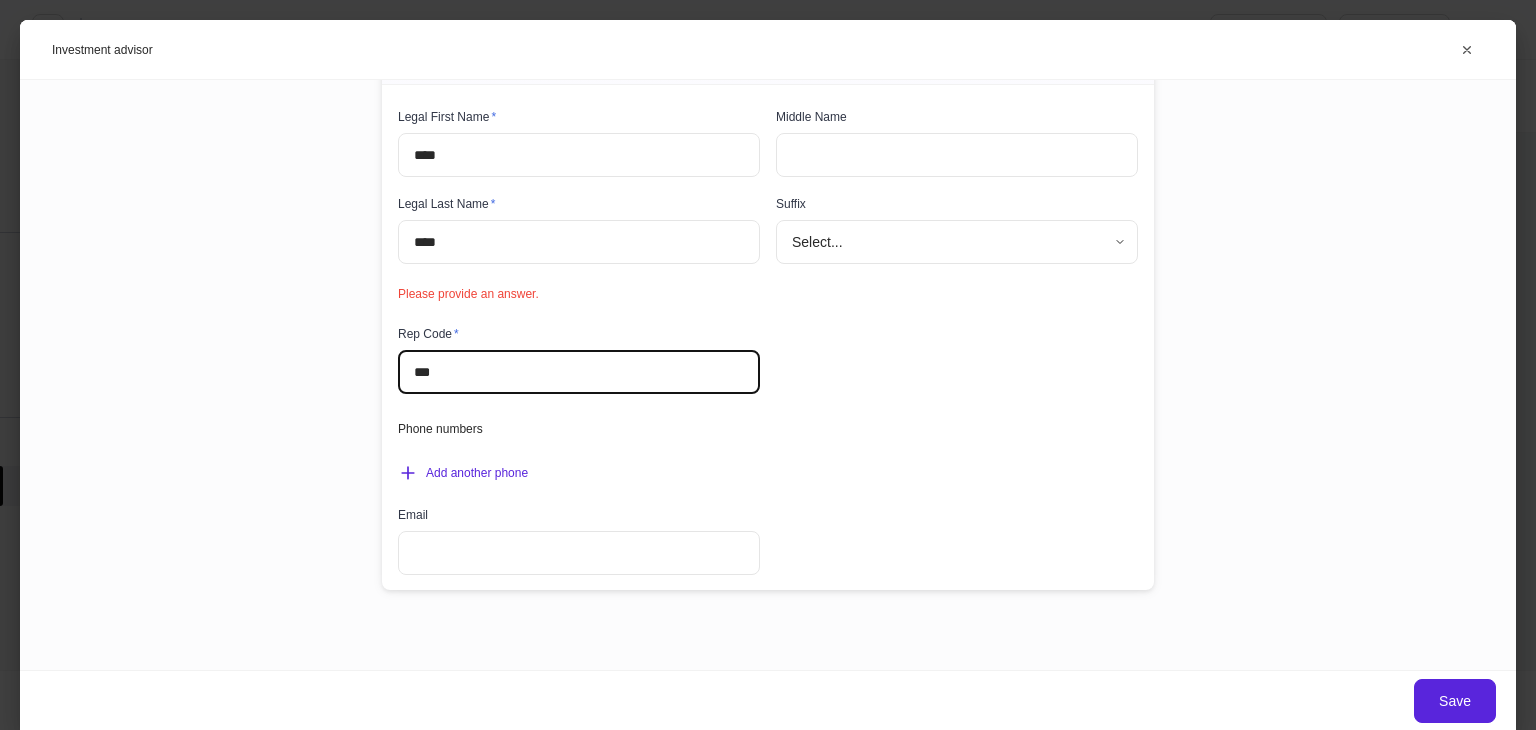 type on "***" 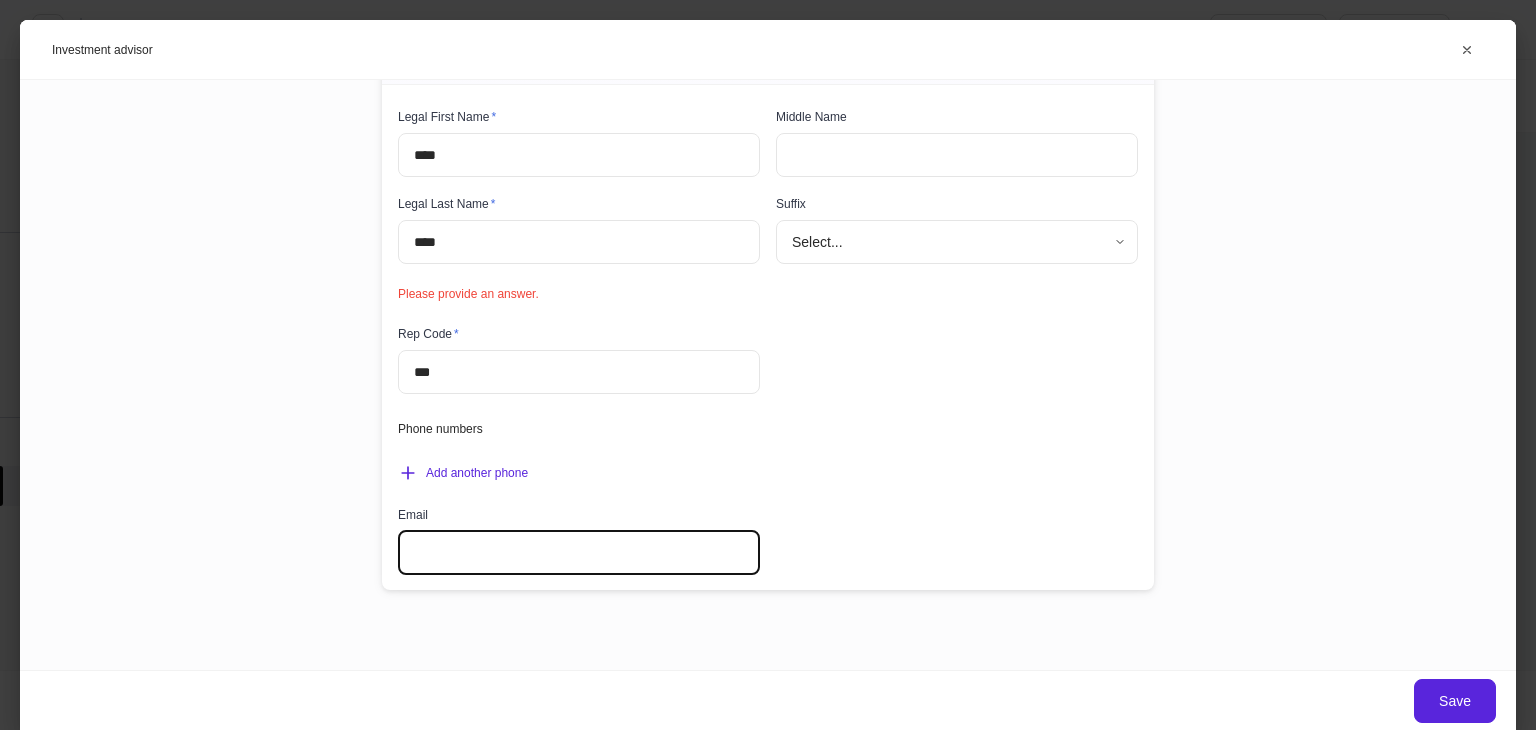click at bounding box center [579, 553] 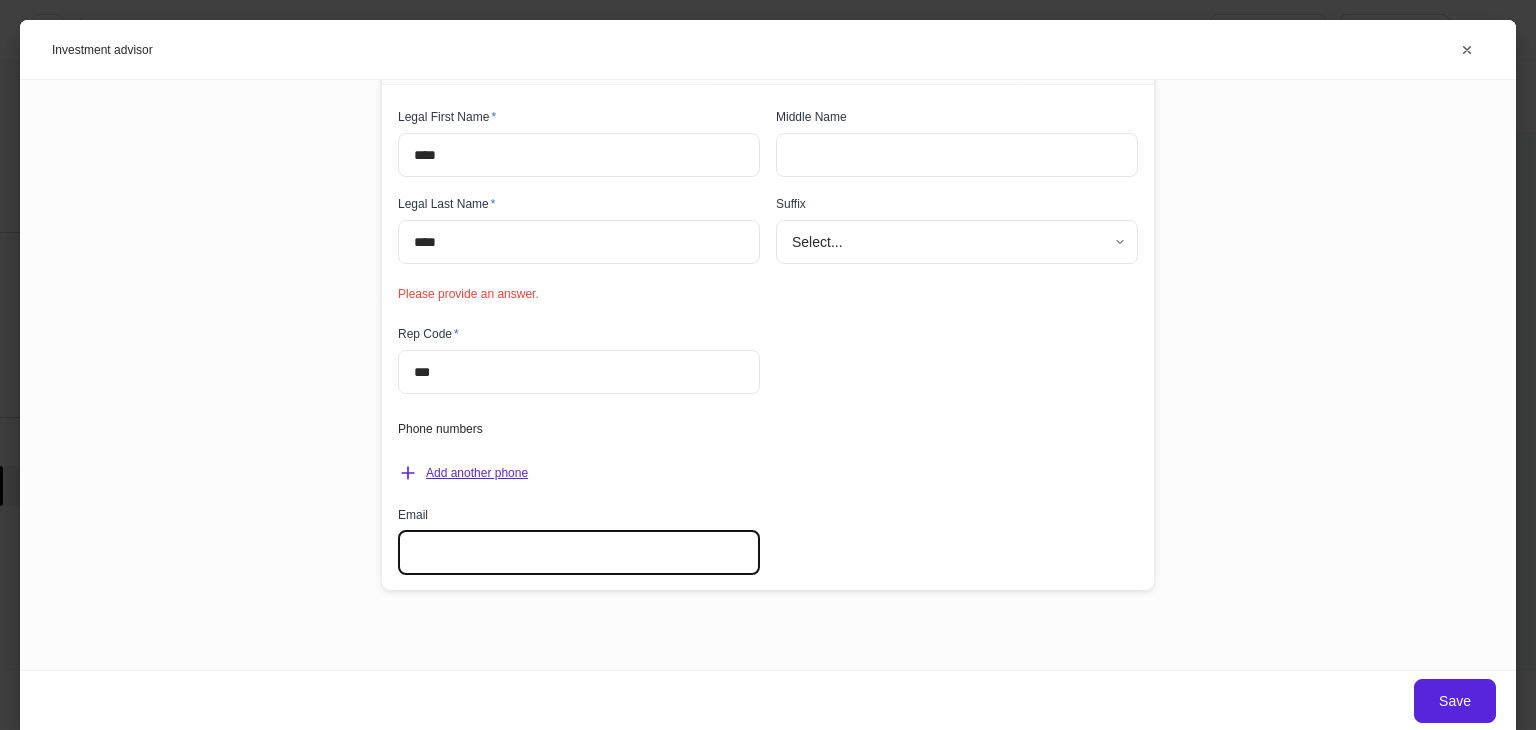 click on "Add another phone" at bounding box center (463, 473) 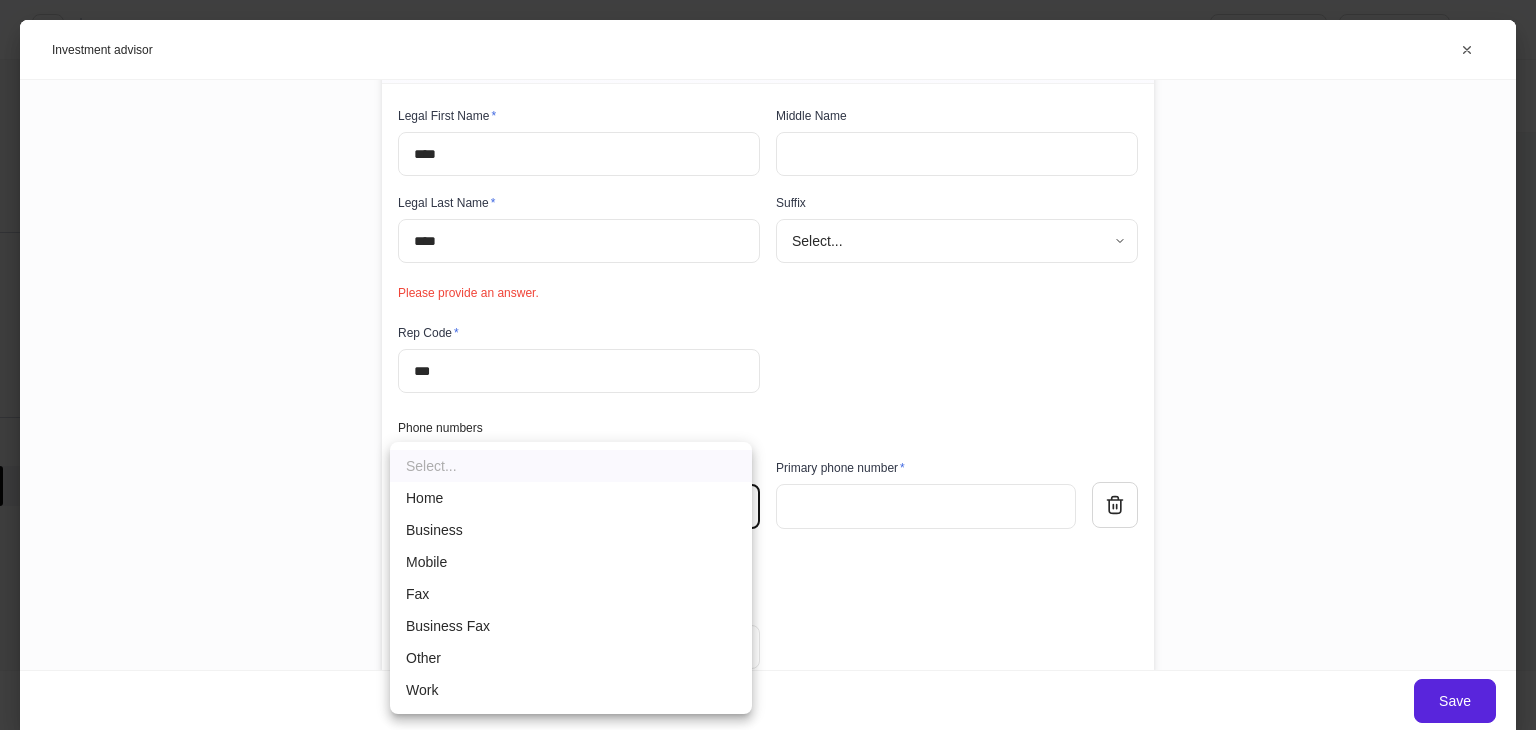 click on "**********" at bounding box center (768, 365) 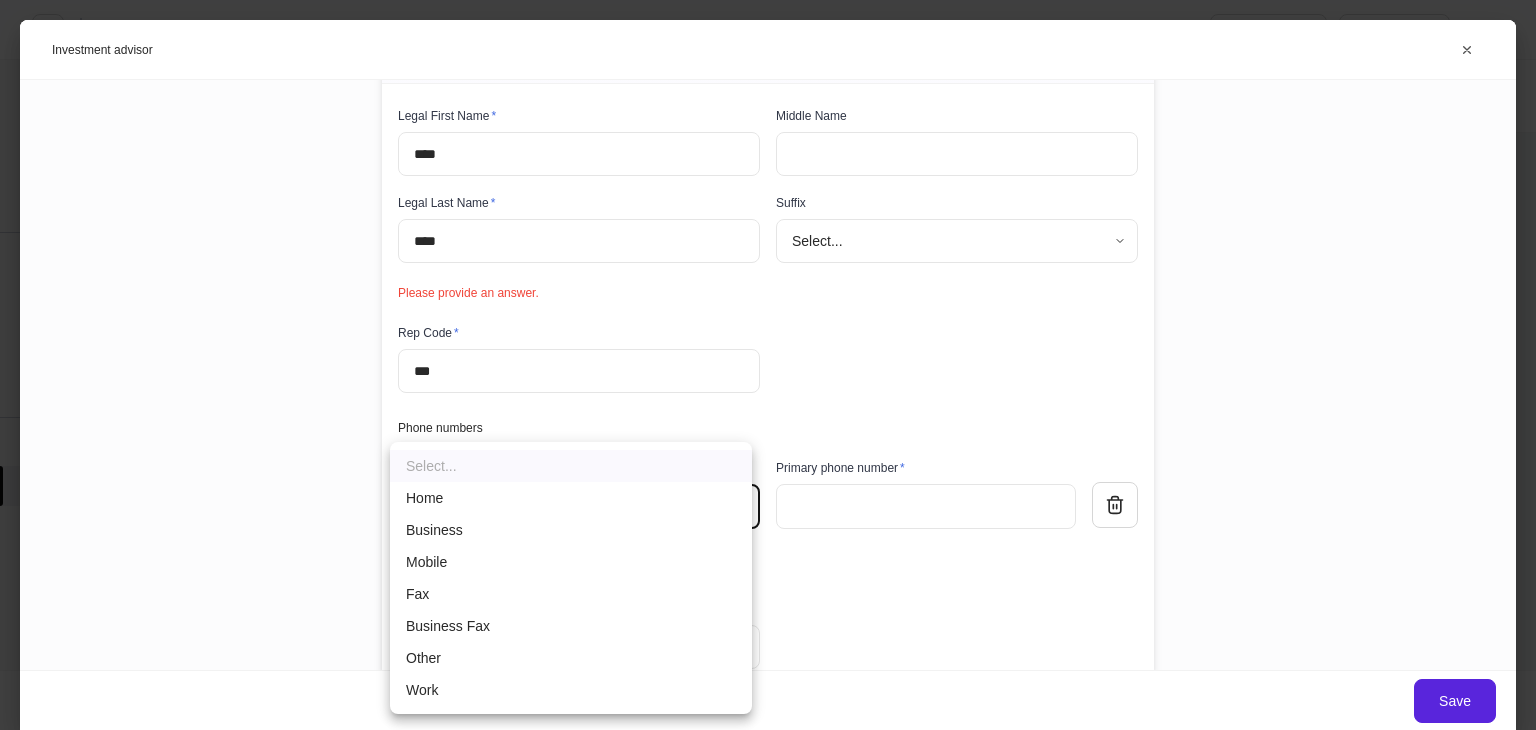 click on "Mobile" at bounding box center (571, 562) 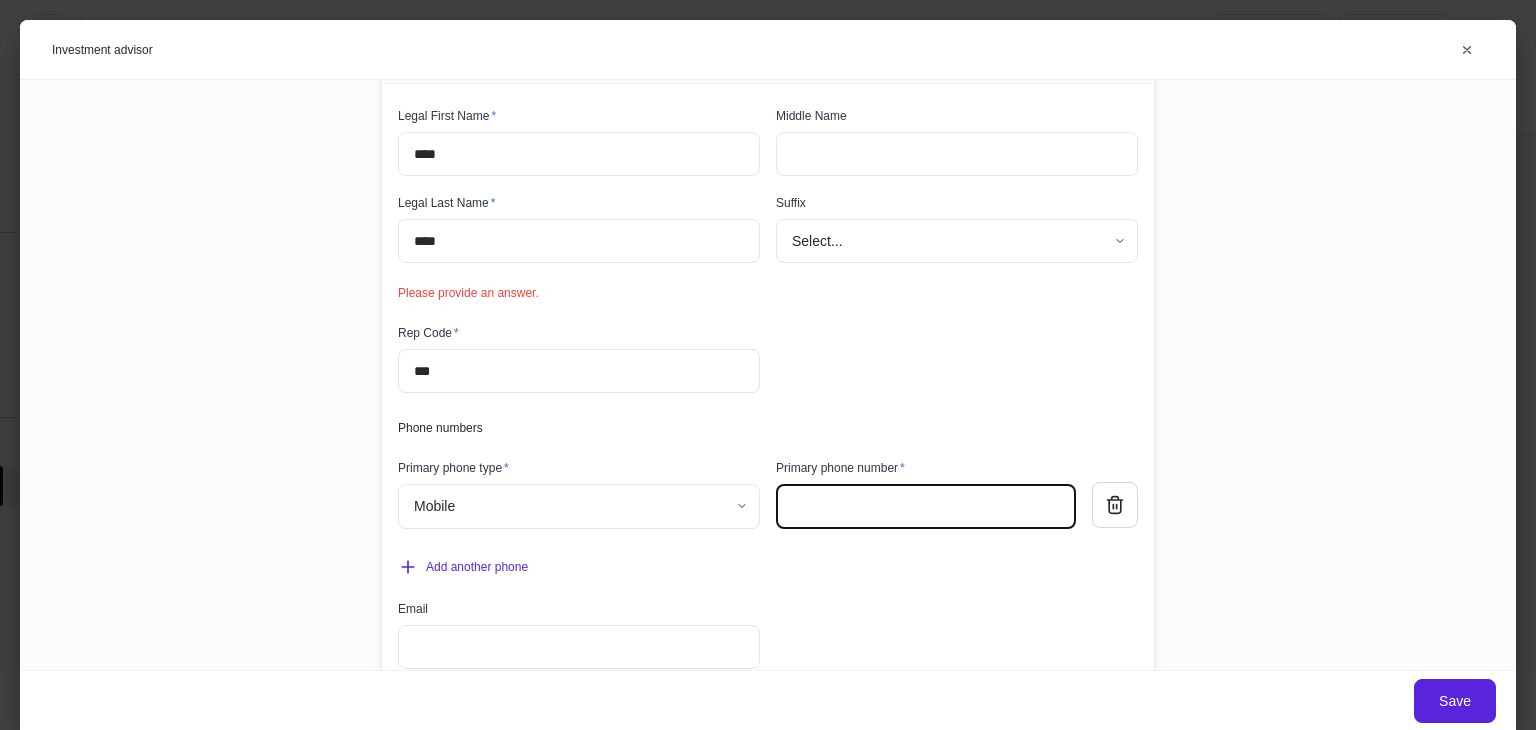 click at bounding box center (926, 506) 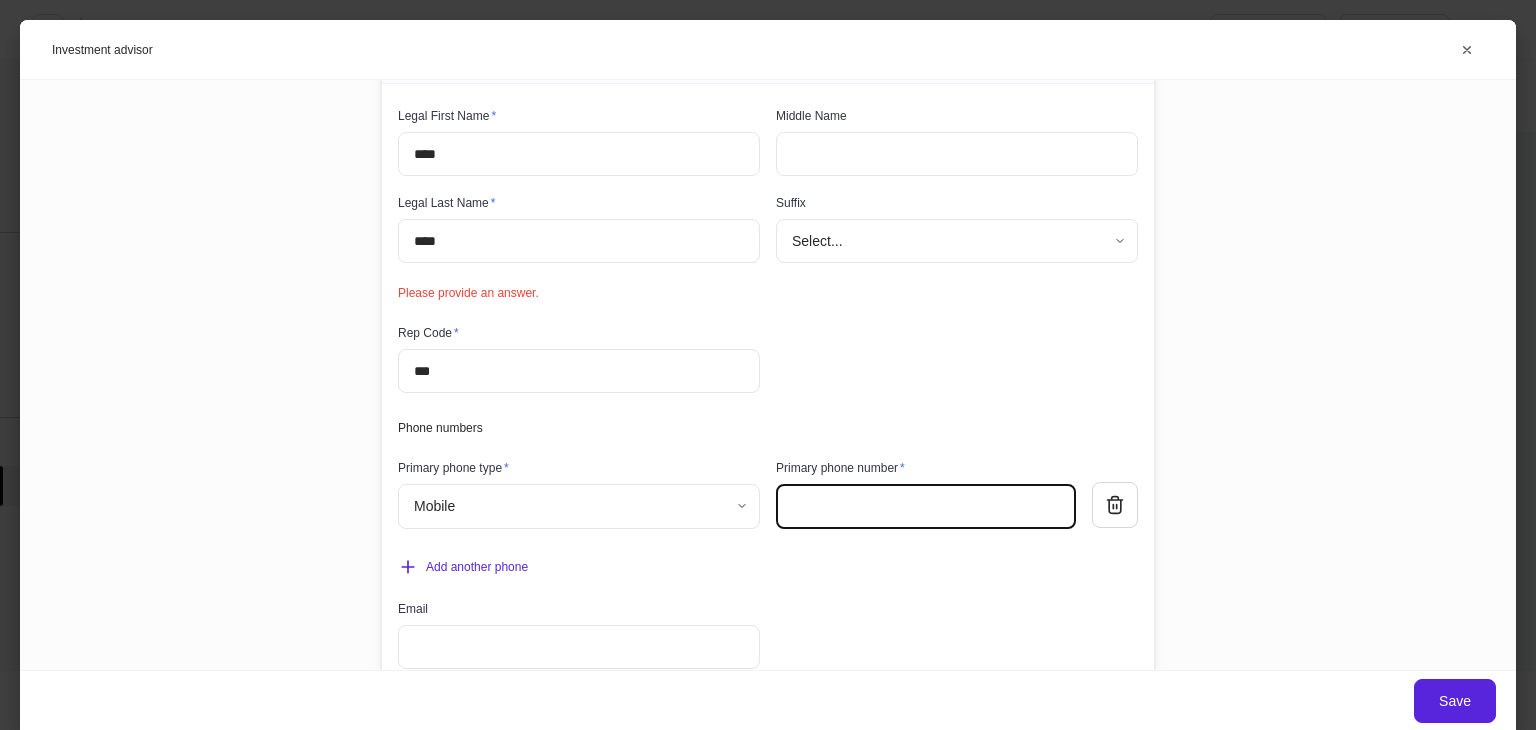 type on "**********" 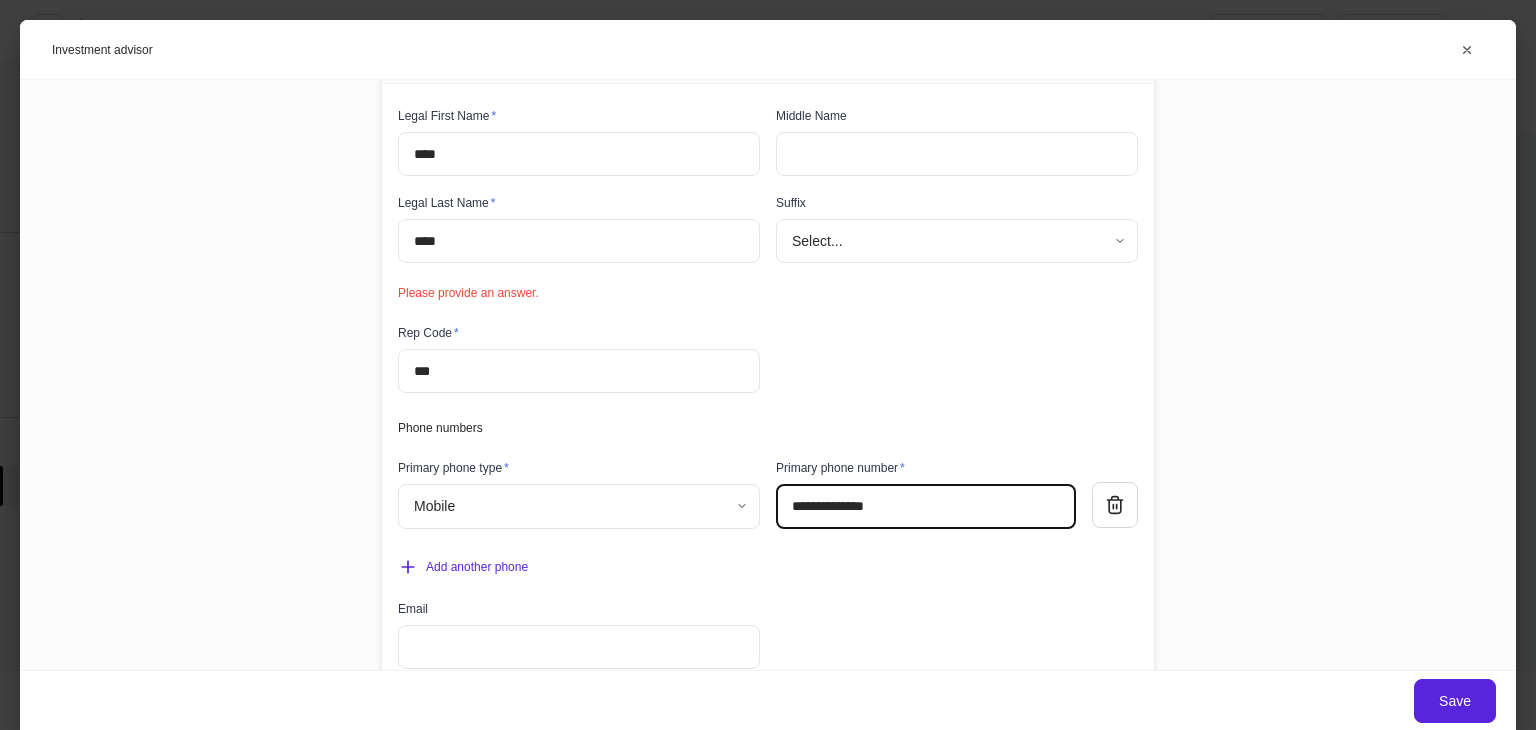 type on "*" 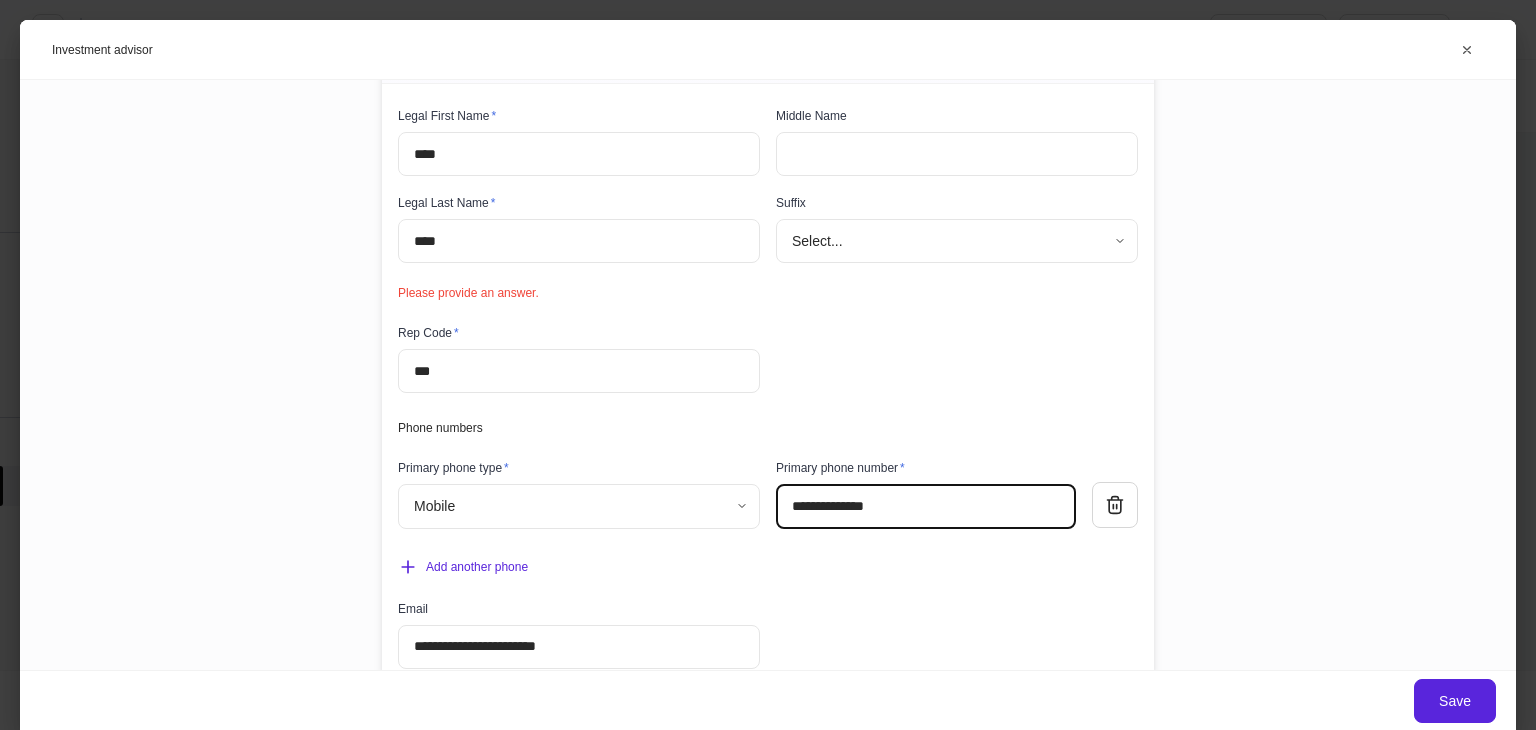 type on "*" 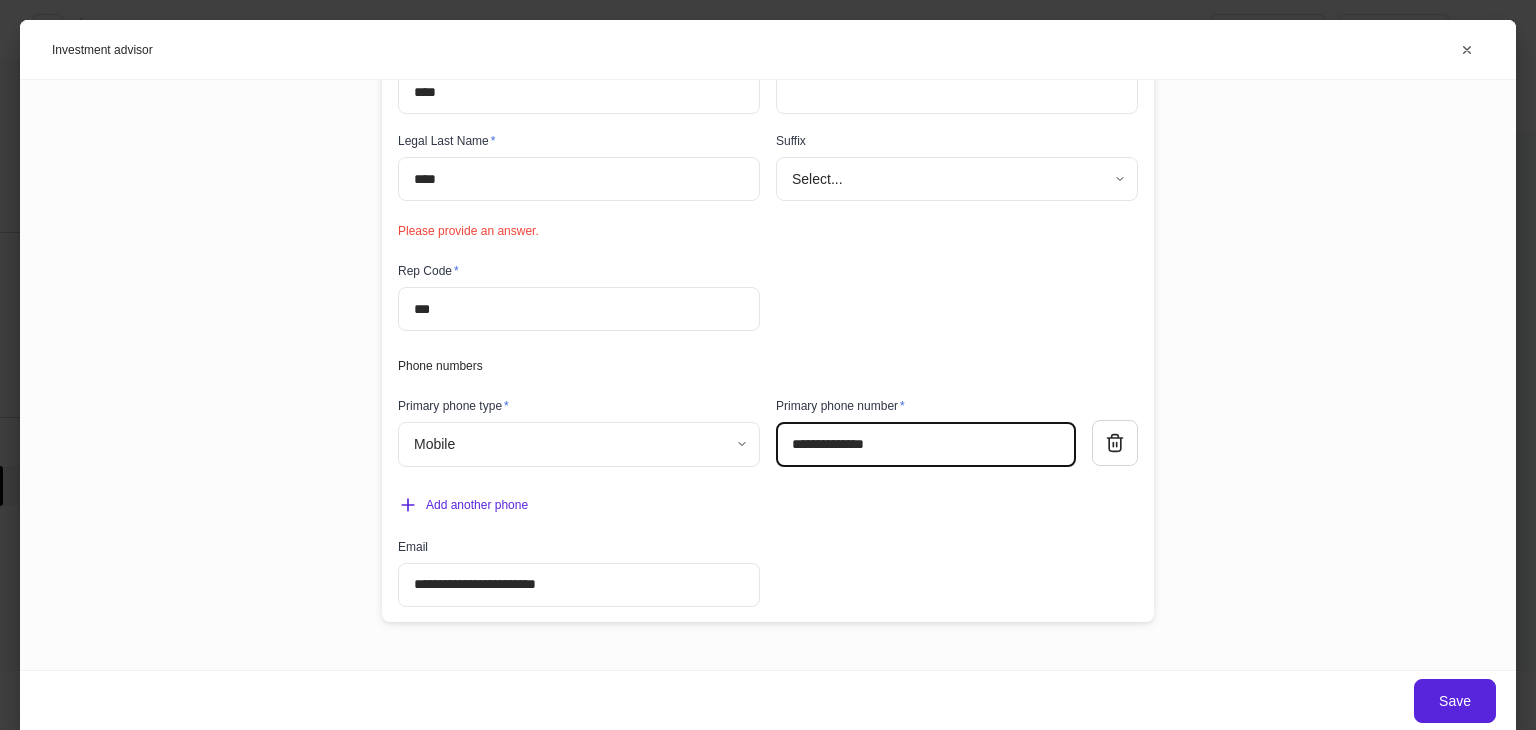 scroll, scrollTop: 176, scrollLeft: 0, axis: vertical 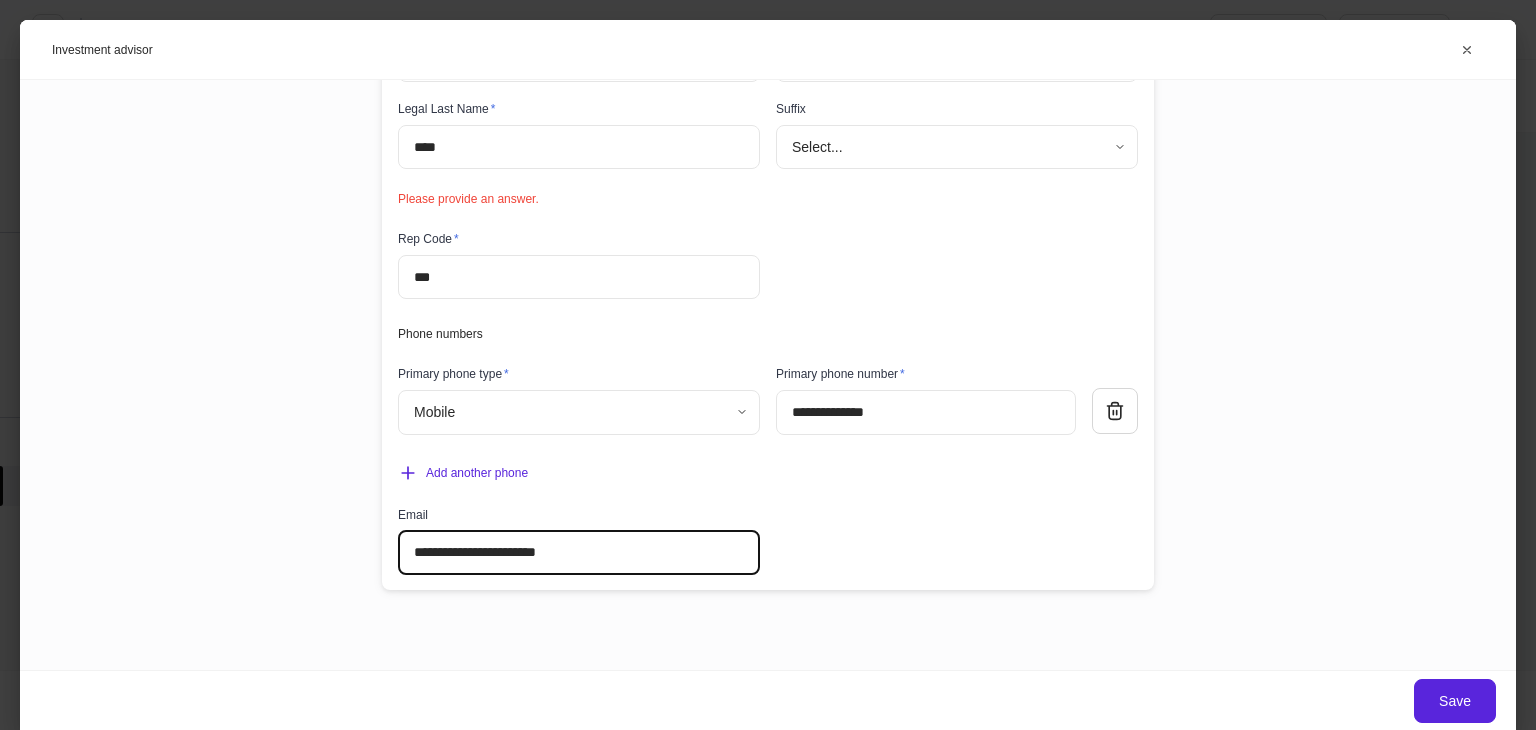 click on "**********" at bounding box center (579, 553) 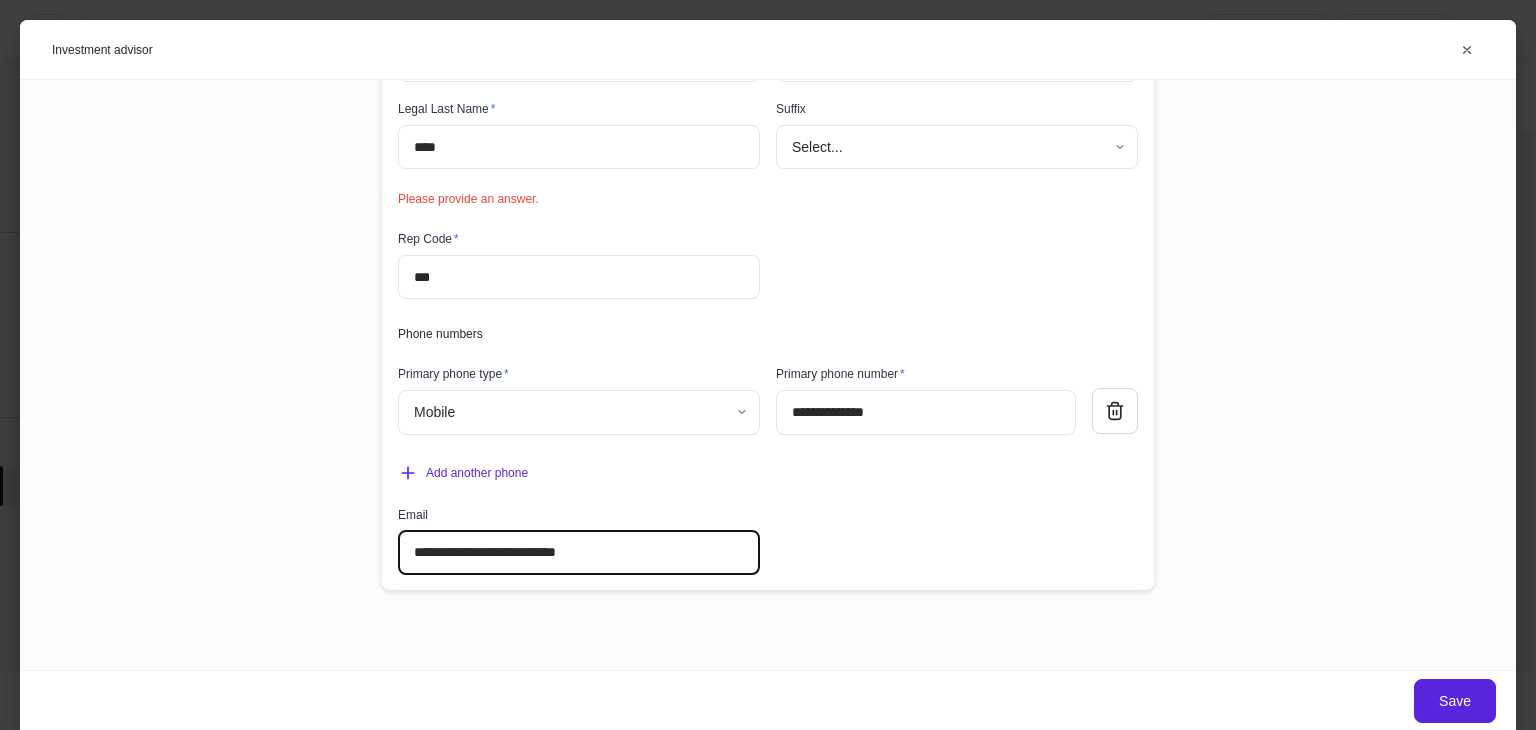 type on "**********" 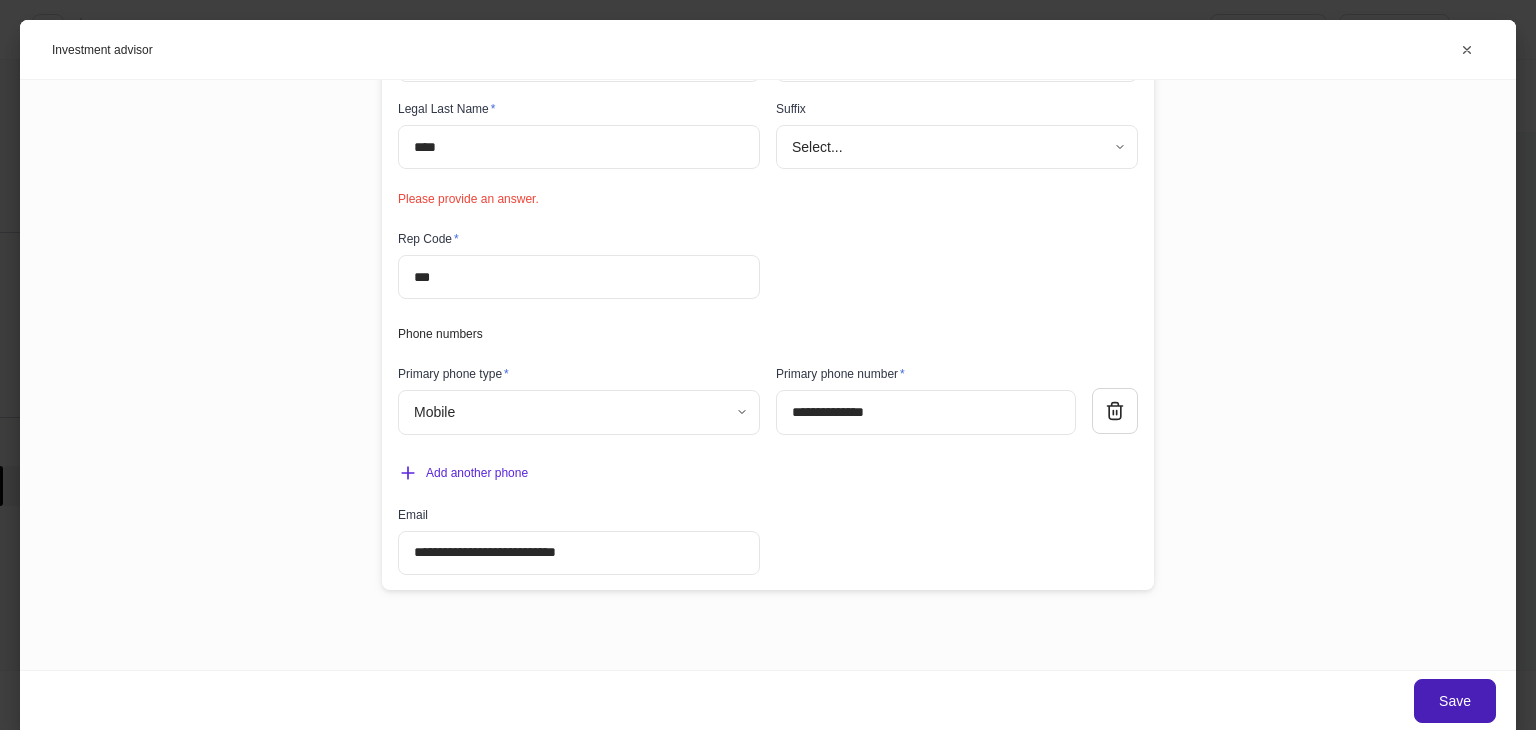 type 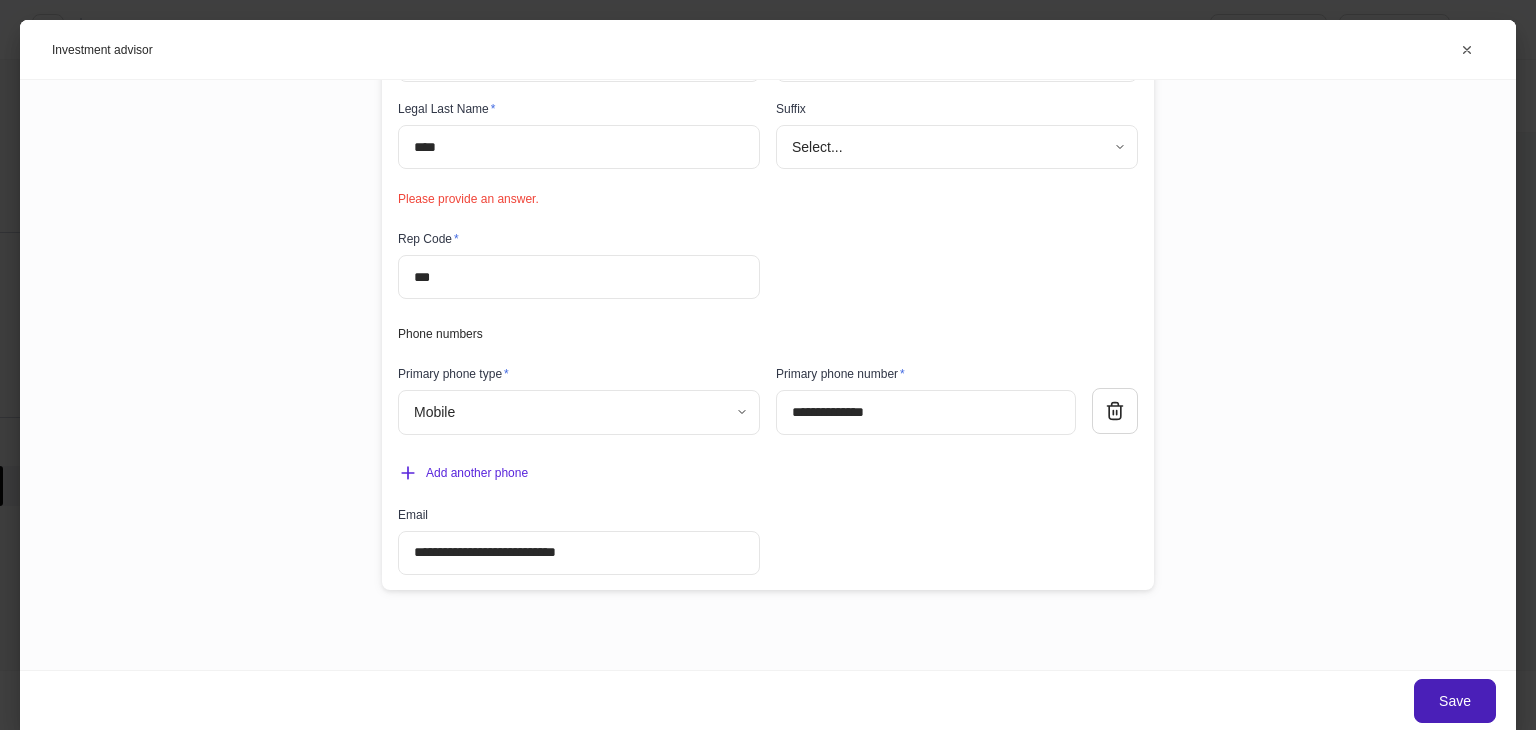 click on "Save" at bounding box center [1455, 701] 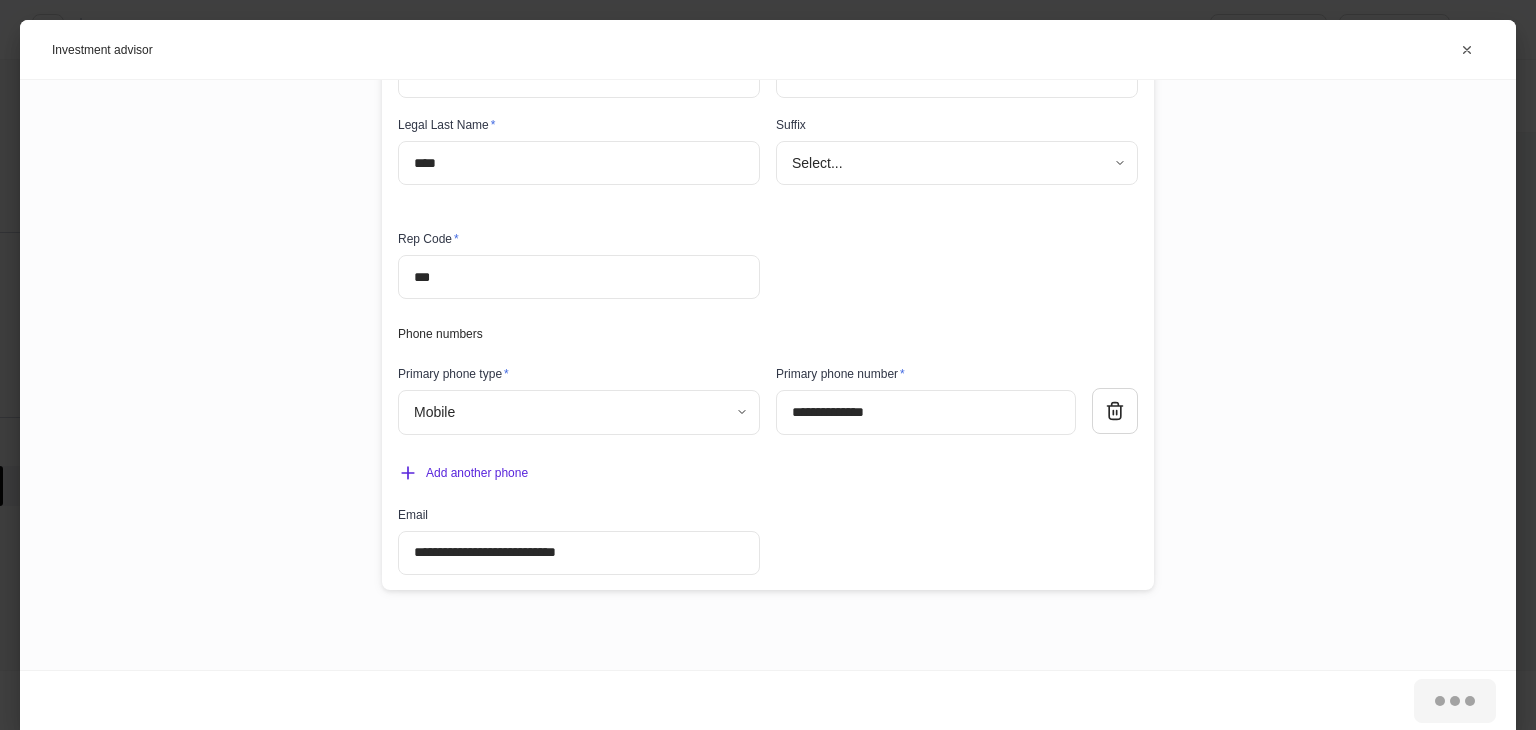 scroll, scrollTop: 160, scrollLeft: 0, axis: vertical 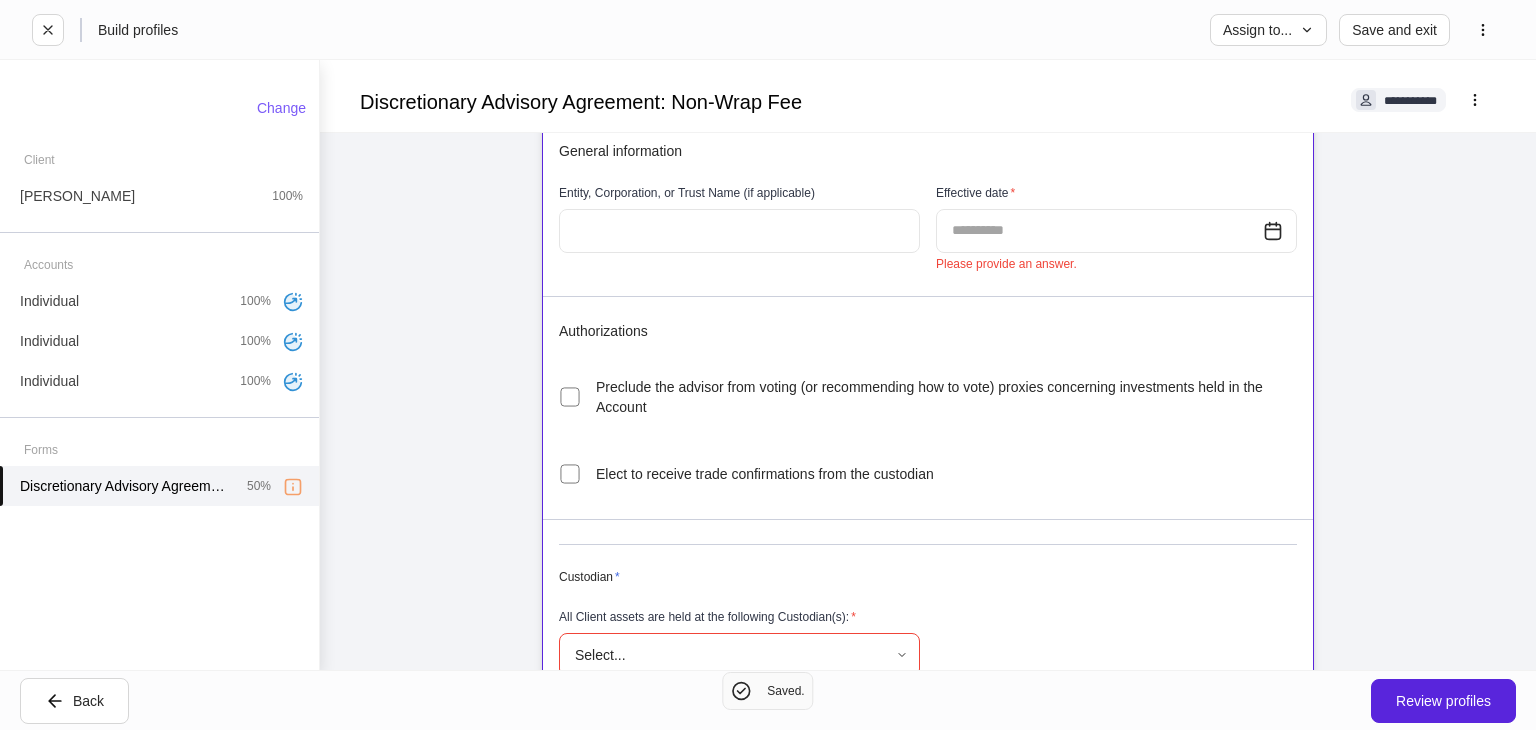 click 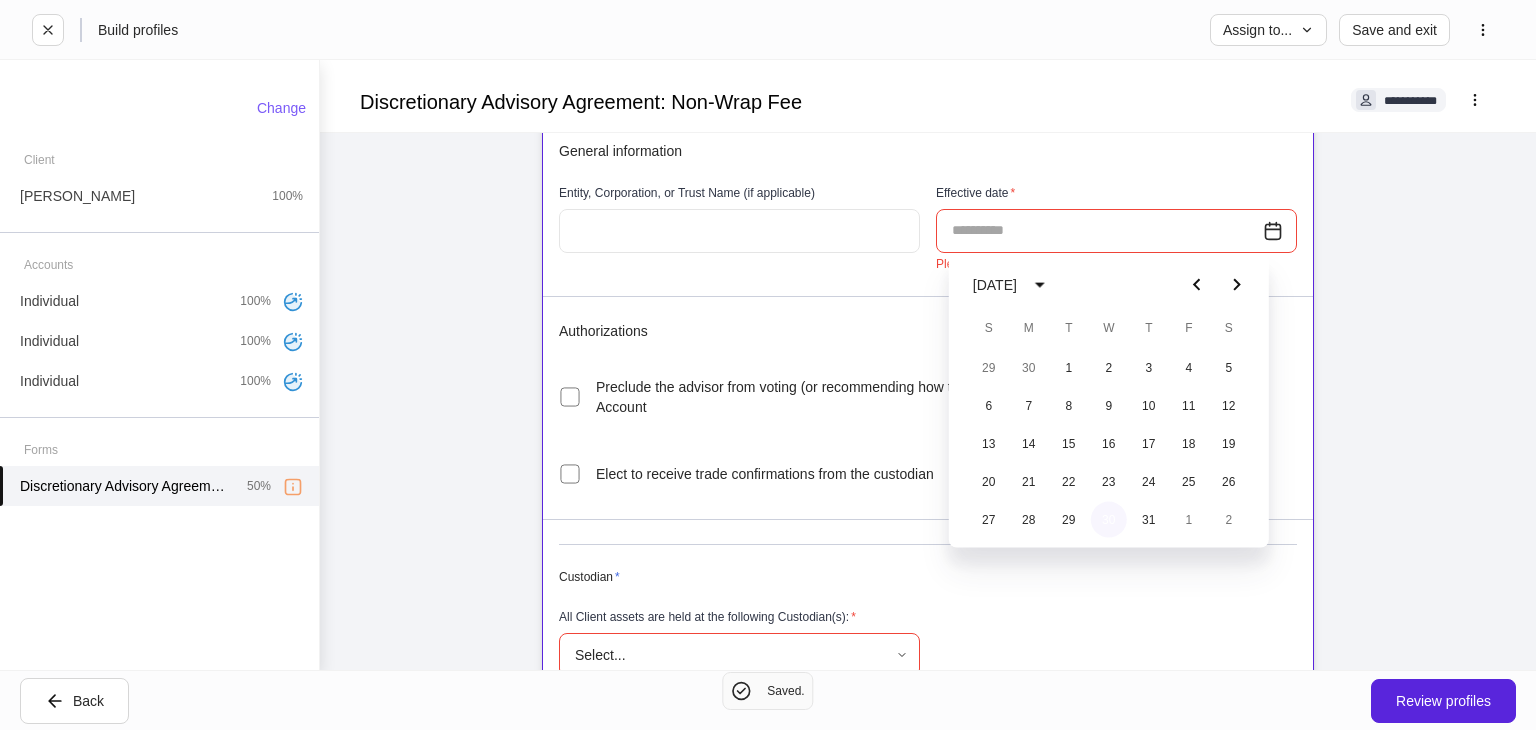 click on "30" at bounding box center [1109, 520] 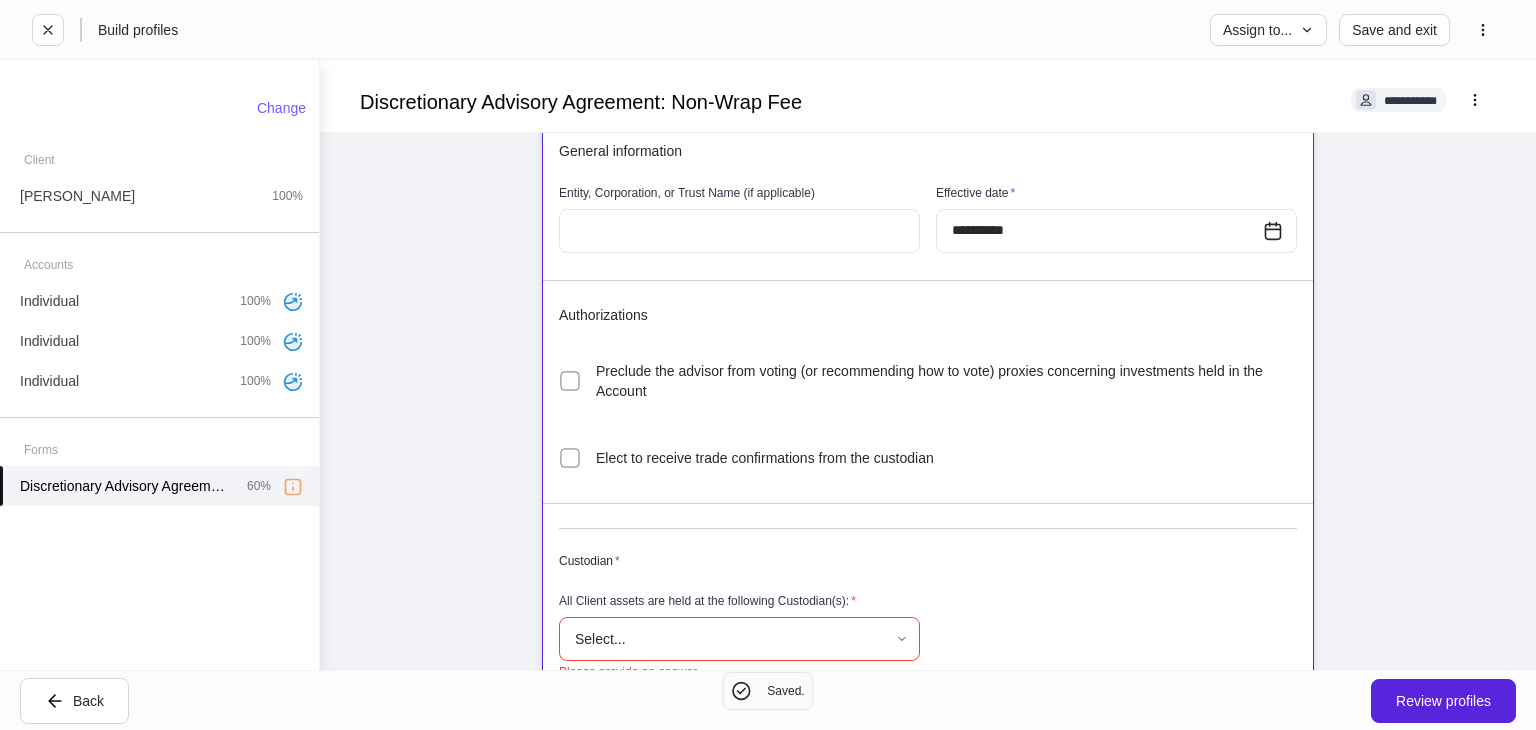type on "**********" 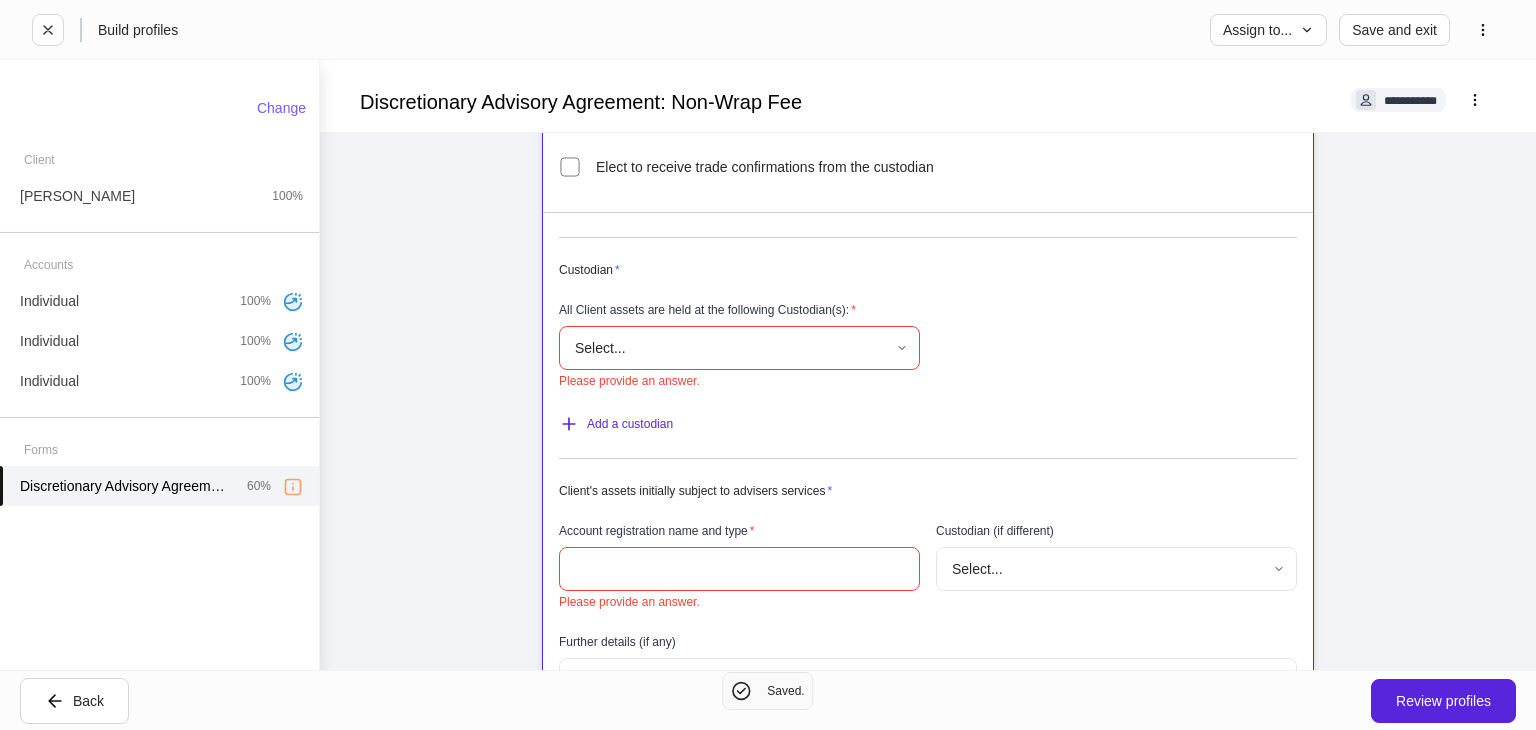 scroll, scrollTop: 600, scrollLeft: 0, axis: vertical 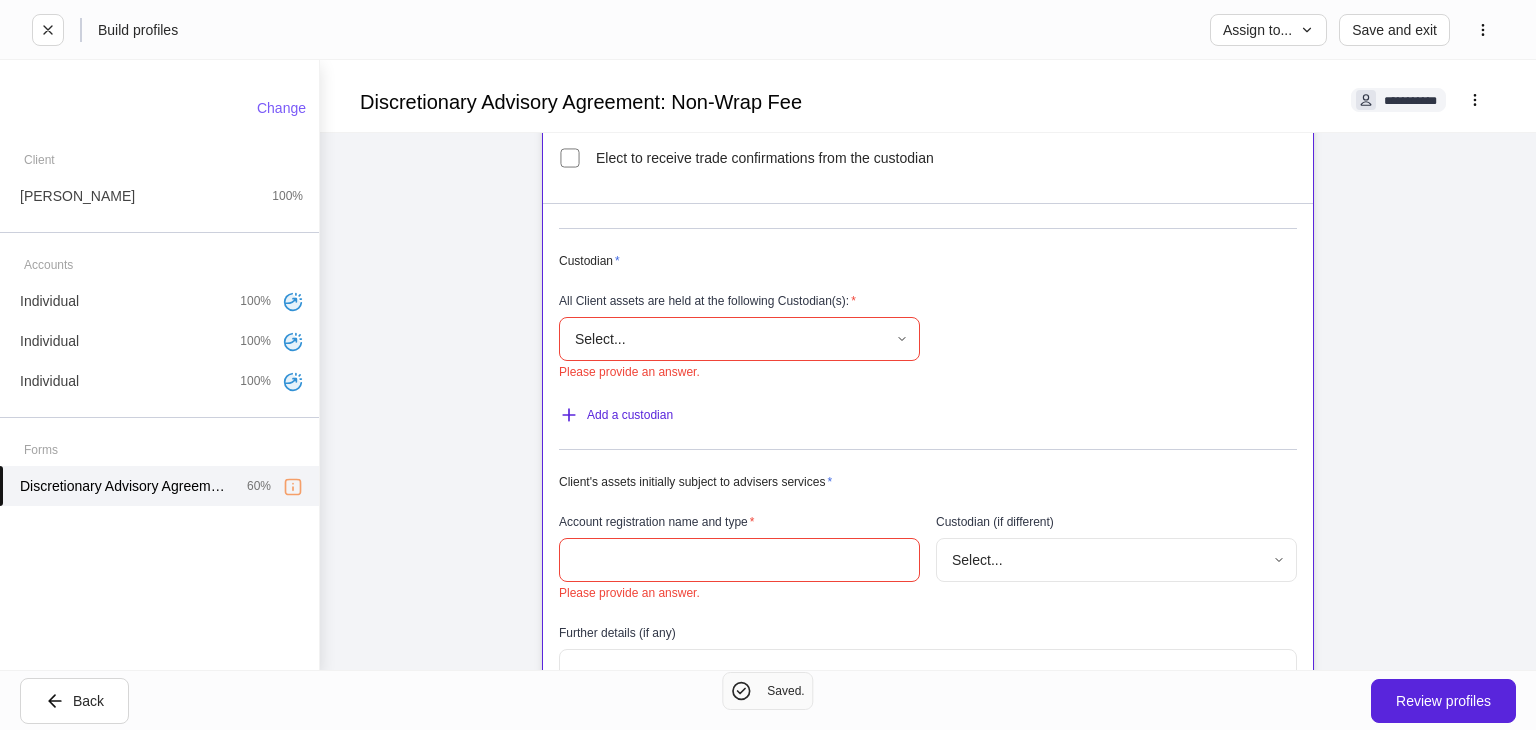 click on "**********" at bounding box center [768, 365] 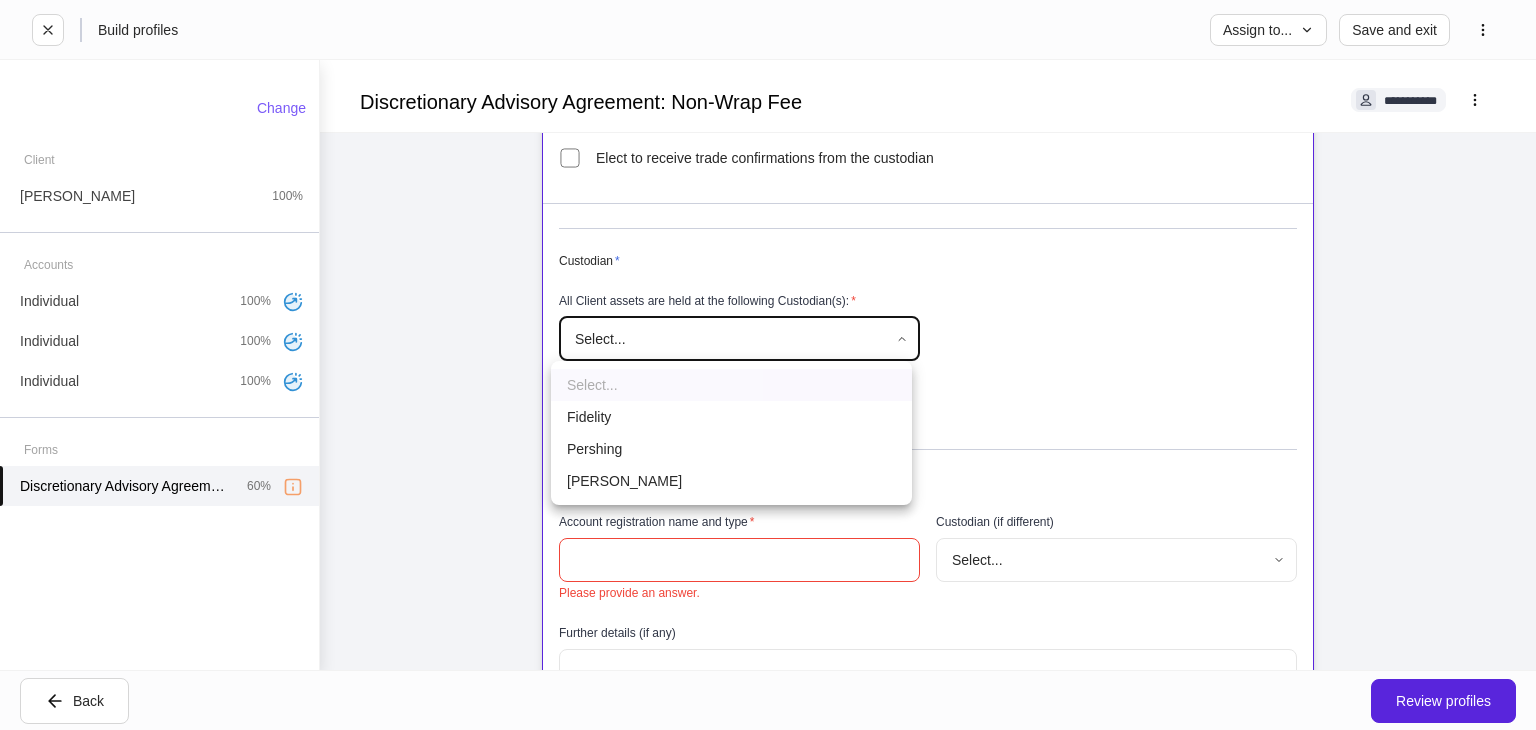 click on "[PERSON_NAME]" at bounding box center [731, 481] 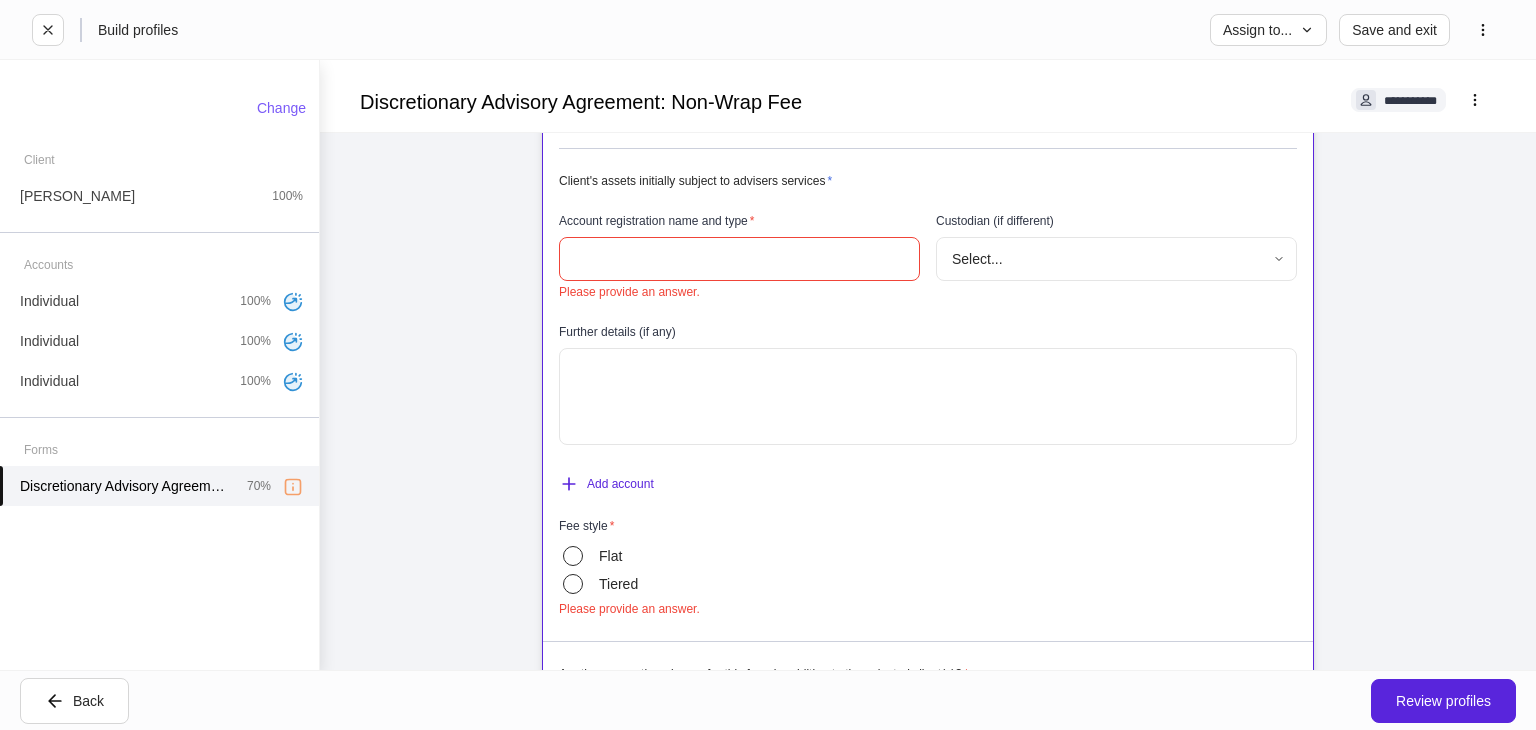 scroll, scrollTop: 900, scrollLeft: 0, axis: vertical 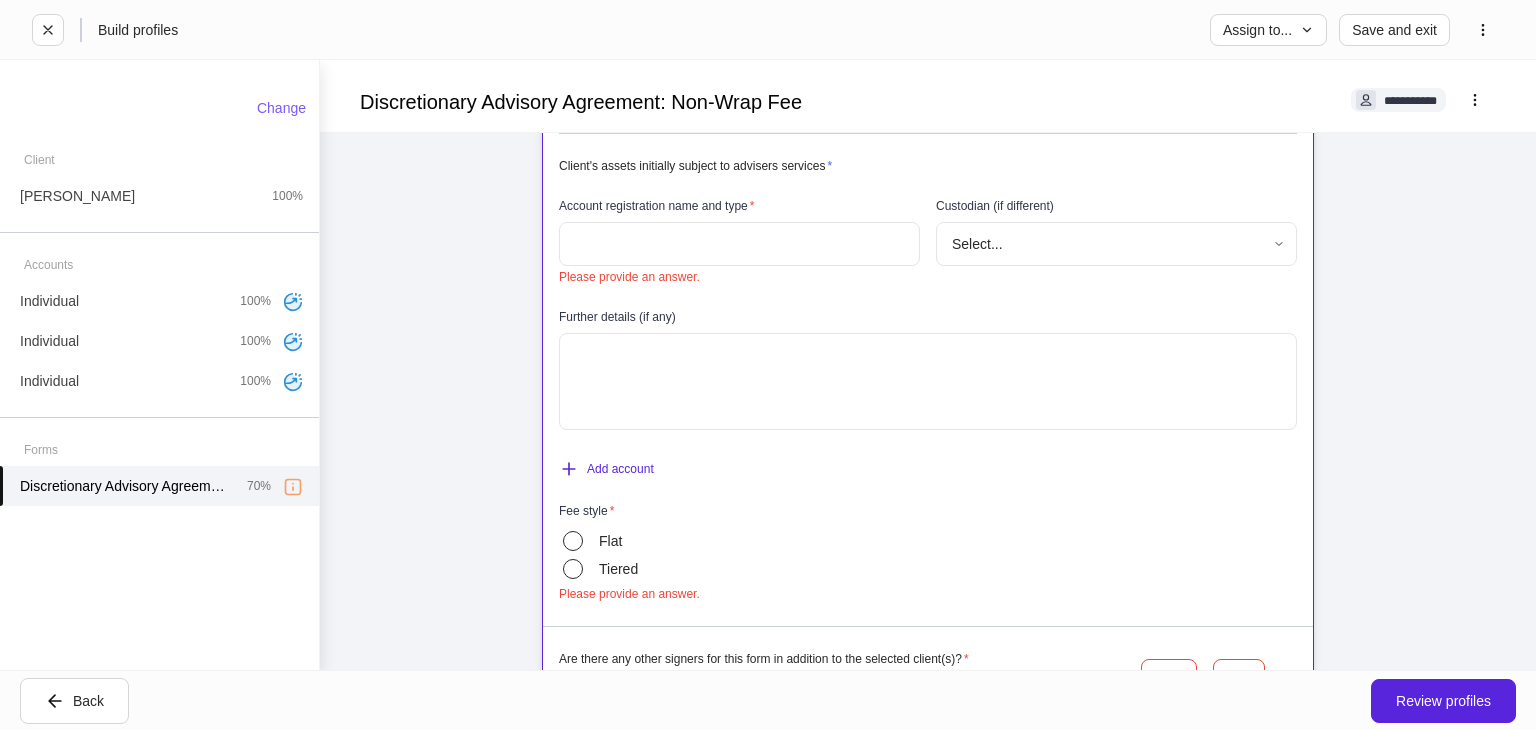 click at bounding box center (739, 244) 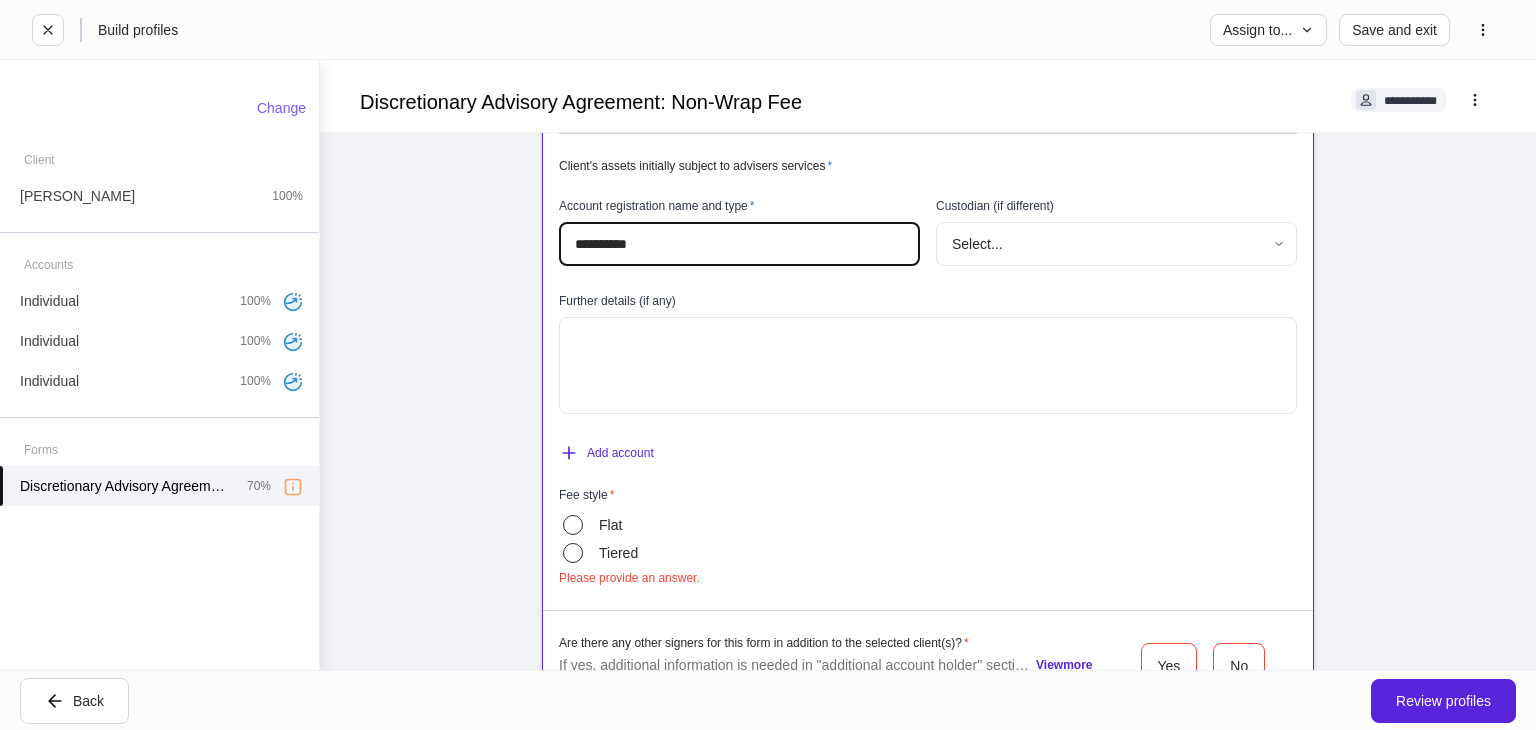 type on "**********" 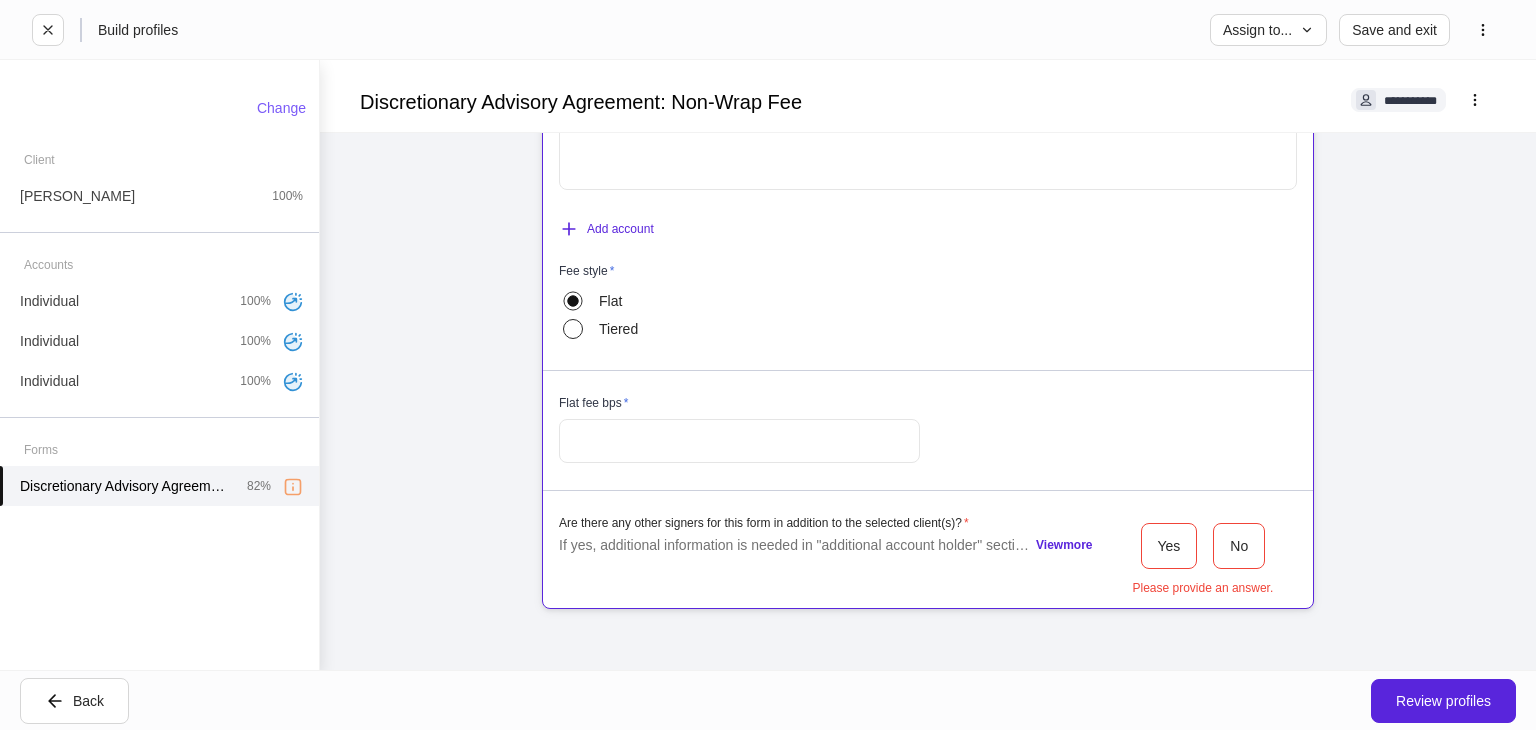 scroll, scrollTop: 1128, scrollLeft: 0, axis: vertical 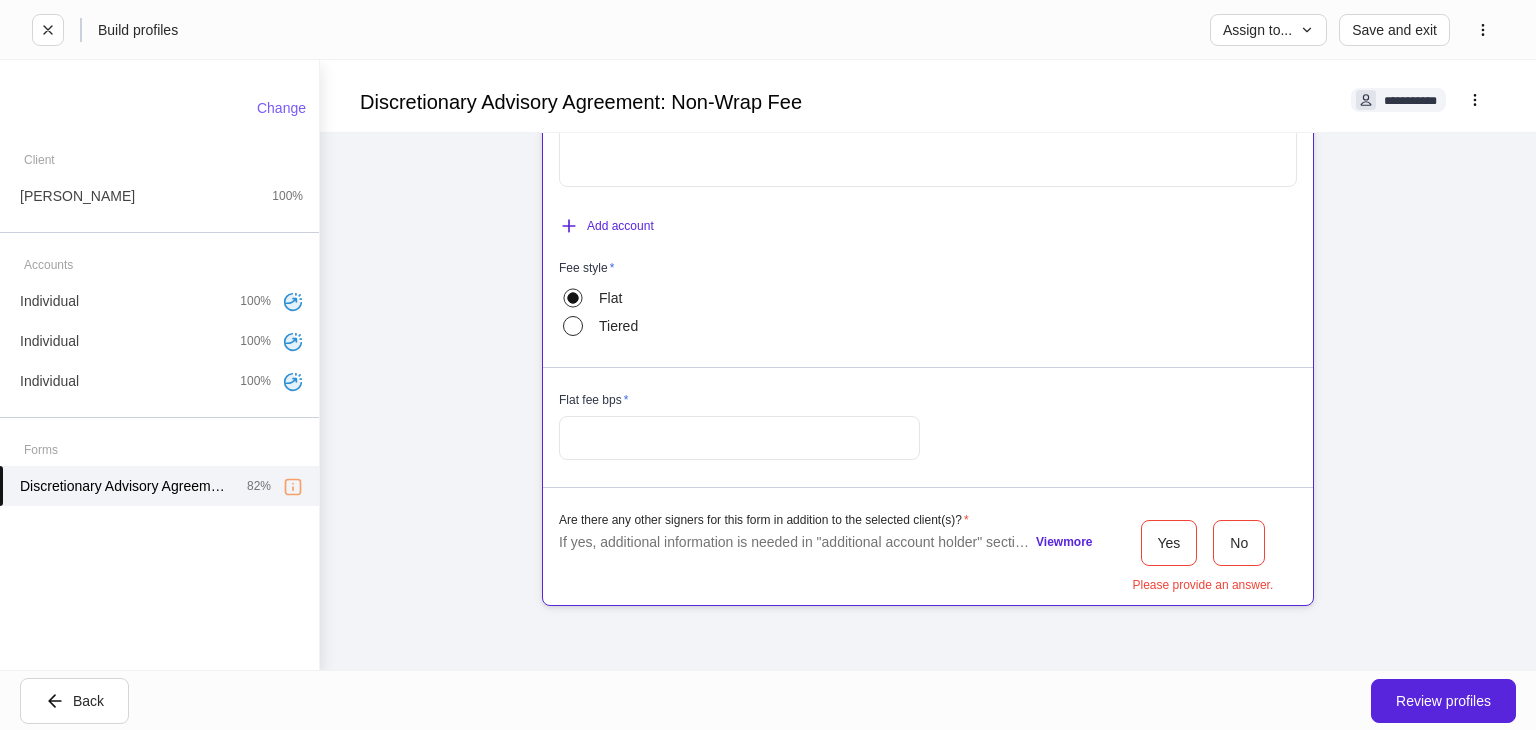 click at bounding box center (739, 438) 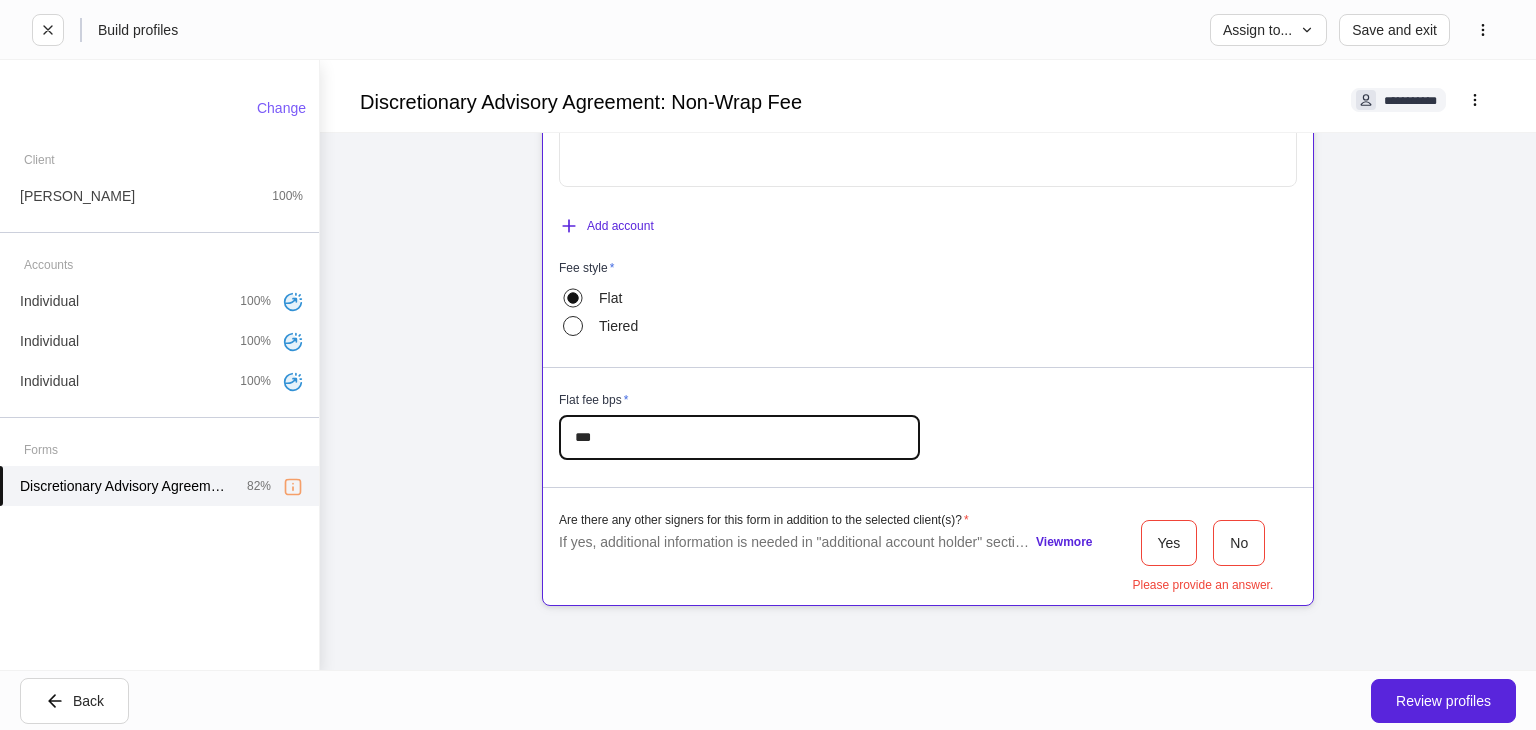 type on "***" 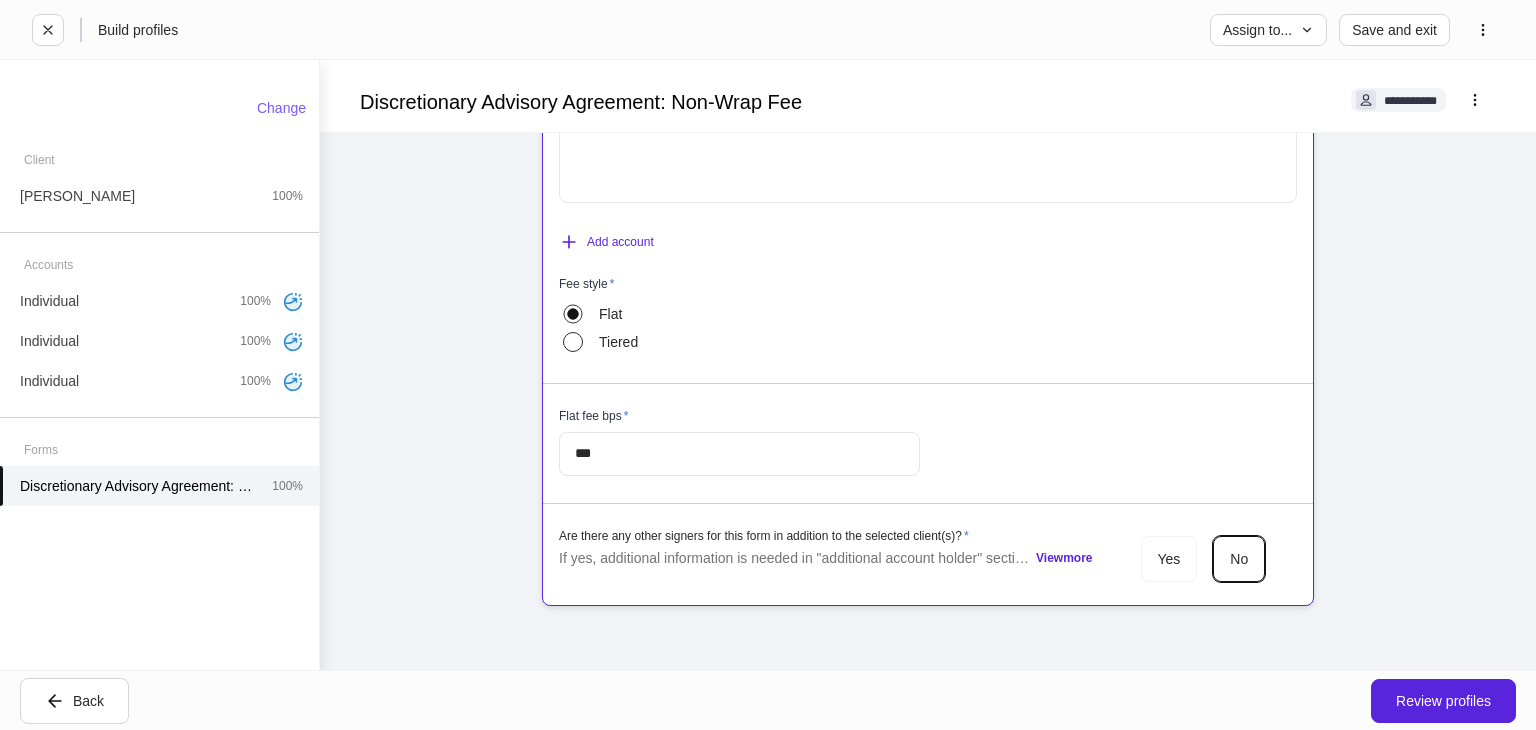 click on "**********" at bounding box center [920, -51] 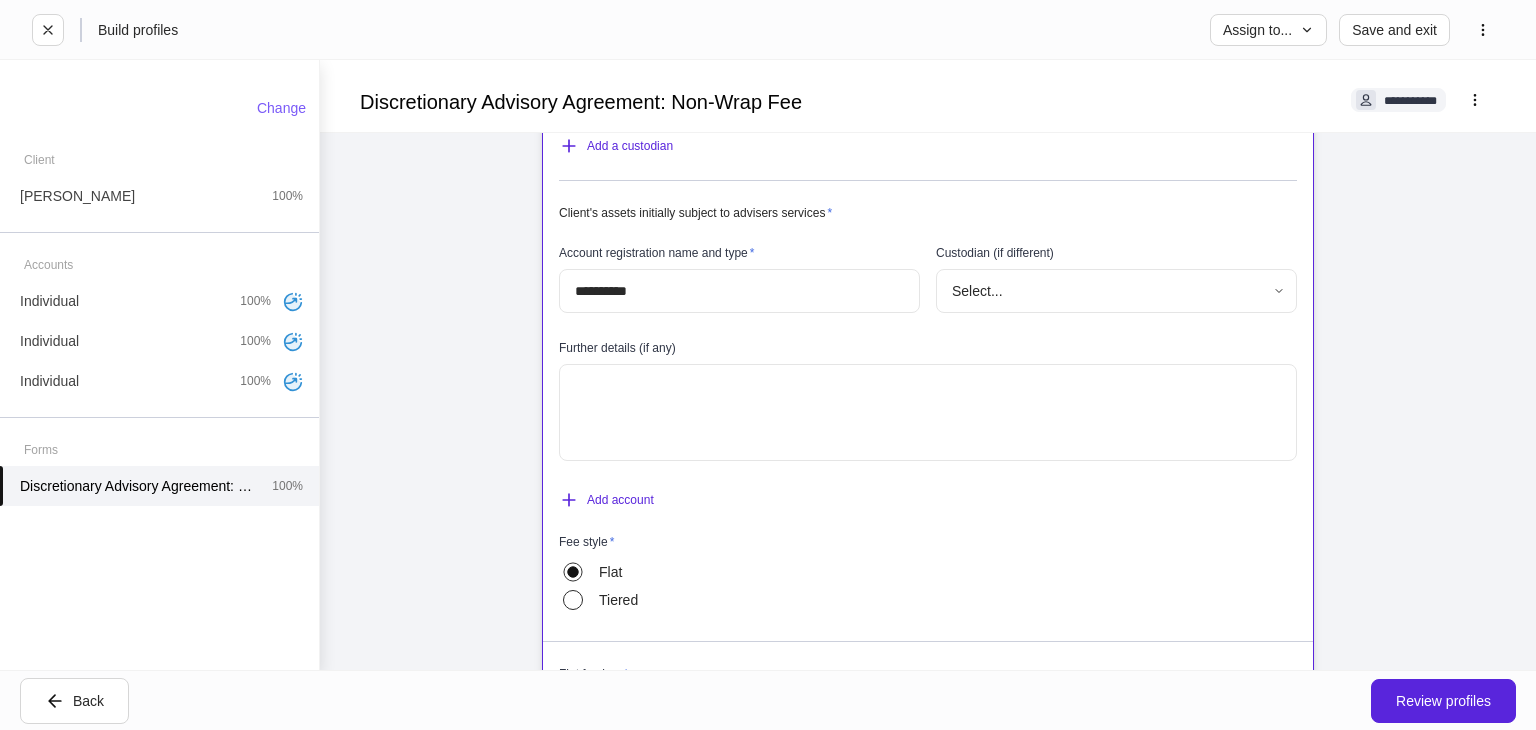 scroll, scrollTop: 812, scrollLeft: 0, axis: vertical 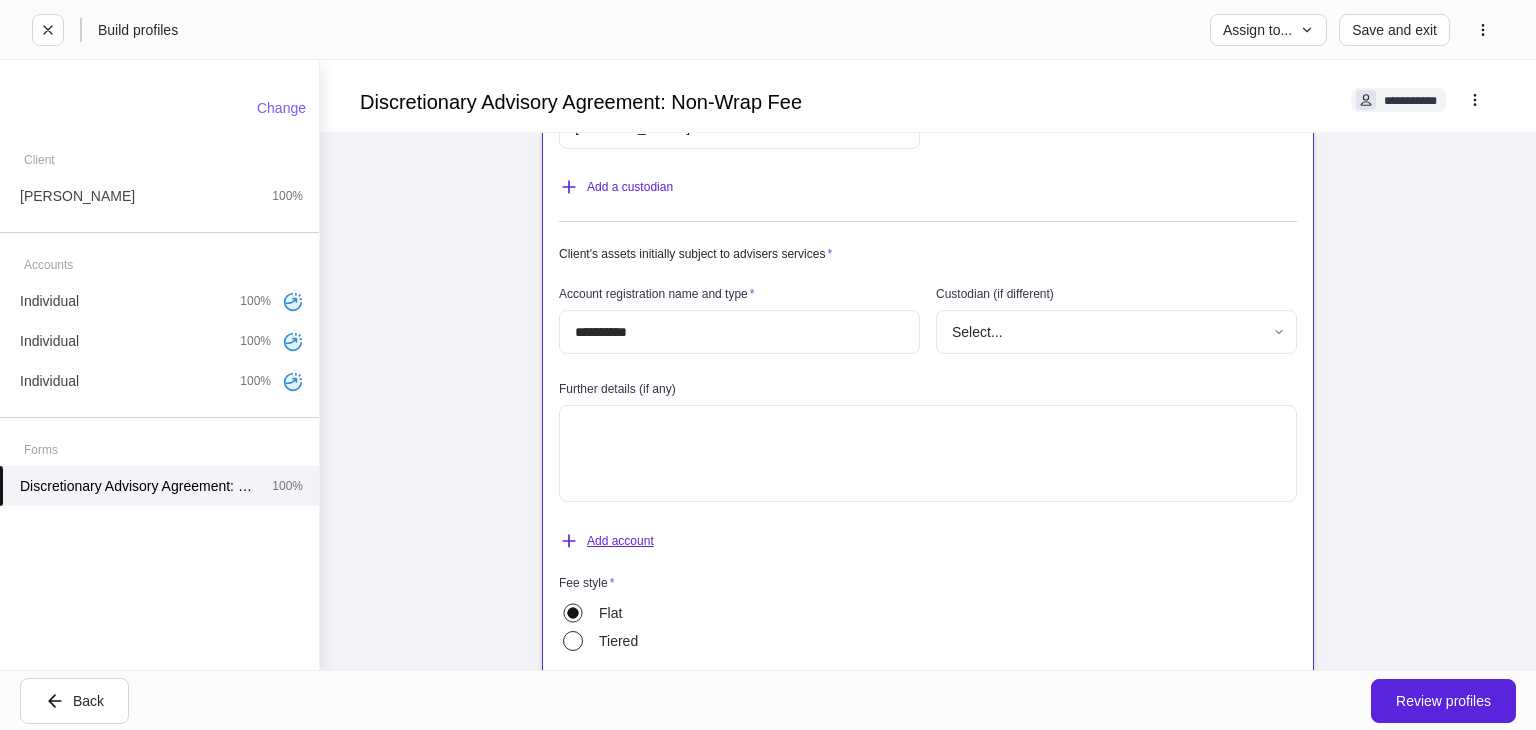 click on "Add account" at bounding box center (606, 541) 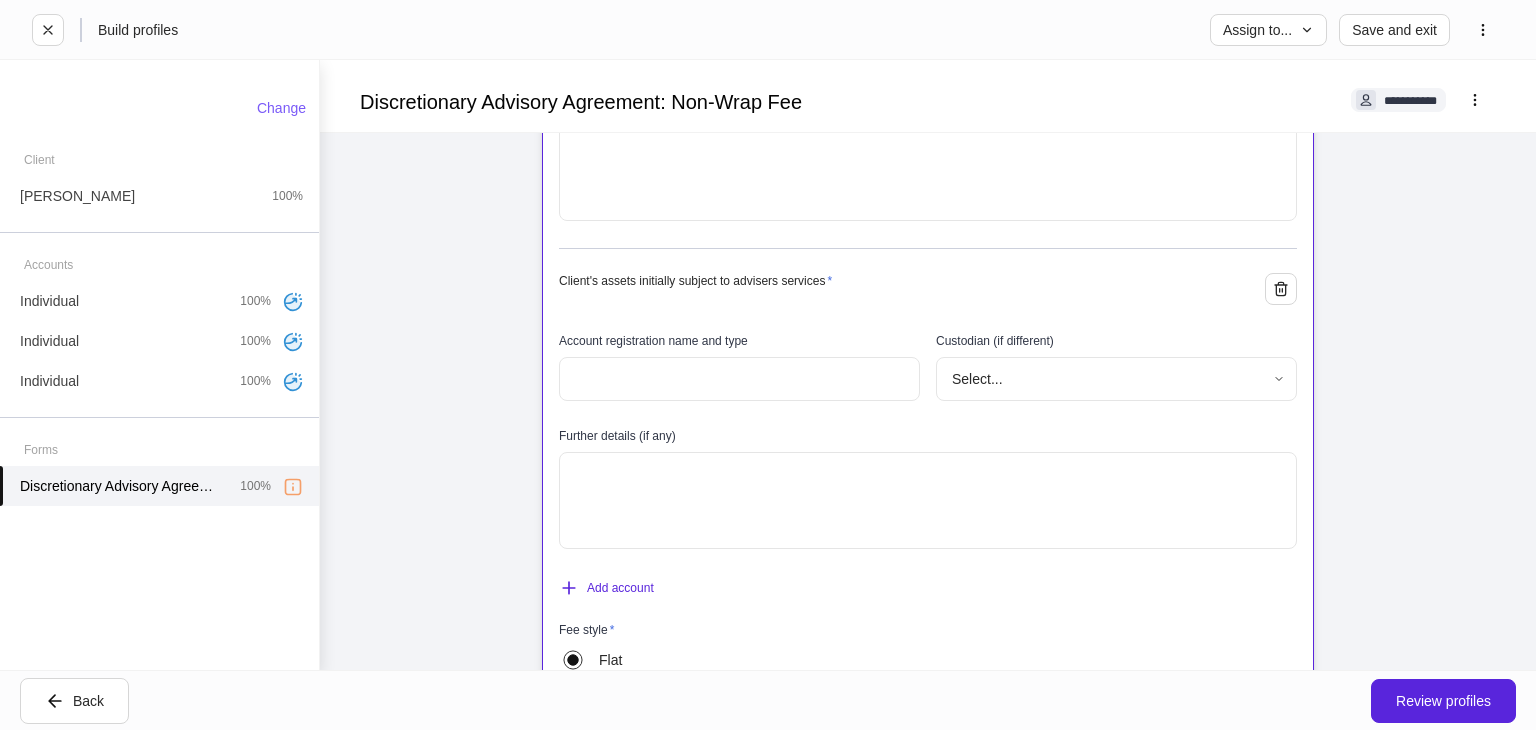 scroll, scrollTop: 1112, scrollLeft: 0, axis: vertical 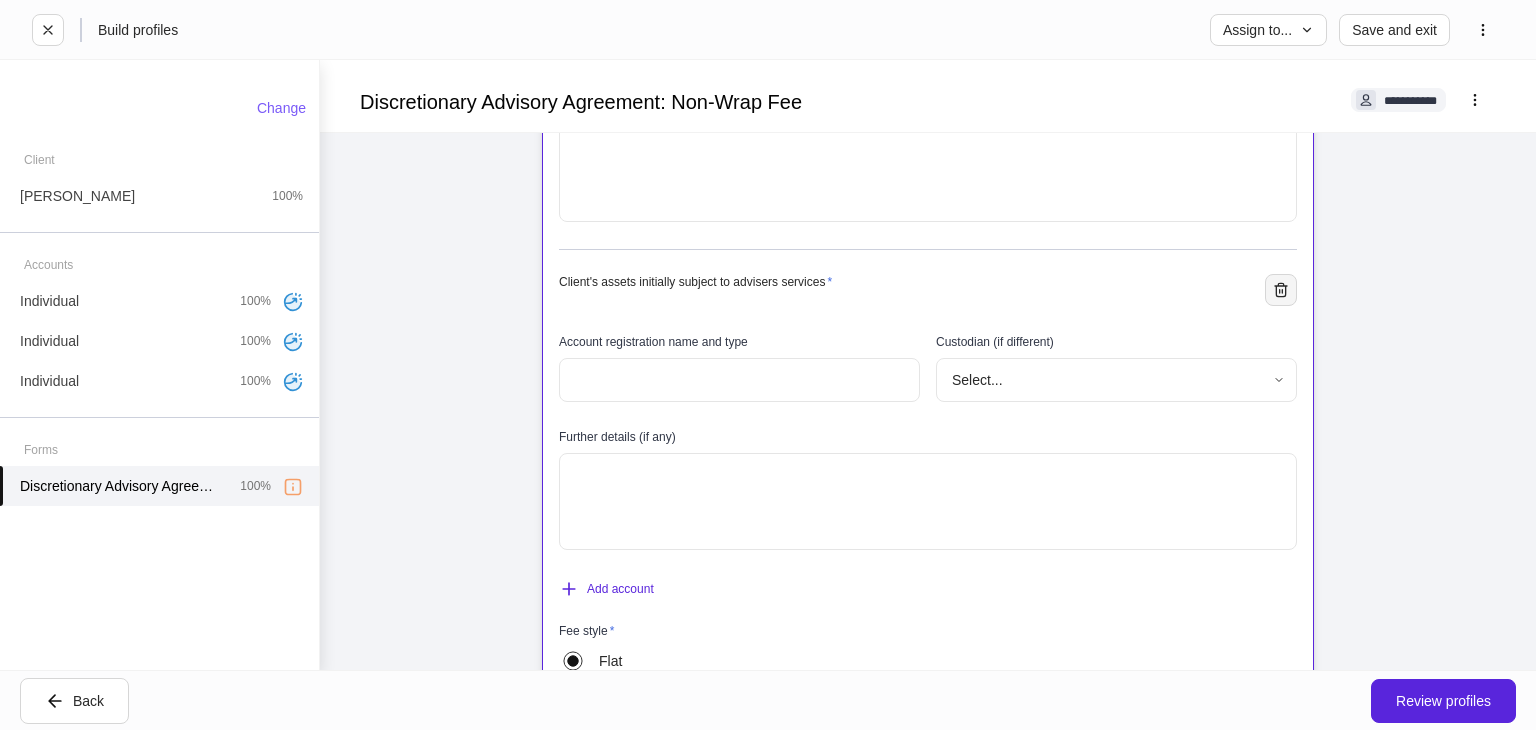 click 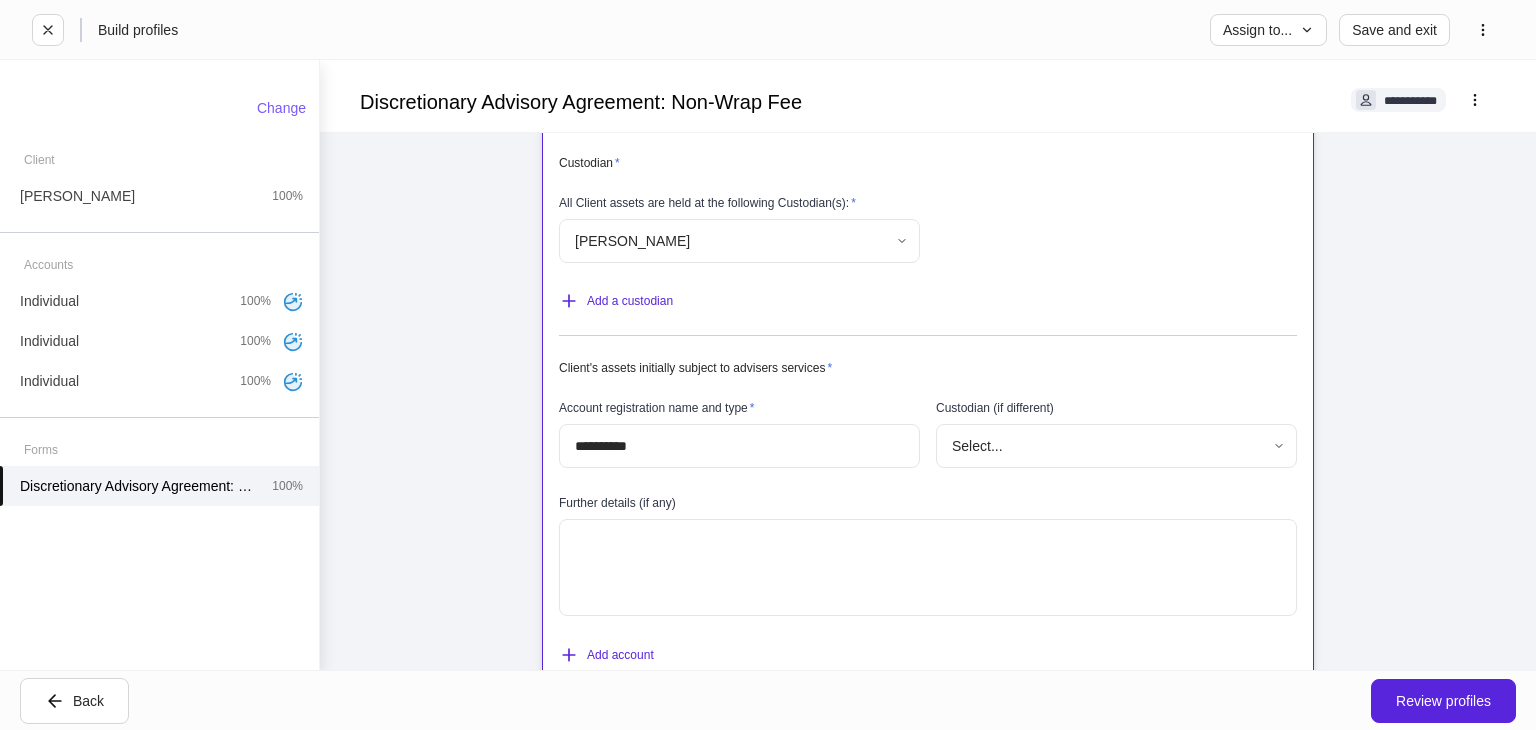 scroll, scrollTop: 692, scrollLeft: 0, axis: vertical 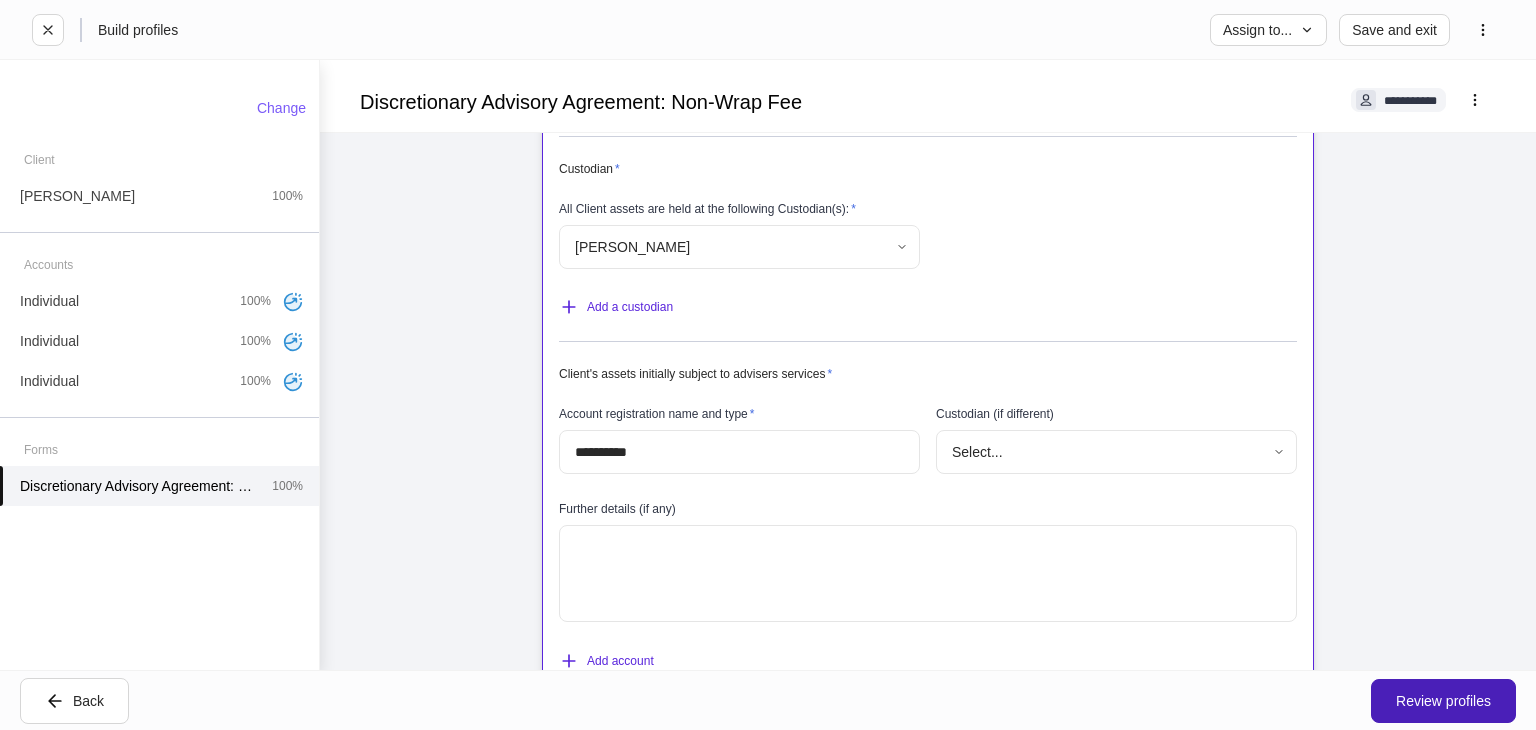 click on "Review profiles" at bounding box center (1443, 701) 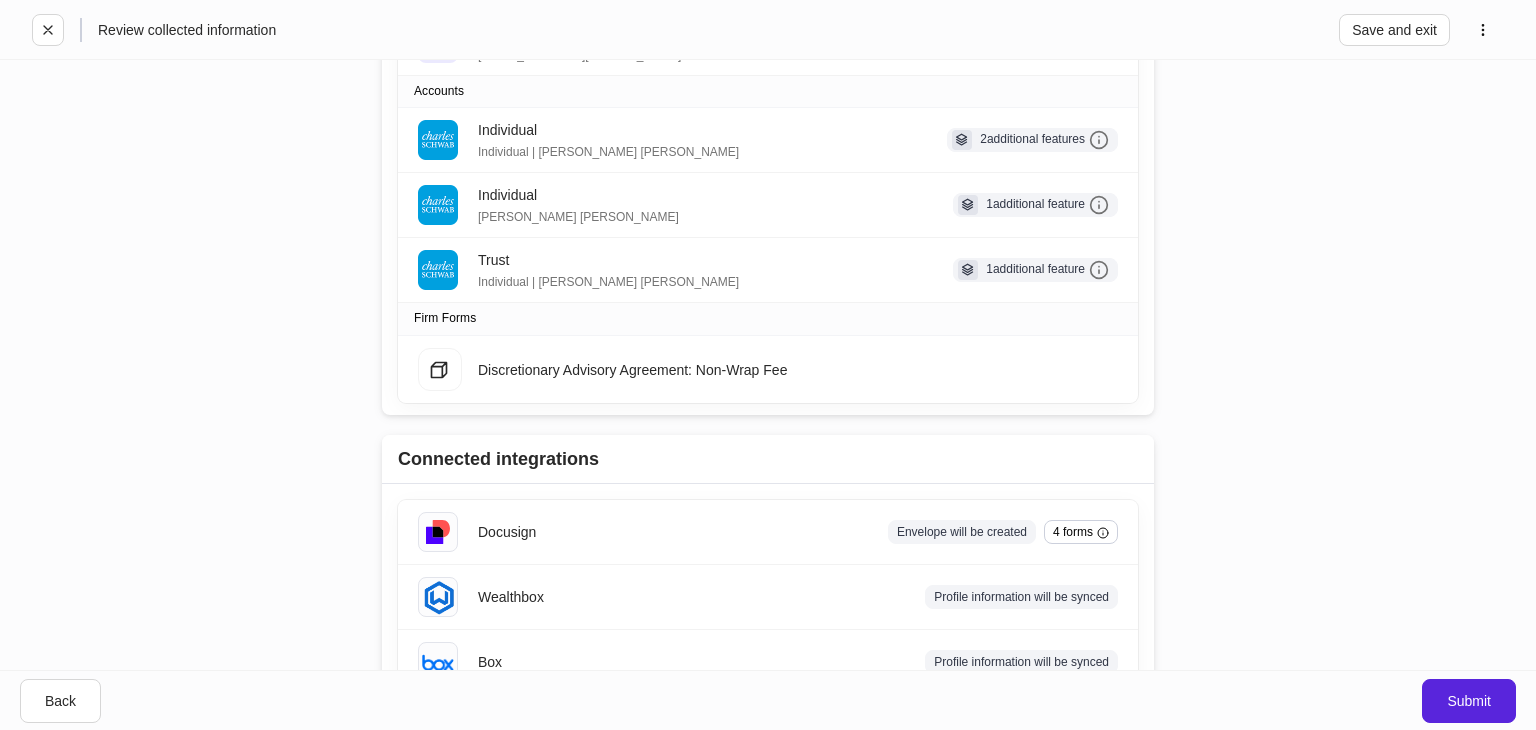 scroll, scrollTop: 272, scrollLeft: 0, axis: vertical 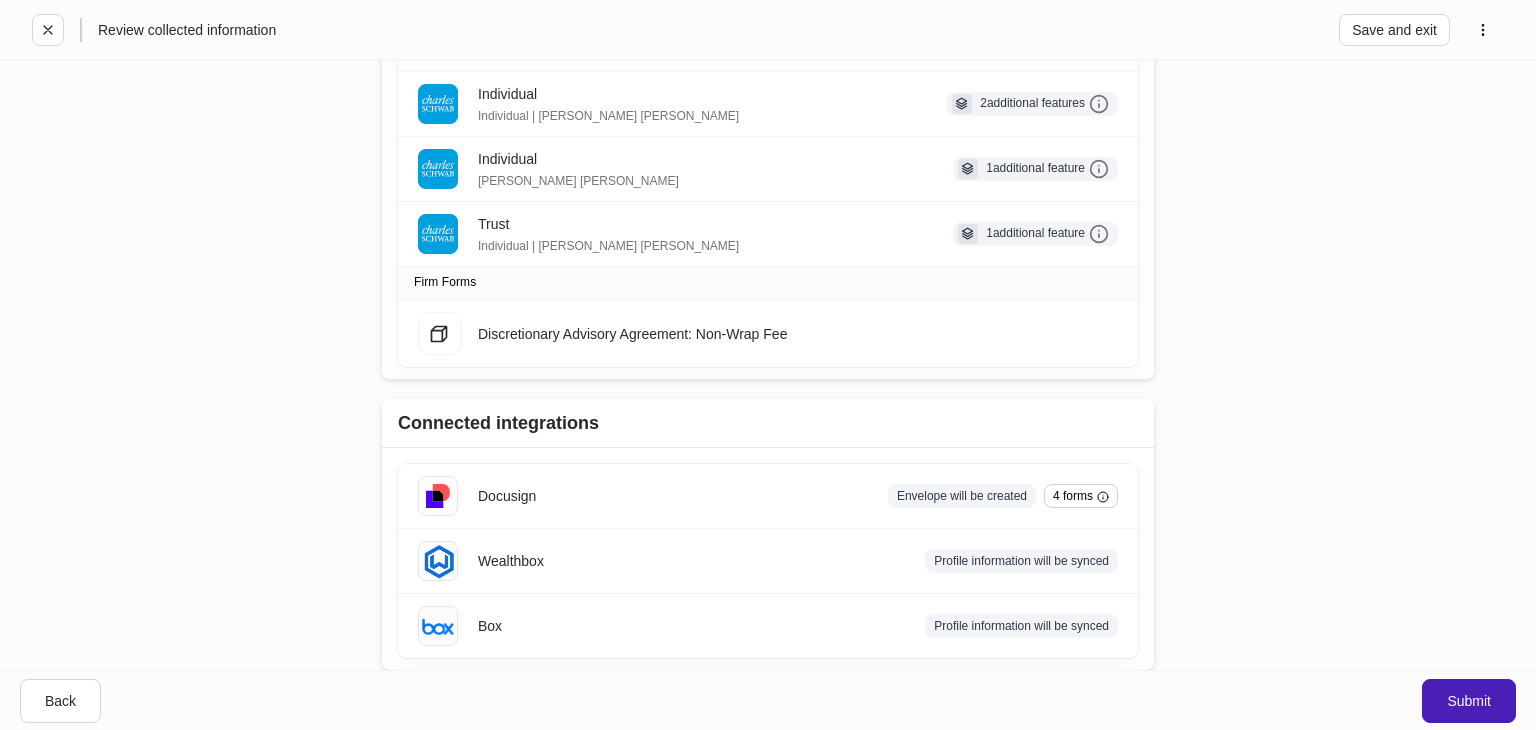 click on "Submit" at bounding box center (1469, 701) 